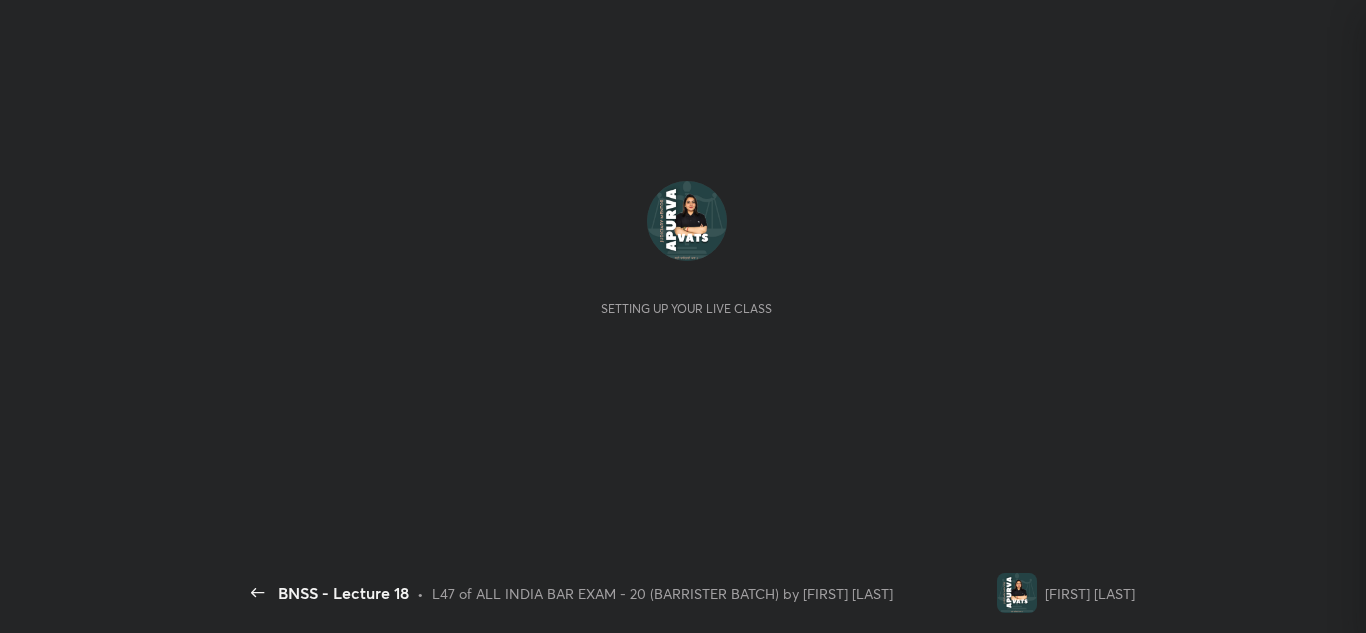 scroll, scrollTop: 0, scrollLeft: 0, axis: both 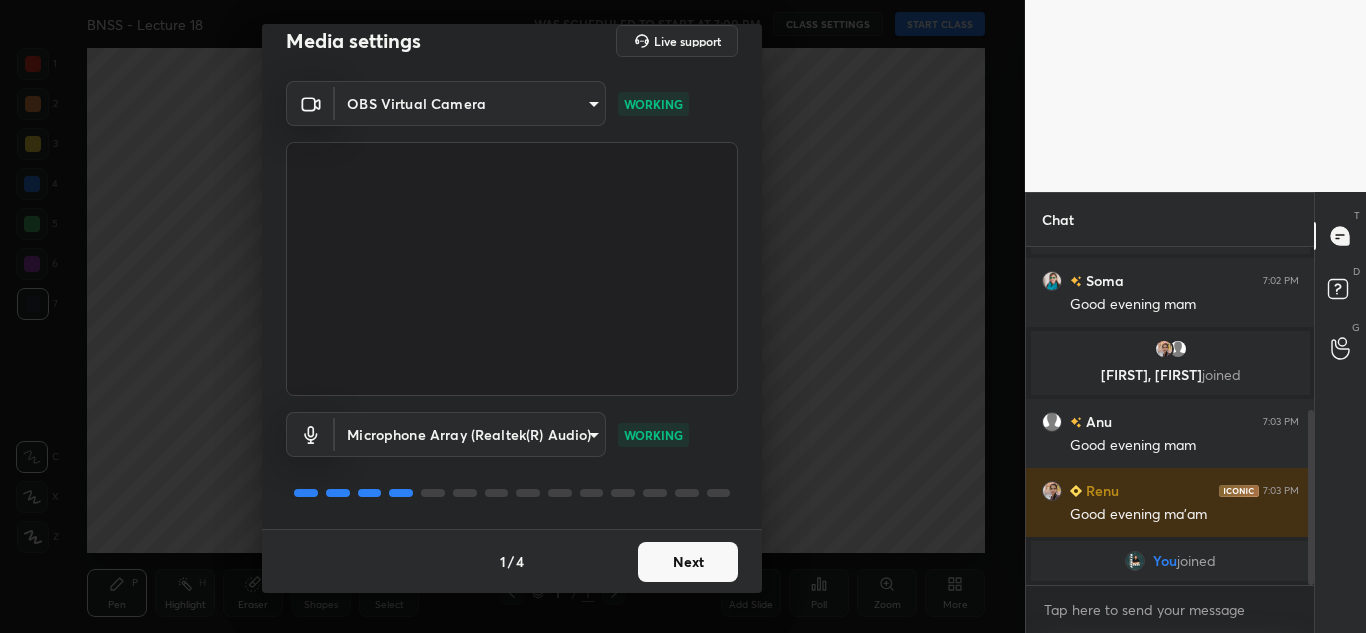 click on "Next" at bounding box center [688, 562] 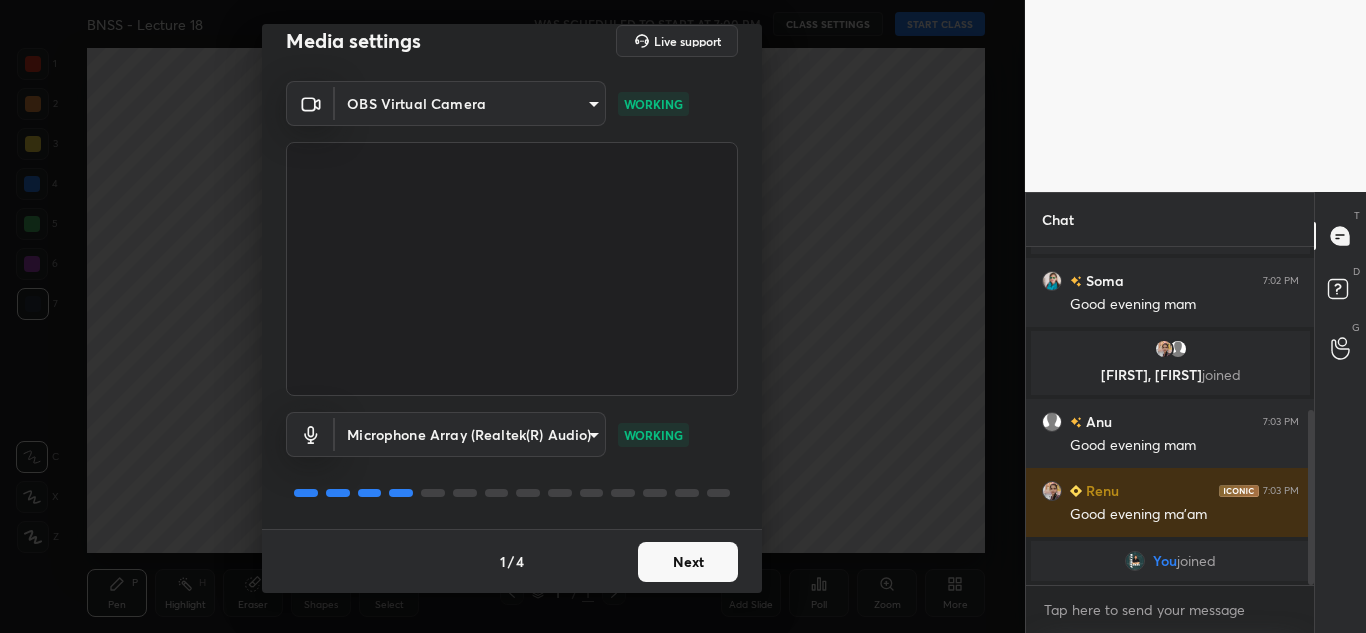 scroll, scrollTop: 0, scrollLeft: 0, axis: both 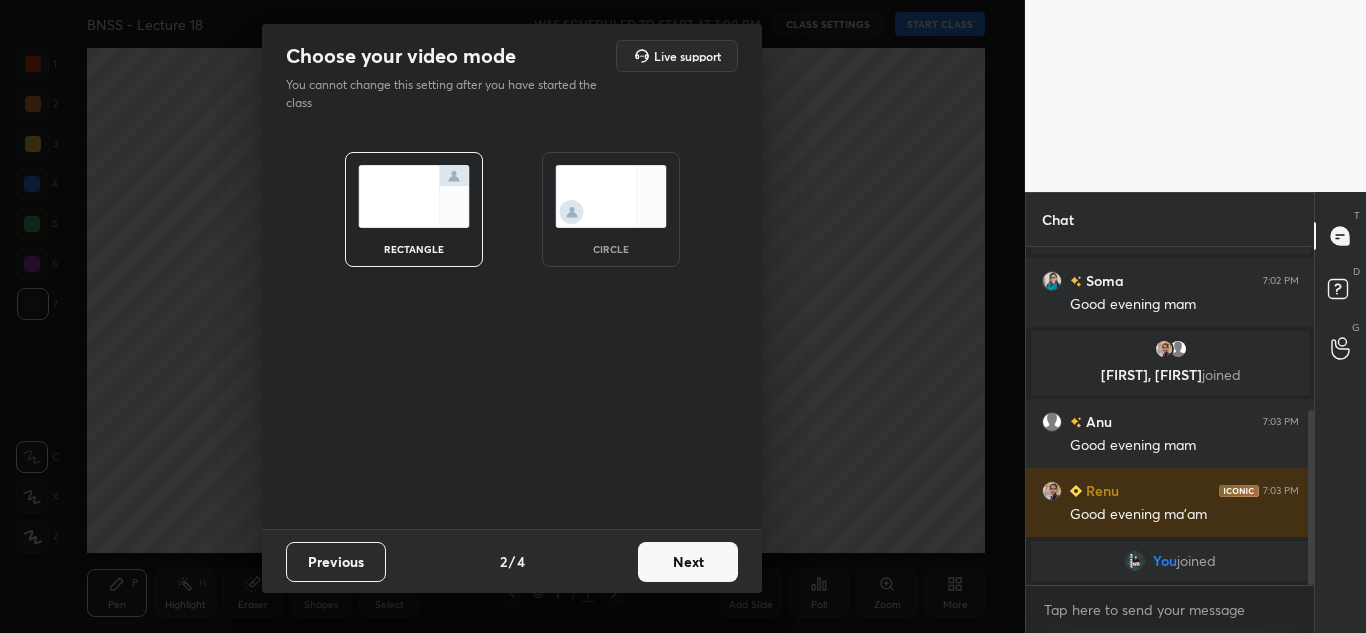 click on "circle" at bounding box center [611, 209] 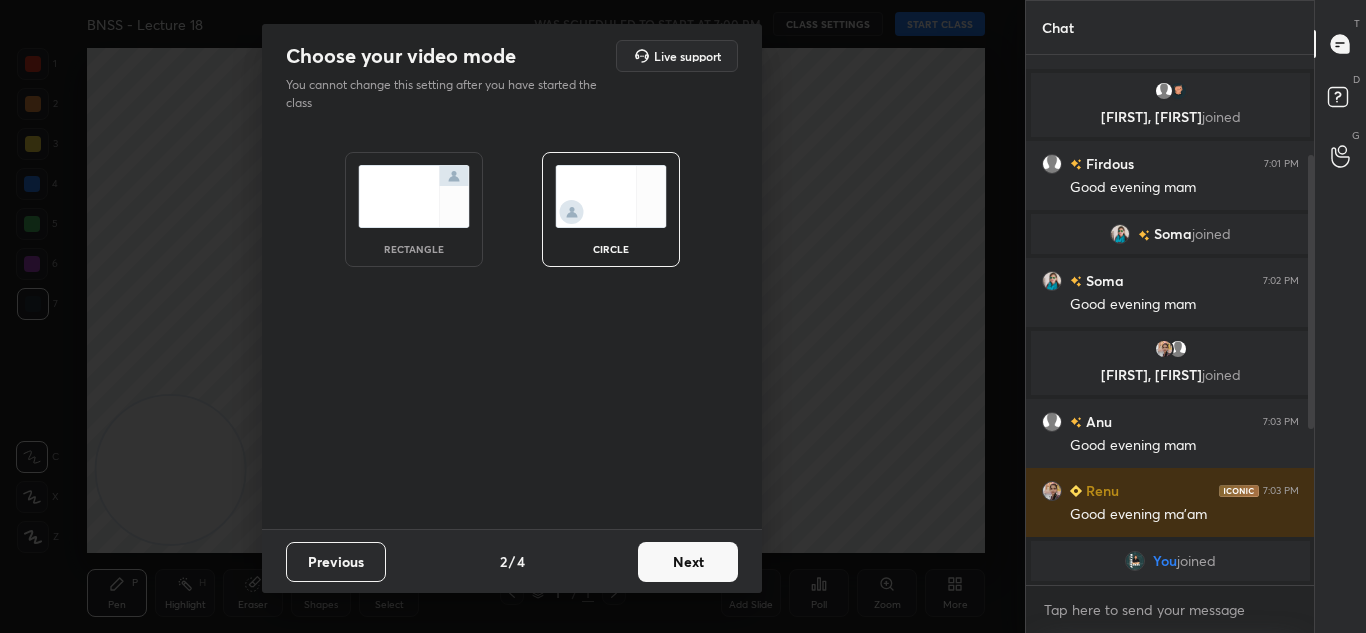 click on "Next" at bounding box center [688, 562] 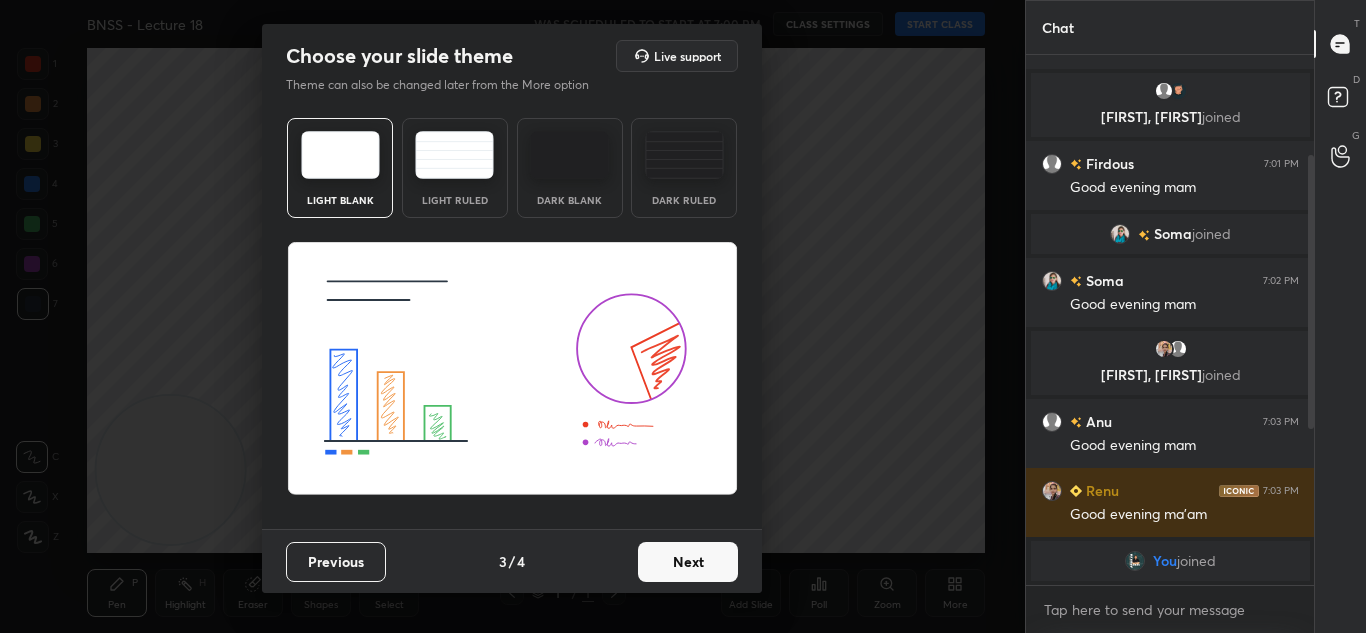 click on "Next" at bounding box center [688, 562] 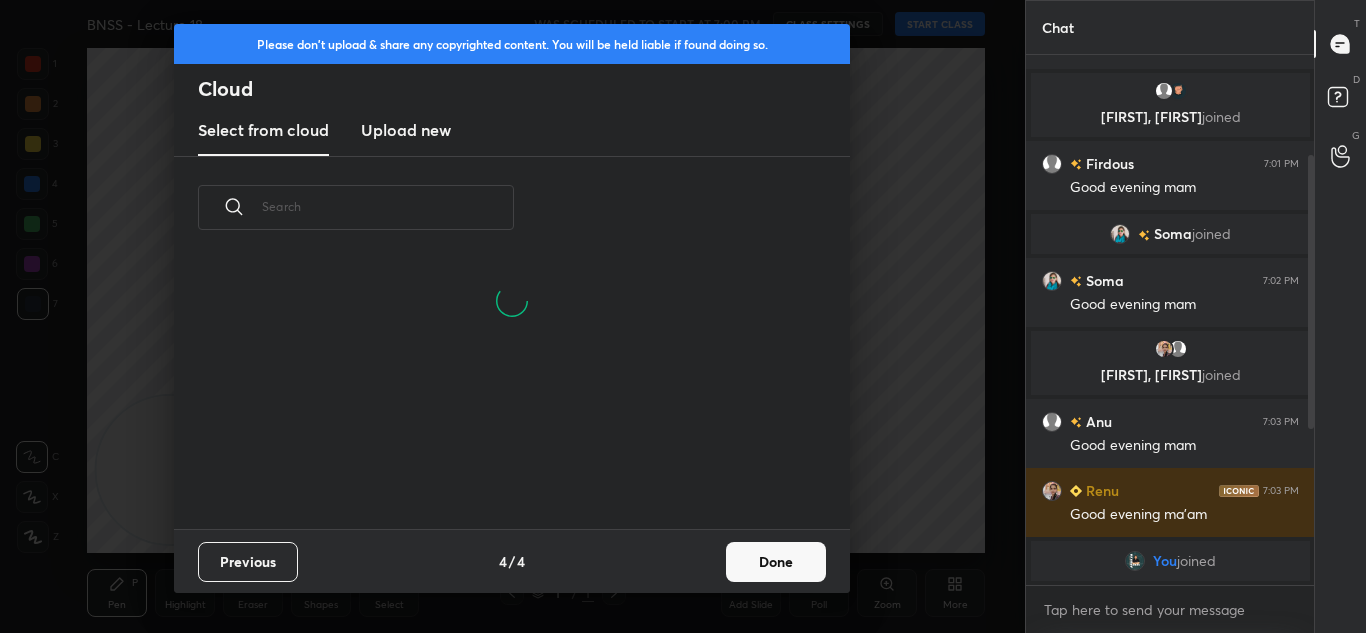 click on "Done" at bounding box center [776, 562] 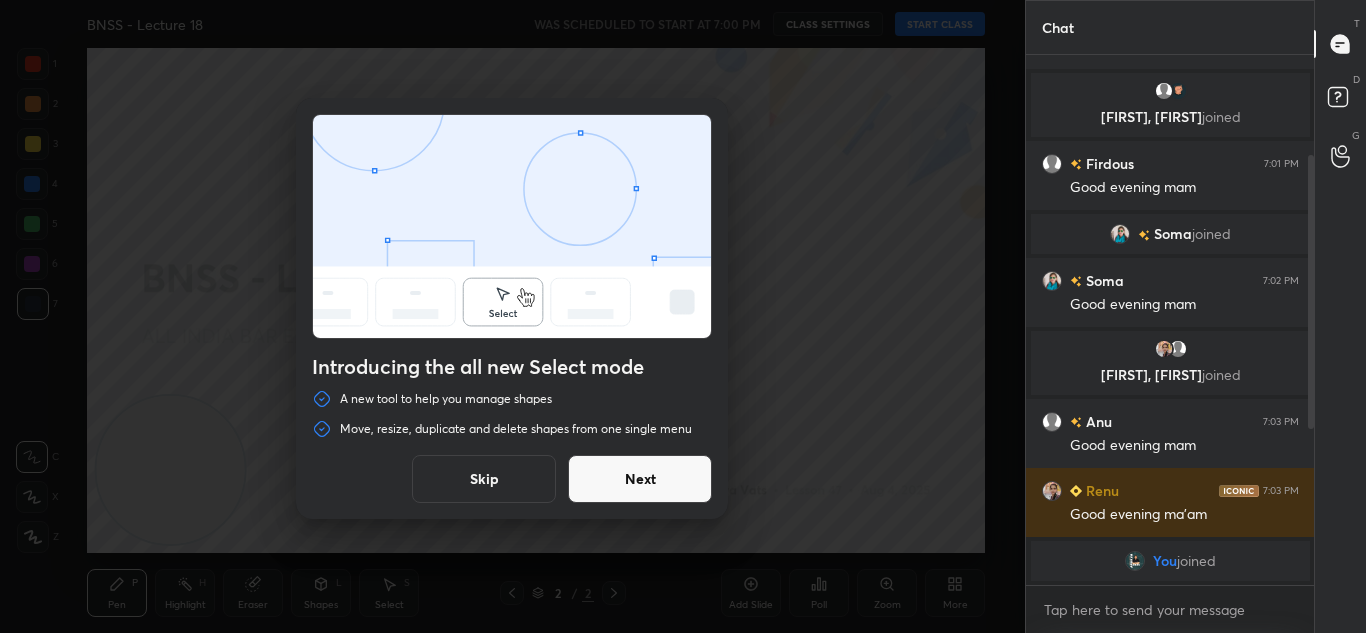click on "Skip" at bounding box center (484, 479) 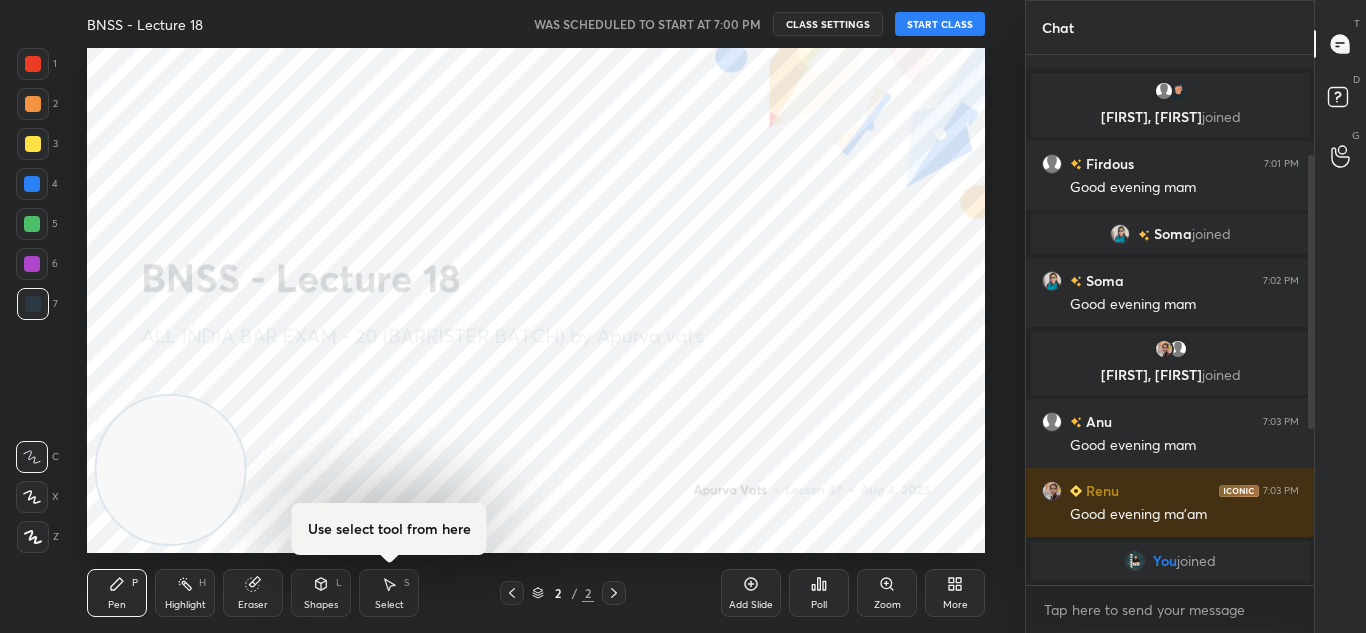 click on "START CLASS" at bounding box center [940, 24] 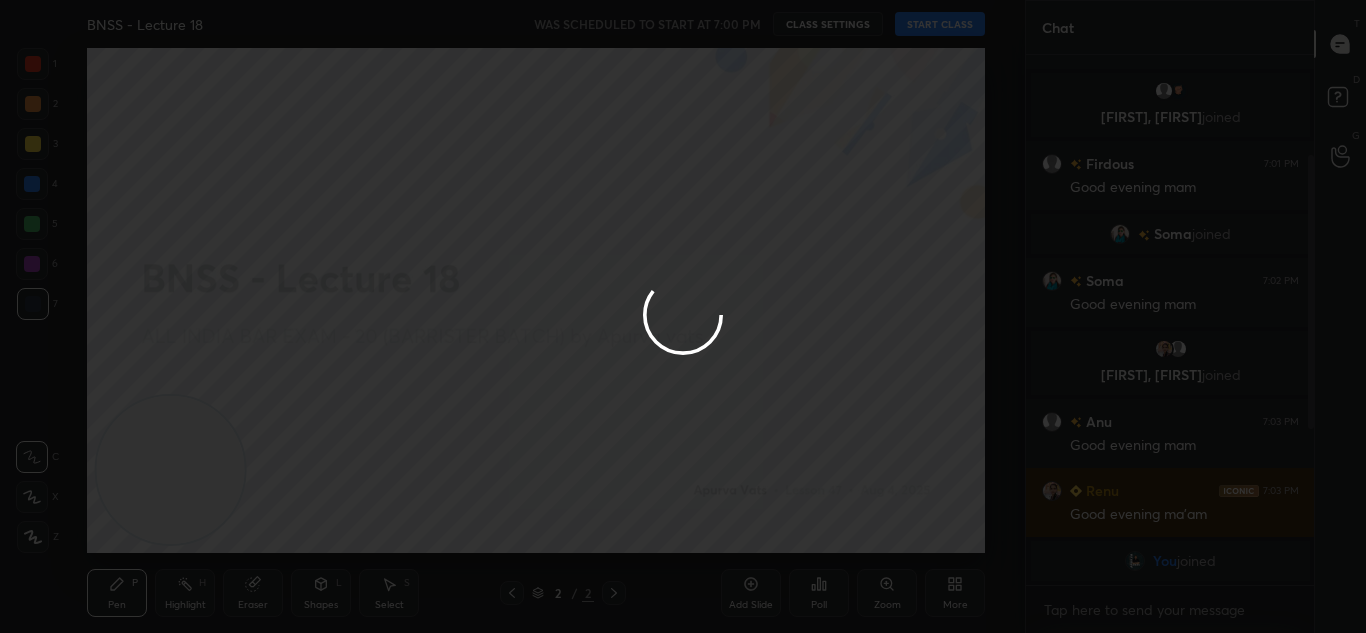 type on "x" 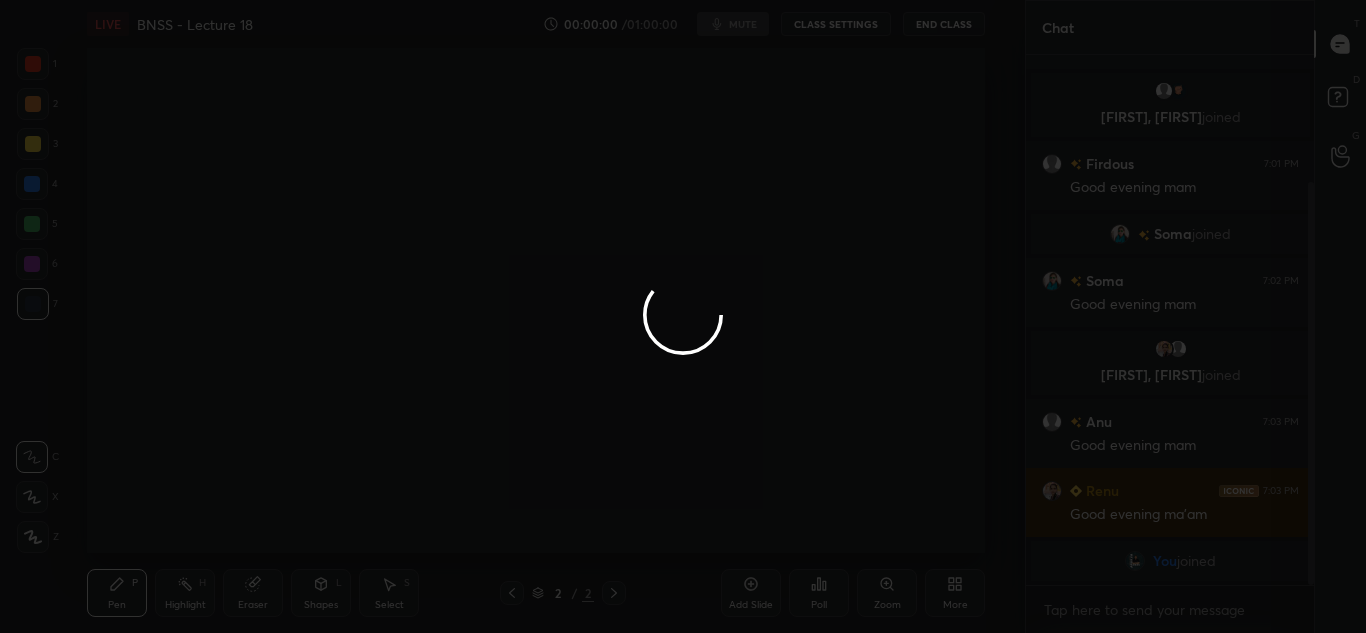 scroll, scrollTop: 167, scrollLeft: 0, axis: vertical 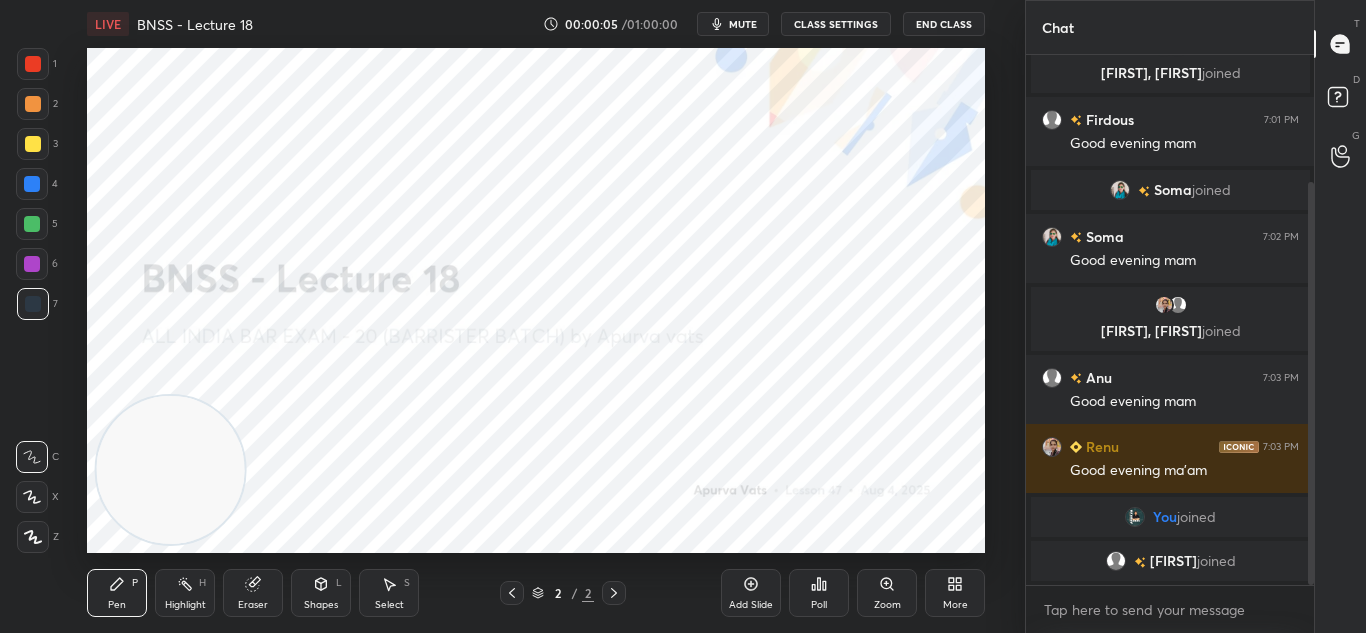 click on "CLASS SETTINGS" at bounding box center [836, 24] 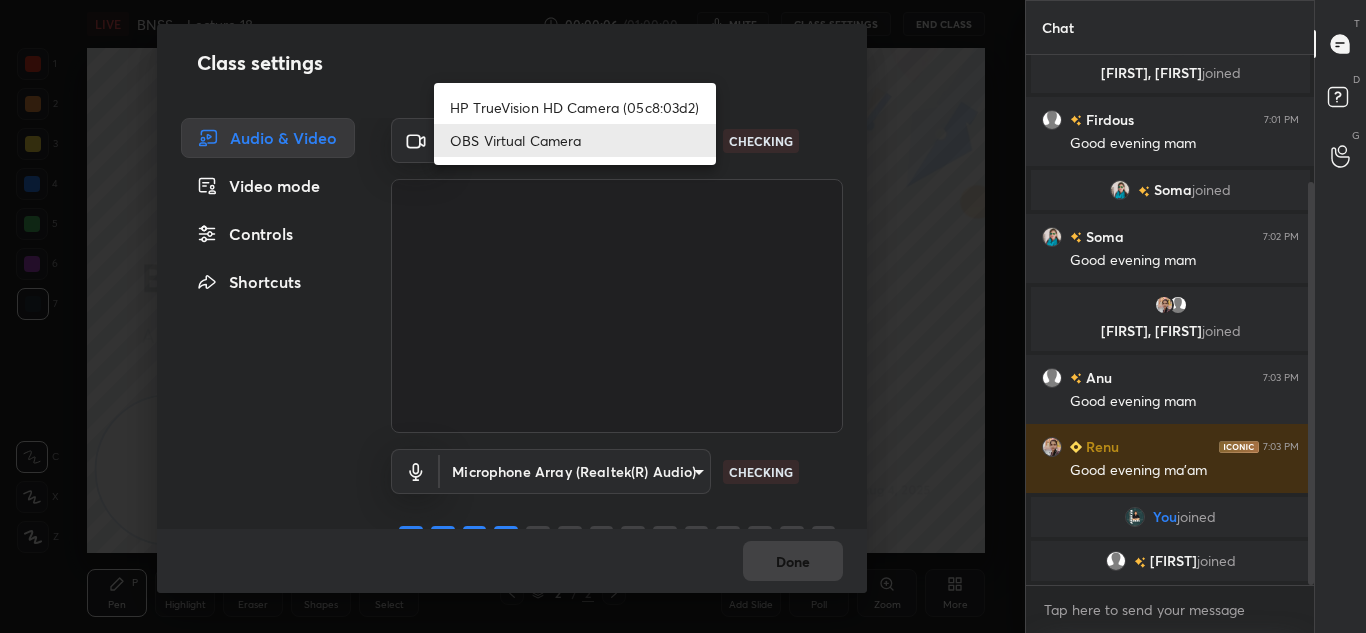 click on "1 2 3 4 5 6 7 C X Z C X Z E E Erase all   H H LIVE BNSS - Lecture 18 00:00:06 /  01:00:00 mute CLASS SETTINGS End Class Setting up your live class Poll for   secs No correct answer Start poll Back BNSS - Lecture 18 • L47 of ALL INDIA BAR EXAM - 20 (BARRISTER BATCH) by Apurva vats Apurva Vats Pen P Highlight H Eraser Shapes L Select S 2 / 2 Add Slide Poll Zoom More Chat Shridhar 7:00 PM Hello mam good evening mam ji Hello everyone Firdous, Aman  joined Firdous 7:01 PM Good evening mam Soma  joined Soma 7:02 PM Good evening mam Renu, Anu  joined Anu 7:03 PM Good evening mam Renu 7:03 PM Good evening ma'am You  joined vanshita  joined JUMP TO LATEST Enable hand raising Enable raise hand to speak to learners. Once enabled, chat will be turned off temporarily. Enable x   introducing Raise a hand with a doubt Now learners can raise their hand along with a doubt  How it works? Doubts asked by learners will show up here NEW DOUBTS ASKED No one has raised a hand yet Can't raise hand Got it T Messages (T) D G ​" at bounding box center [683, 316] 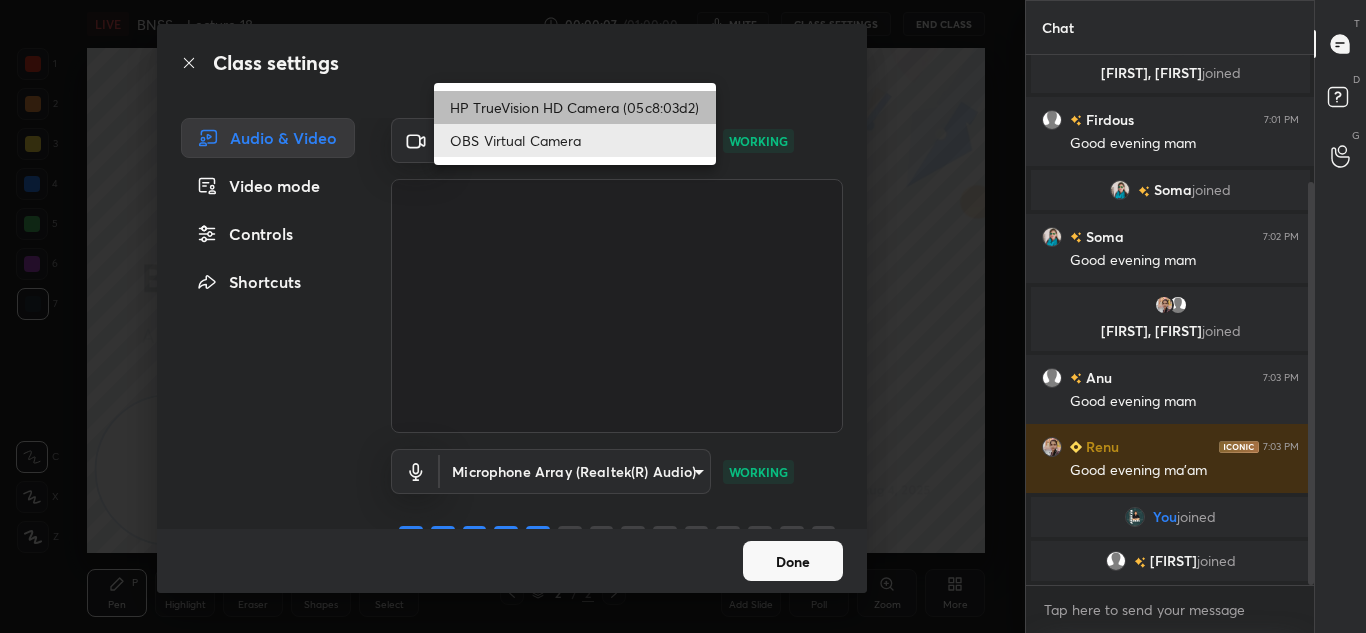 click on "HP TrueVision HD Camera (05c8:03d2)" at bounding box center [575, 107] 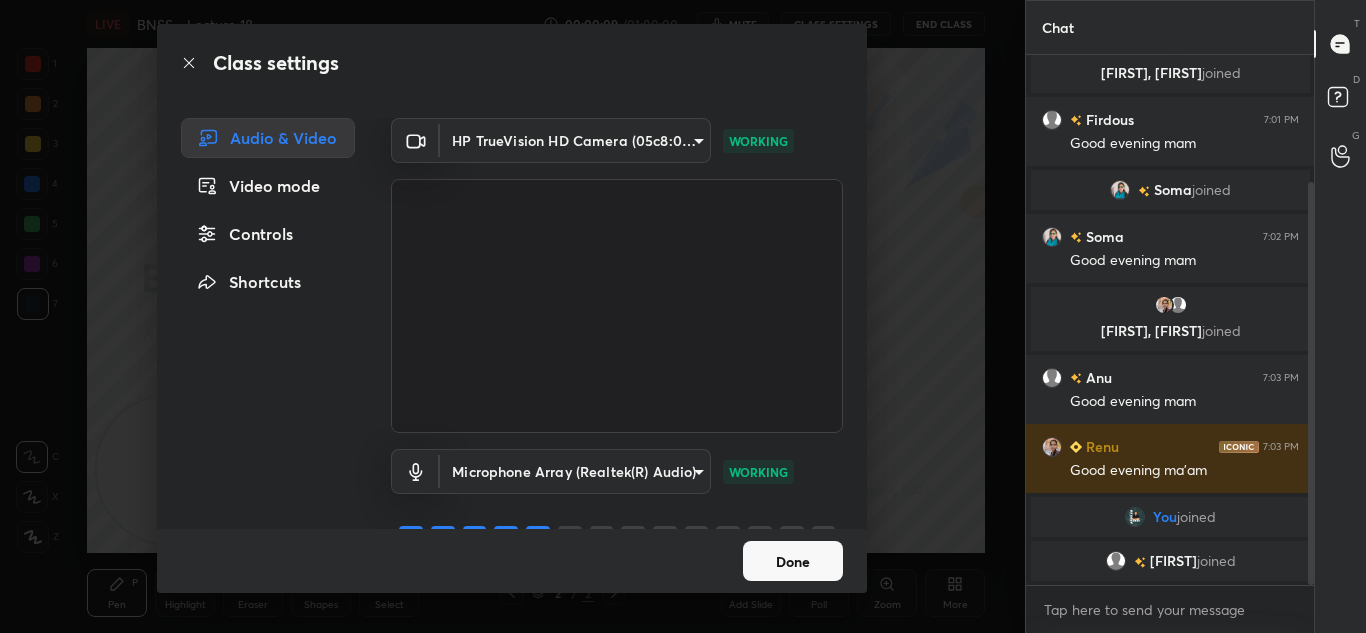 click on "Done" at bounding box center (793, 561) 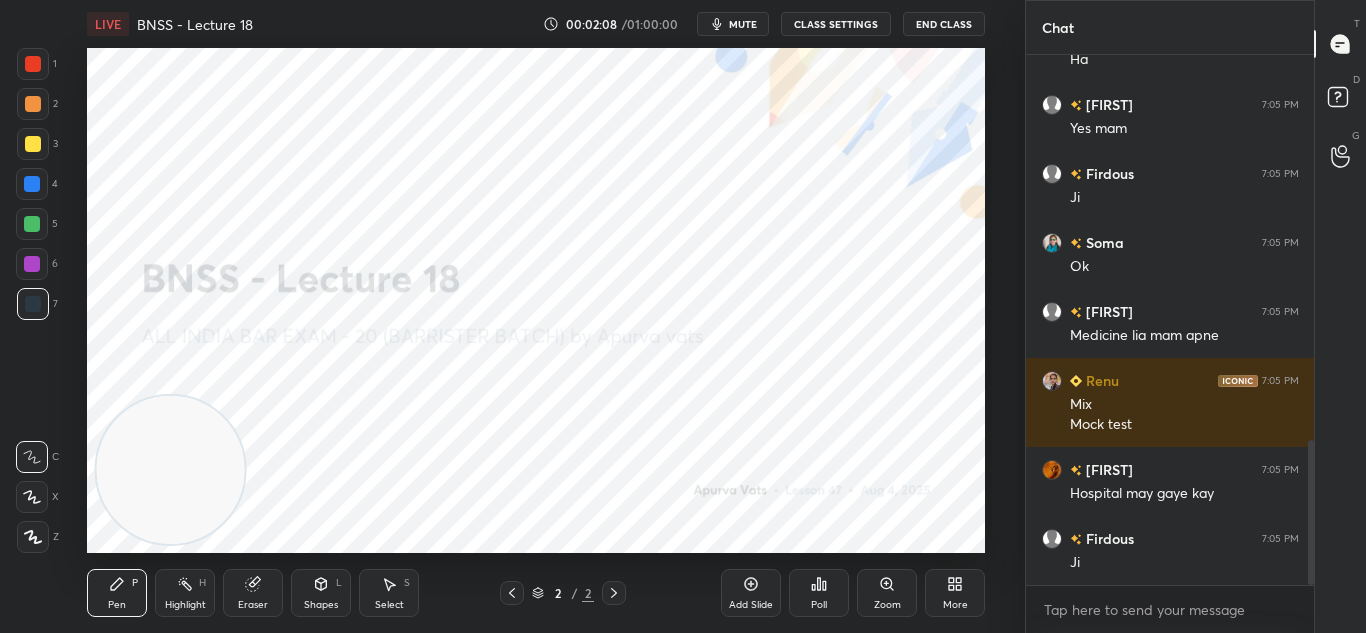 scroll, scrollTop: 1406, scrollLeft: 0, axis: vertical 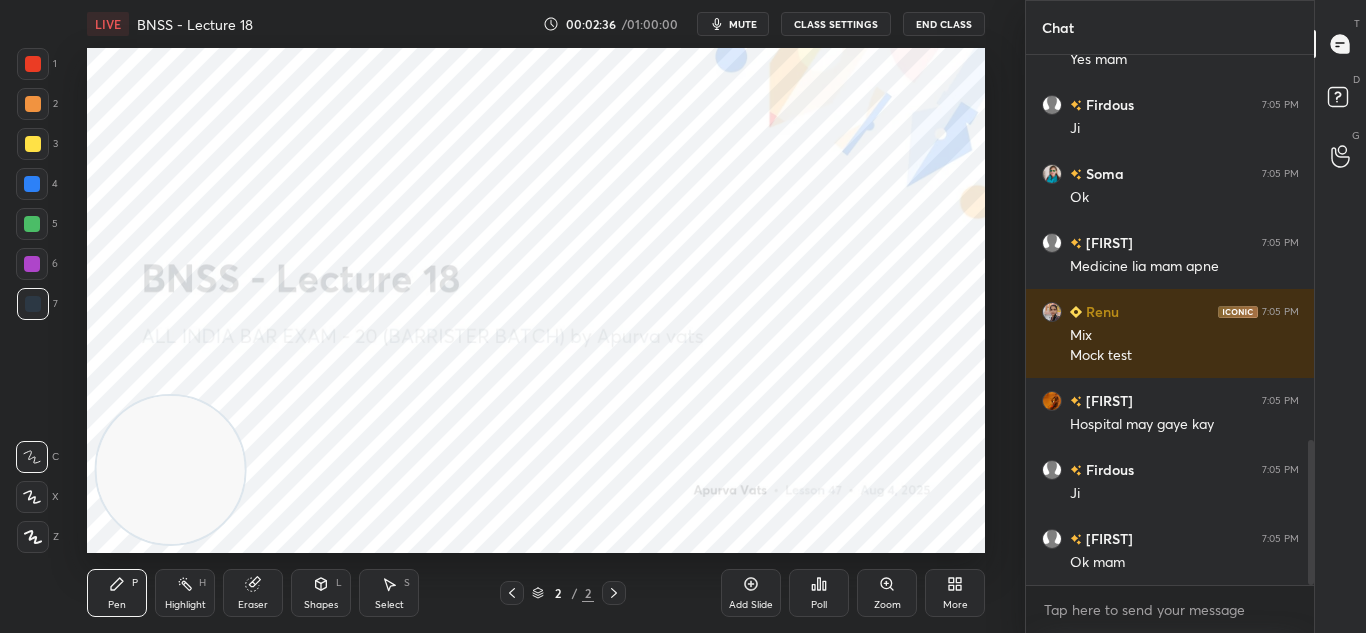 click on "More" at bounding box center (955, 593) 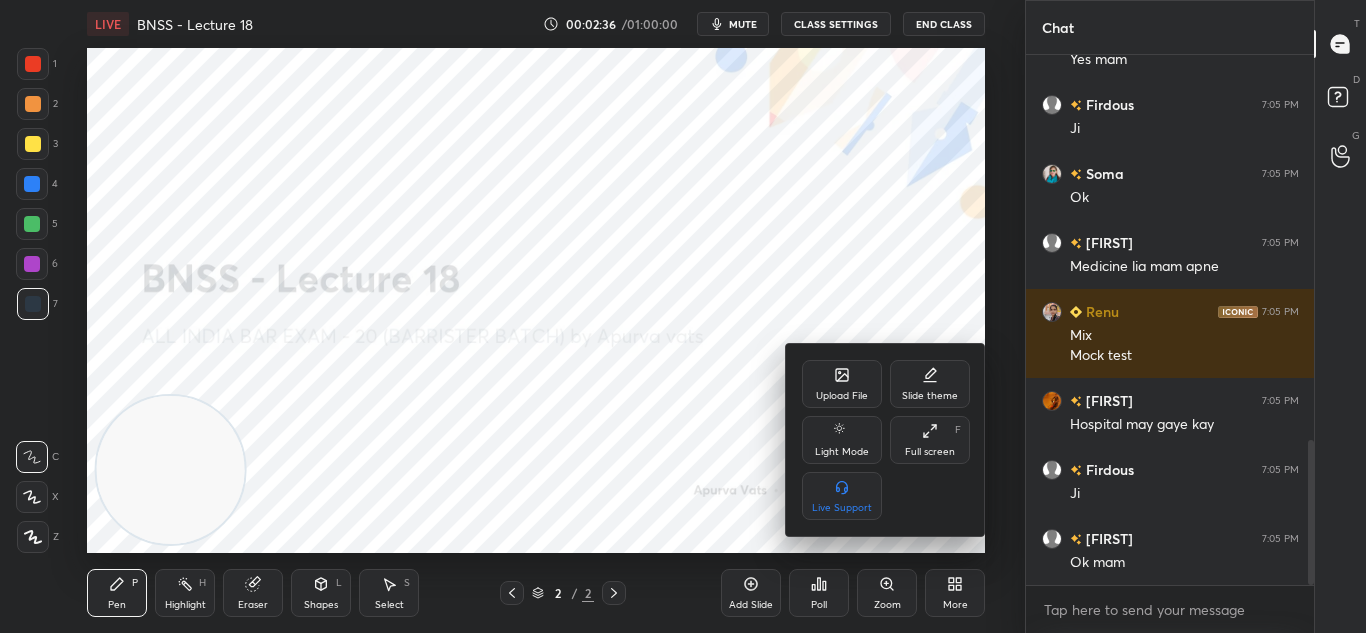 click on "Upload File" at bounding box center (842, 396) 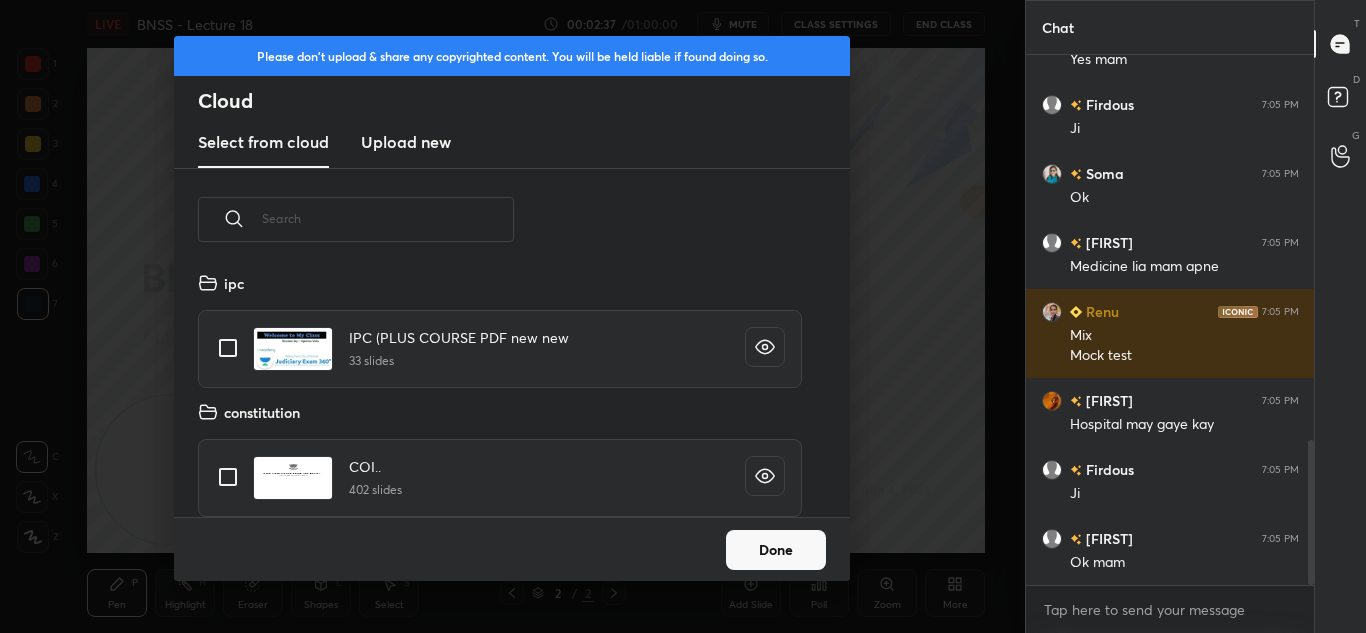click on "Upload new" at bounding box center [406, 142] 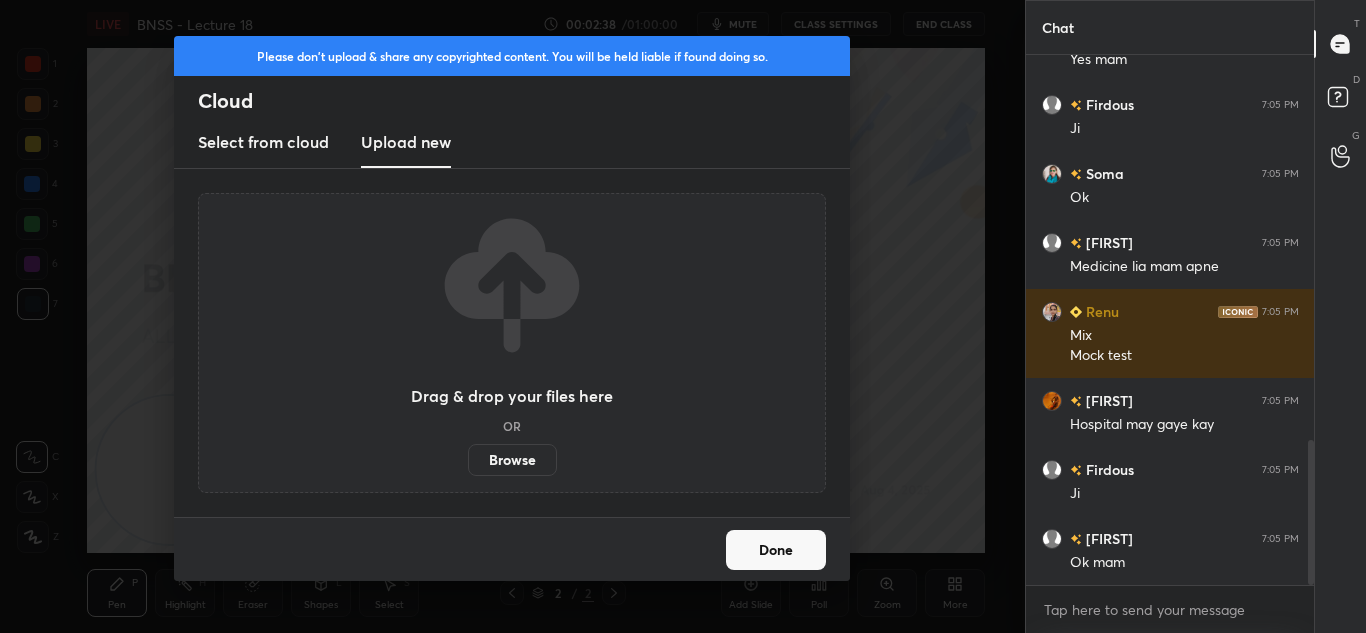 click on "Browse" at bounding box center [512, 460] 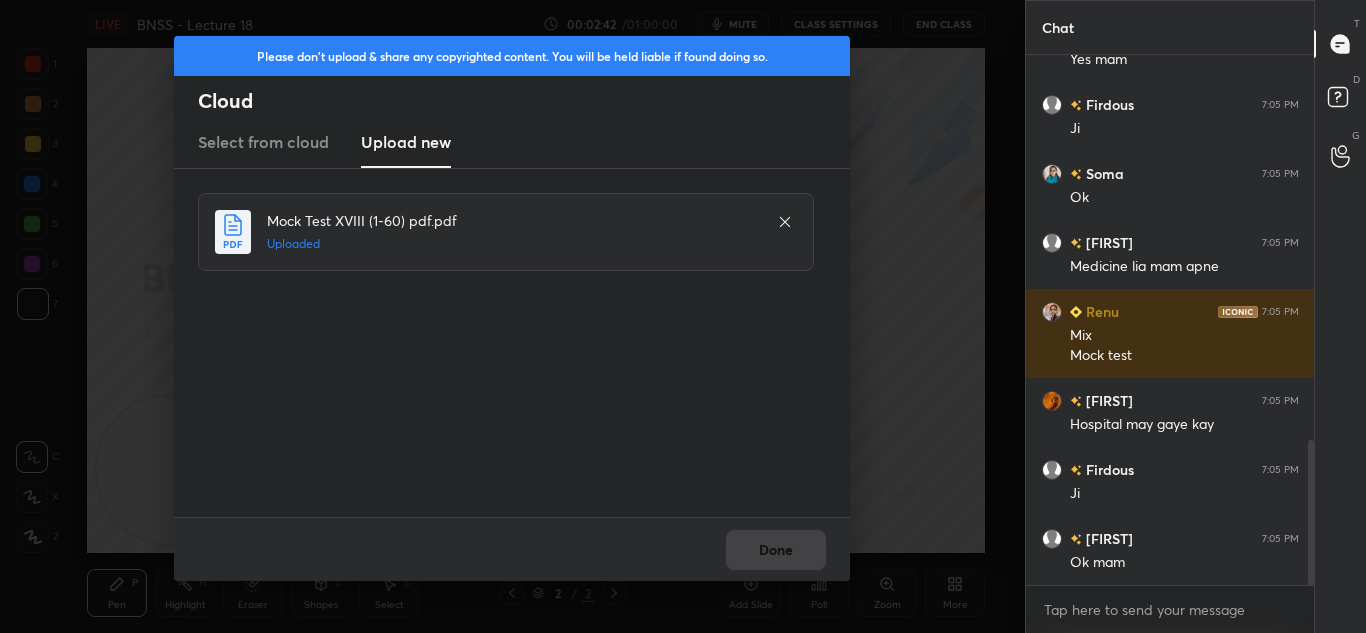 click on "Done" at bounding box center (512, 549) 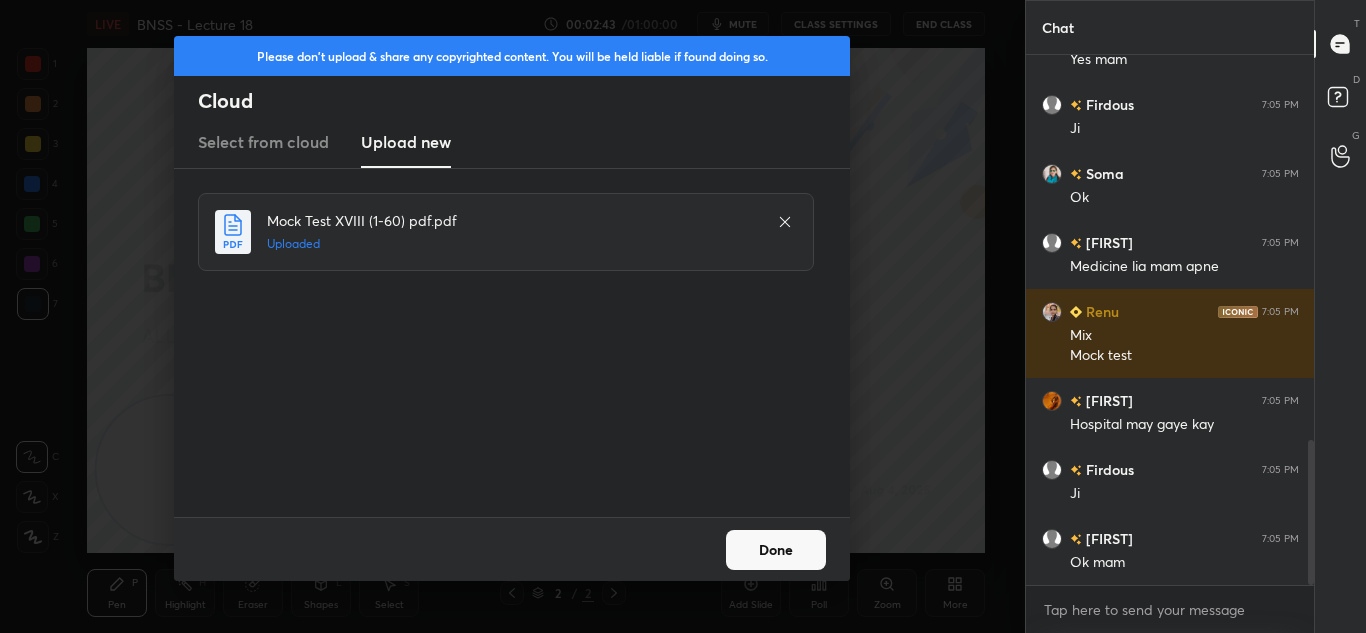 click on "Done" at bounding box center [776, 550] 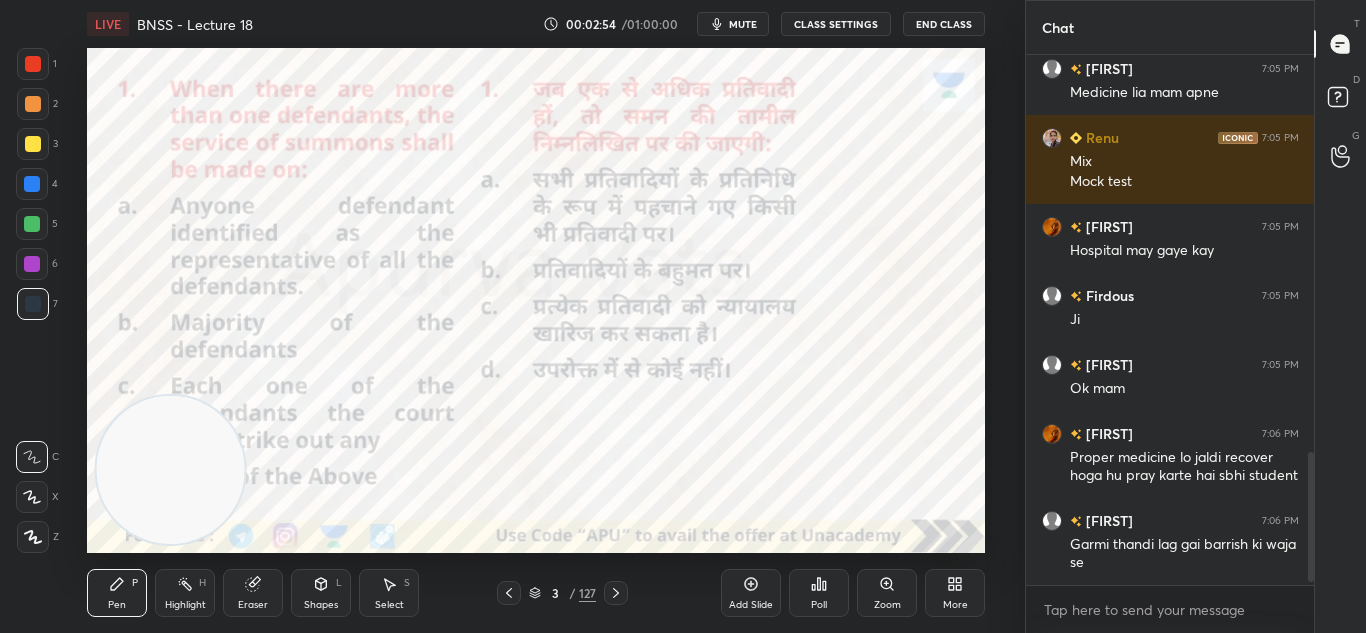 scroll, scrollTop: 1649, scrollLeft: 0, axis: vertical 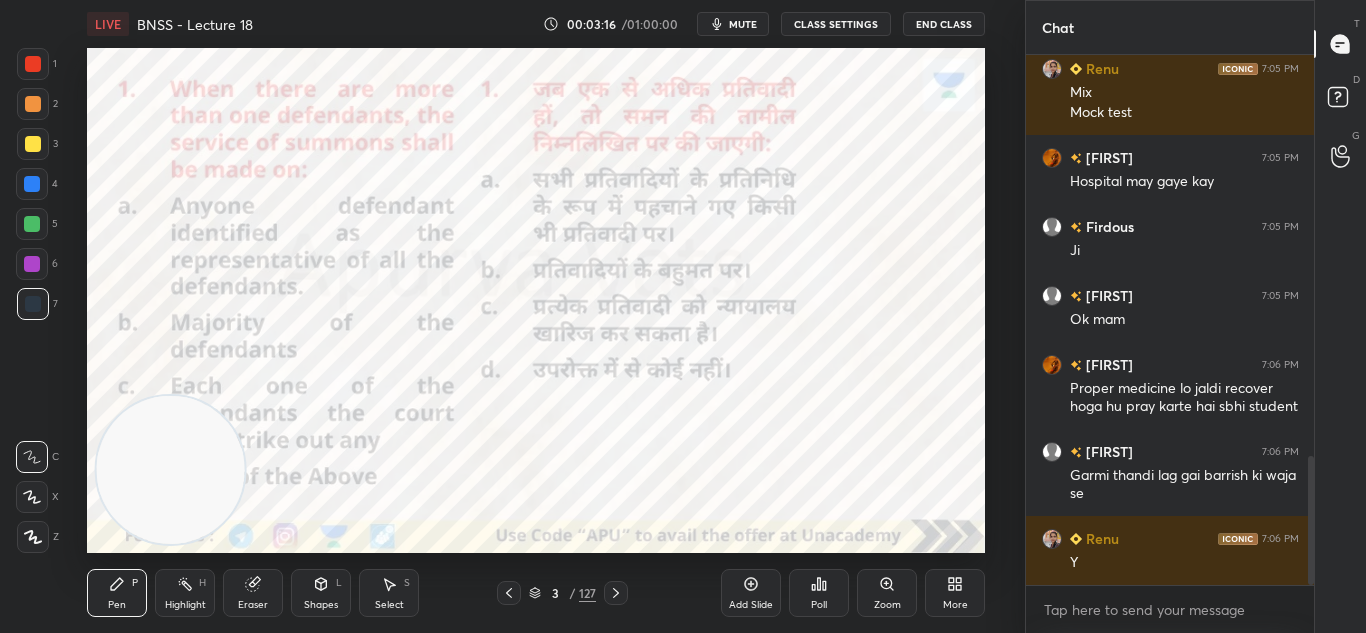 click on "3" at bounding box center [555, 593] 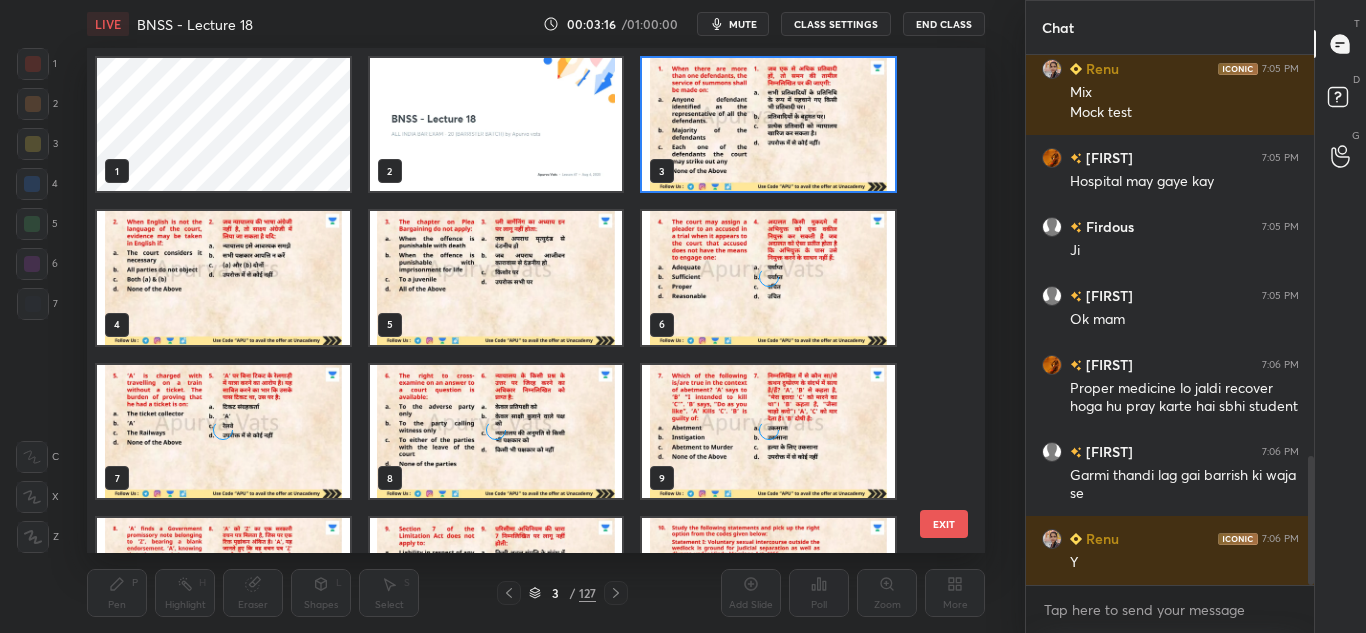 scroll, scrollTop: 7, scrollLeft: 11, axis: both 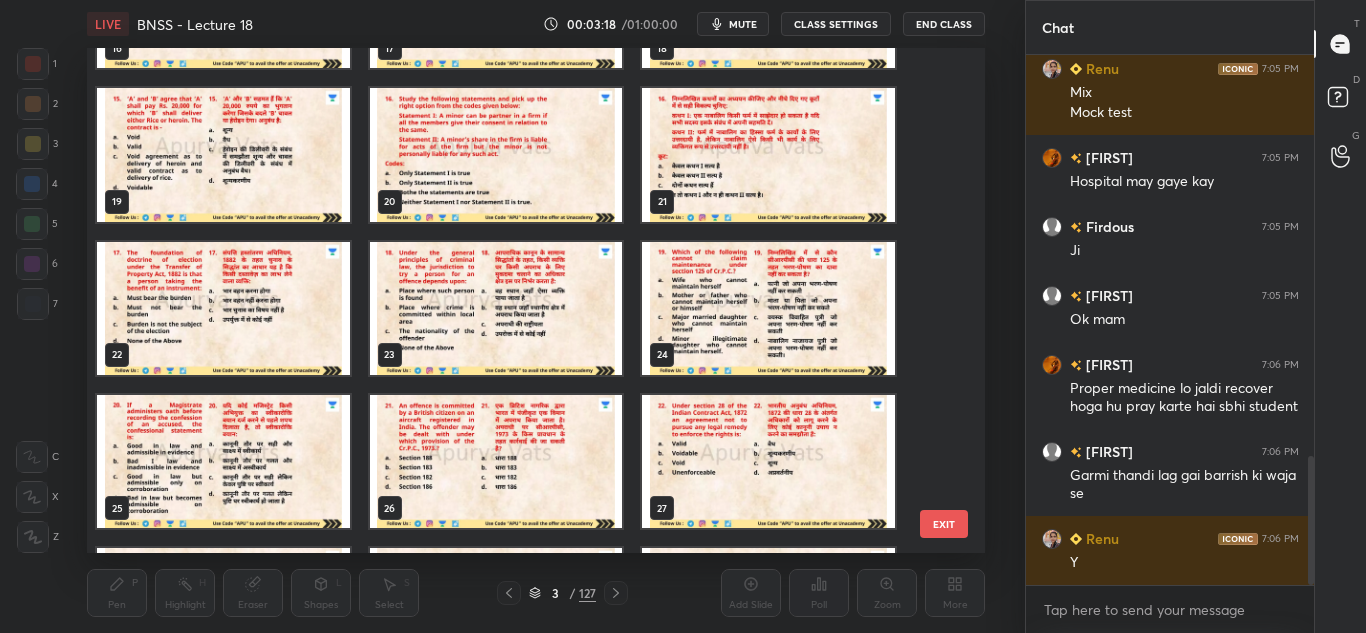 click on "13 14 15 16 17 18 19 20 21 22 23 24 25 26 27 28 29 30" at bounding box center (518, 300) 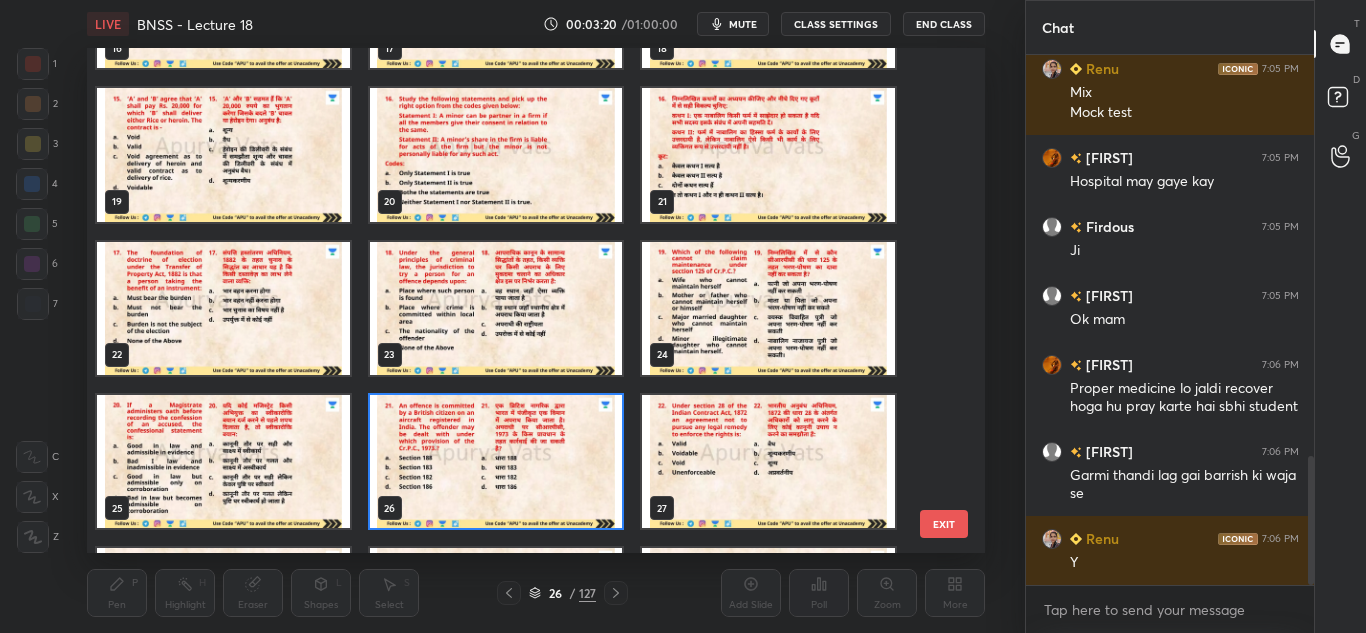 click at bounding box center [769, 461] 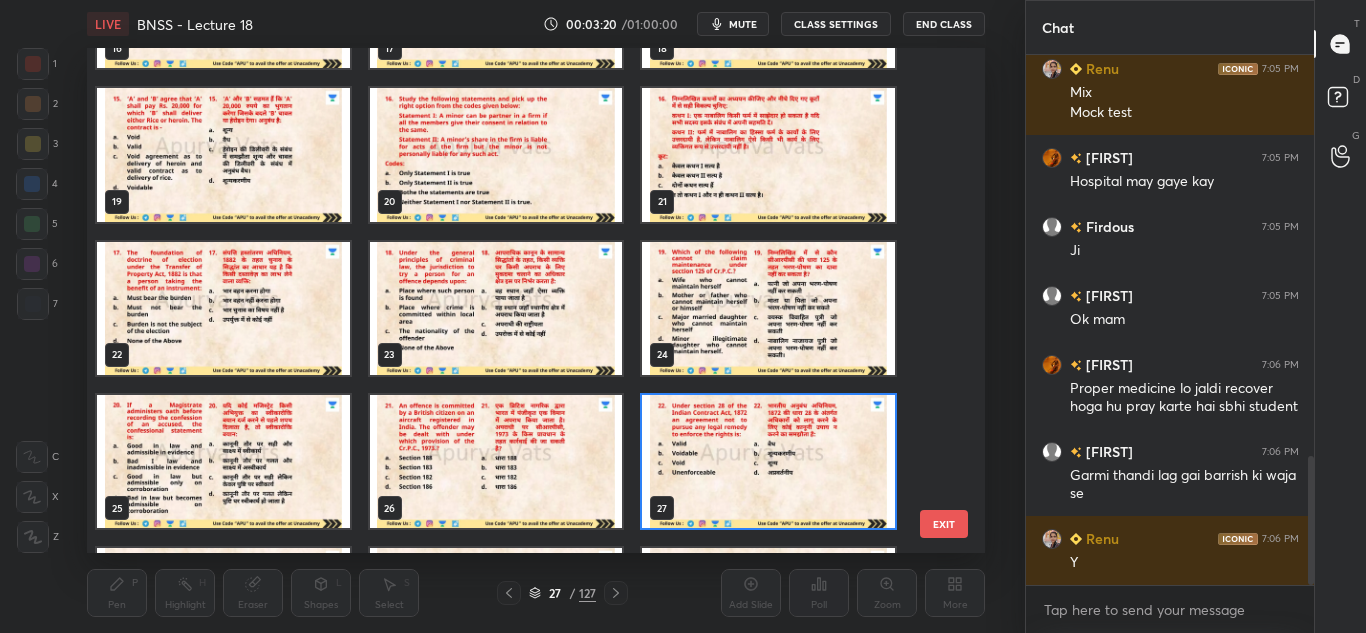 click at bounding box center [769, 461] 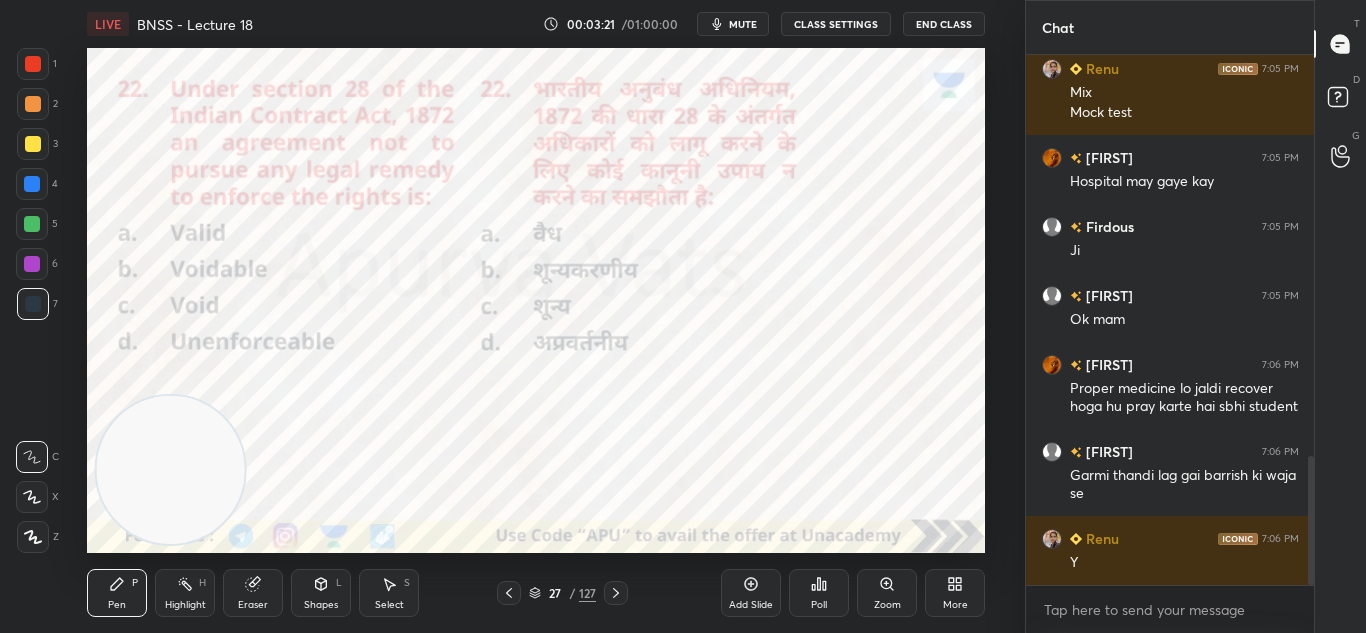 click 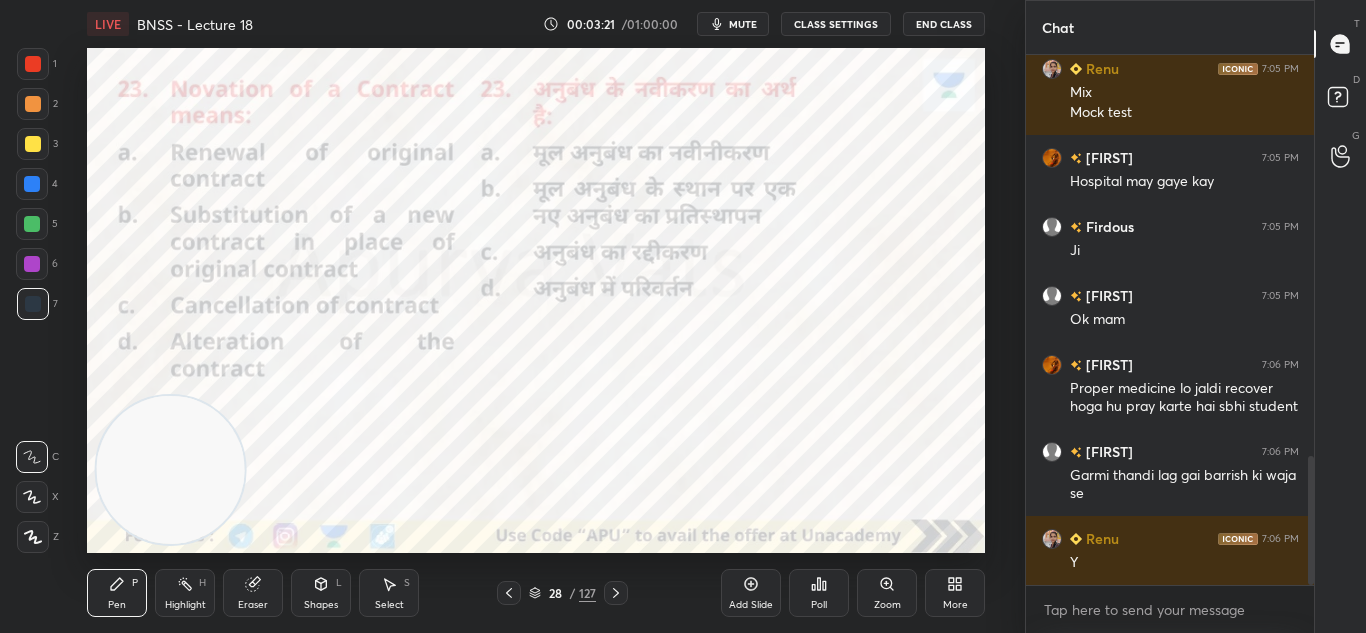 click 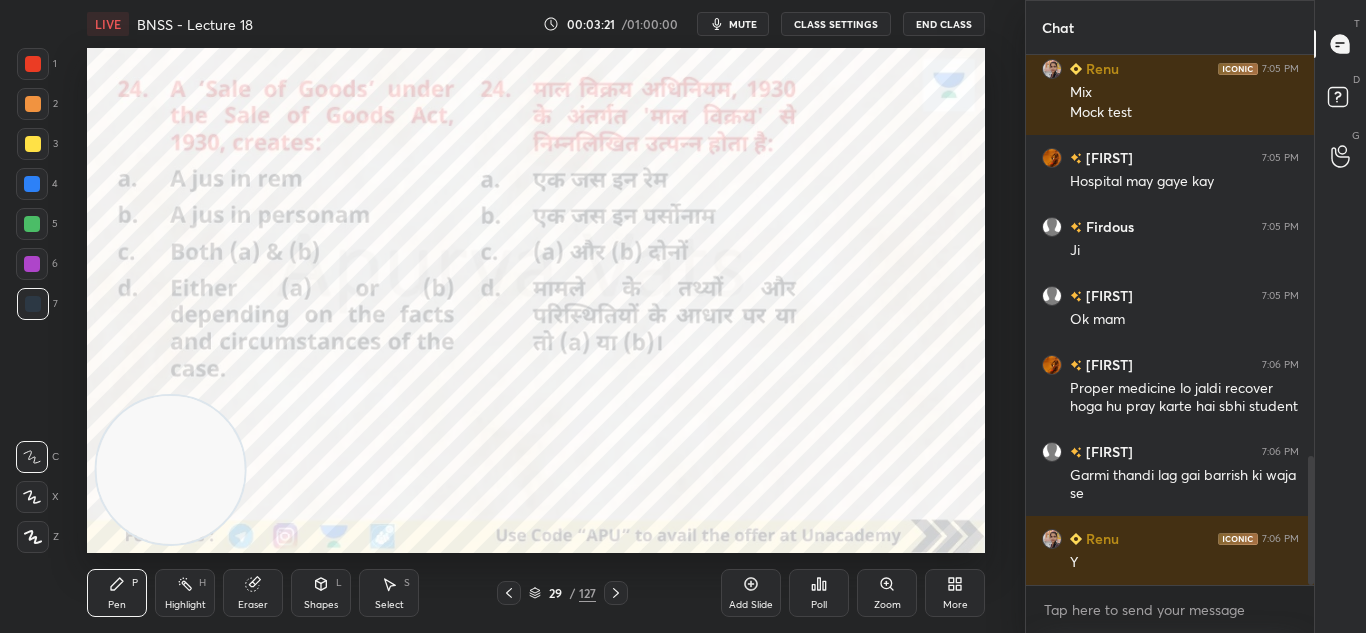 click 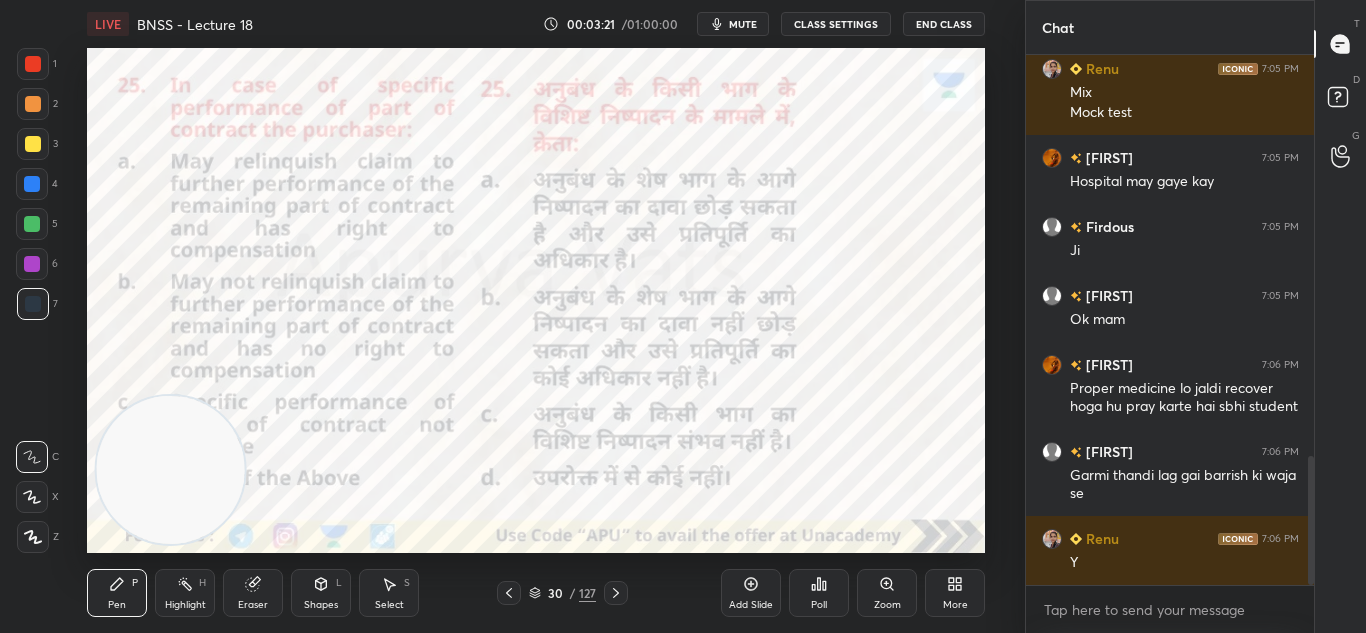 click 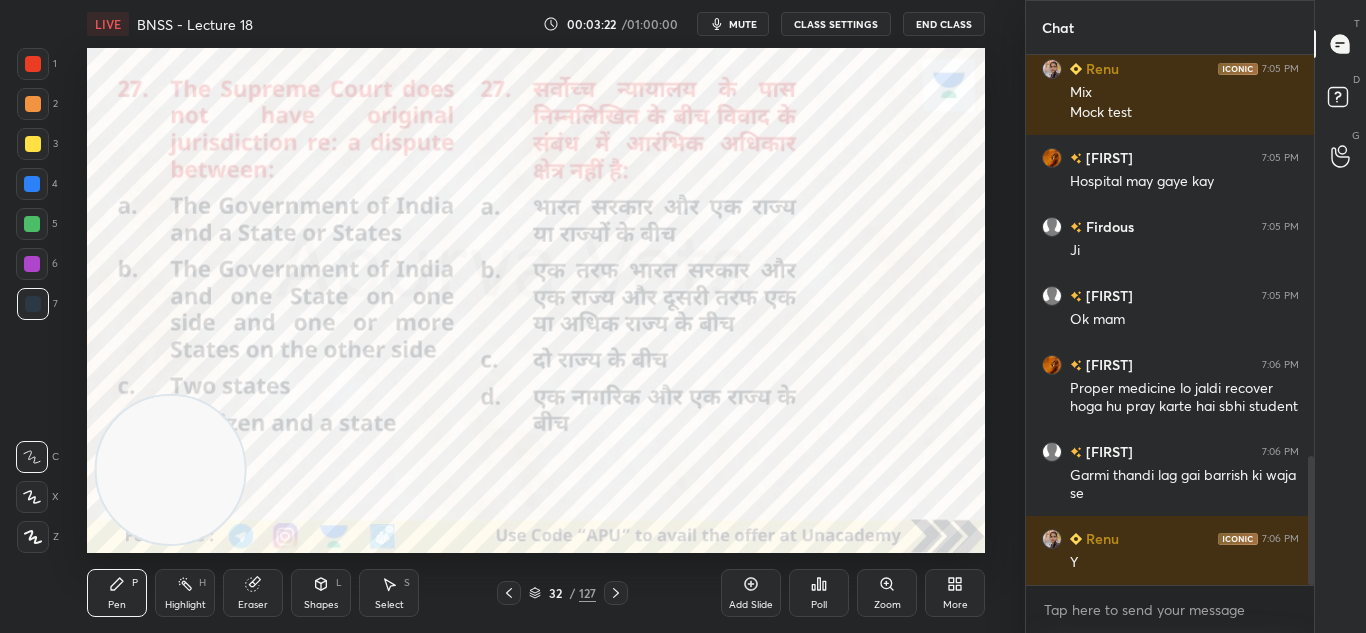 click 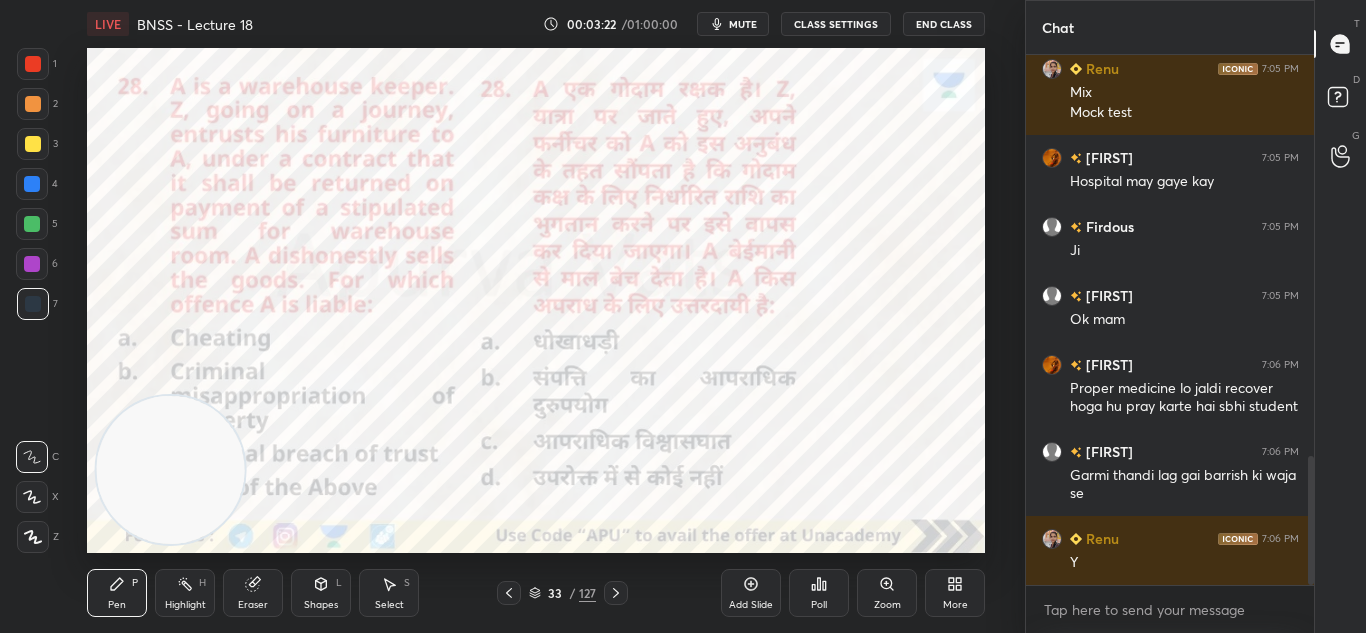click 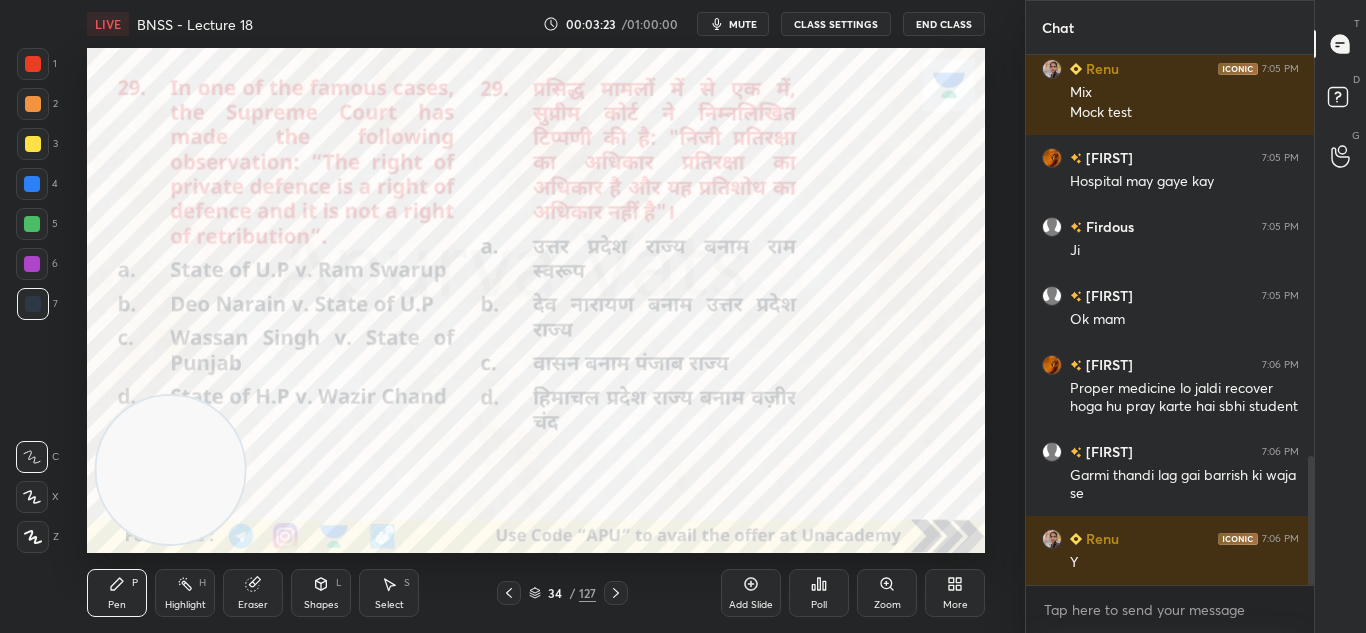 click at bounding box center [616, 593] 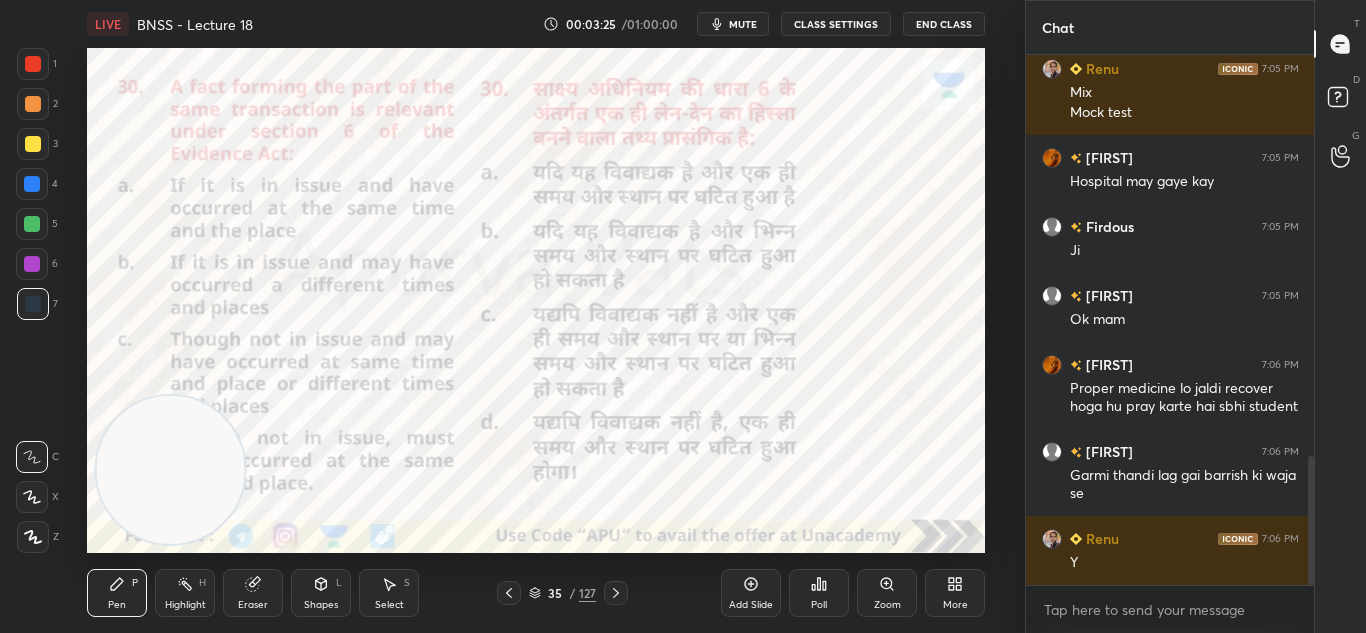 click at bounding box center (616, 593) 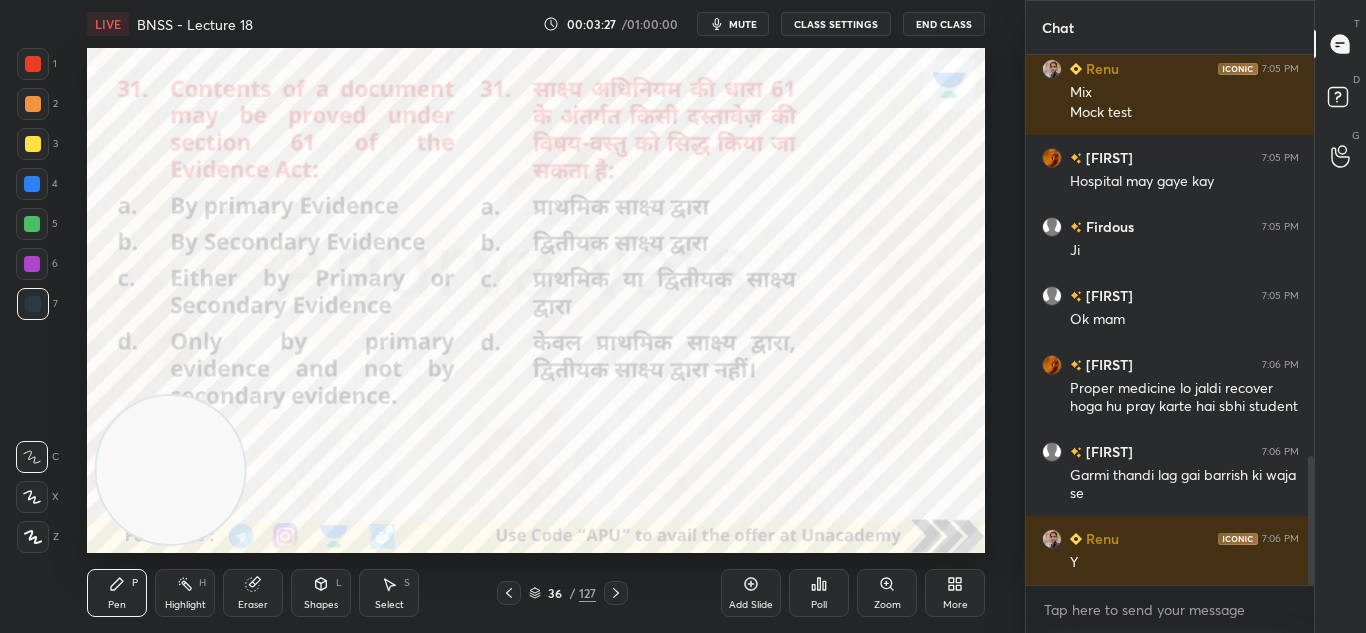 click at bounding box center [33, 64] 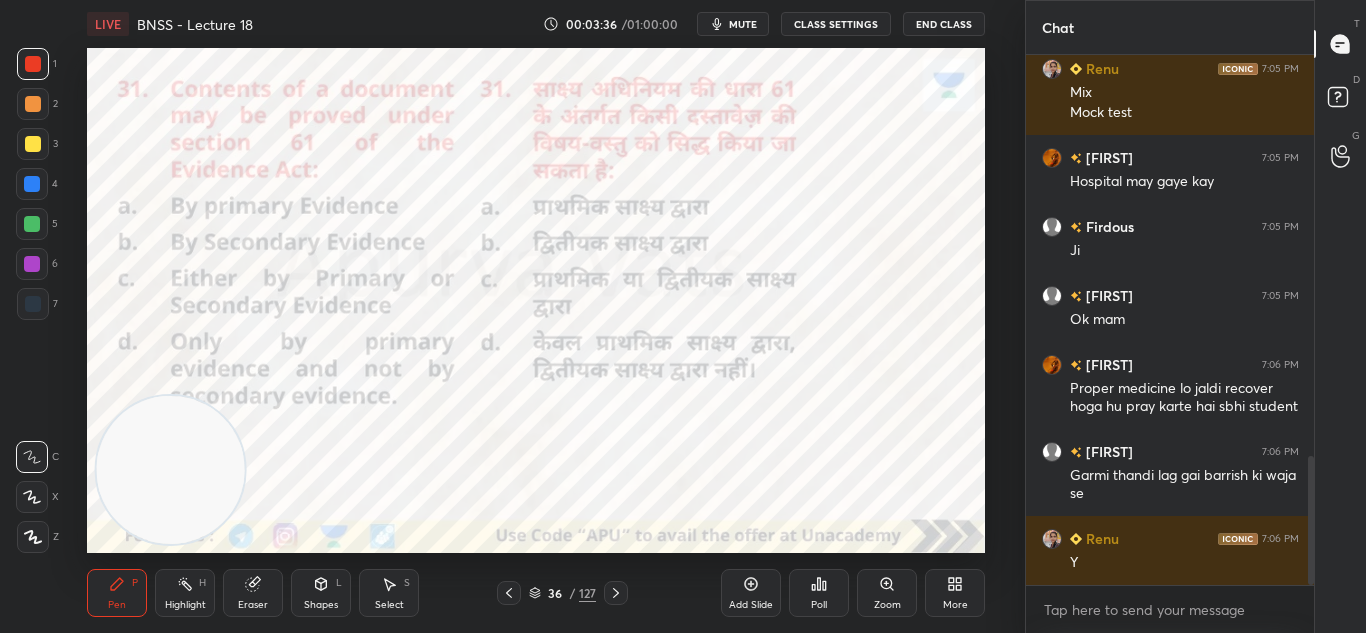 click 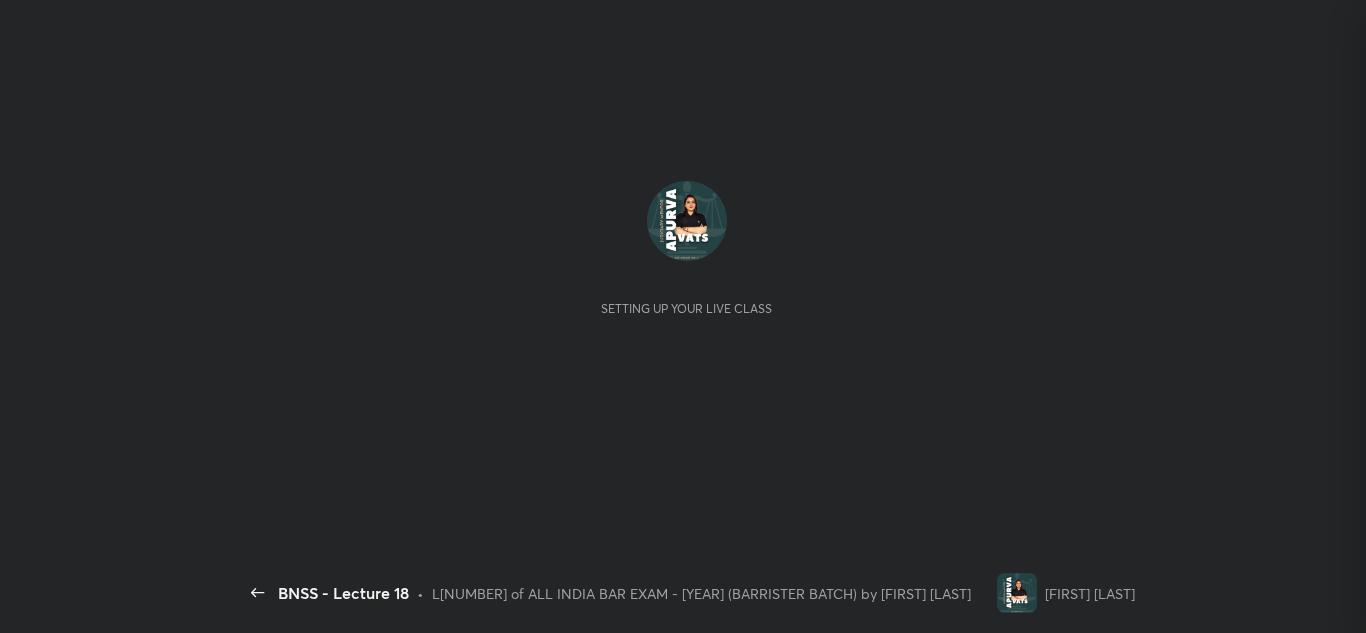 scroll, scrollTop: 0, scrollLeft: 0, axis: both 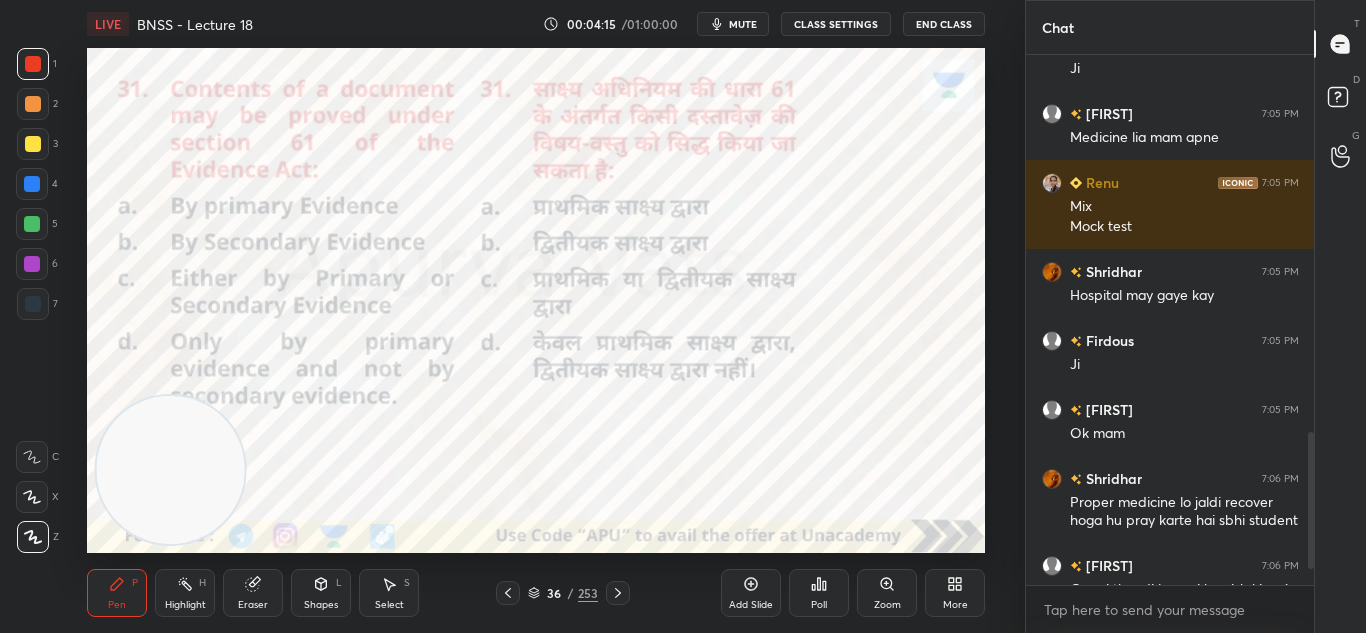 click at bounding box center [508, 593] 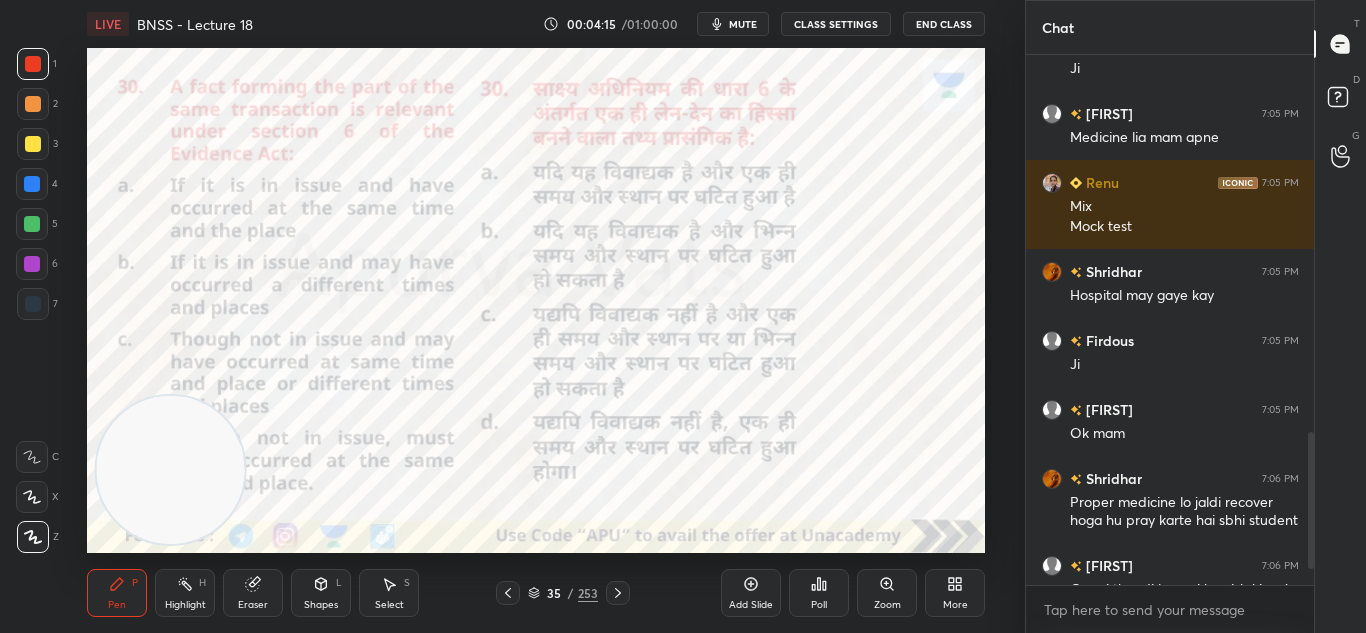 click on "Add Slide" at bounding box center [751, 593] 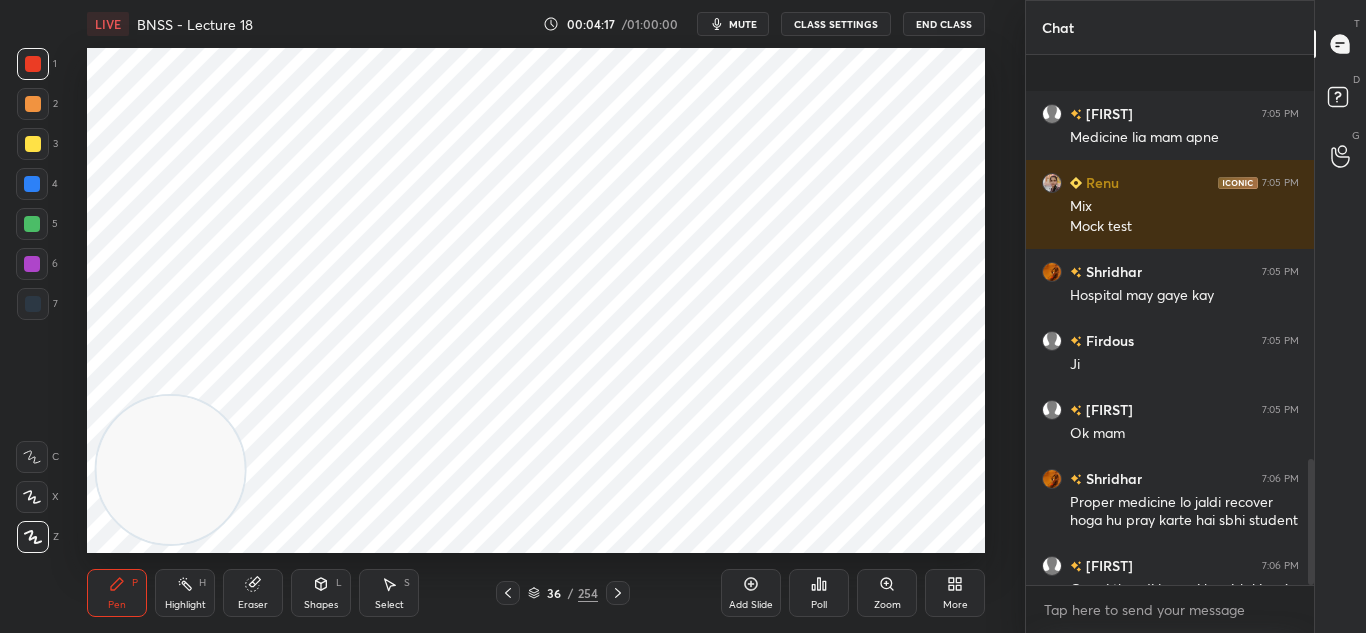 scroll, scrollTop: 1696, scrollLeft: 0, axis: vertical 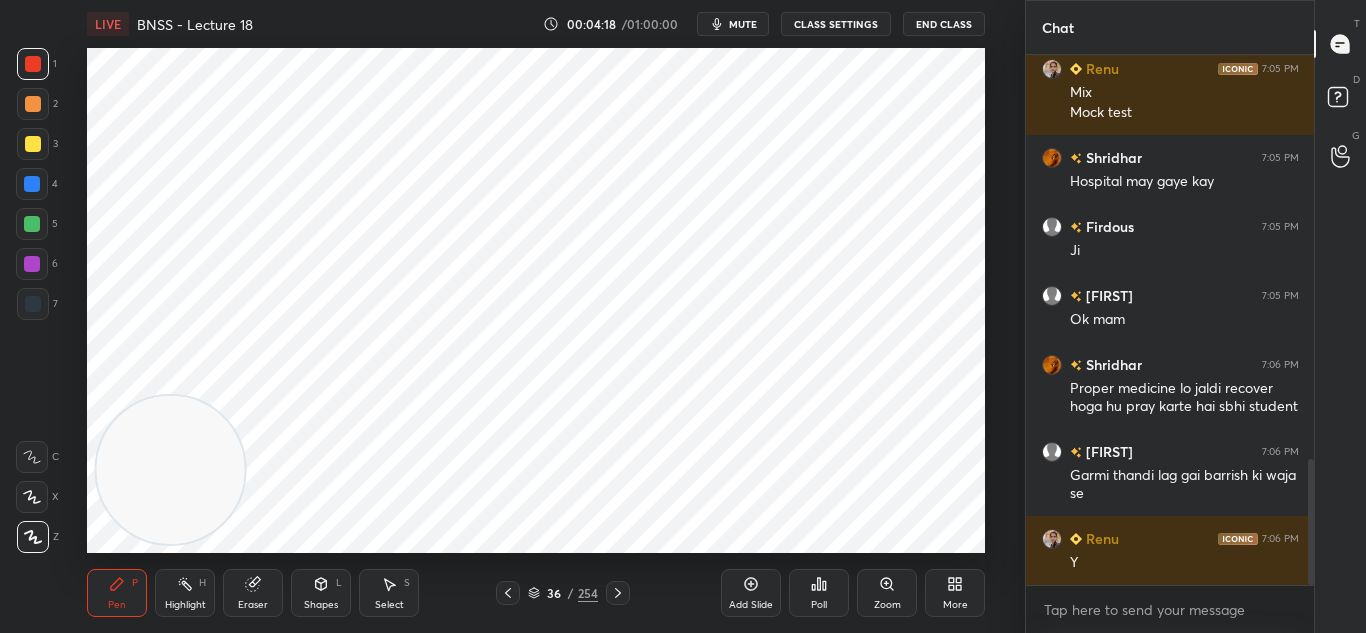 click at bounding box center [33, 304] 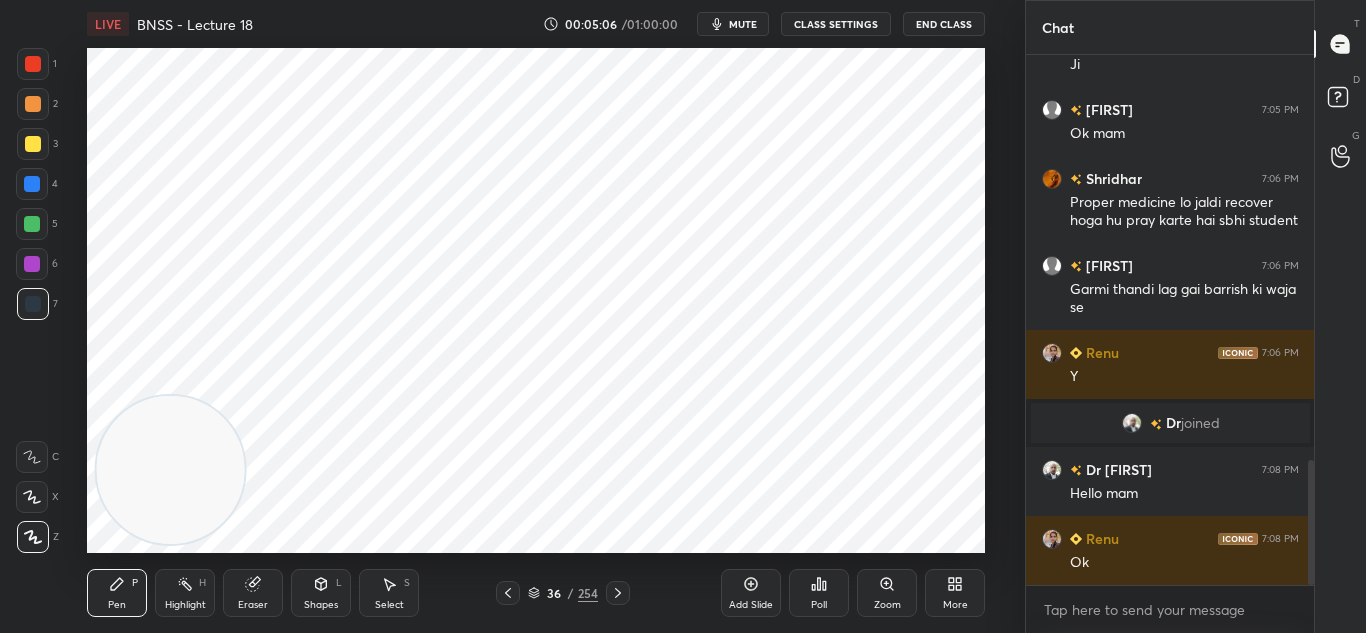 scroll, scrollTop: 1723, scrollLeft: 0, axis: vertical 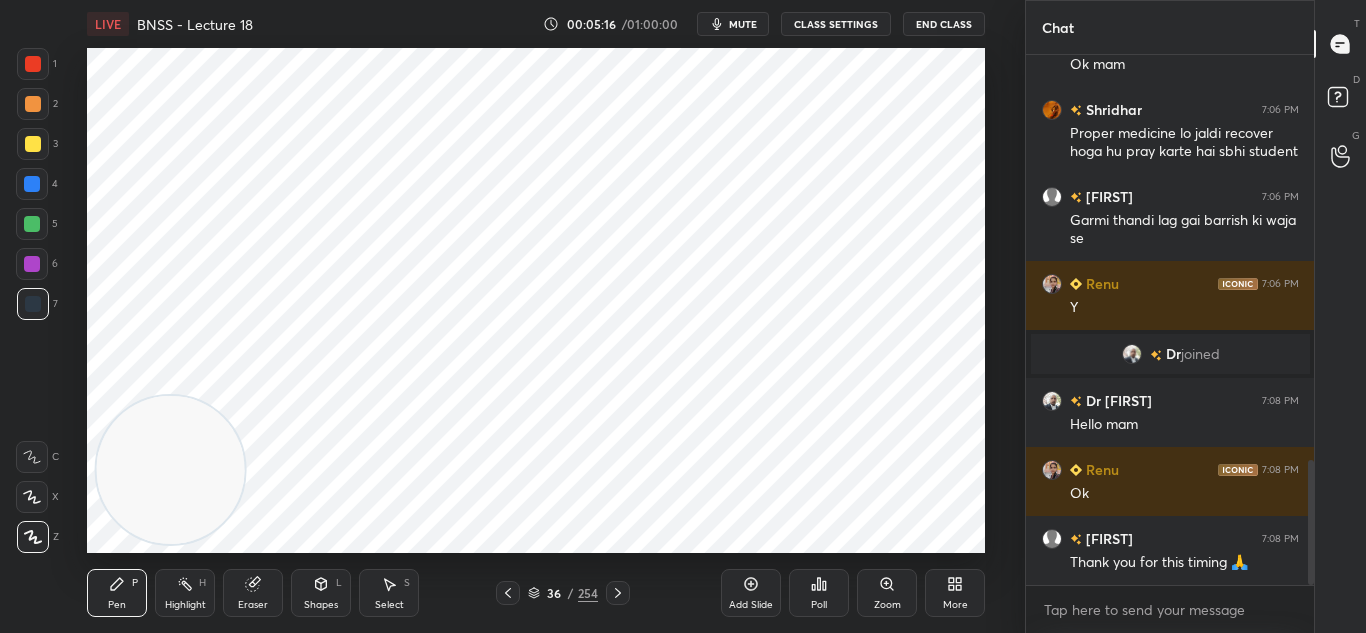 click 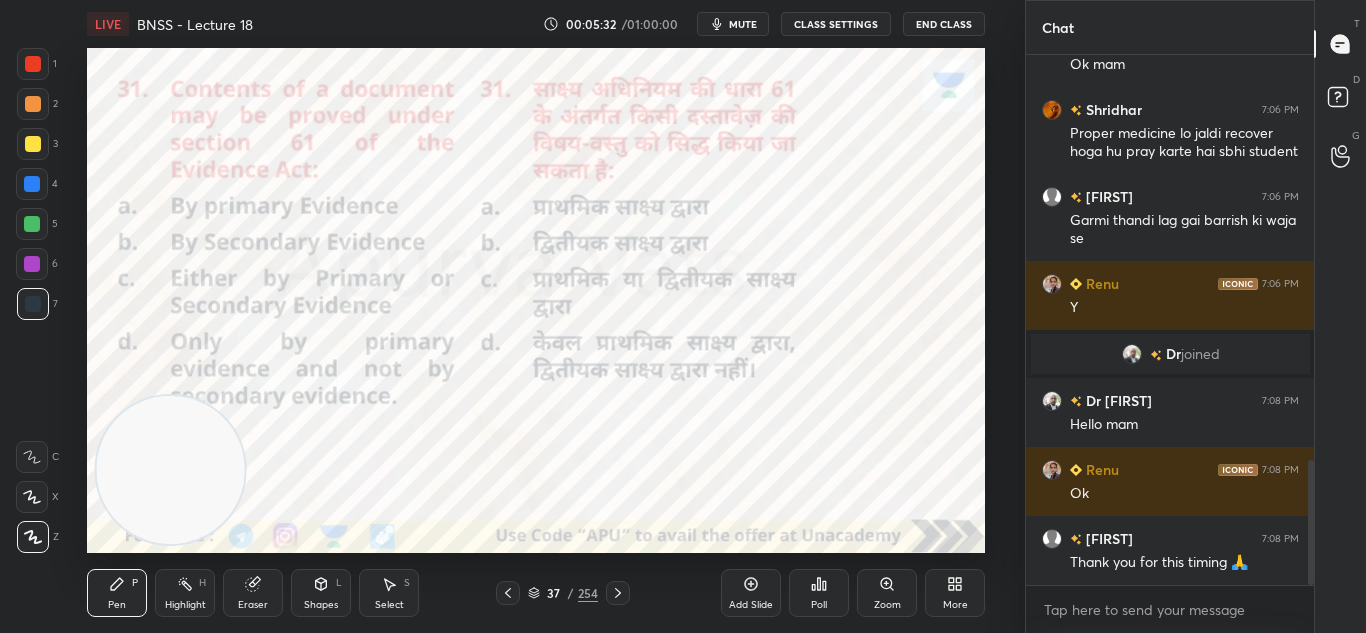 click on "Zoom" at bounding box center (887, 593) 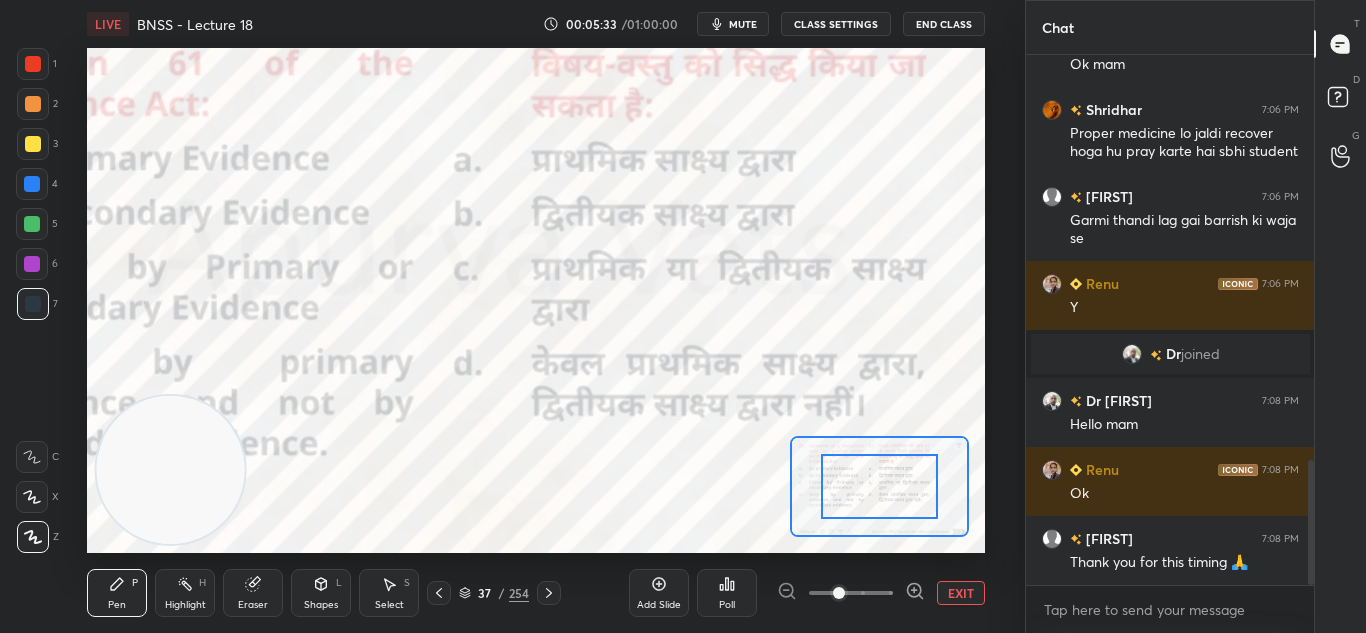 click on "EXIT" at bounding box center [961, 593] 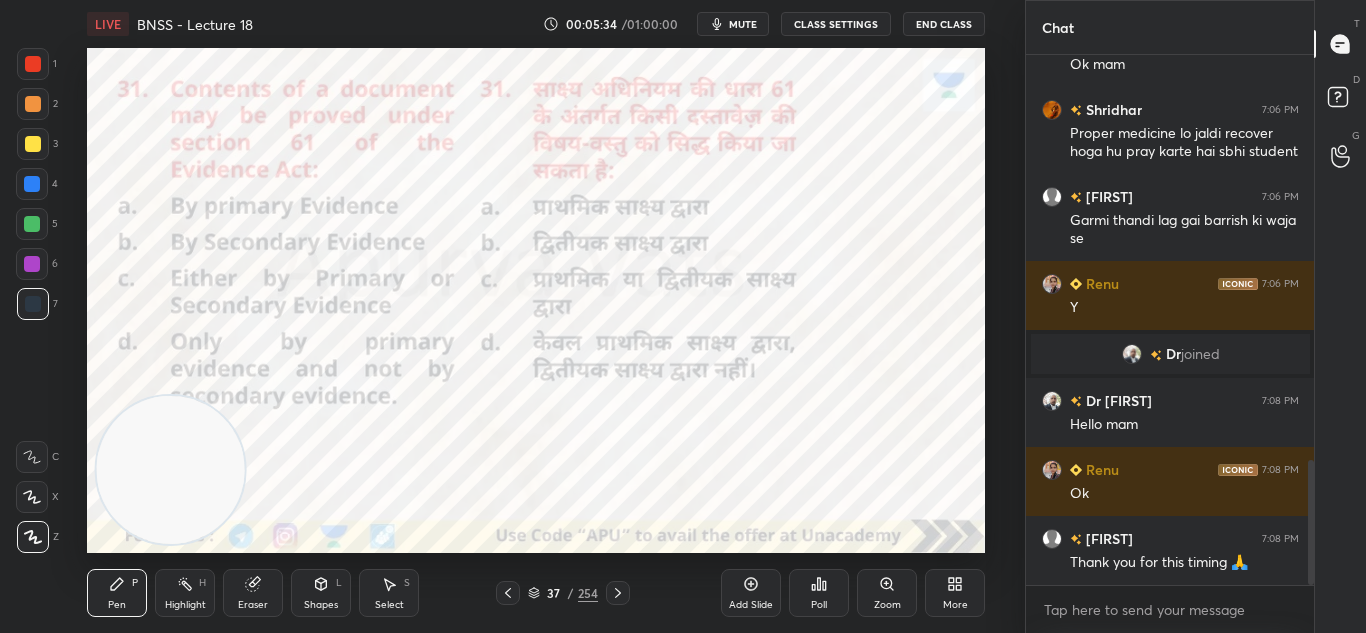 click 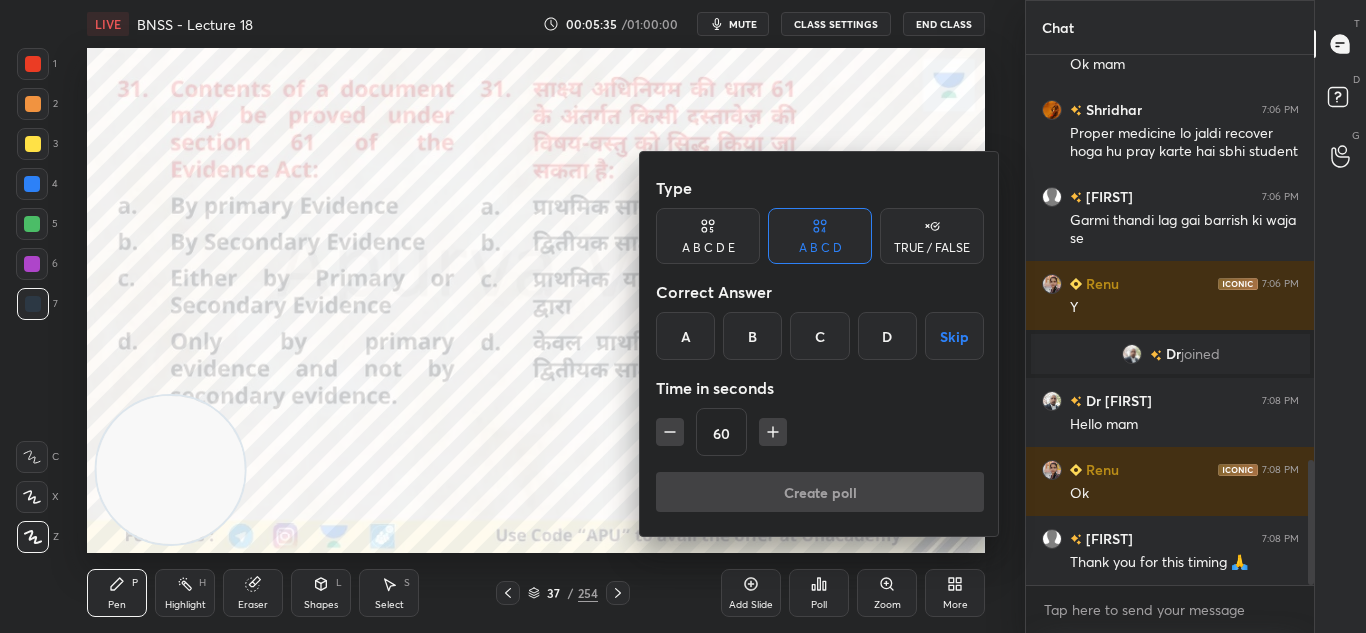 click on "C" at bounding box center [819, 336] 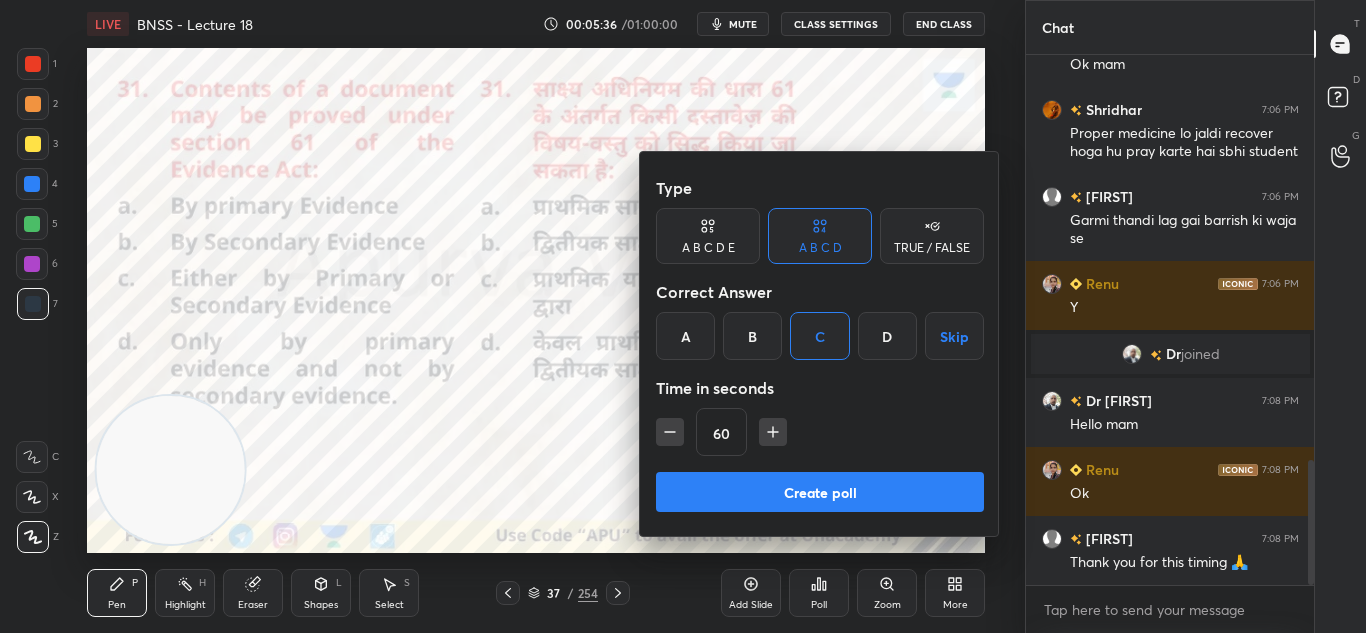 click on "Create poll" at bounding box center [820, 492] 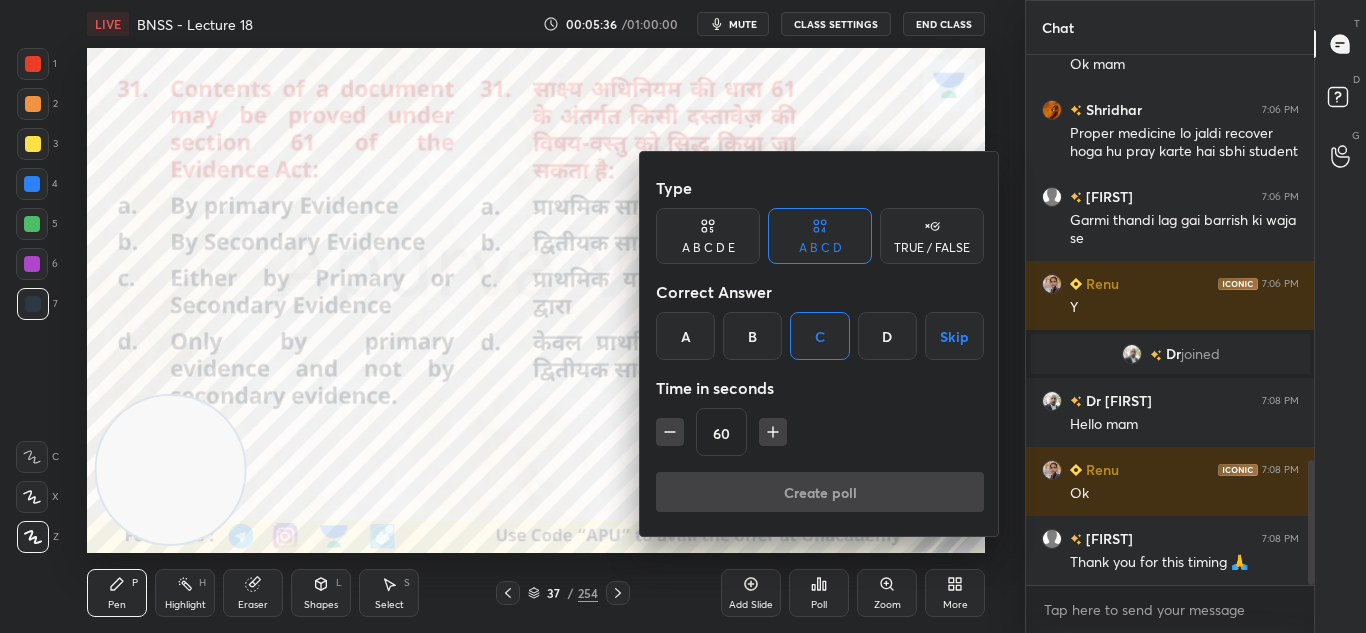 scroll, scrollTop: 316, scrollLeft: 282, axis: both 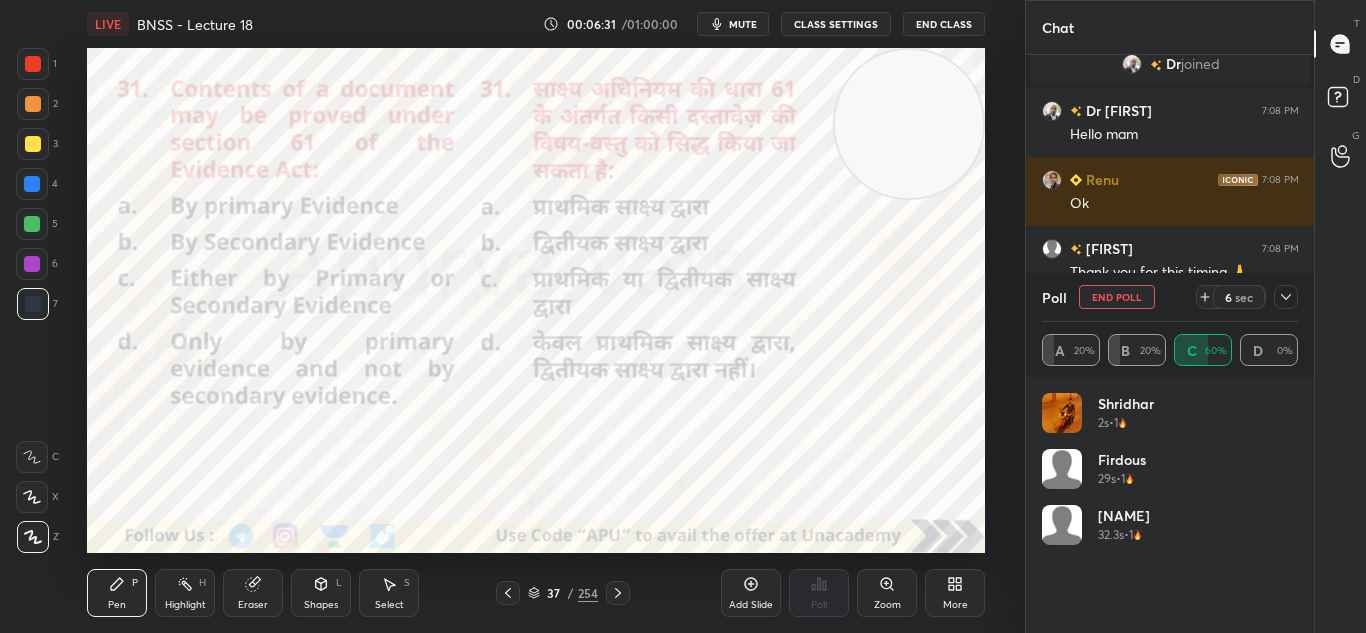 click 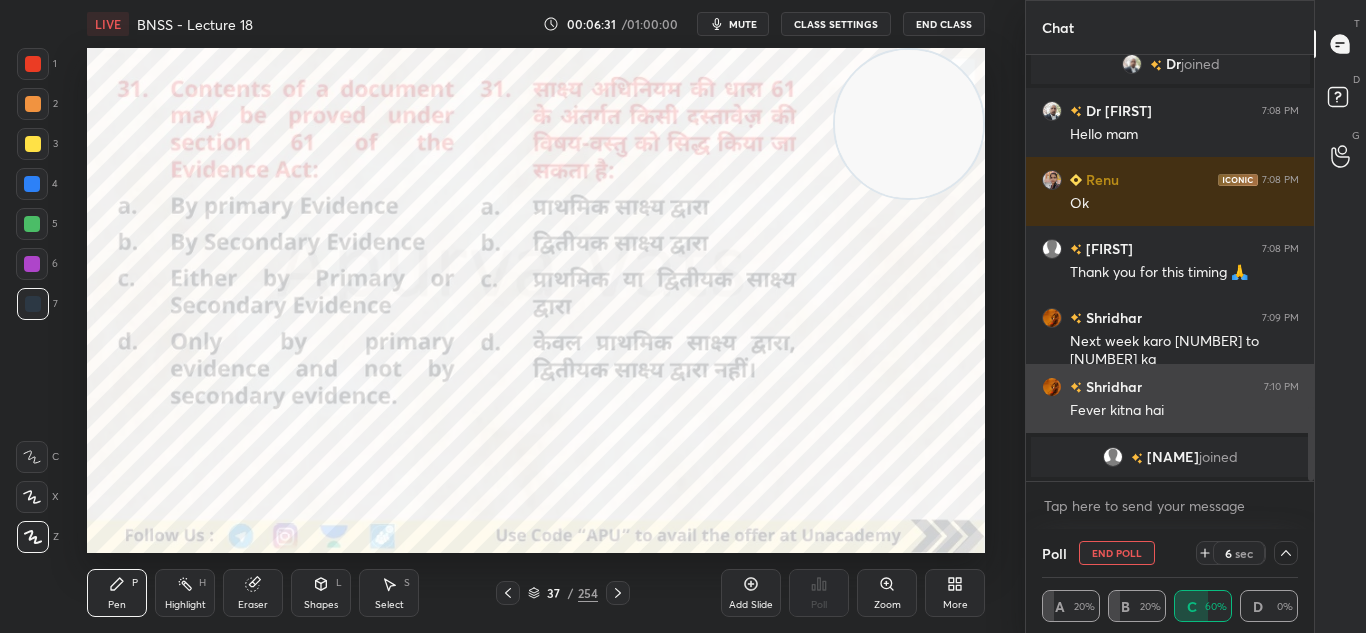 scroll, scrollTop: 0, scrollLeft: 0, axis: both 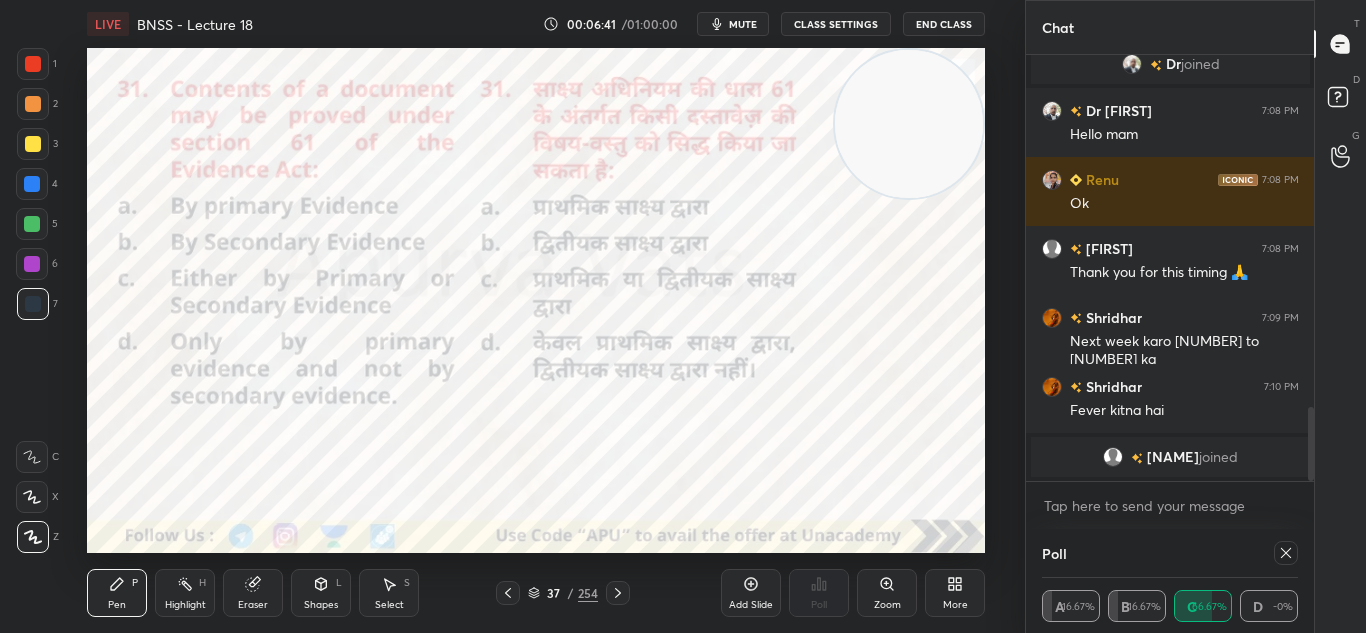 click 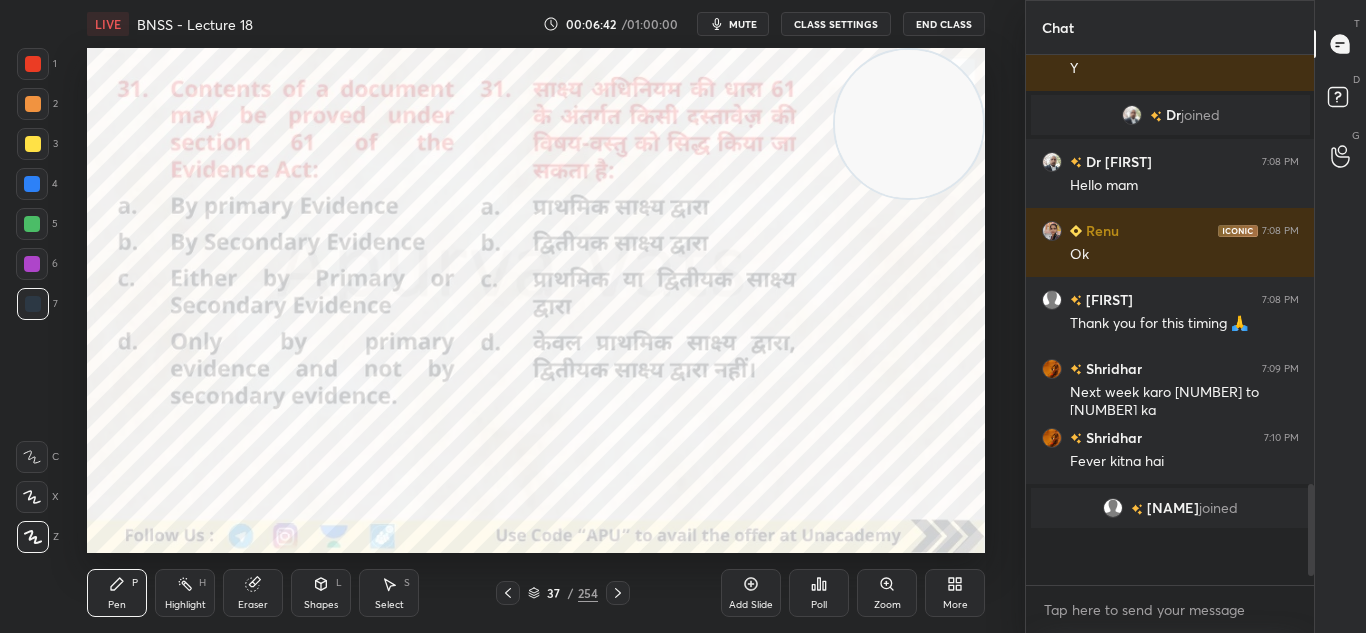 scroll, scrollTop: 7, scrollLeft: 7, axis: both 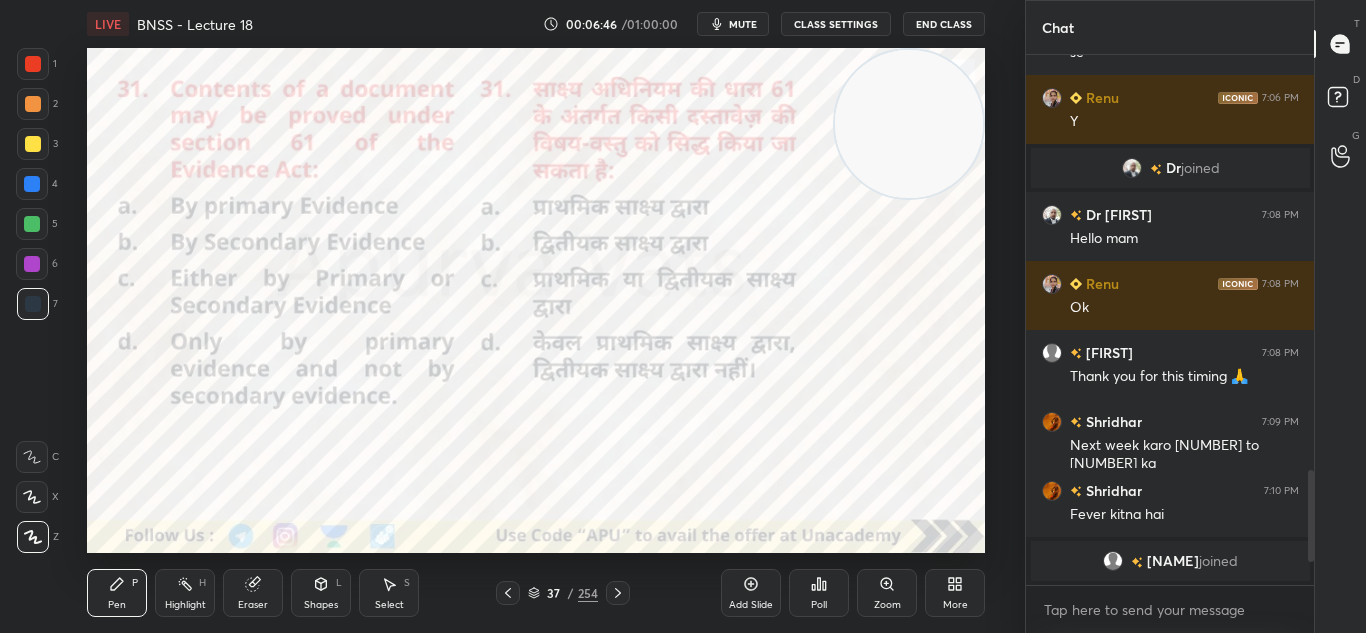 click at bounding box center [618, 593] 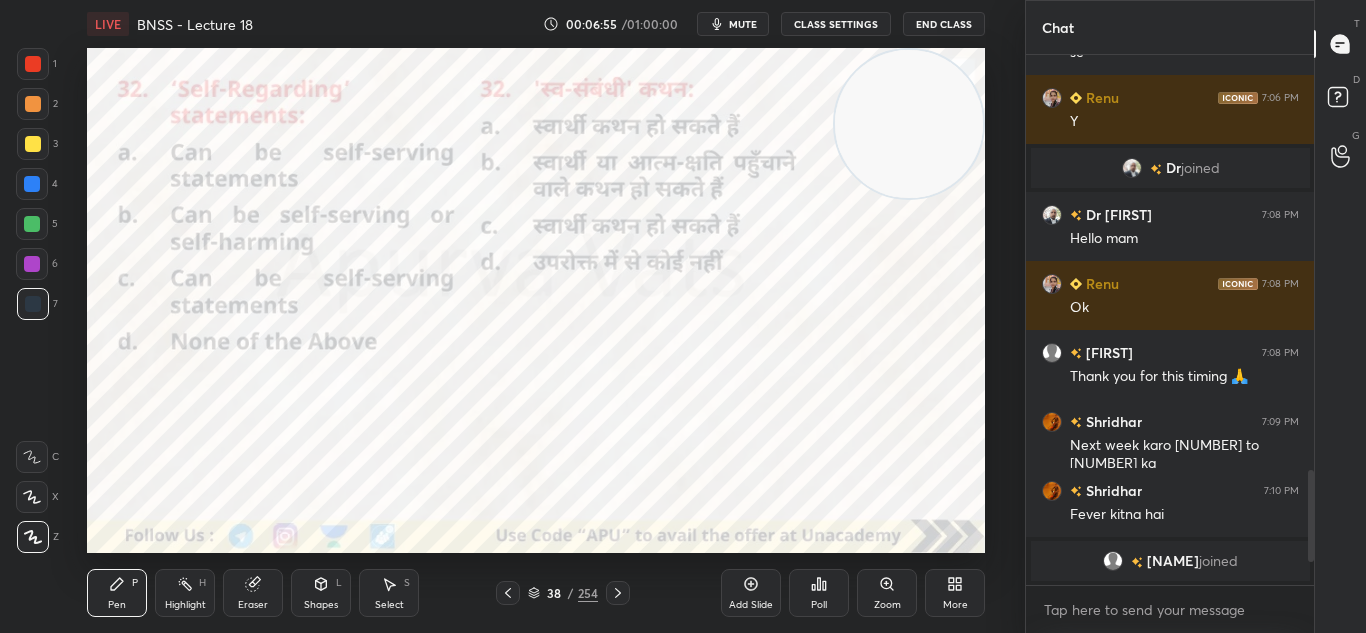 click 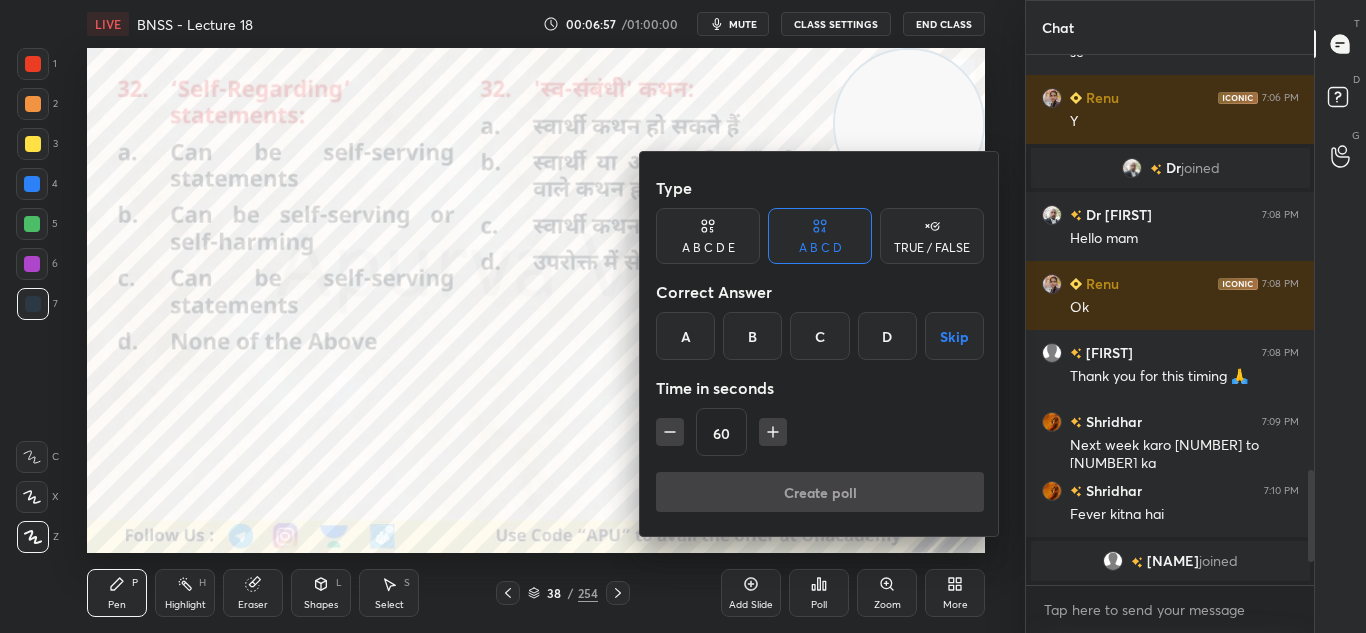 click on "B" at bounding box center [752, 336] 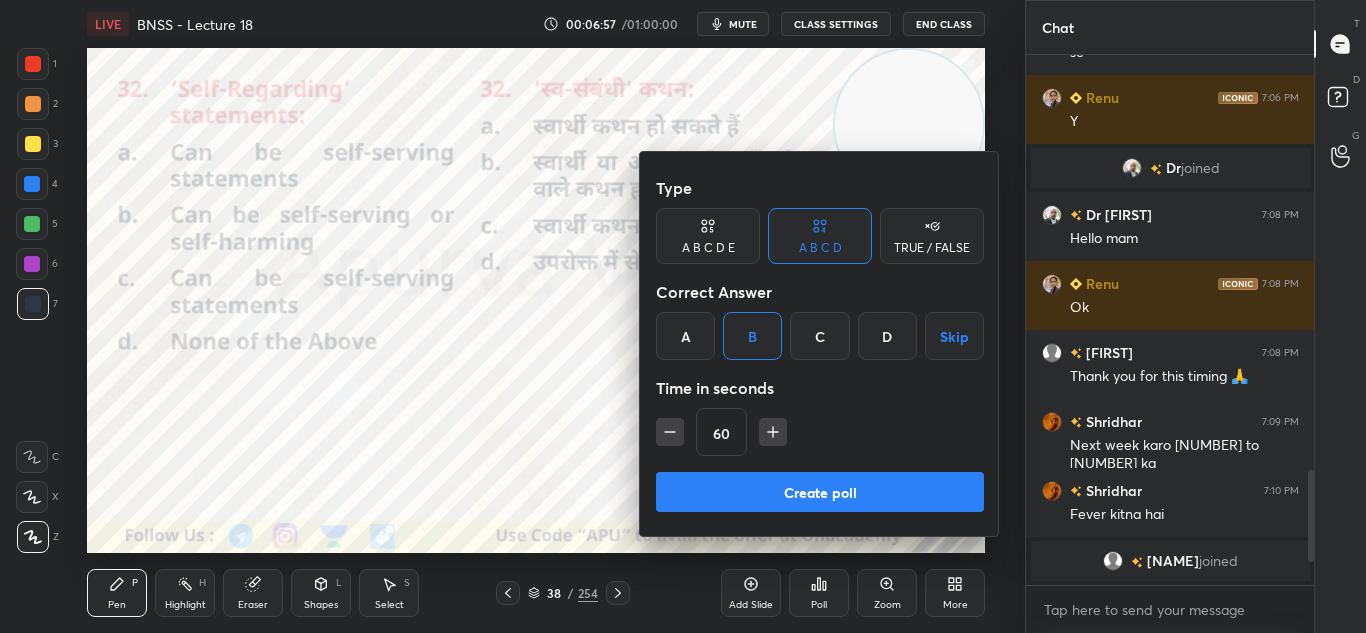click on "Create poll" at bounding box center (820, 492) 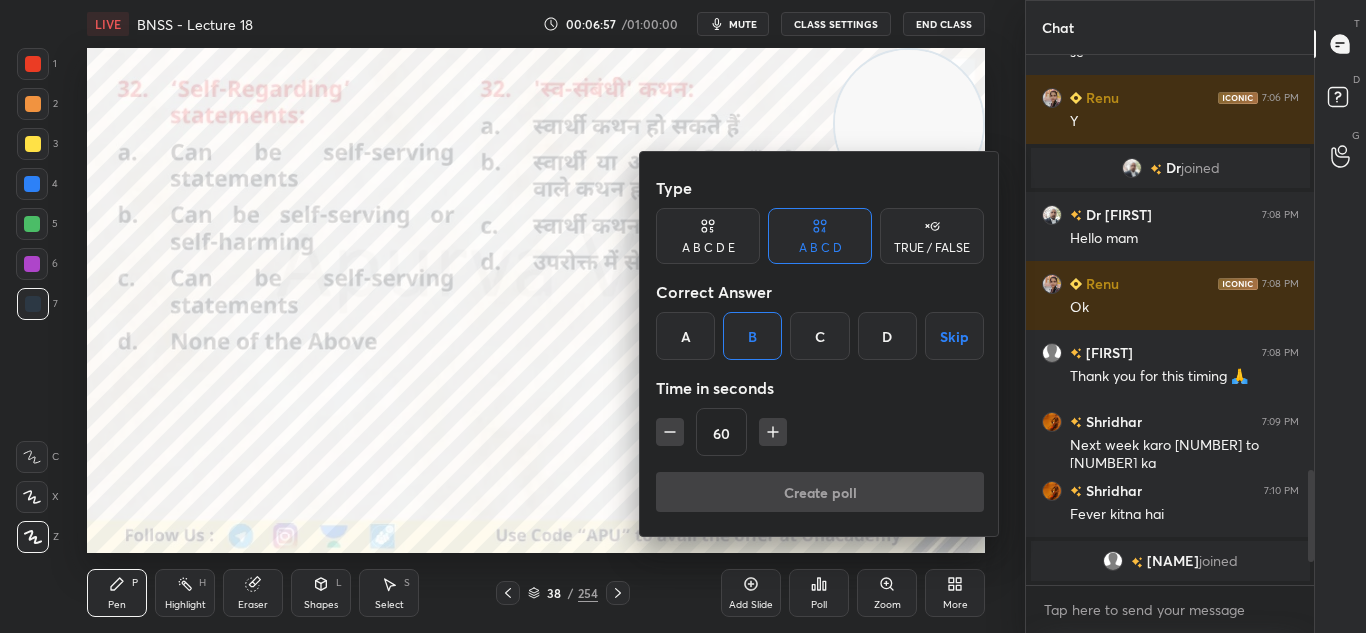 scroll, scrollTop: 315, scrollLeft: 282, axis: both 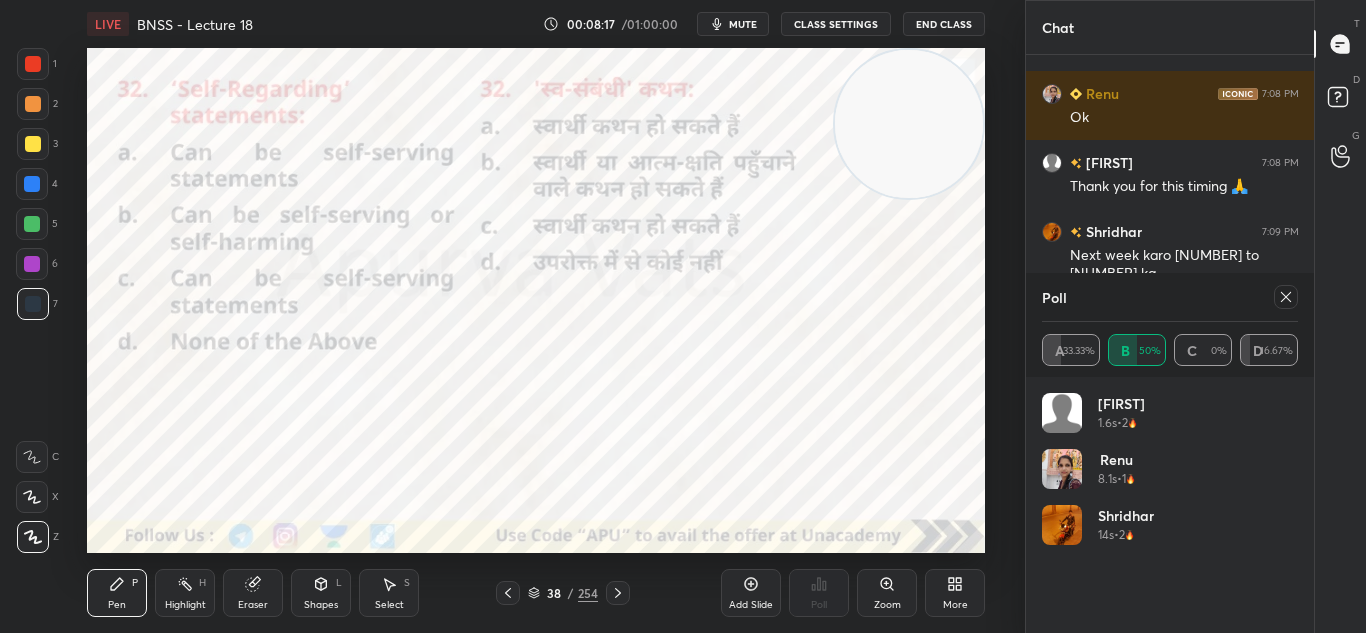 click 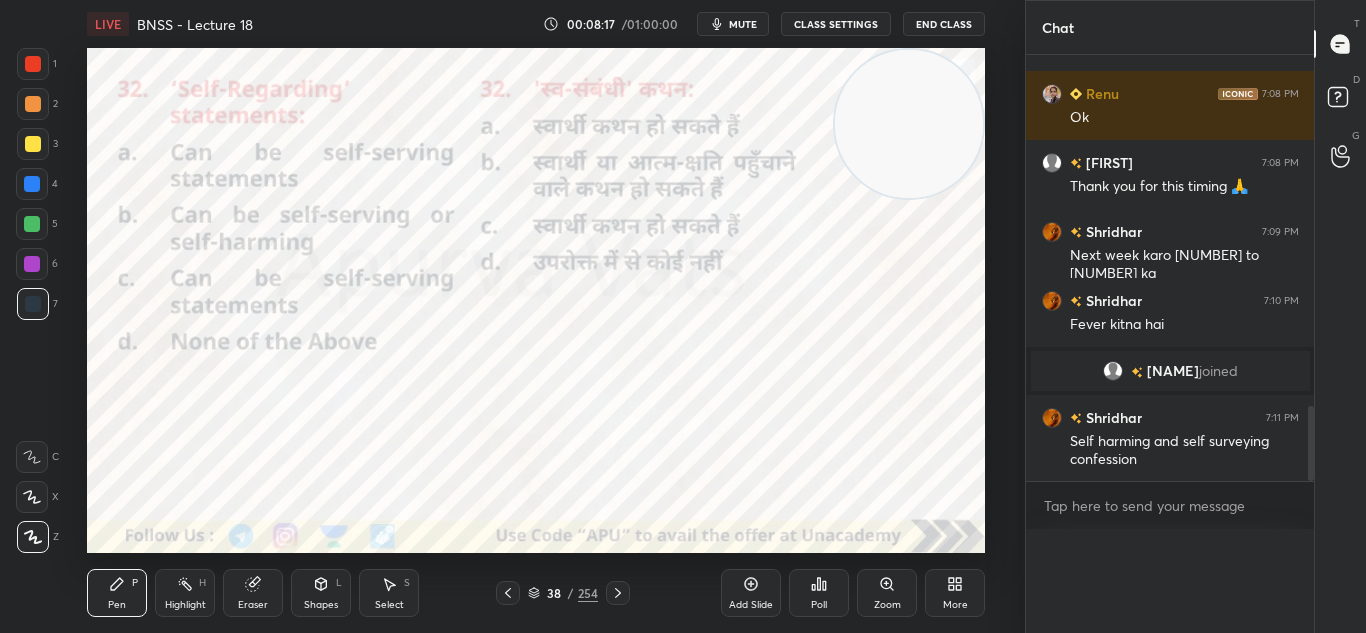 scroll, scrollTop: 0, scrollLeft: 0, axis: both 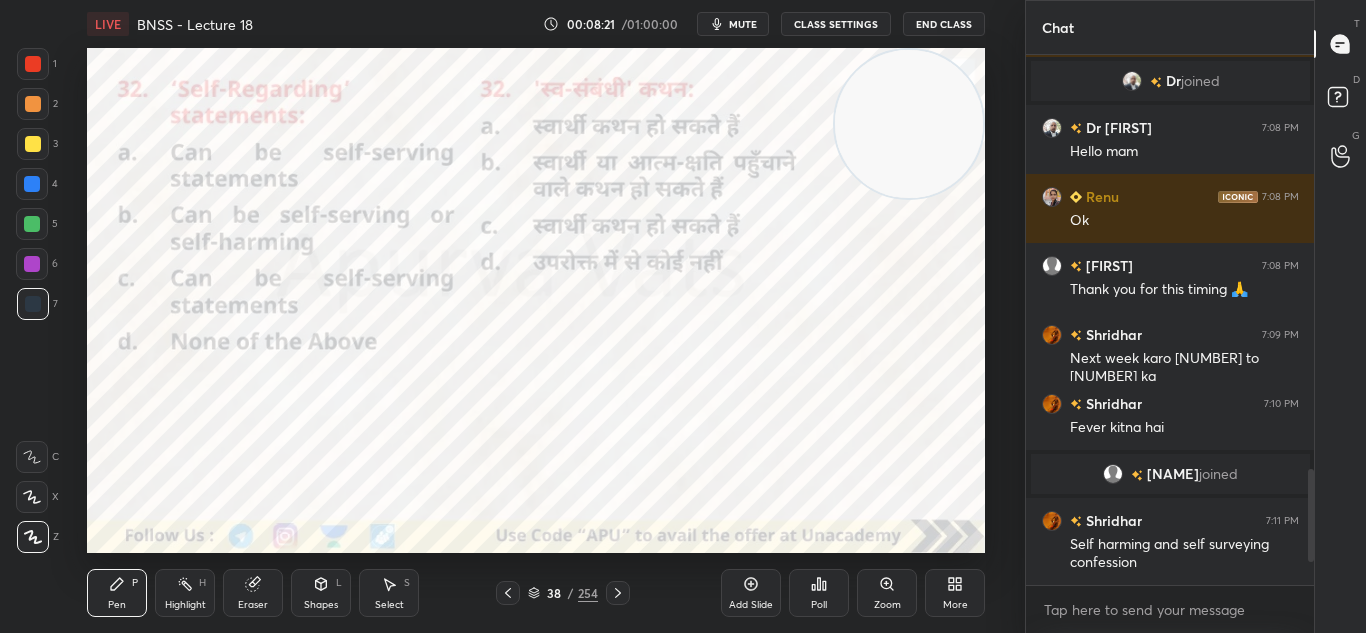 click 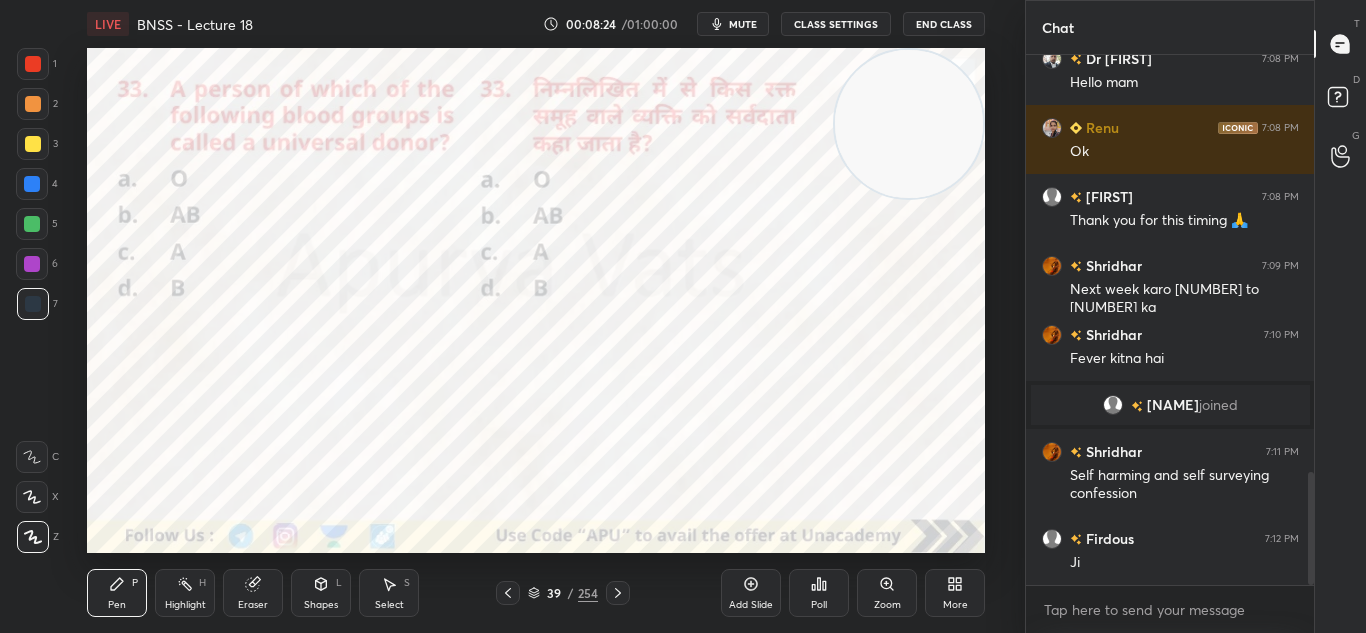 scroll, scrollTop: 1999, scrollLeft: 0, axis: vertical 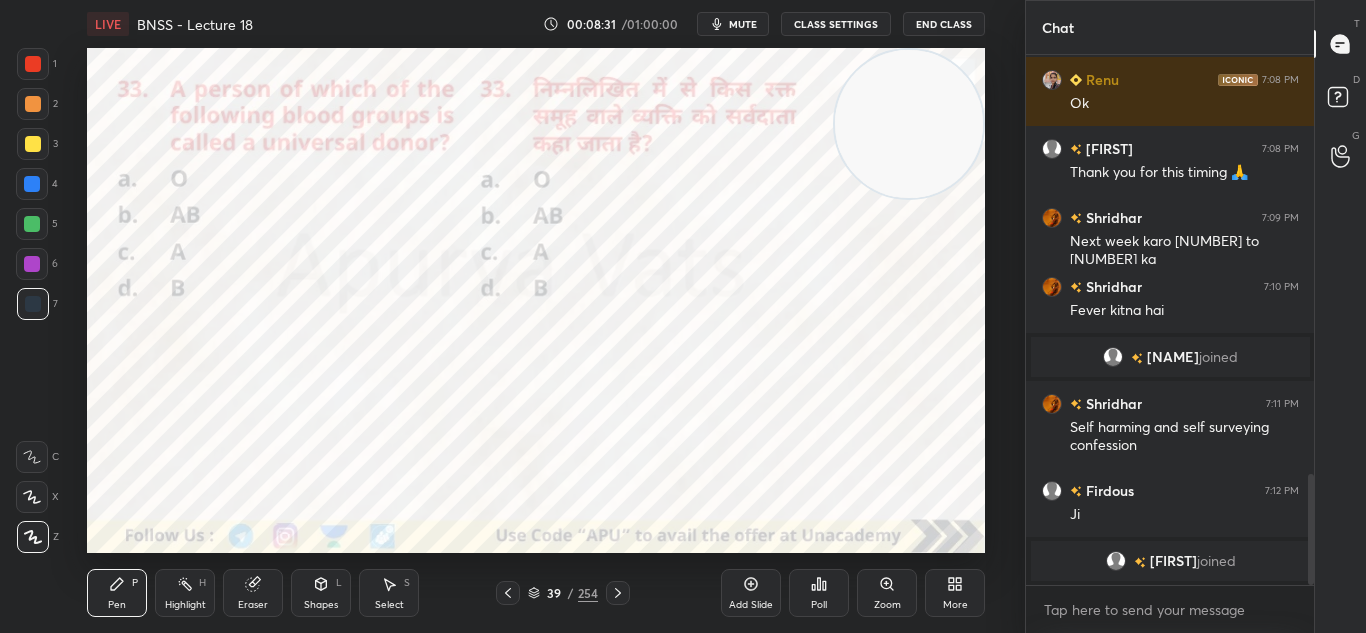 click 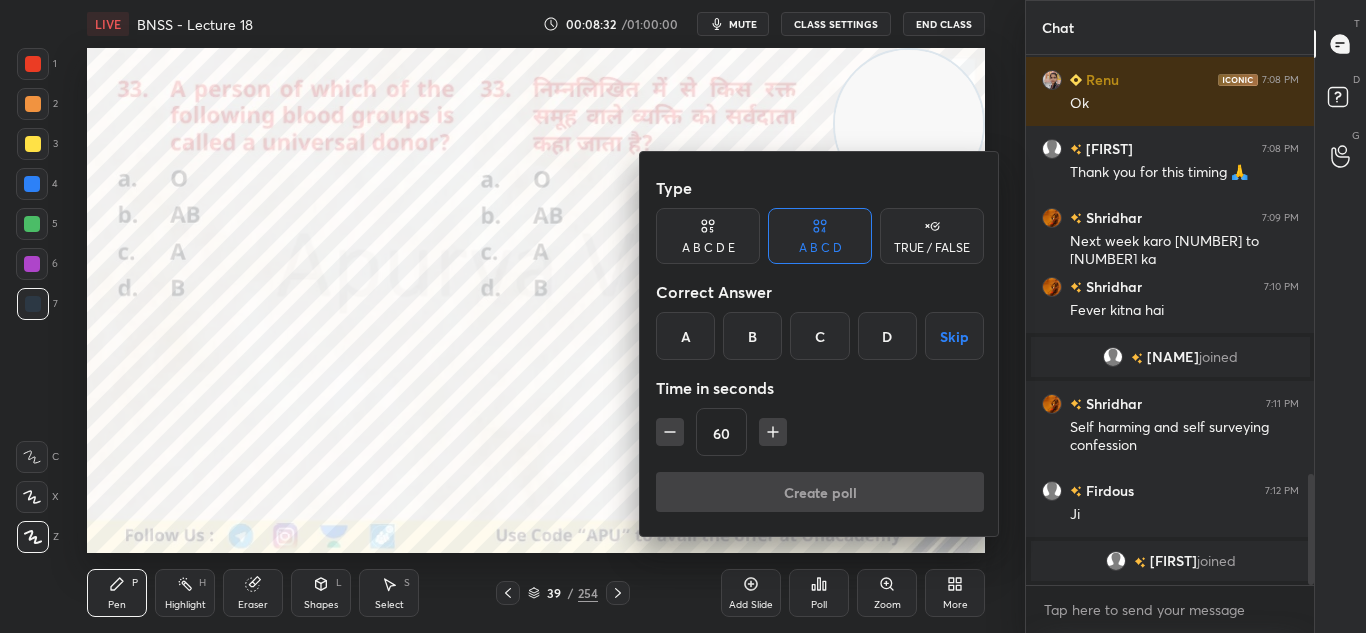 click on "A" at bounding box center [685, 336] 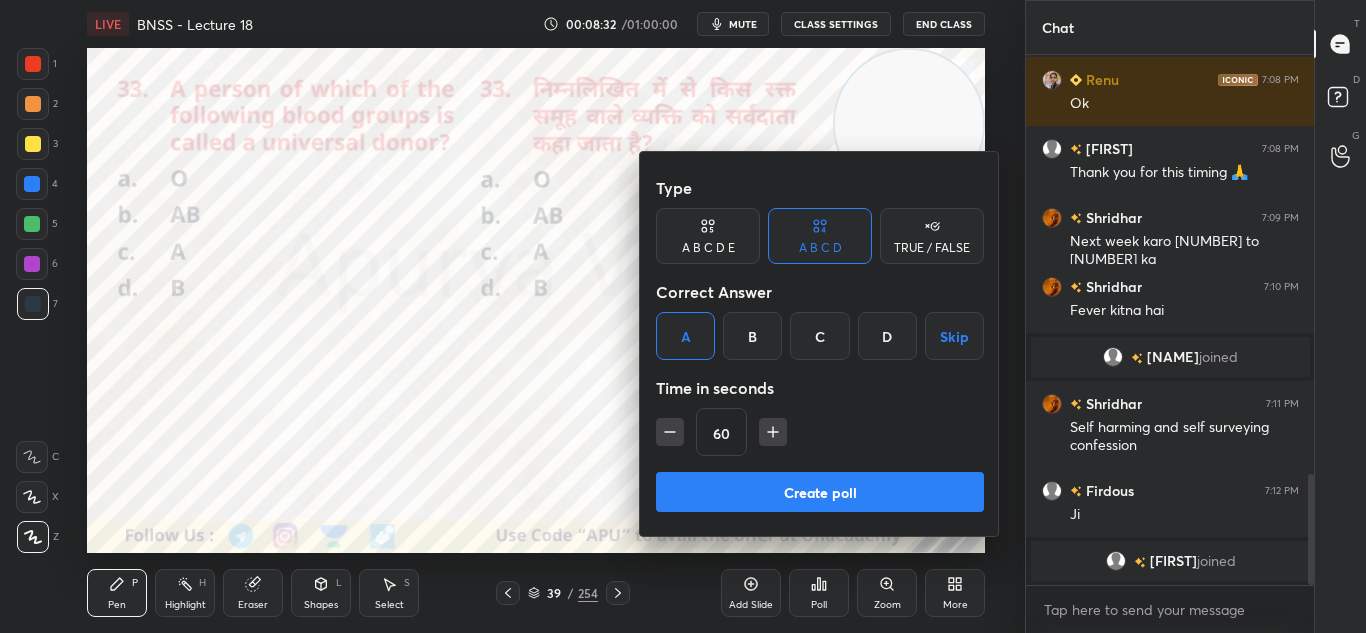 click on "Create poll" at bounding box center (820, 492) 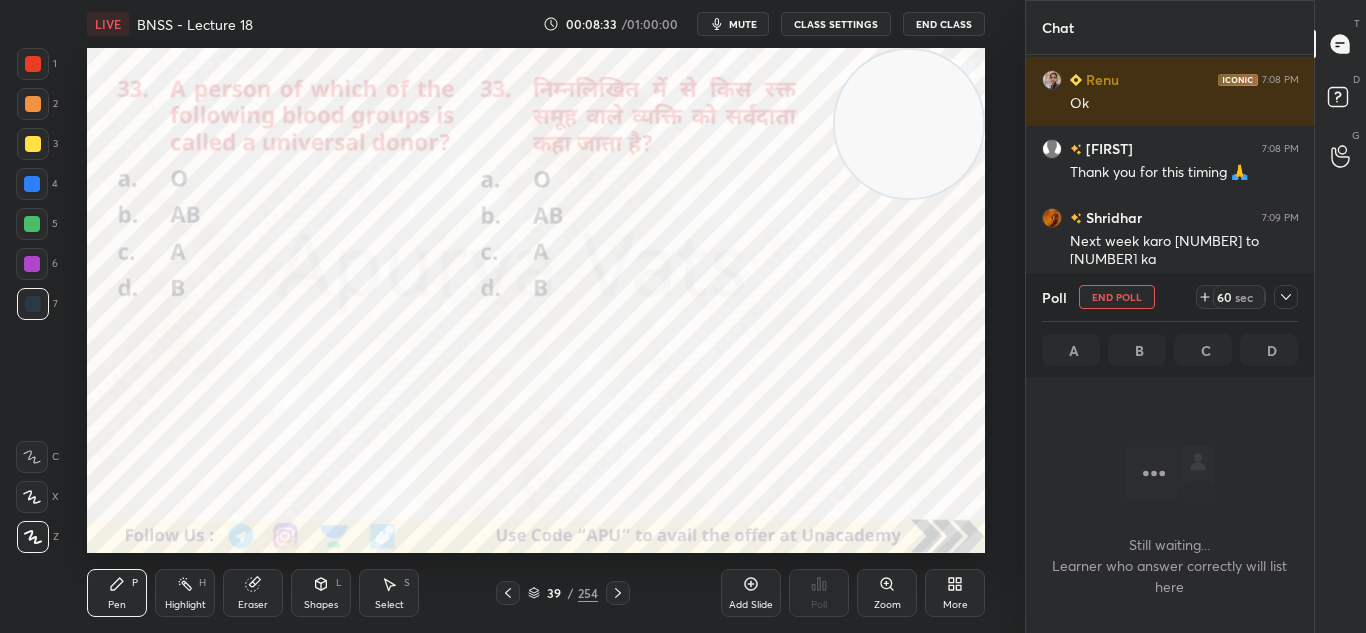 scroll, scrollTop: 306, scrollLeft: 282, axis: both 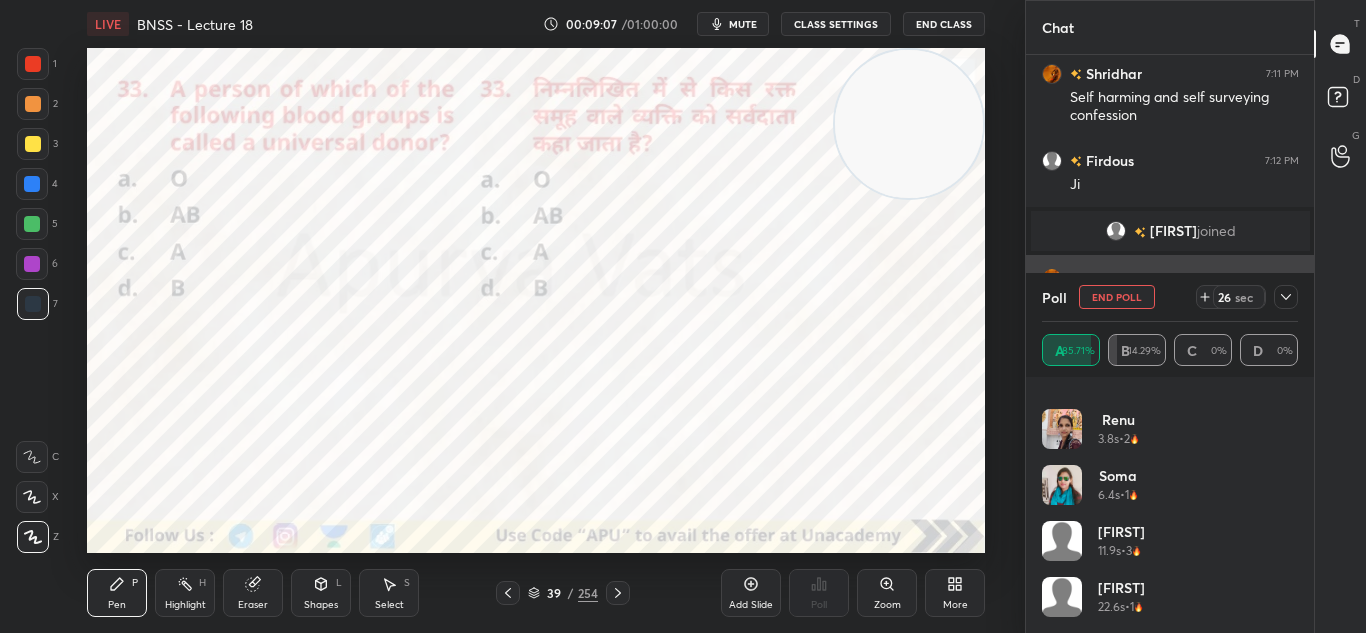 click 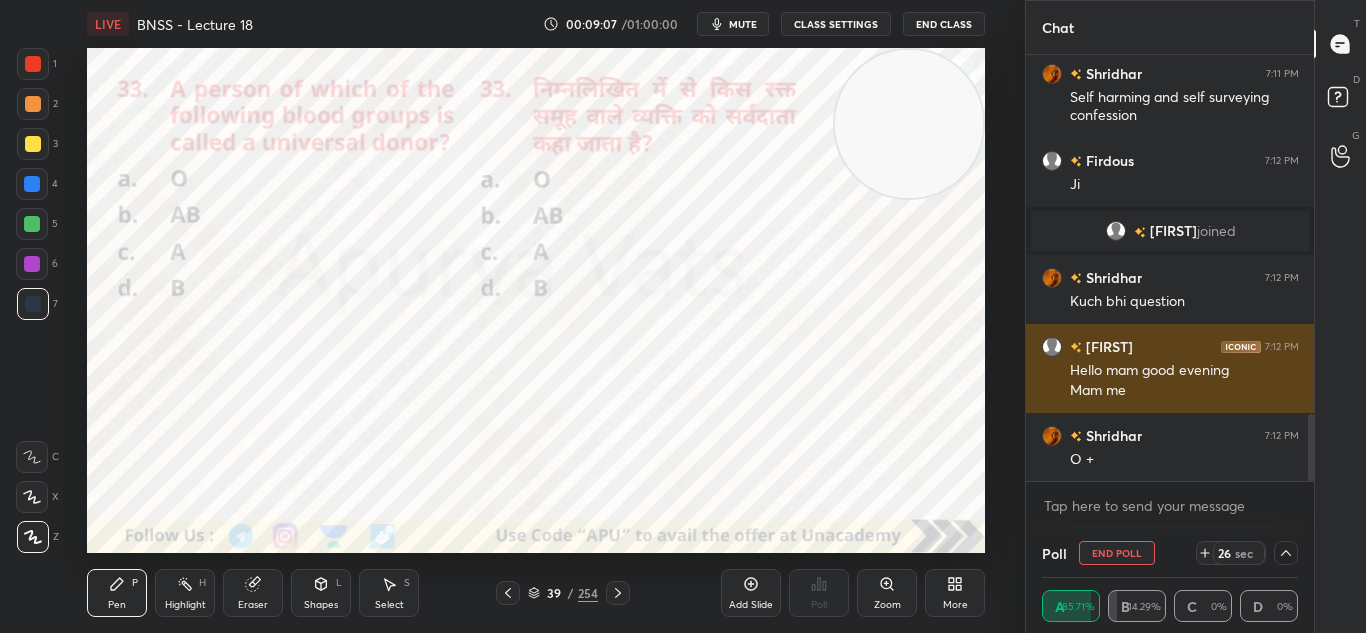 scroll, scrollTop: 0, scrollLeft: 0, axis: both 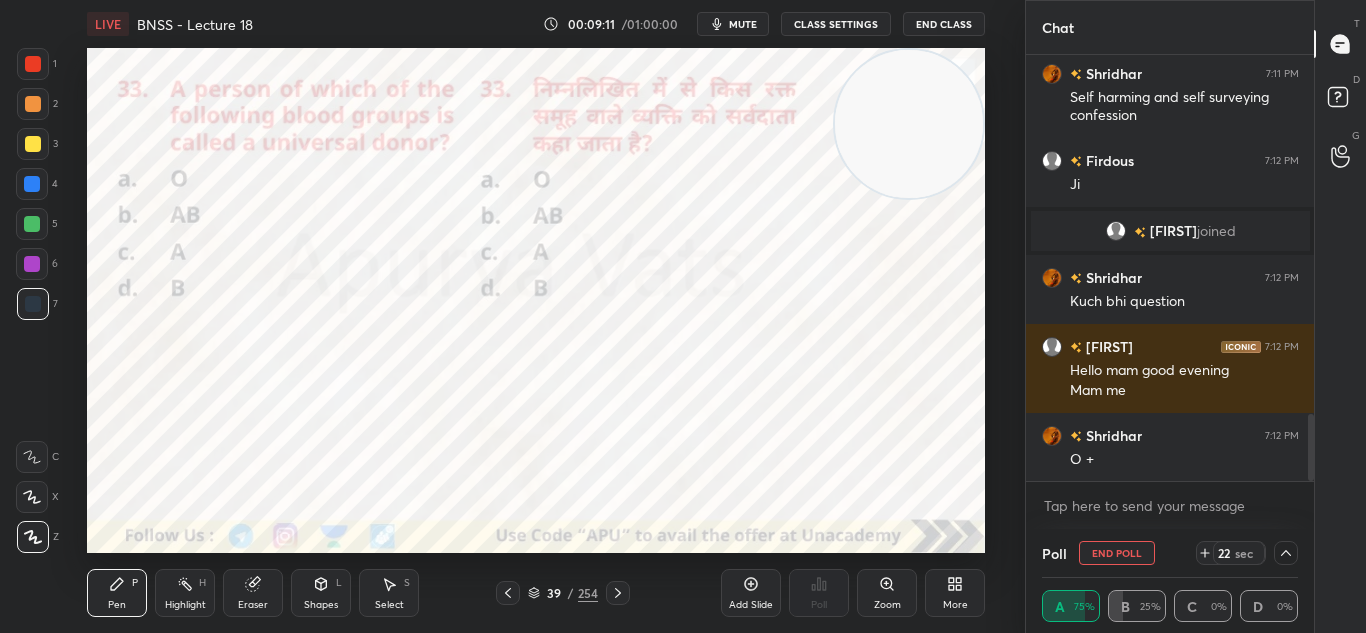 click 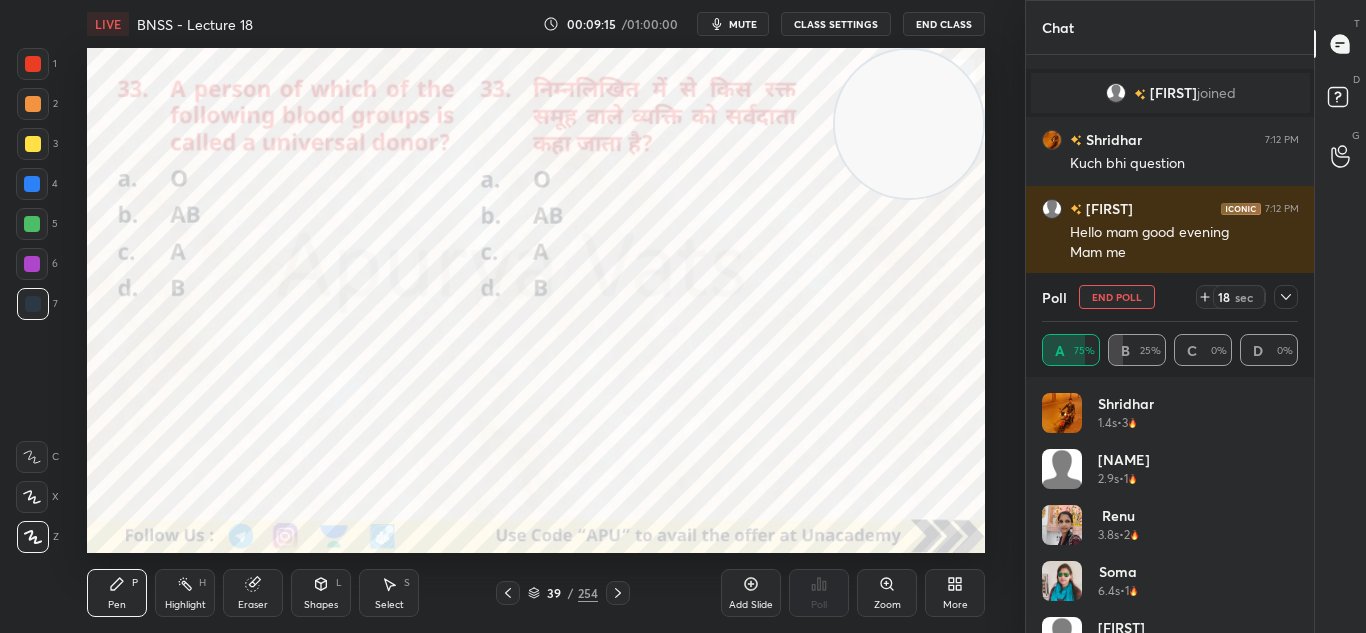 click 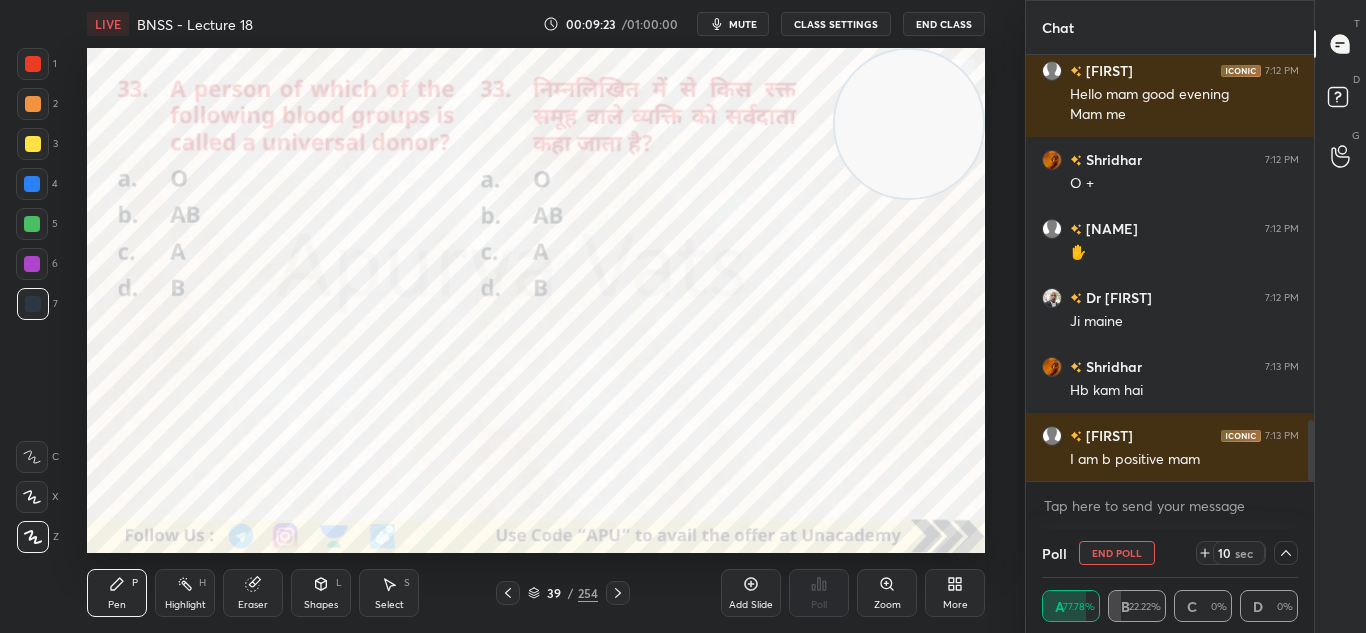 scroll, scrollTop: 2617, scrollLeft: 0, axis: vertical 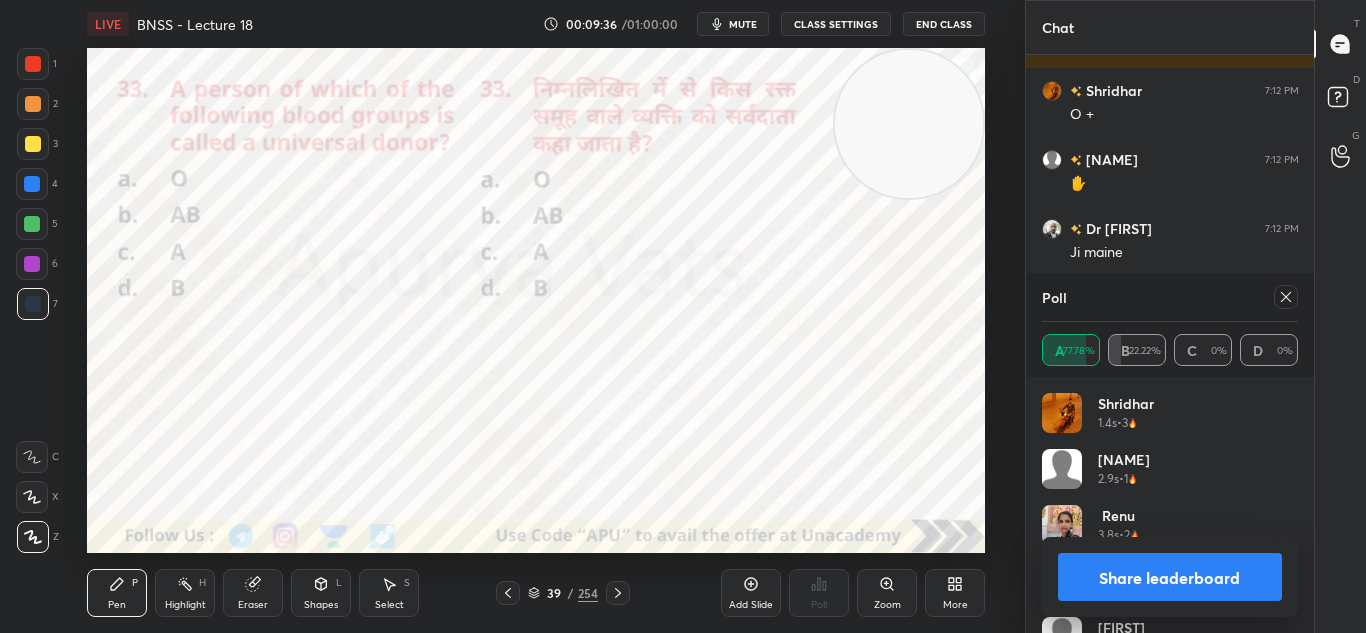click on "Share leaderboard" at bounding box center (1170, 577) 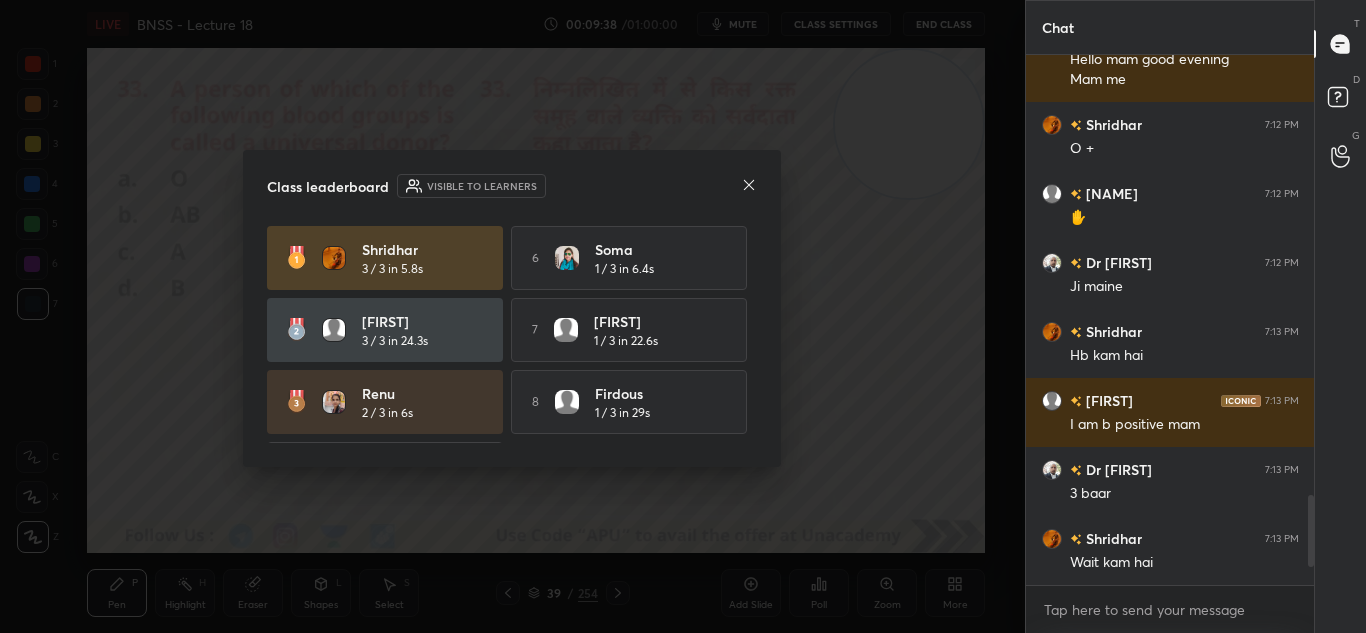click 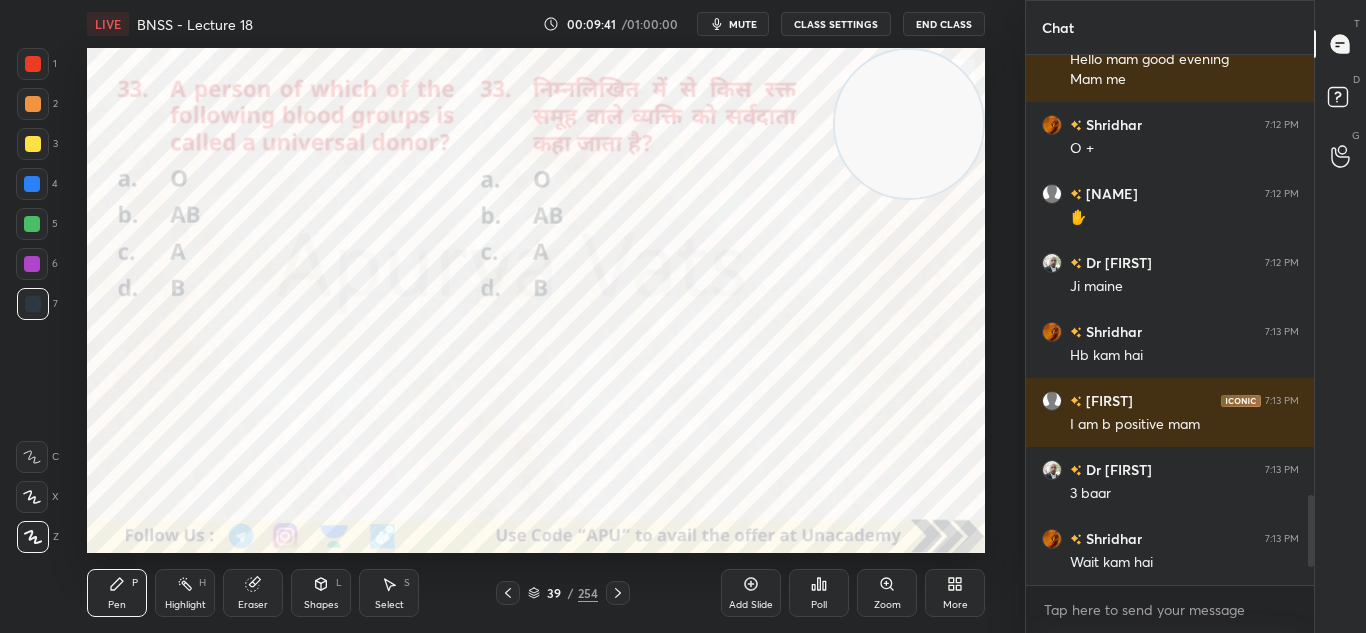 click 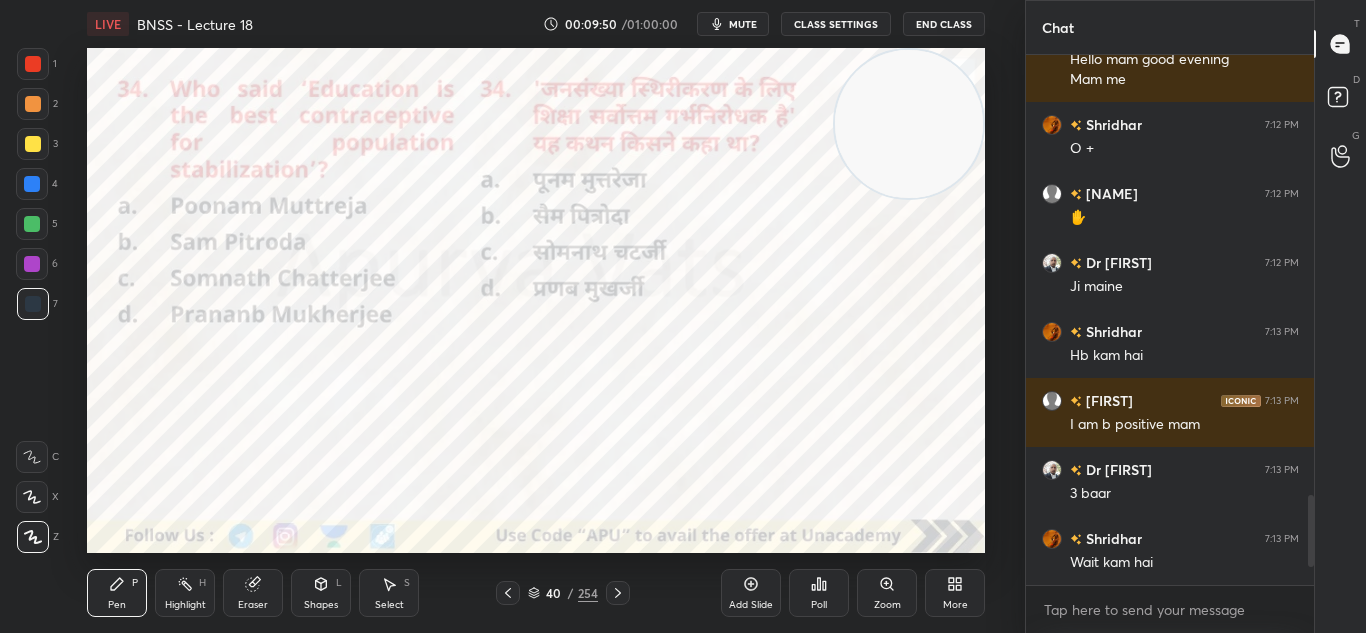 click 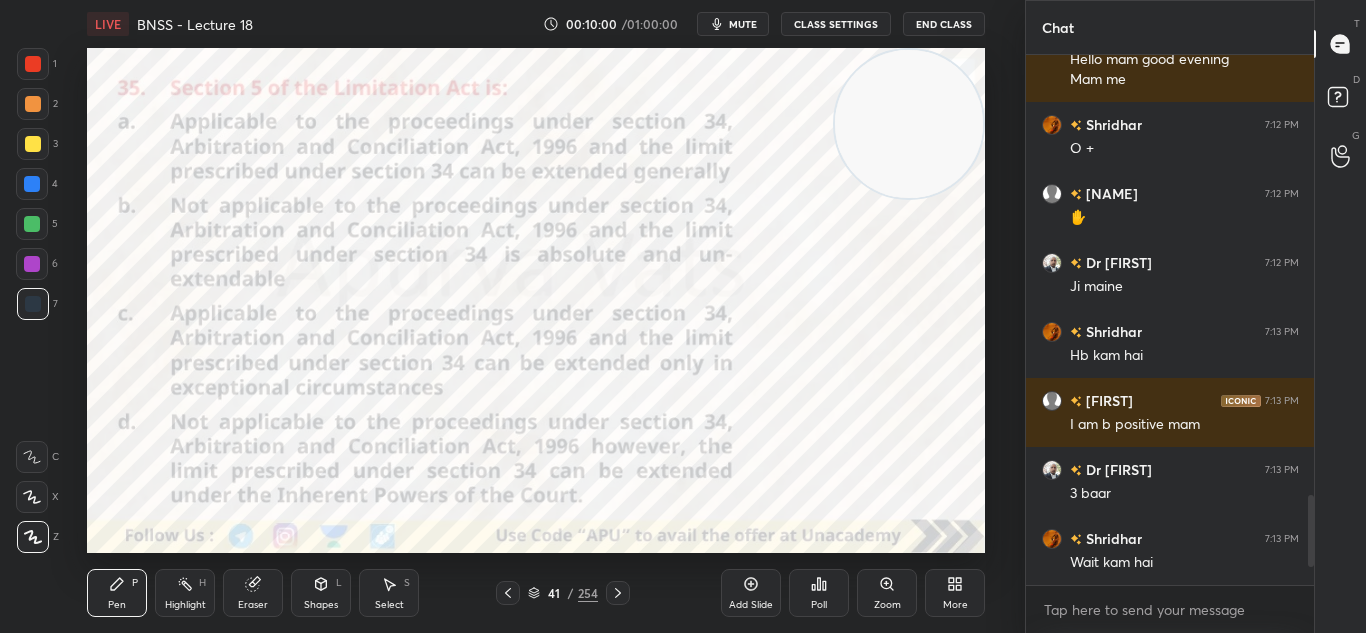 click 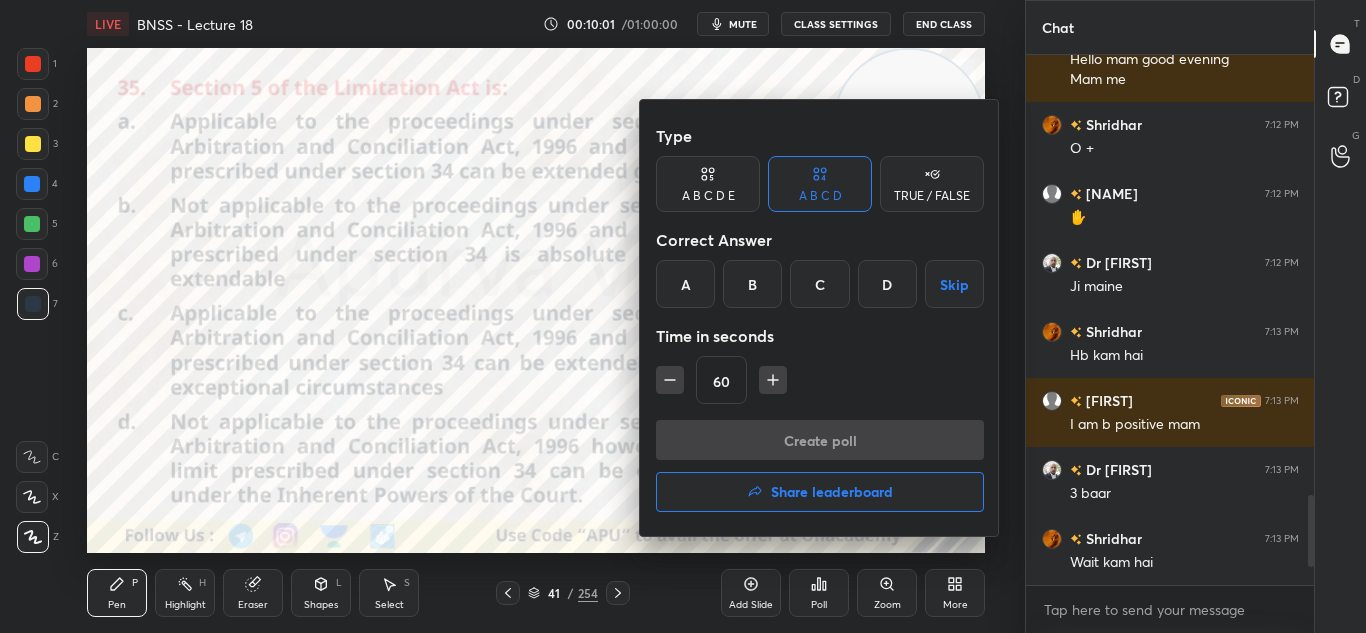 click on "D" at bounding box center [887, 284] 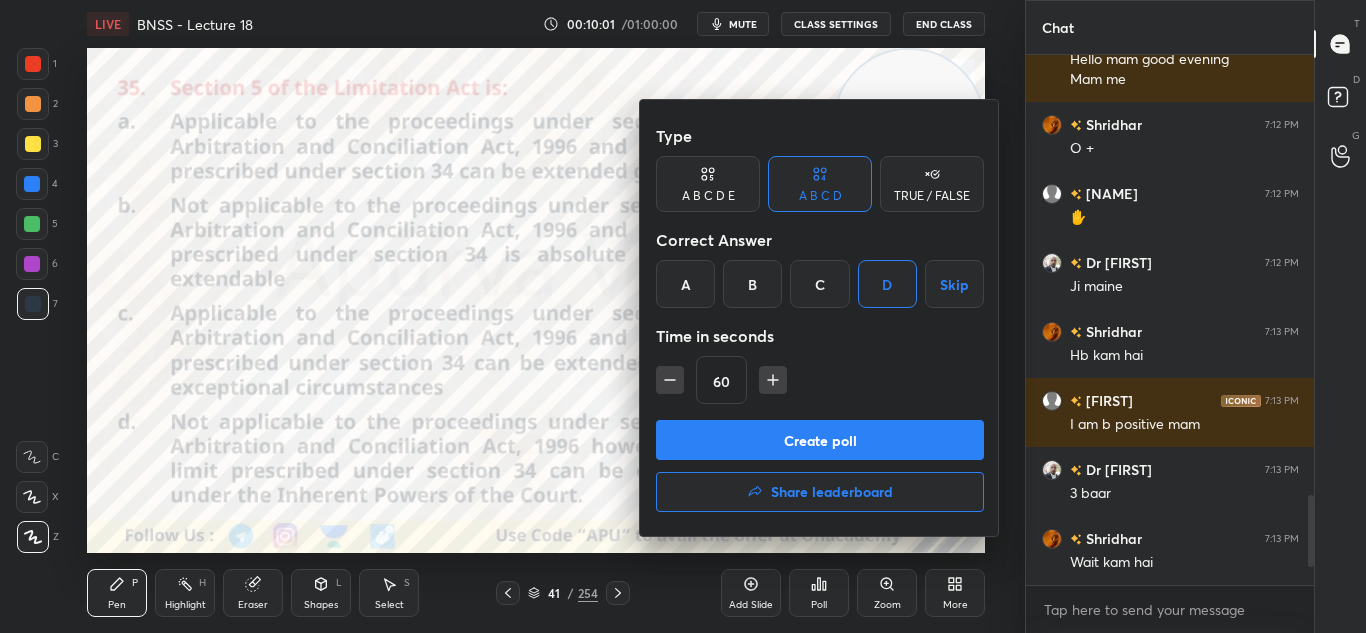 click on "Create poll" at bounding box center (820, 440) 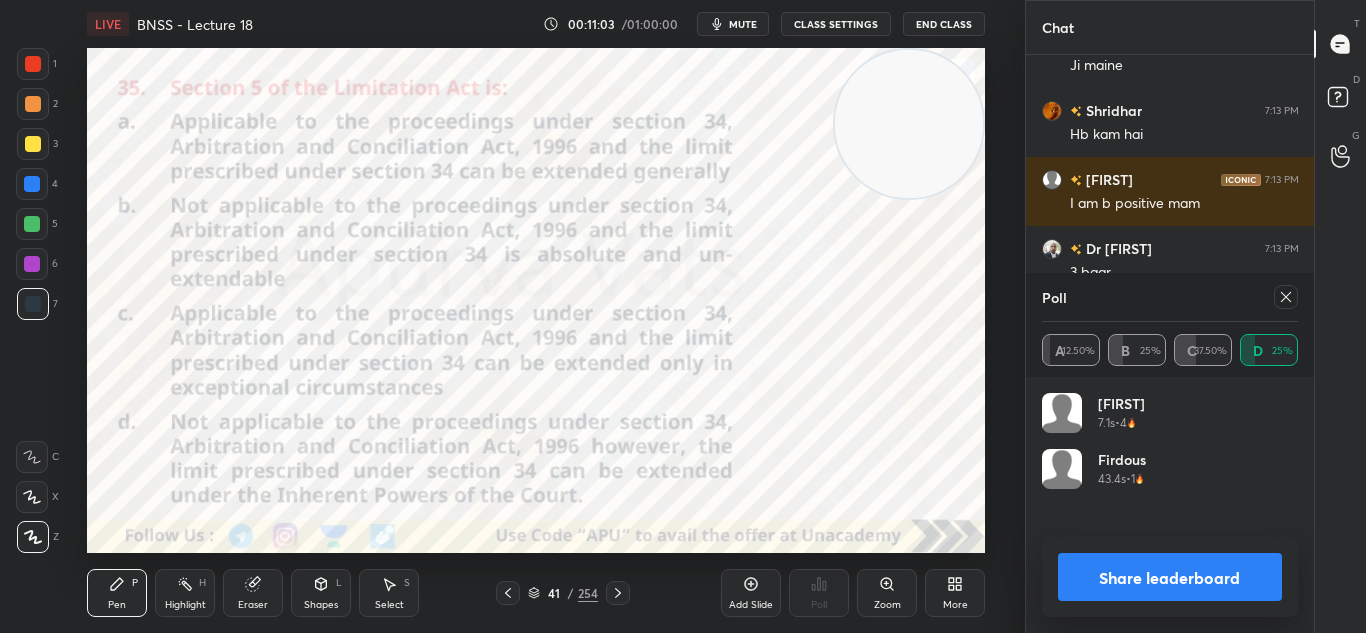 click on "Share leaderboard" at bounding box center (1170, 577) 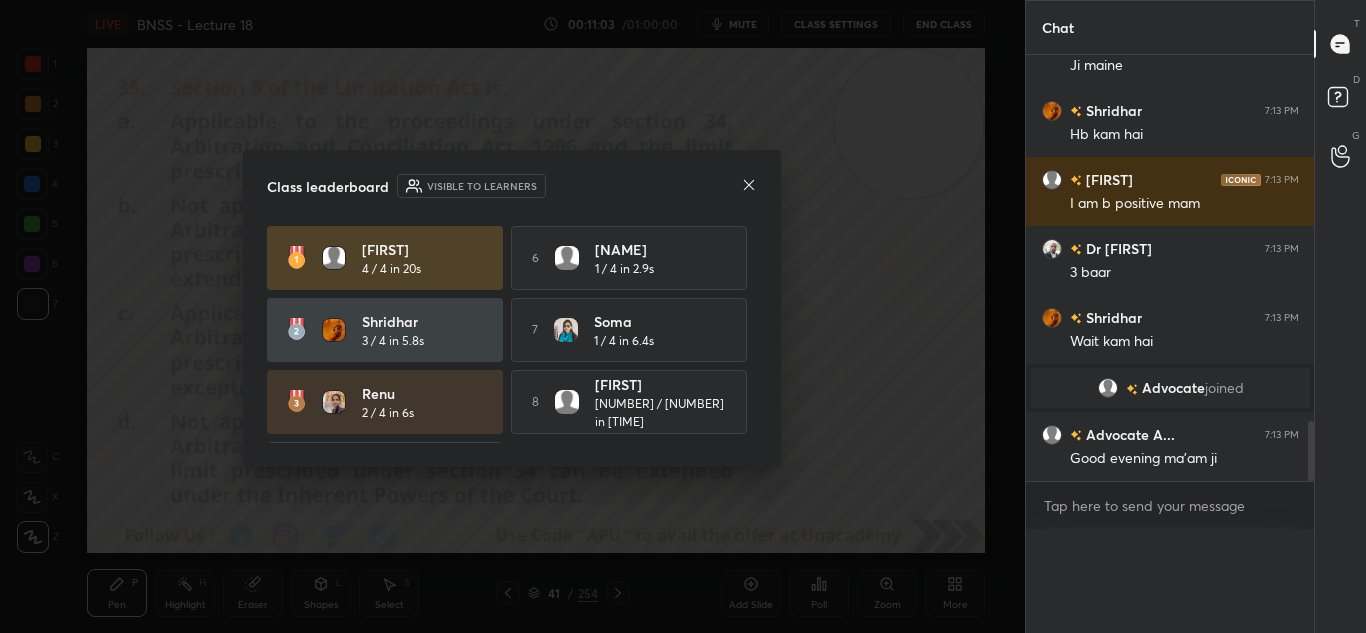 scroll, scrollTop: 0, scrollLeft: 0, axis: both 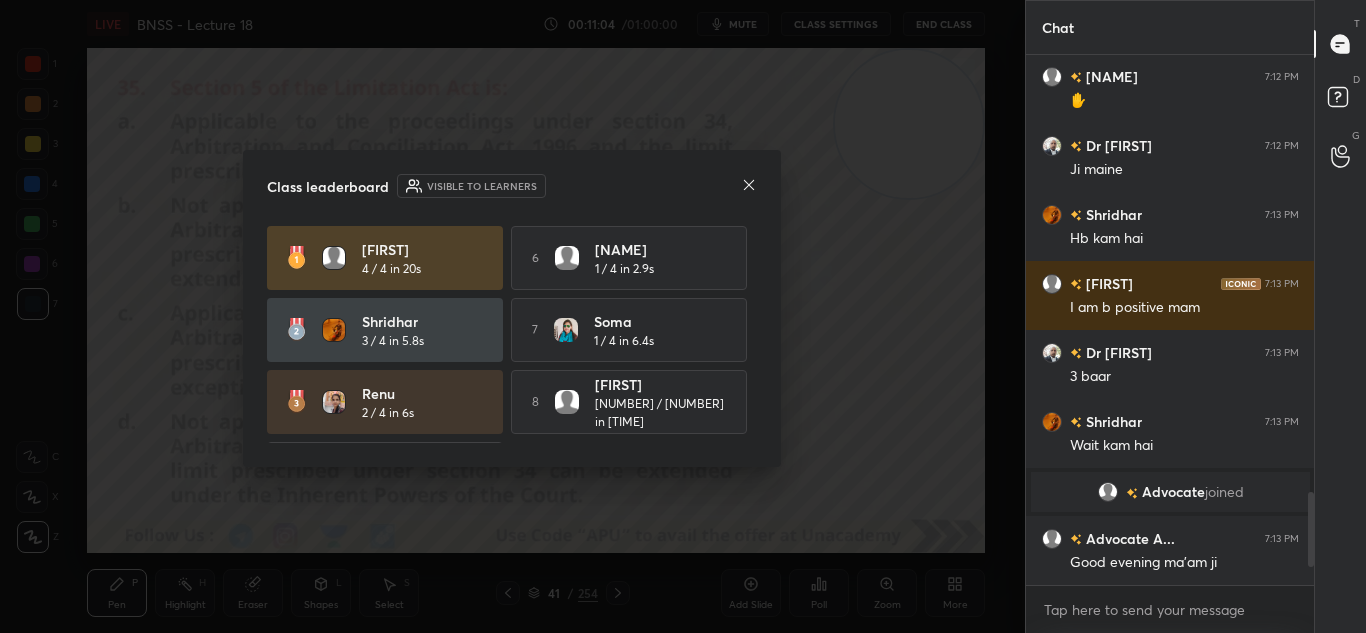 click 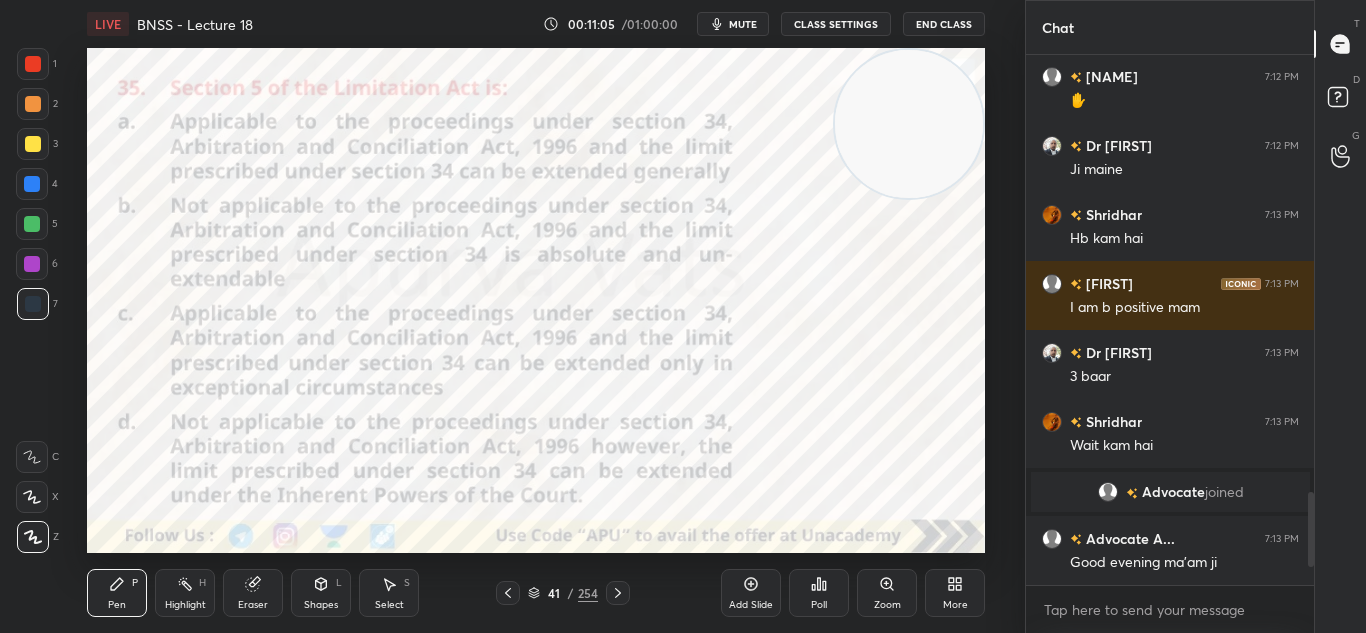 click 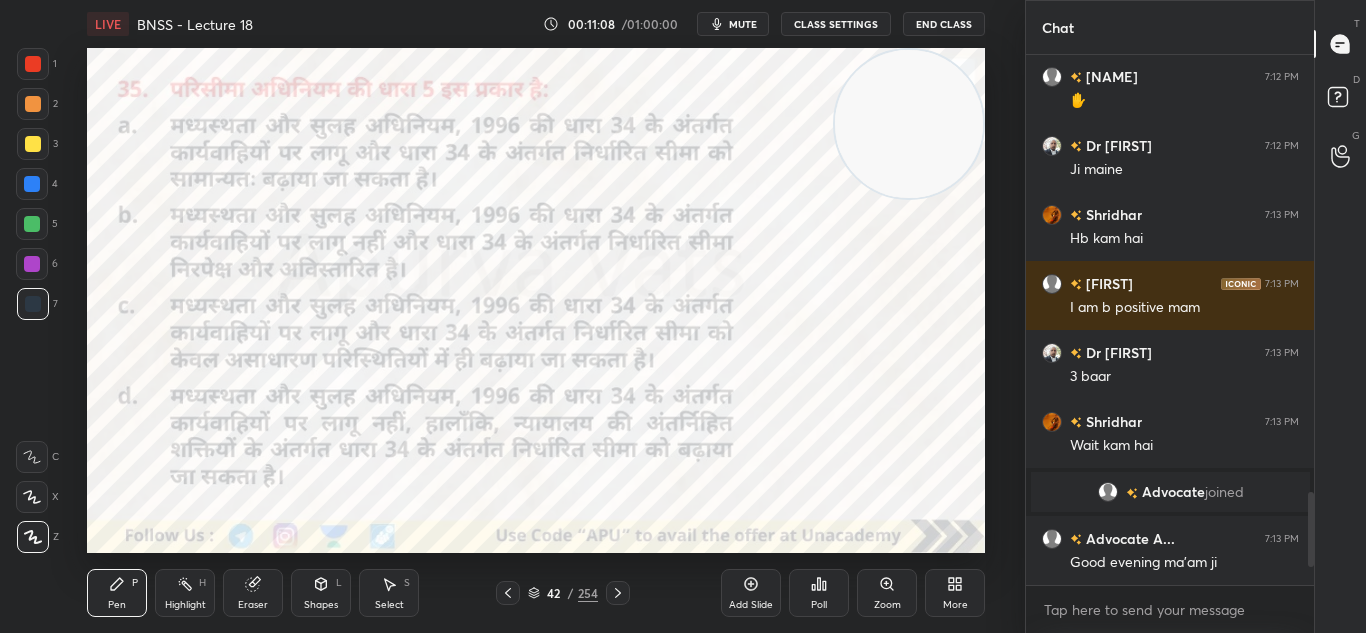 click at bounding box center [618, 593] 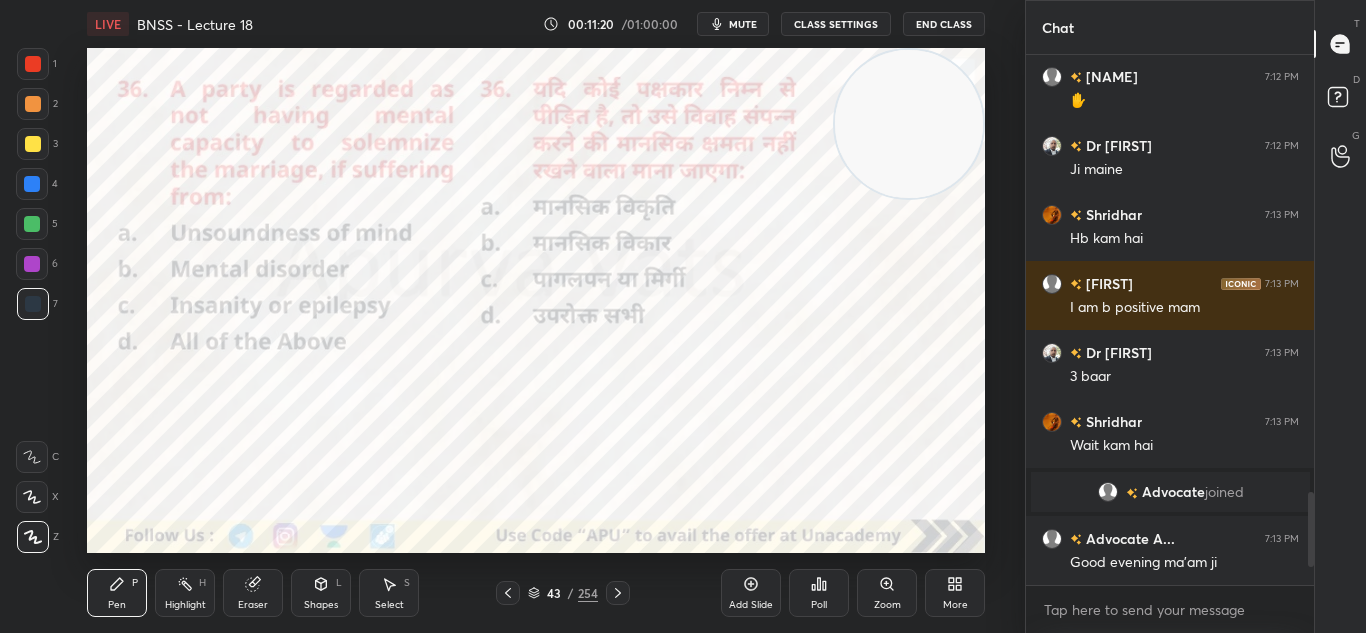 click on "Poll" at bounding box center (819, 593) 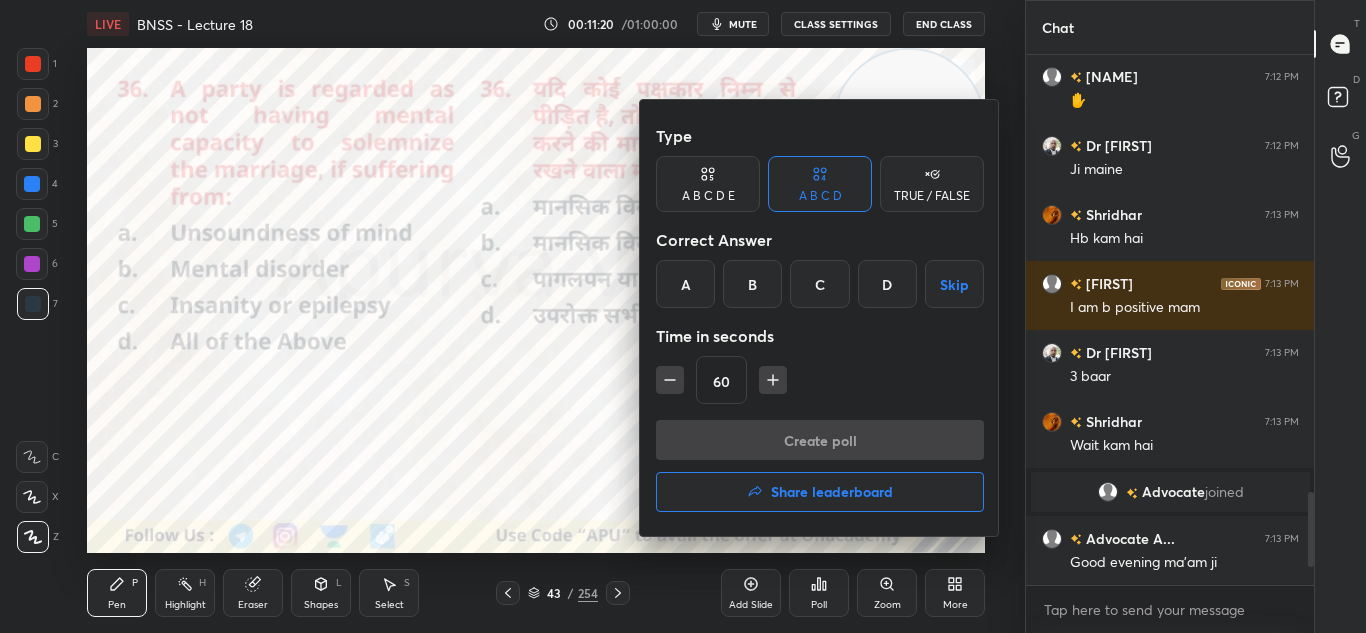 click on "D" at bounding box center (887, 284) 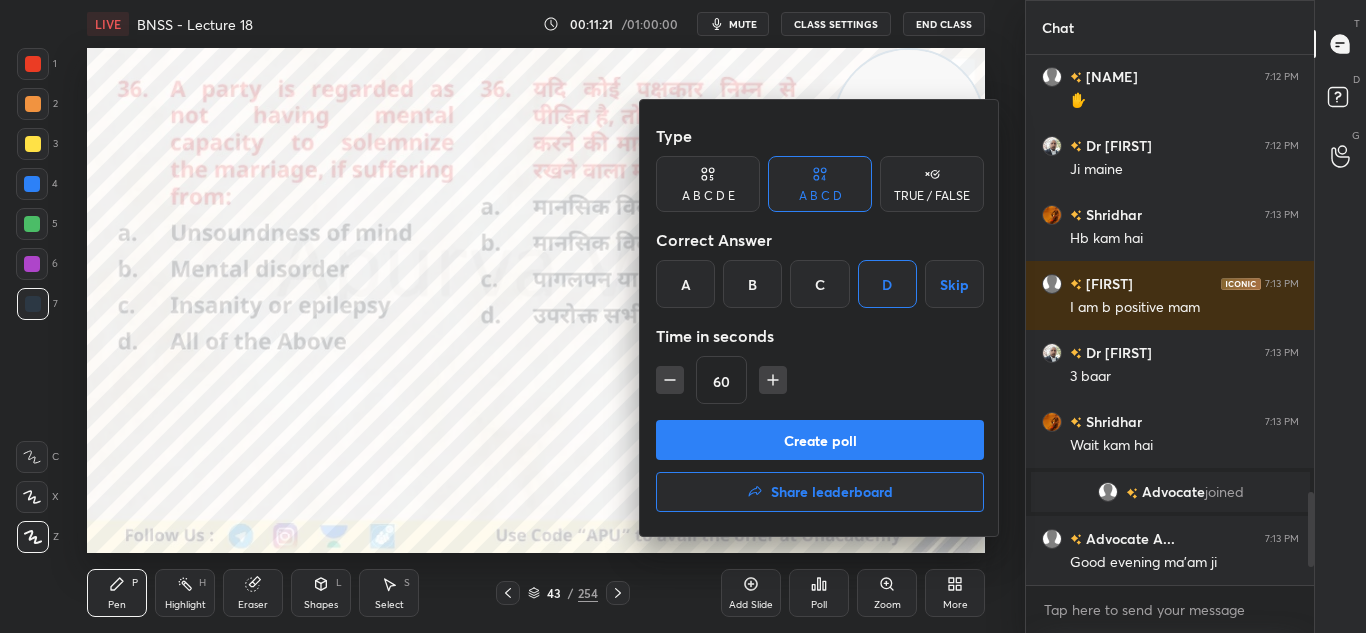 click 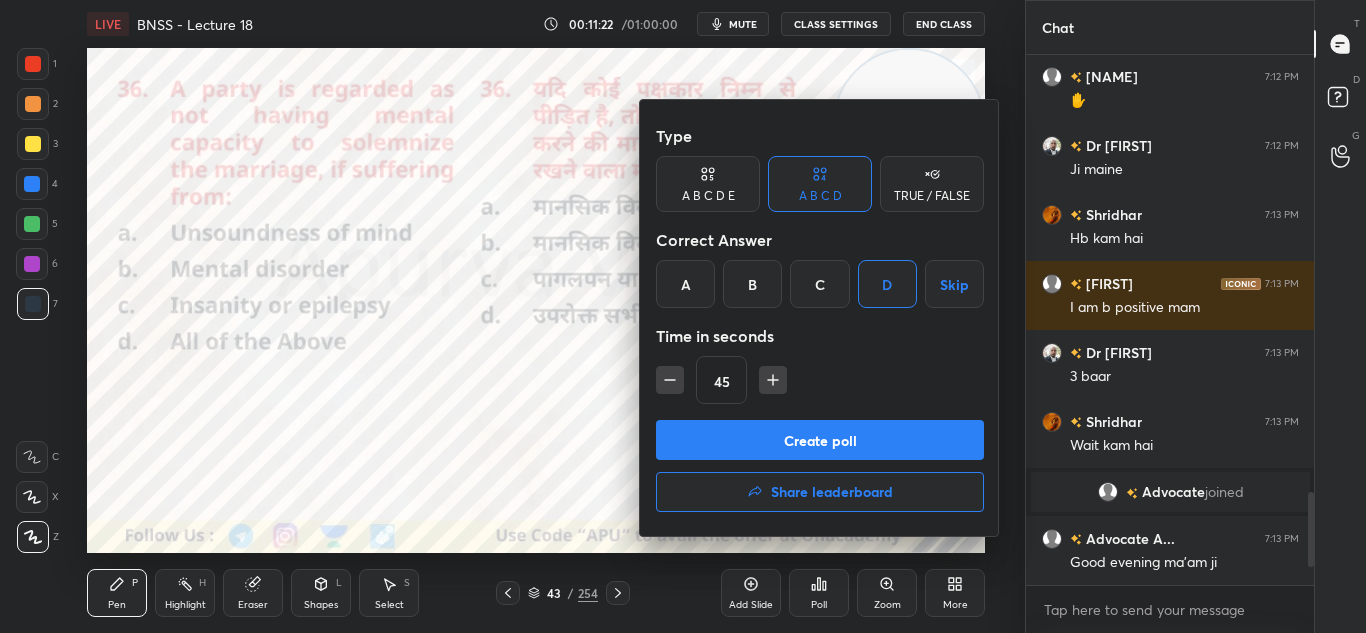 click on "Create poll" at bounding box center (820, 440) 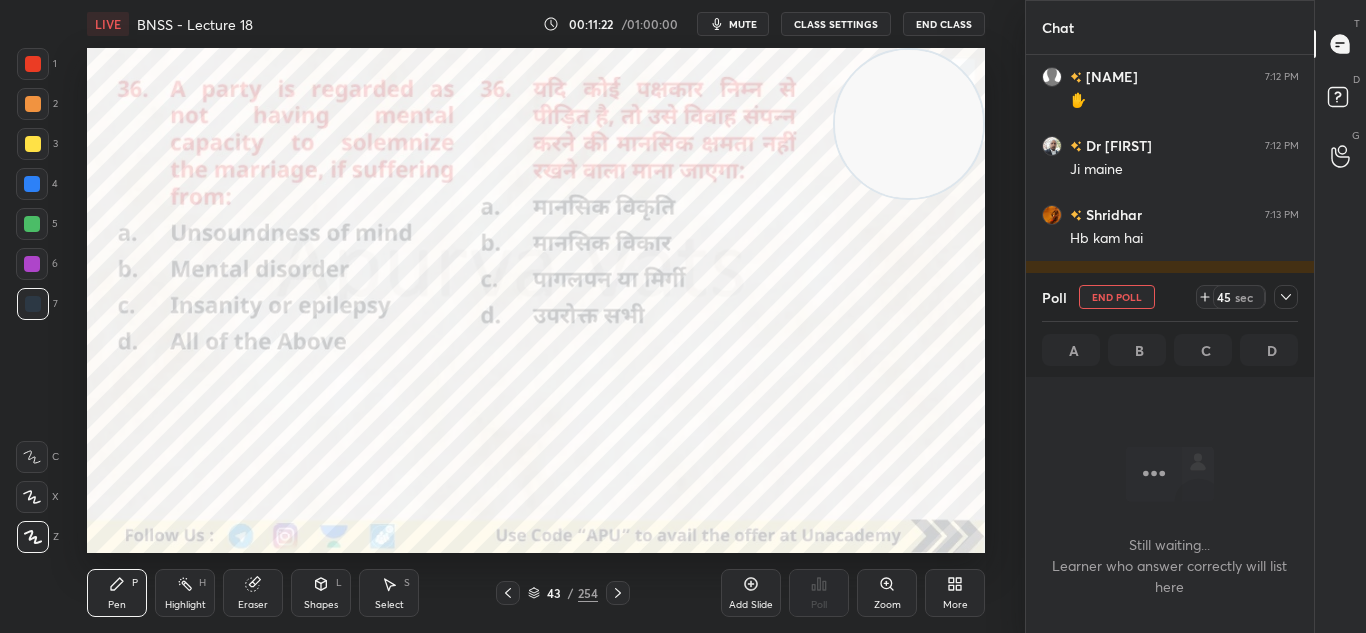 scroll, scrollTop: 333, scrollLeft: 282, axis: both 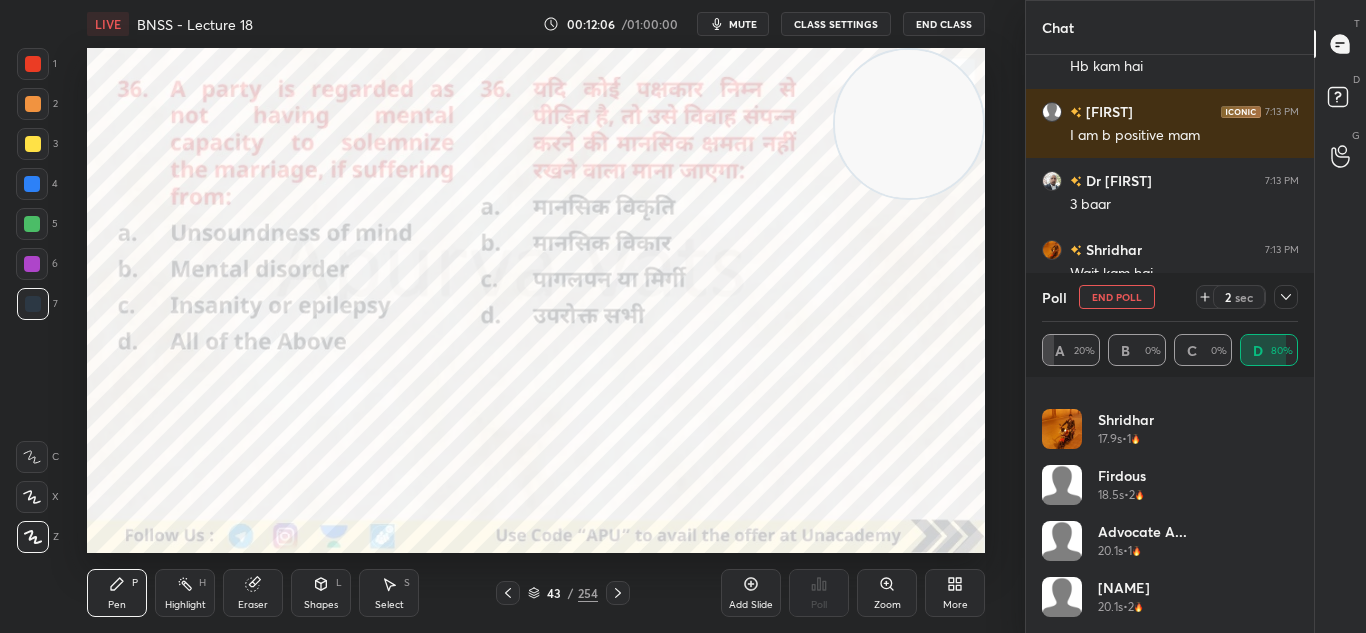 click at bounding box center (618, 593) 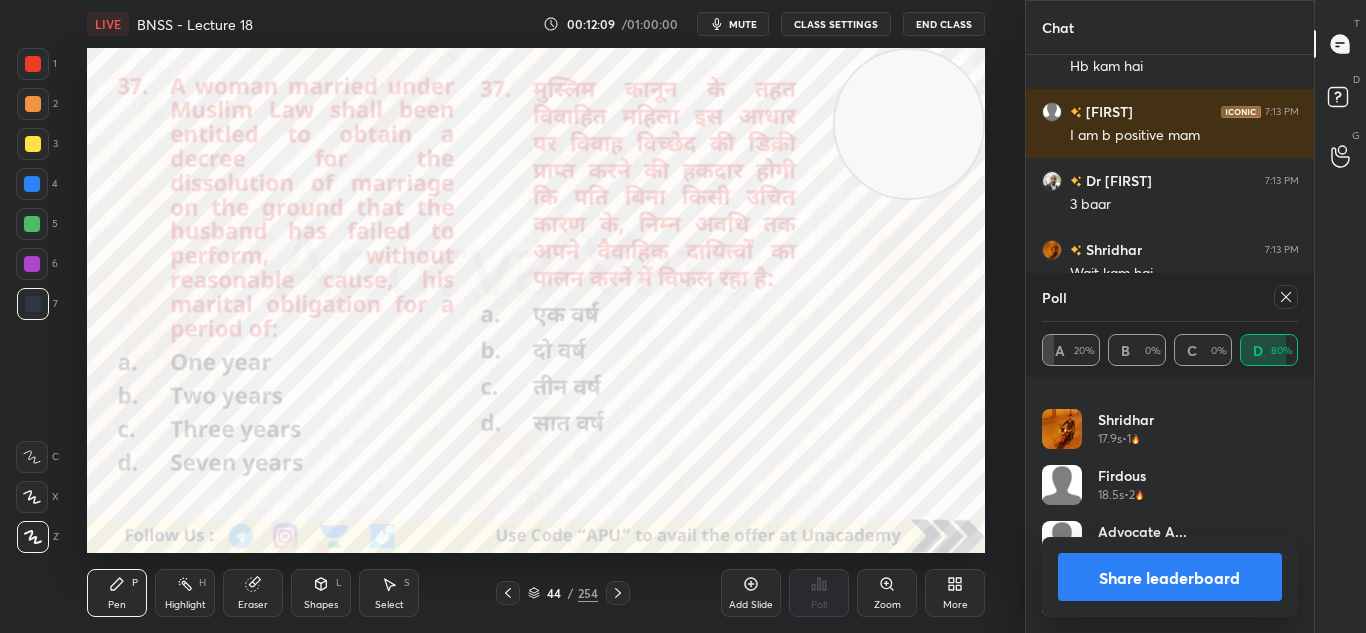 click on "Share leaderboard" at bounding box center [1170, 577] 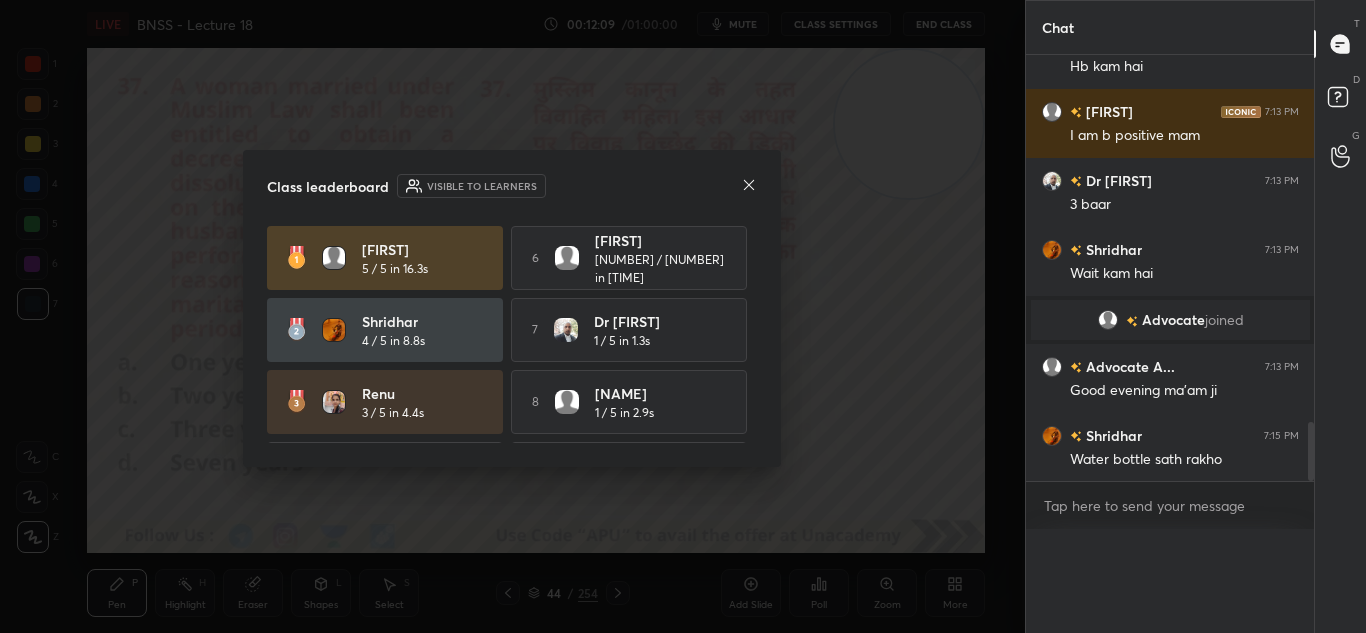 scroll, scrollTop: 0, scrollLeft: 0, axis: both 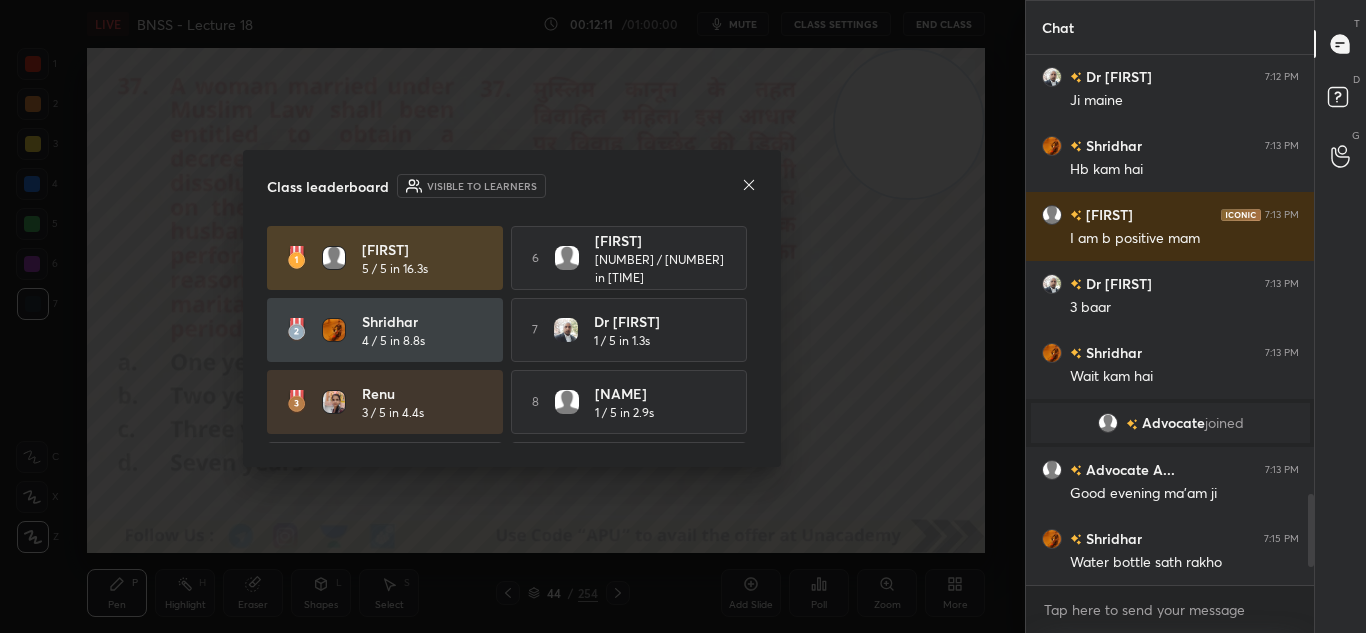 click 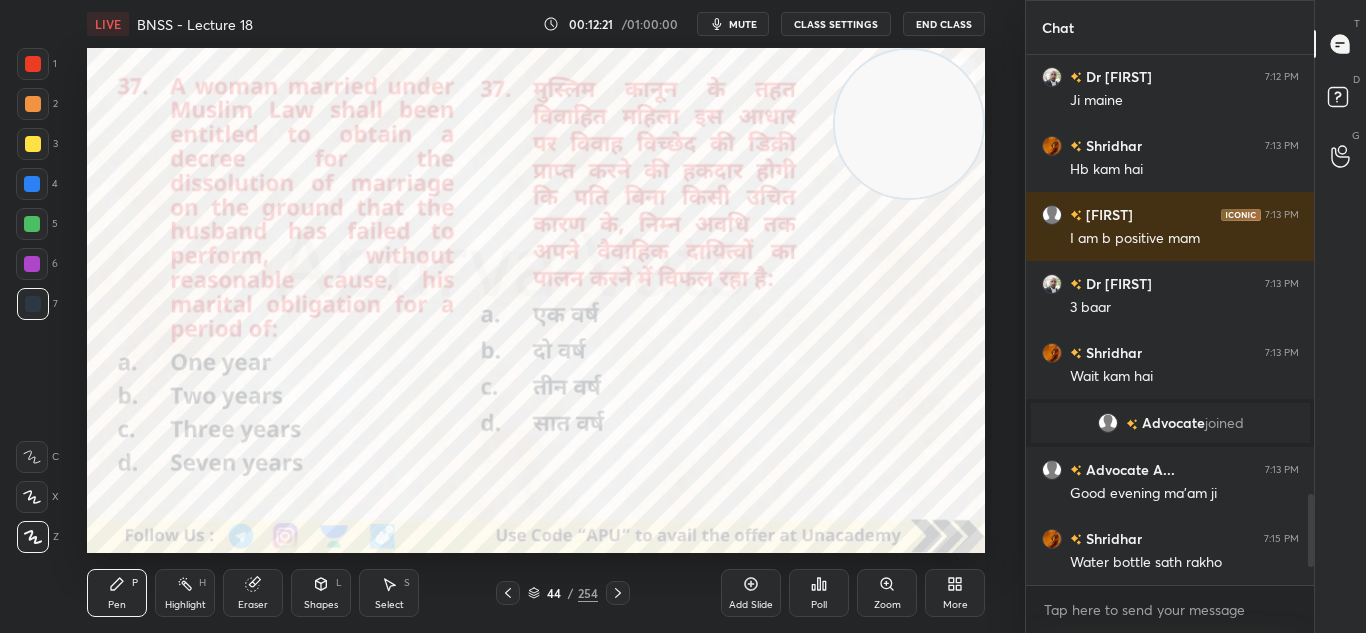 scroll, scrollTop: 2592, scrollLeft: 0, axis: vertical 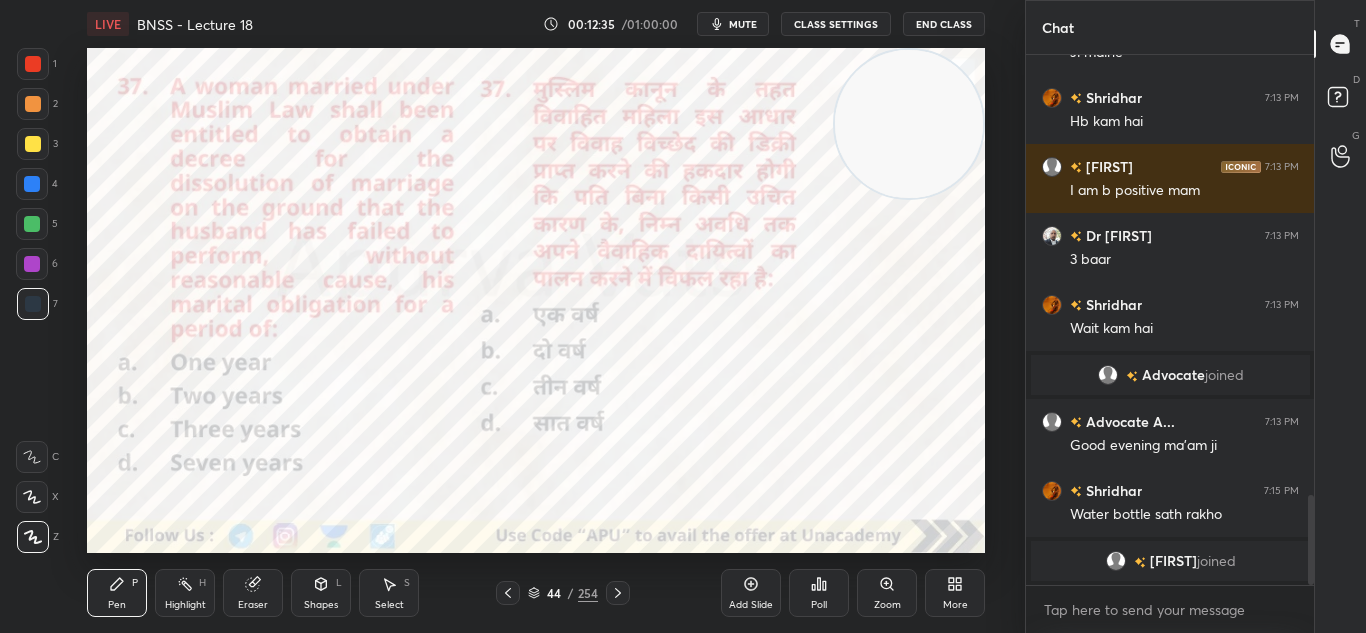 click on "Poll" at bounding box center [819, 593] 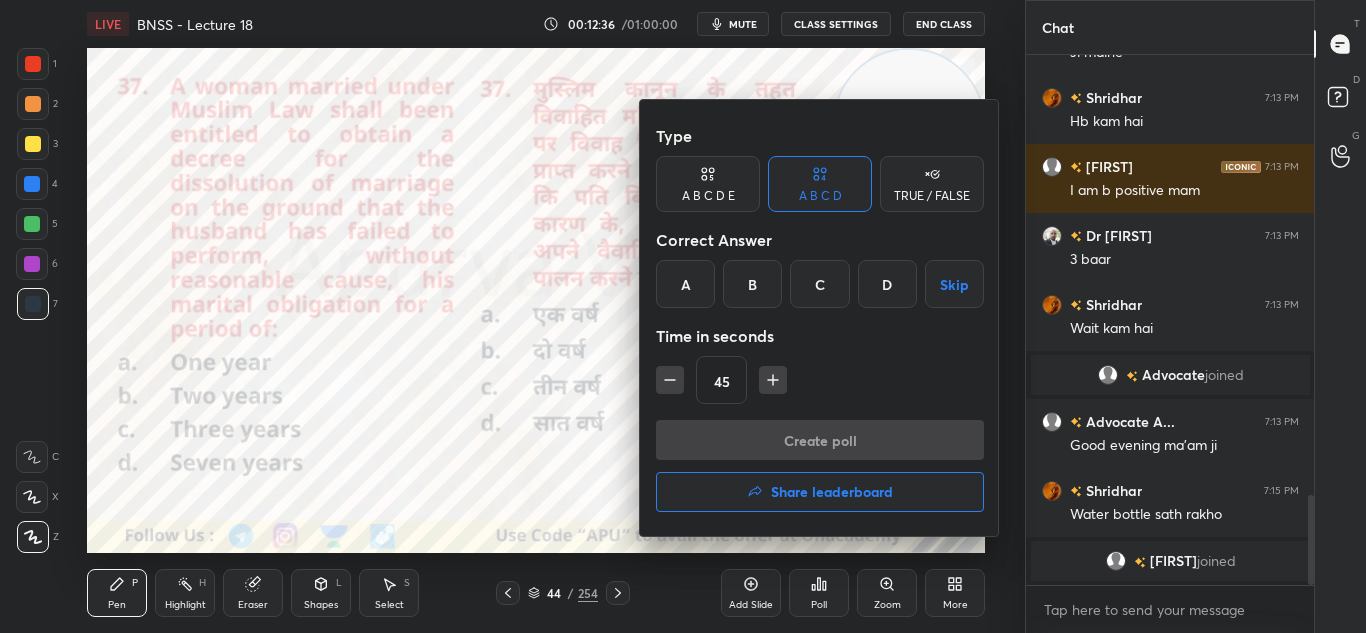 click on "C" at bounding box center [819, 284] 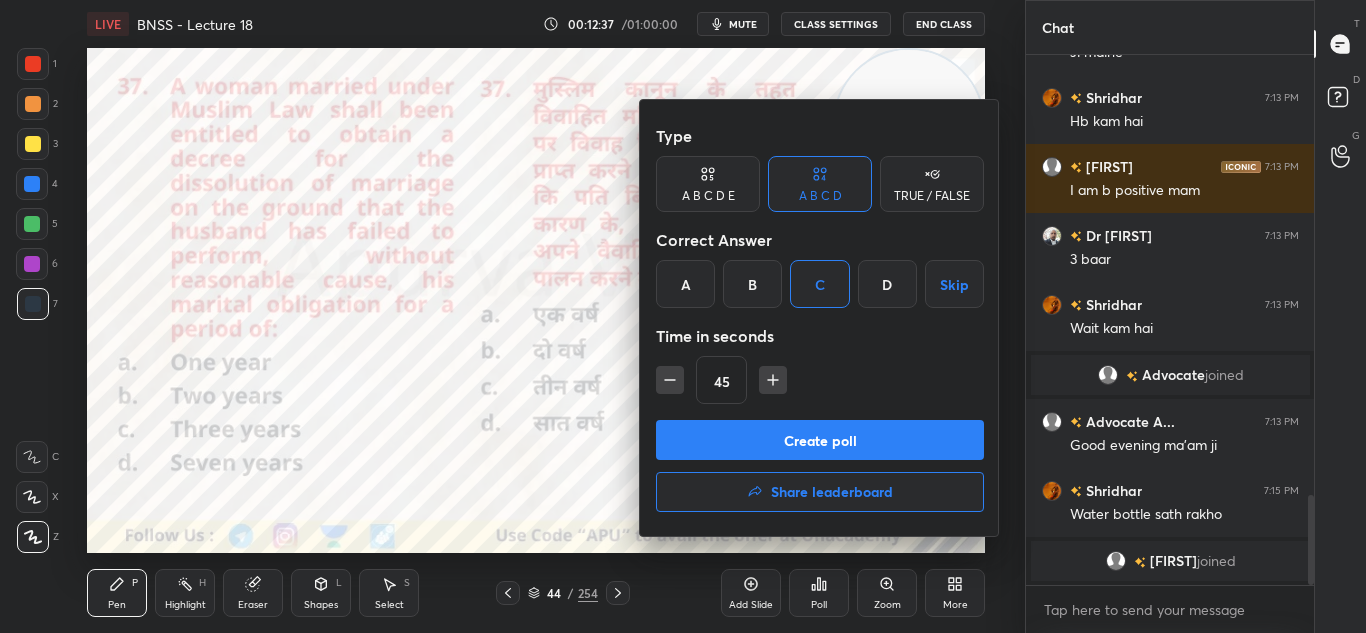 click on "Create poll" at bounding box center [820, 440] 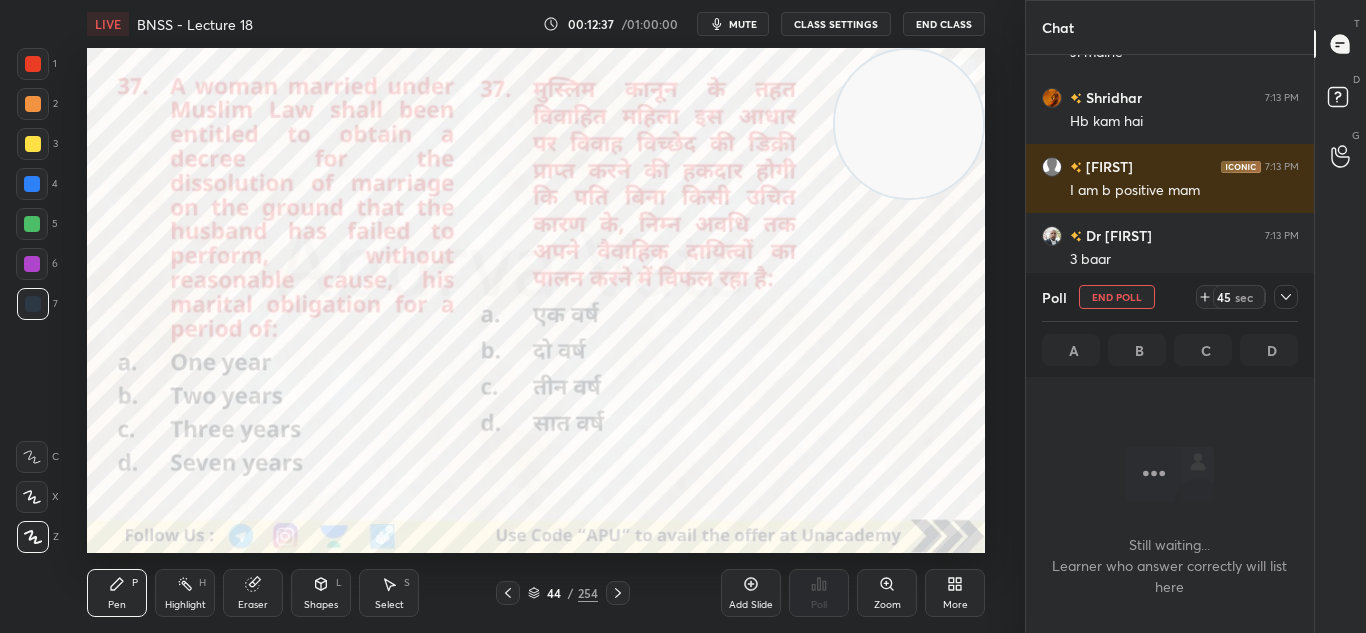 scroll, scrollTop: 259, scrollLeft: 282, axis: both 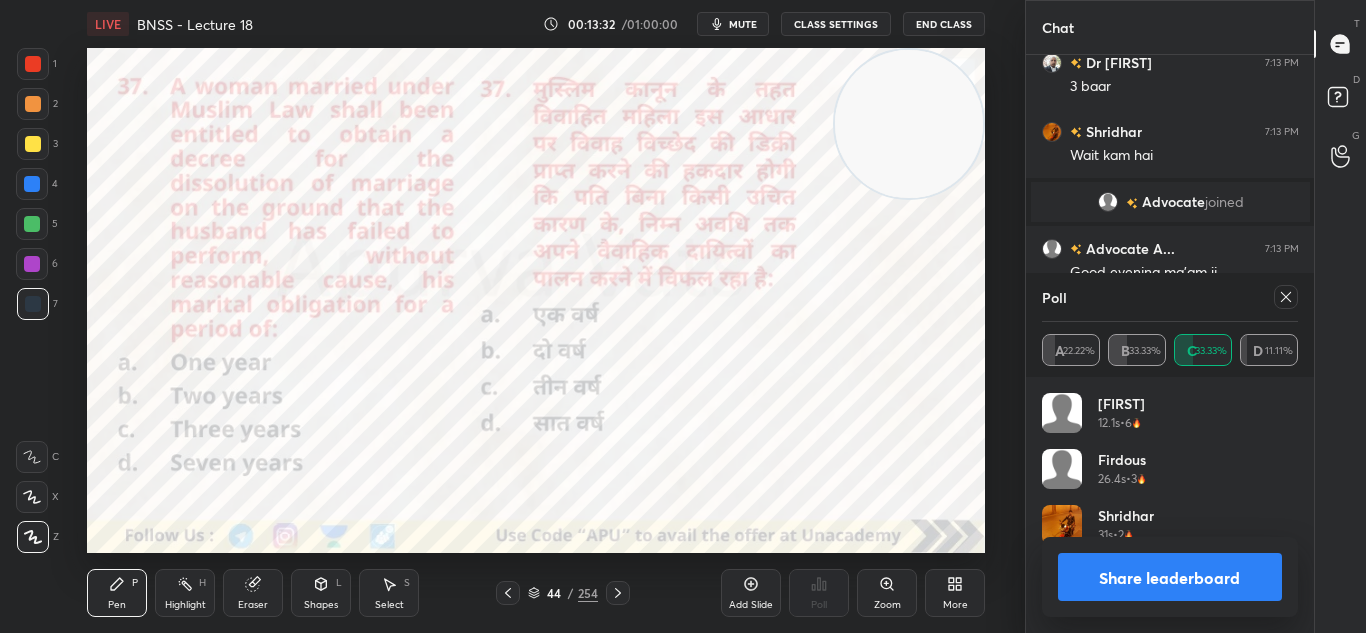 click on "Share leaderboard" at bounding box center (1170, 577) 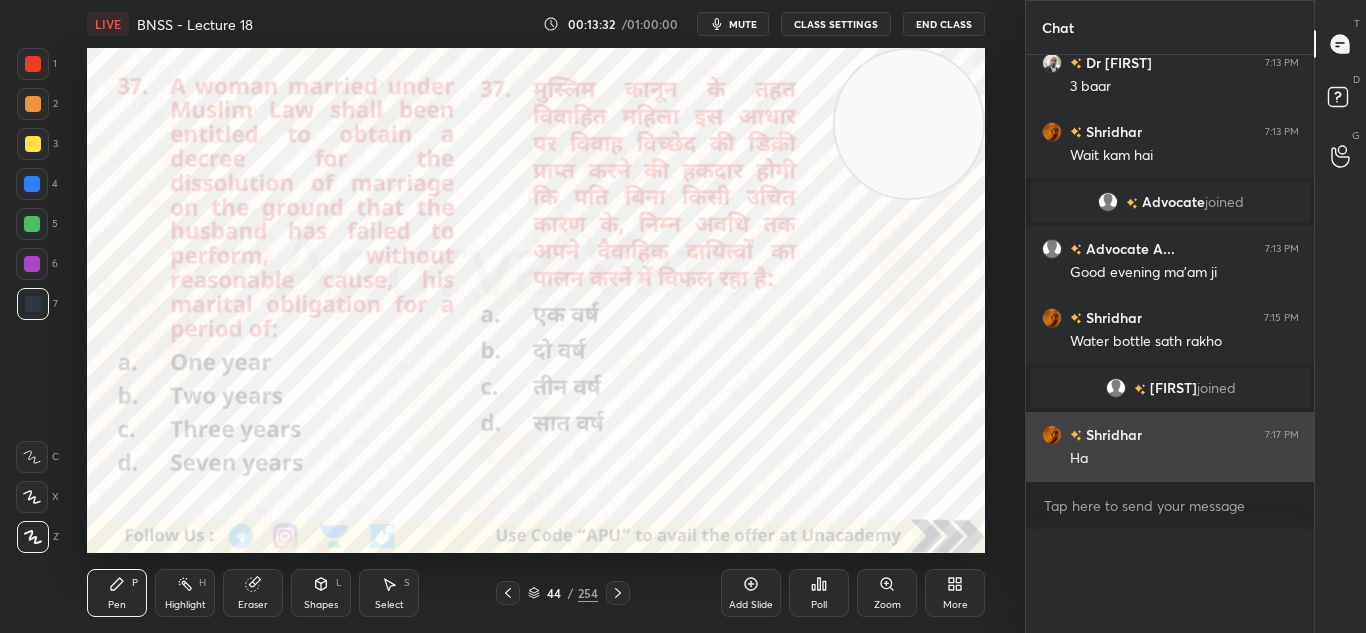 scroll, scrollTop: 0, scrollLeft: 0, axis: both 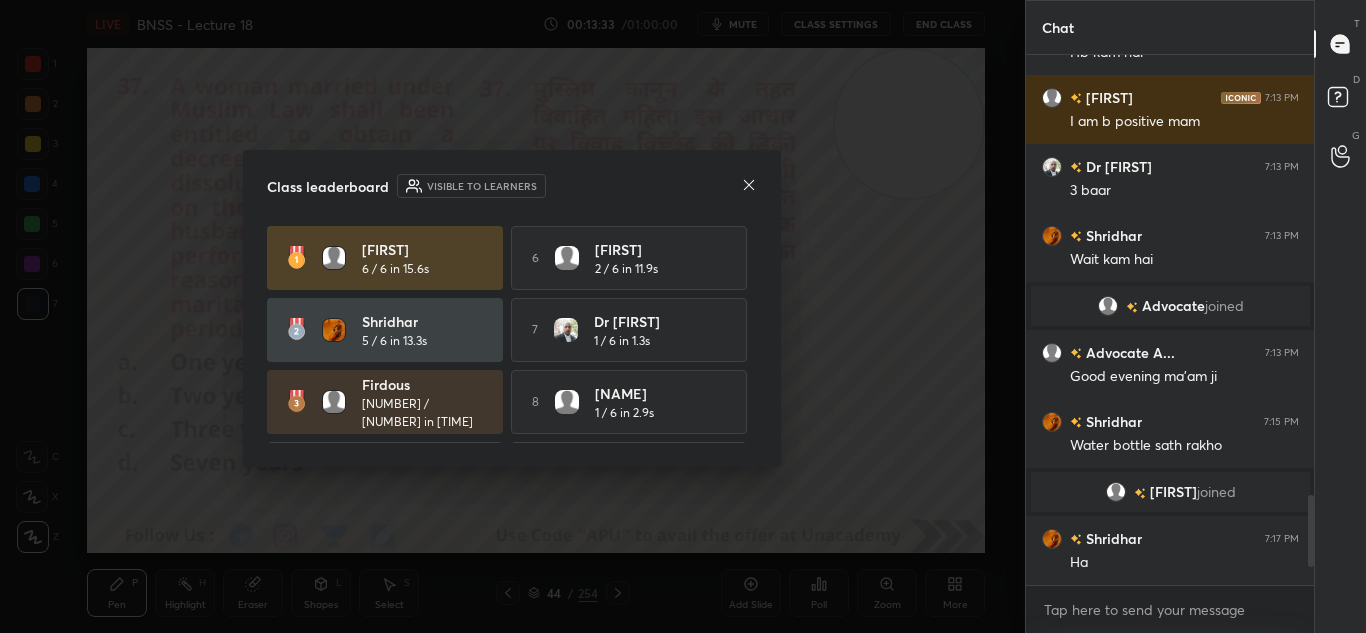 click 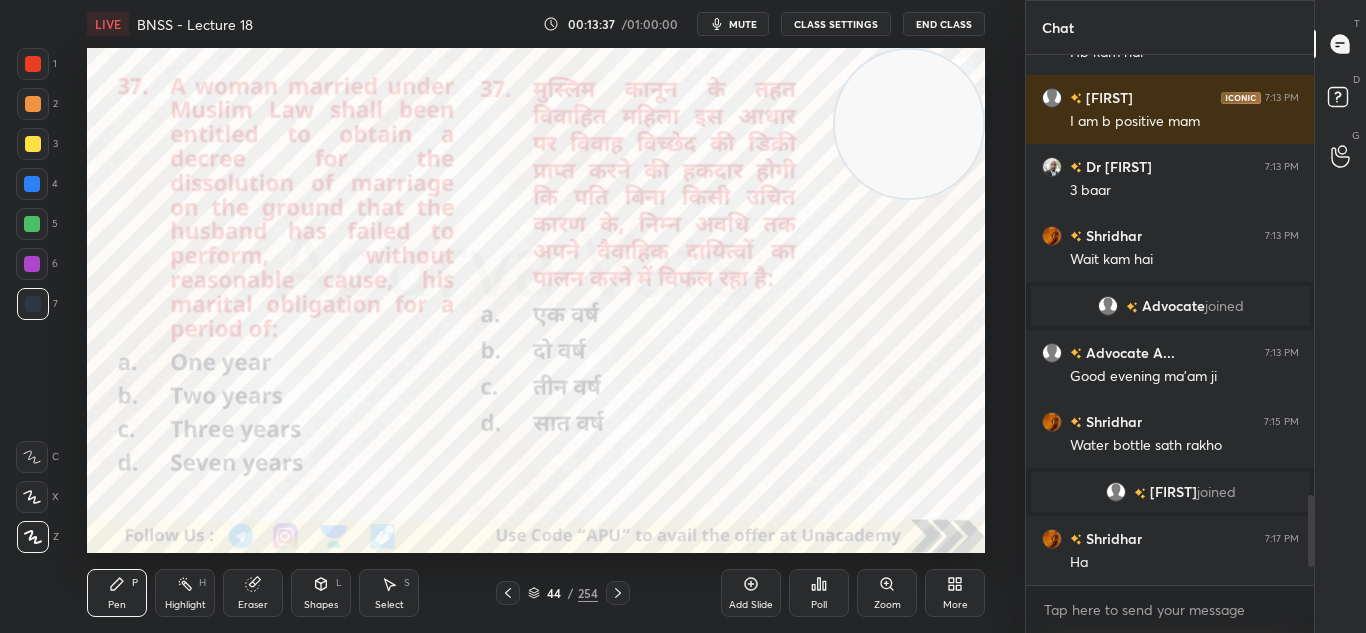 click 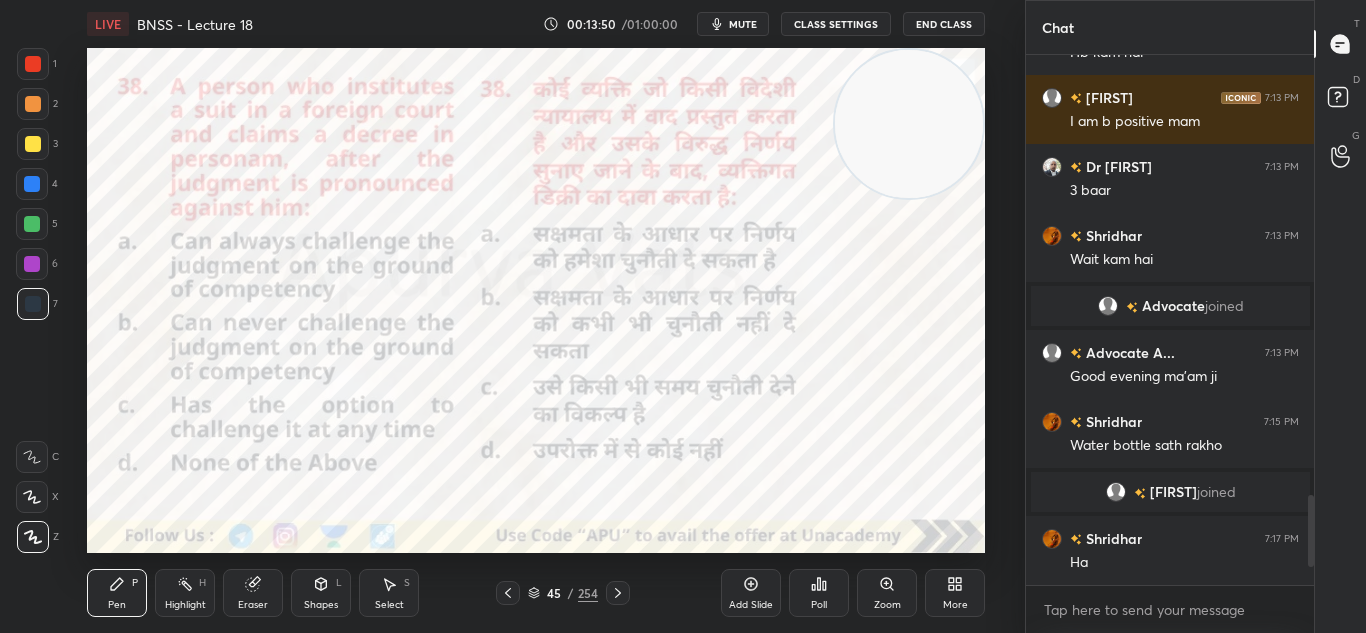 click 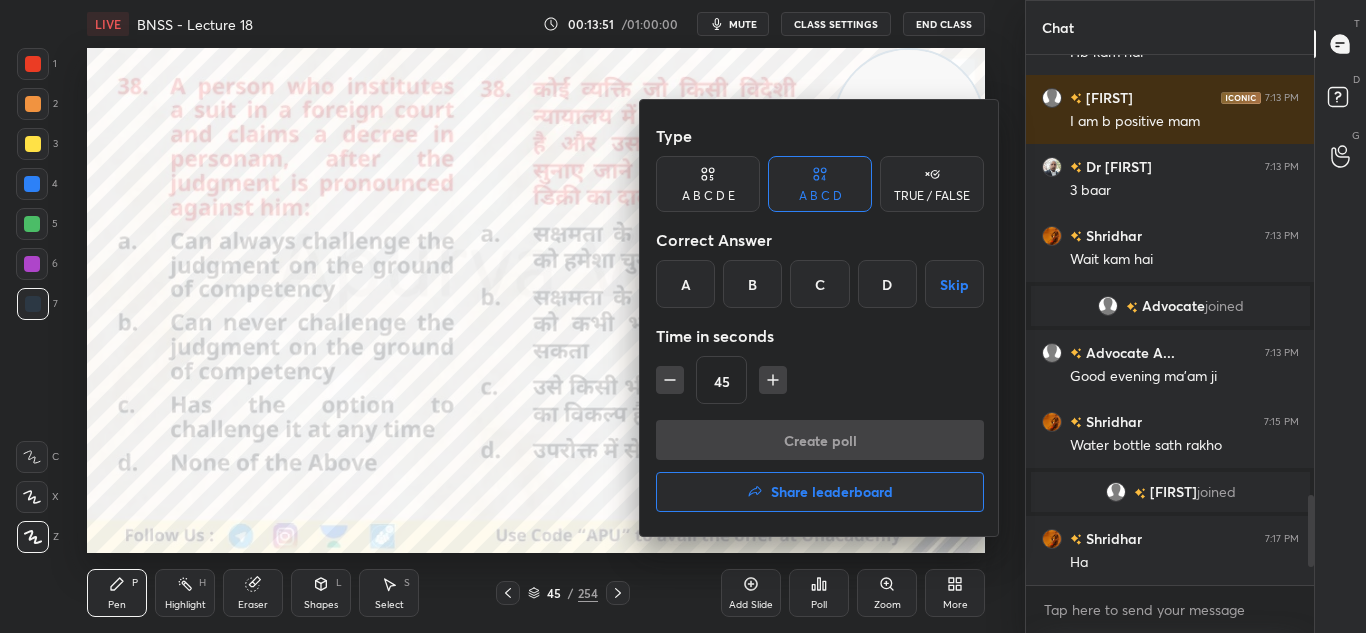 click on "B" at bounding box center (752, 284) 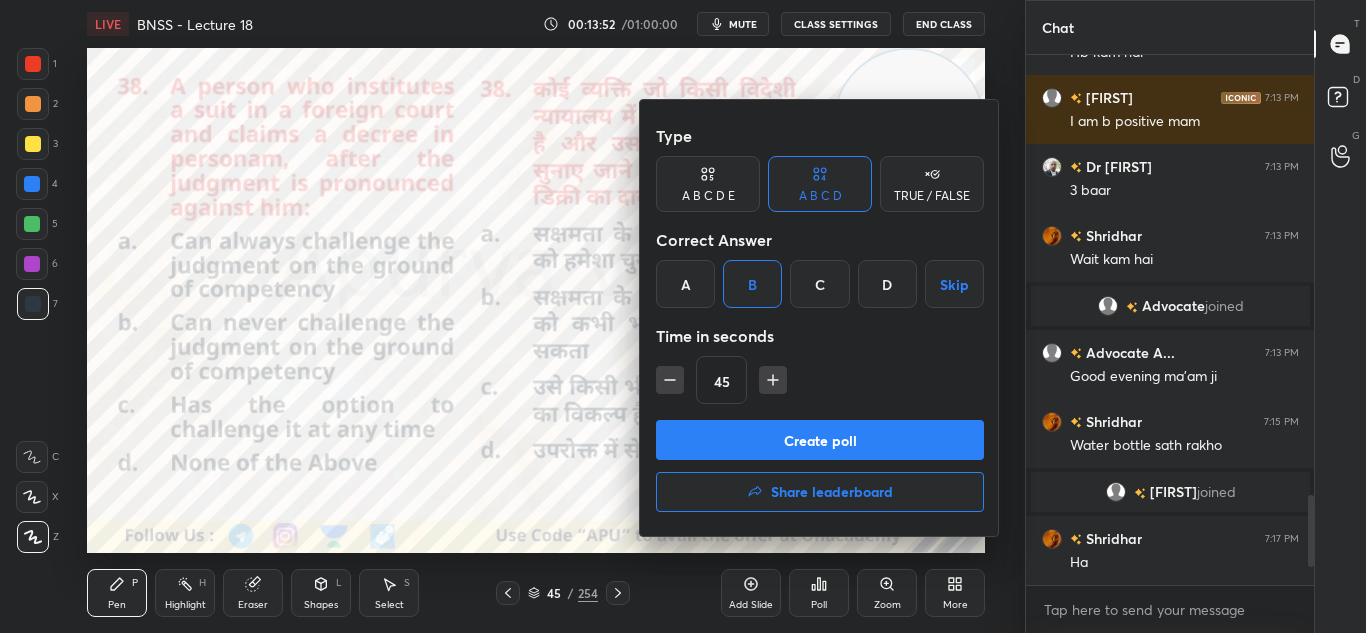 click on "Type A B C D E A B C D TRUE / FALSE Correct Answer A B C D Skip Time in seconds 45" at bounding box center [820, 268] 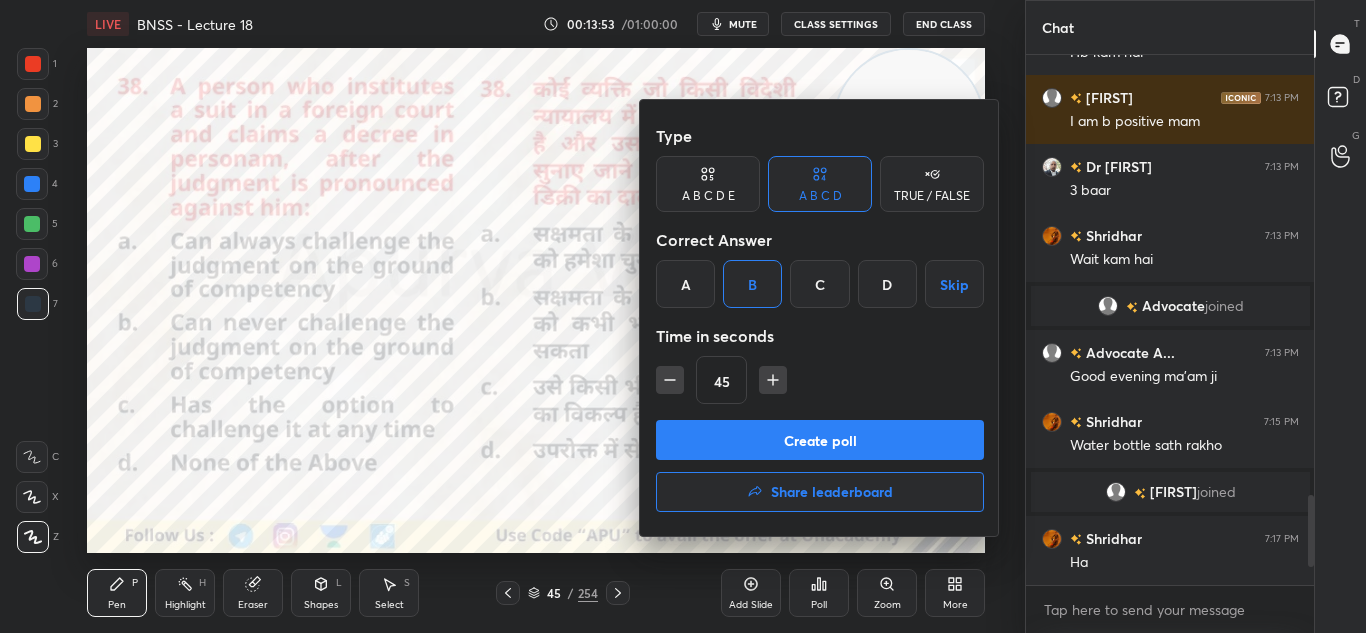 click on "Create poll" at bounding box center [820, 440] 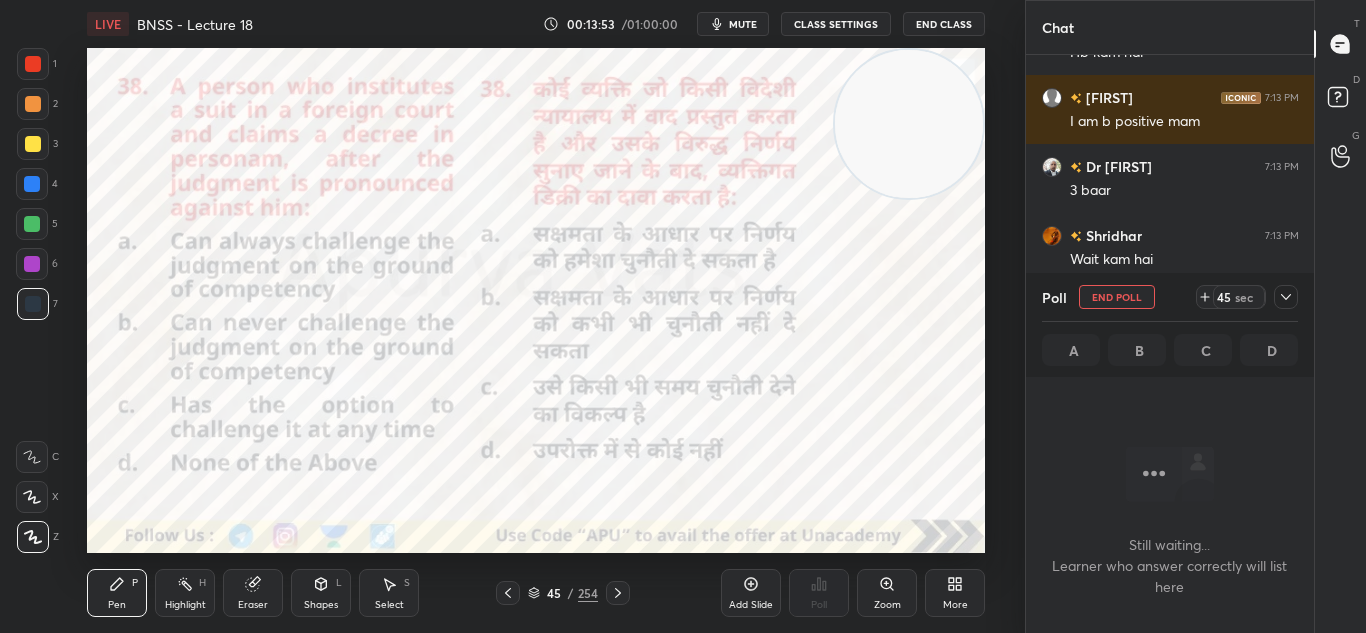scroll, scrollTop: 333, scrollLeft: 282, axis: both 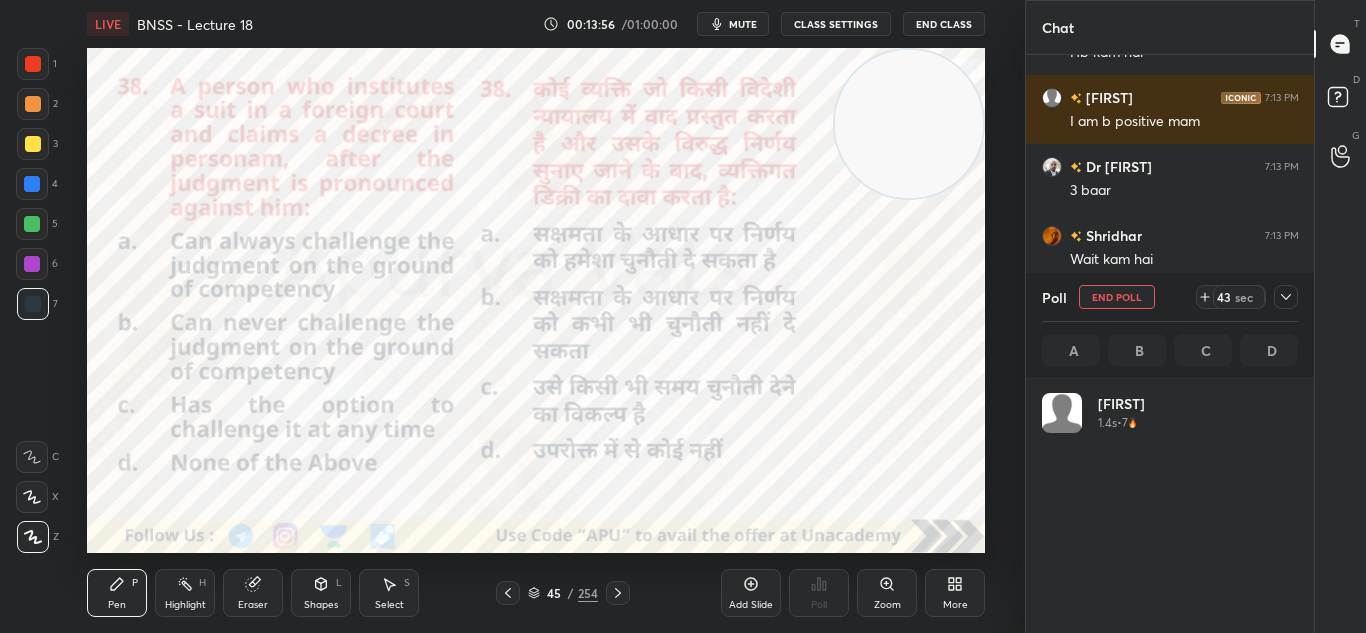 click 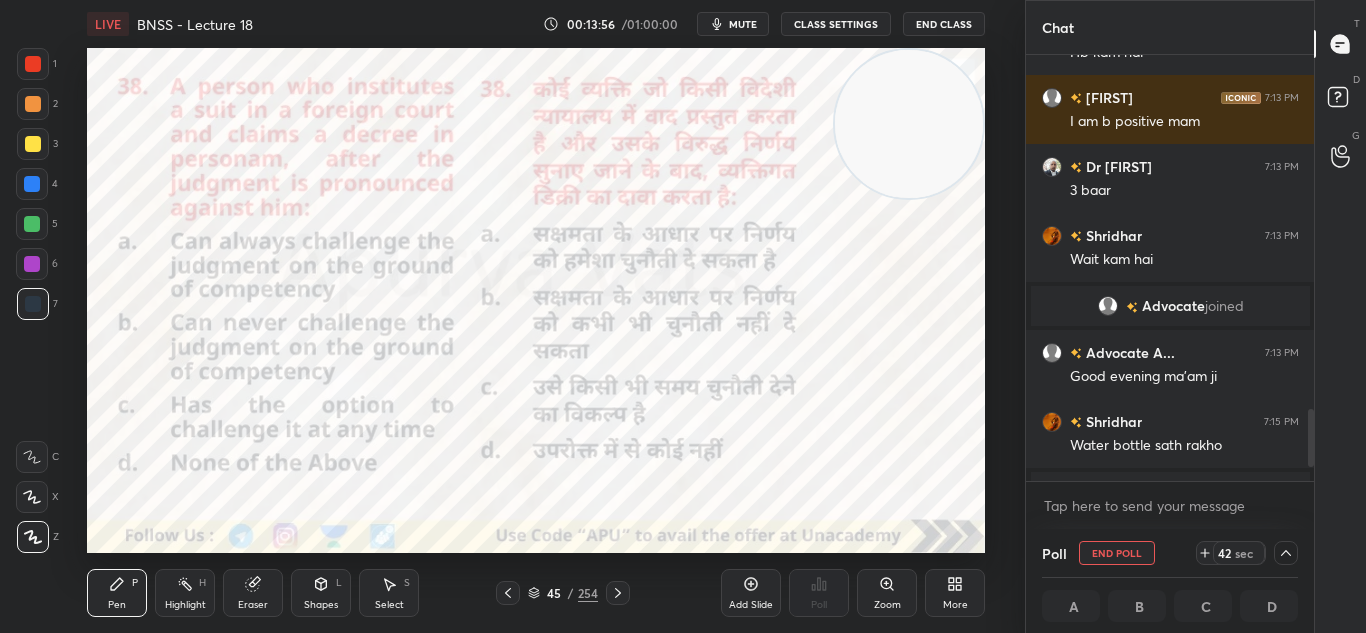 scroll, scrollTop: 0, scrollLeft: 0, axis: both 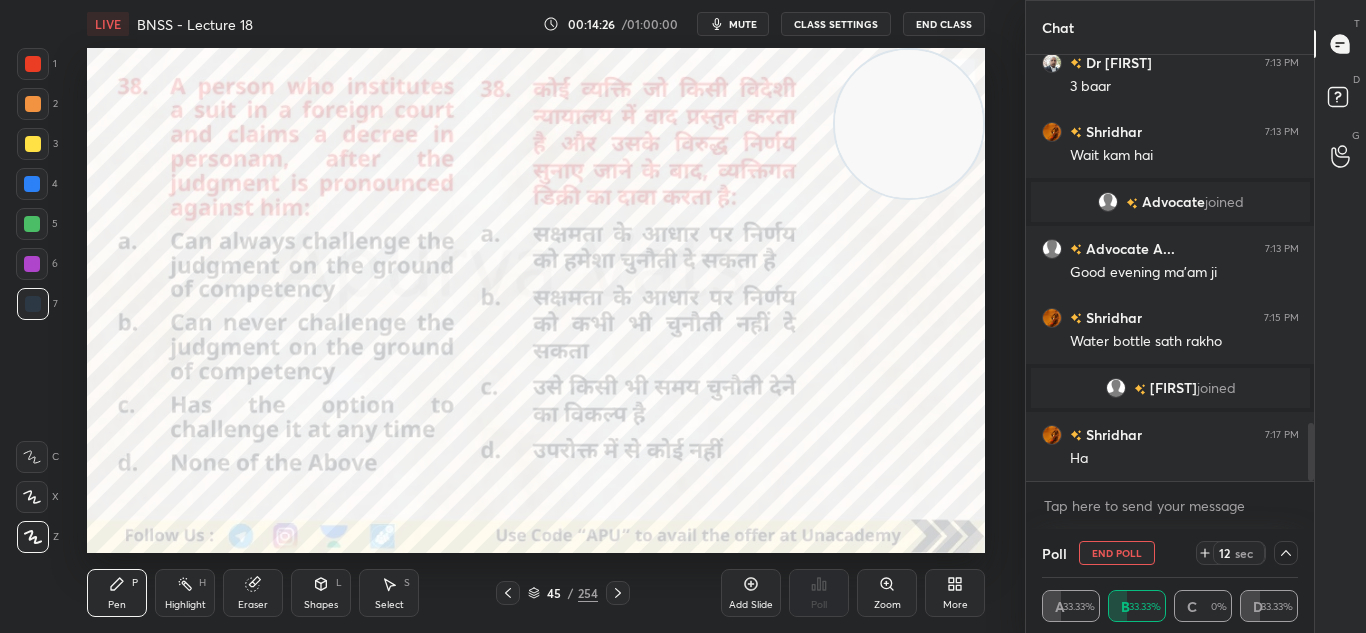 click 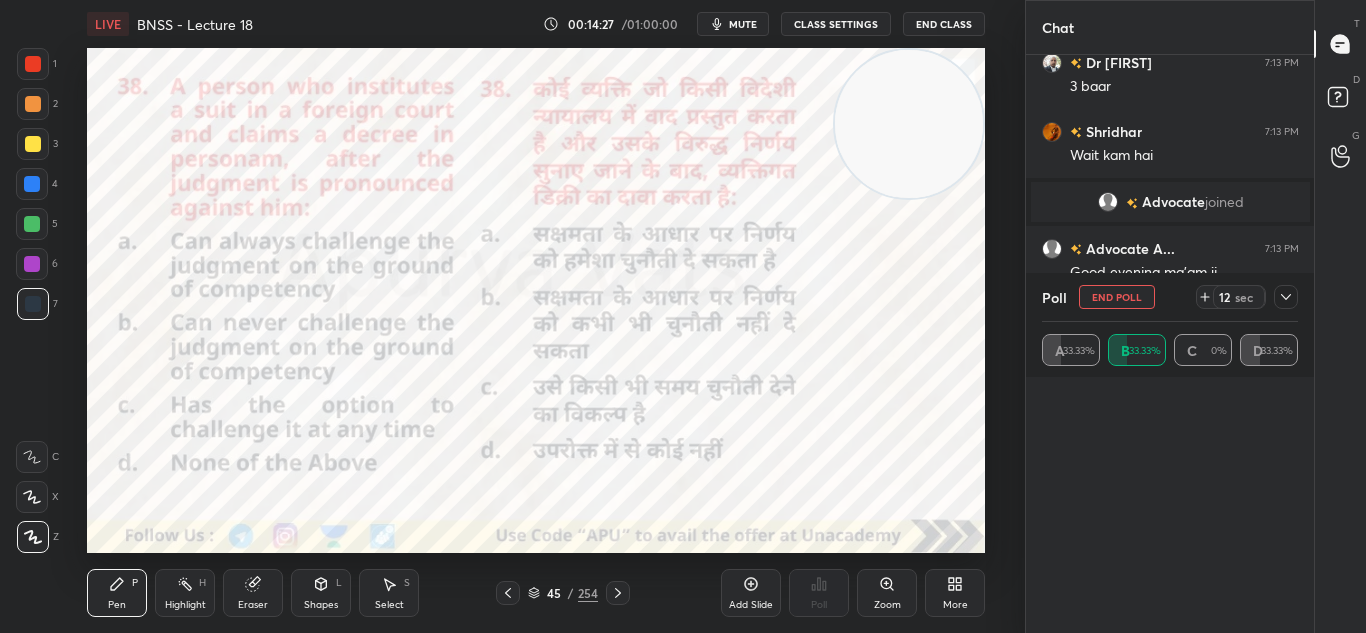 scroll, scrollTop: 7, scrollLeft: 7, axis: both 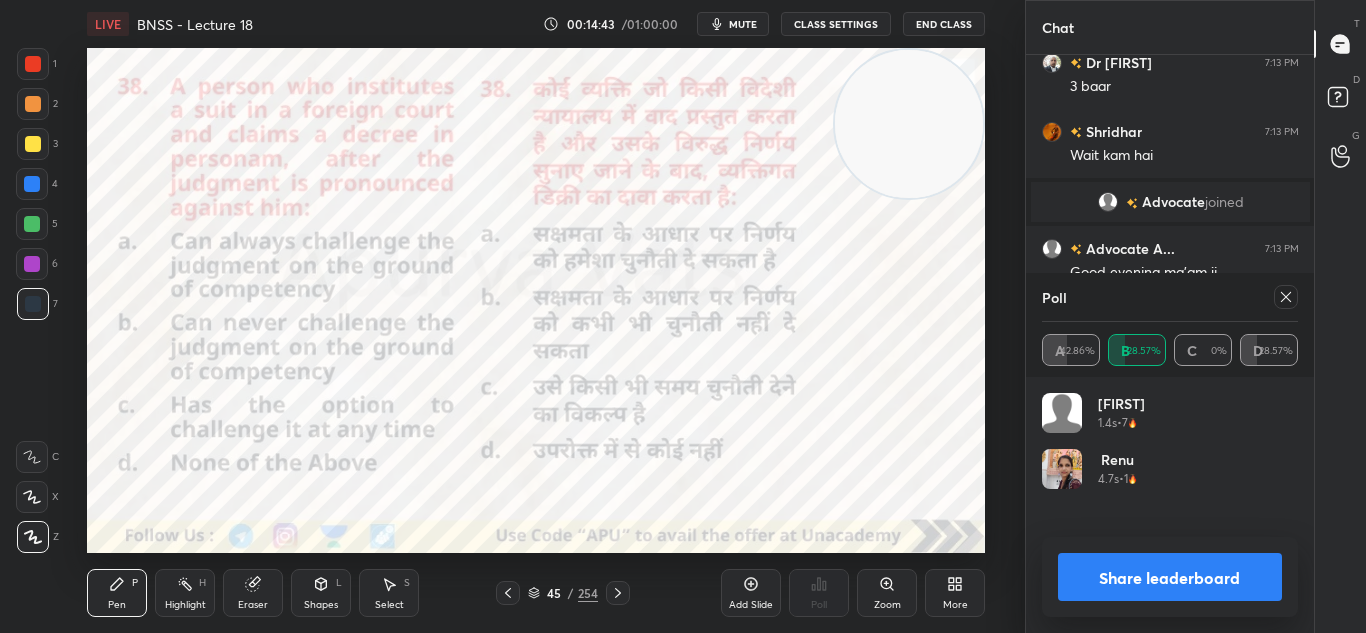 click on "Share leaderboard" at bounding box center (1170, 577) 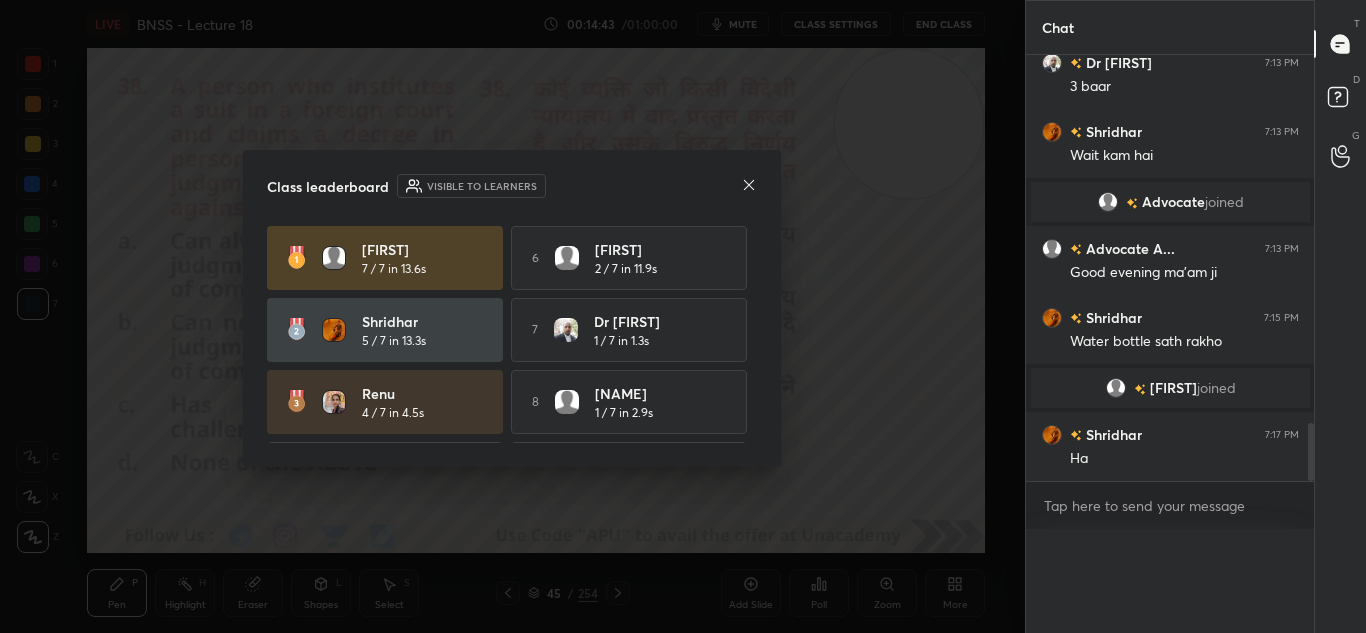 scroll, scrollTop: 0, scrollLeft: 0, axis: both 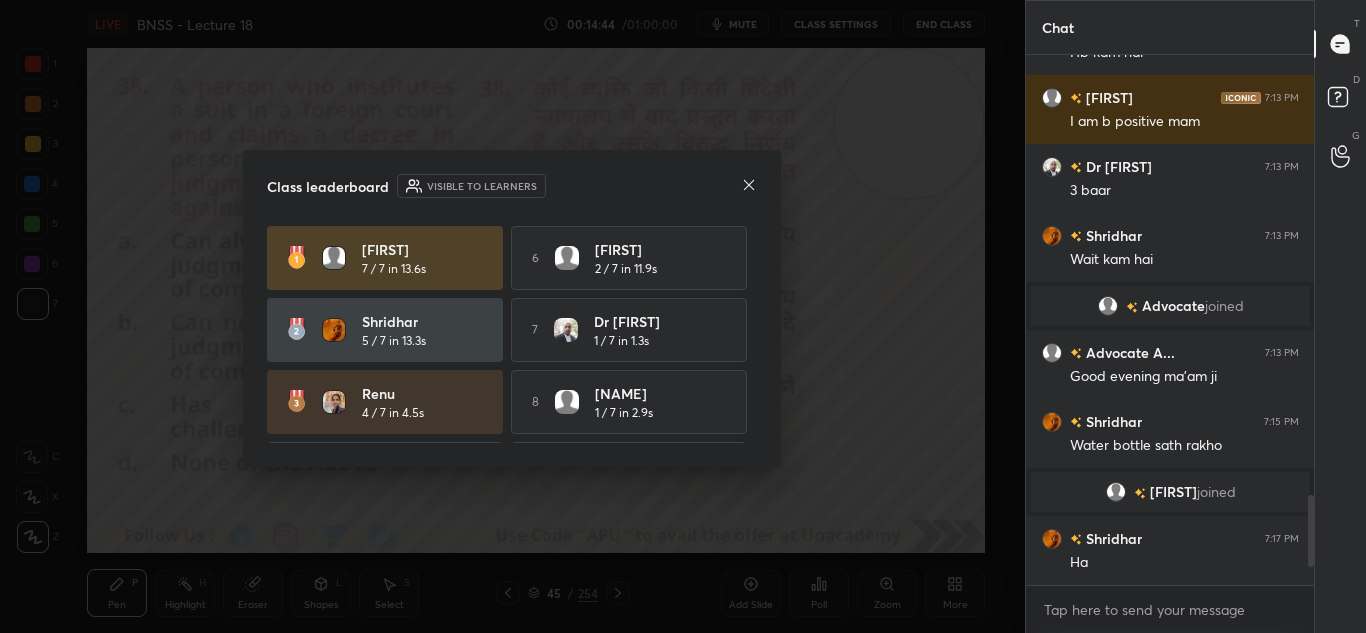 click on "Class leaderboard Visible to learners Jeet 7 / 7 in 13.6s 6 Irene 2 / 7 in 11.9s Shridhar 5 / 7 in 13.3s 7 Dr Amit 1 / 7 in 1.3s Renu 4 / 7 in 4.5s 8 soumen 1 / 7 in 2.9s 4 Firdous 4 / 7 in 29.4s 9 Soma 1 / 7 in 6.4s 5 vanshita 3 / 7 in 31.6s 10 Advocate A... 1 / 7 in 20.1s" at bounding box center [512, 308] 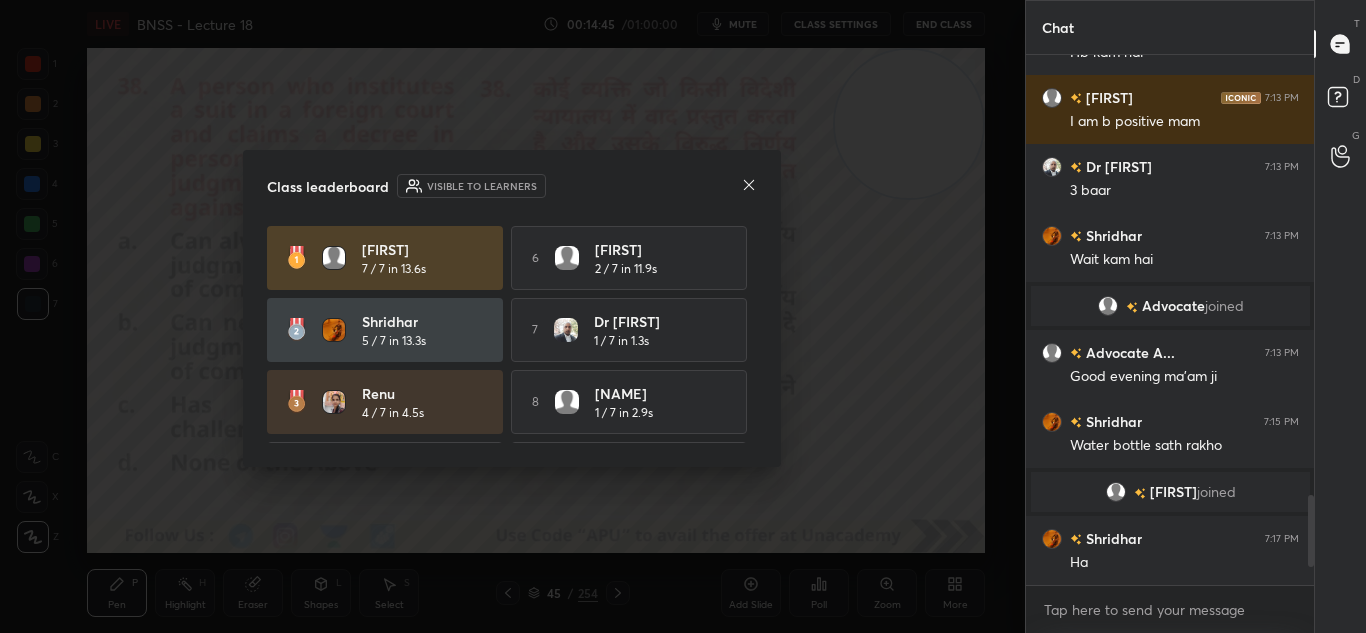 click 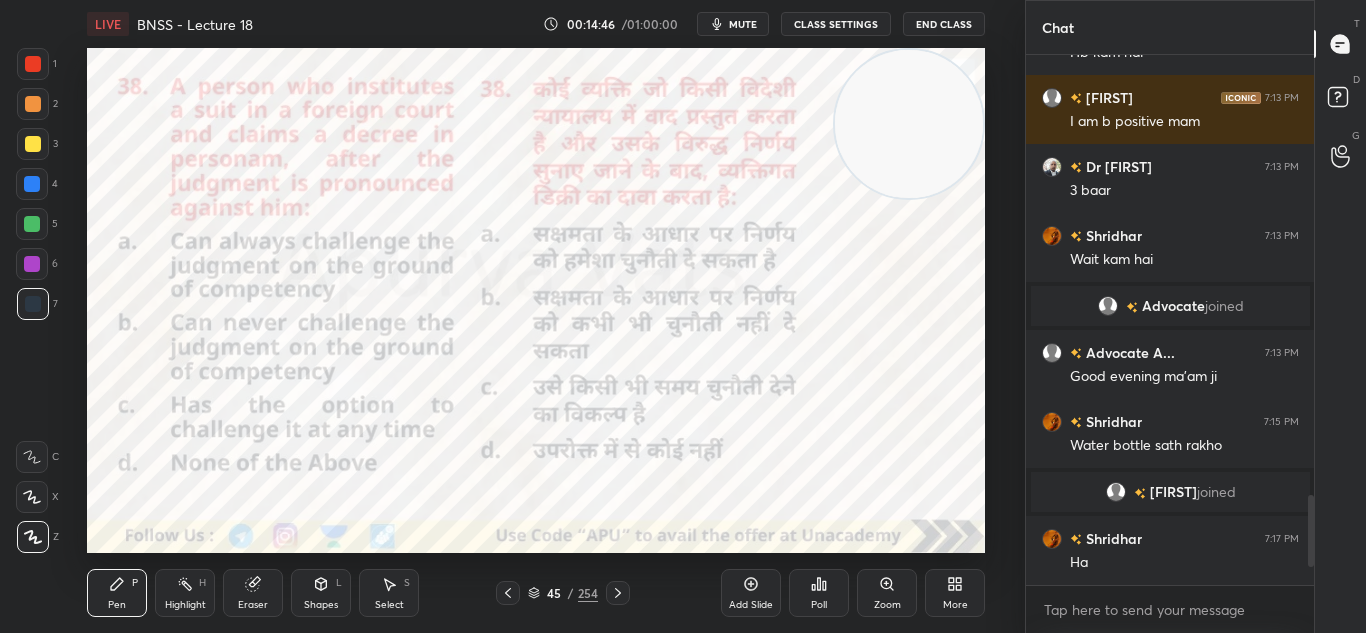 click at bounding box center [618, 593] 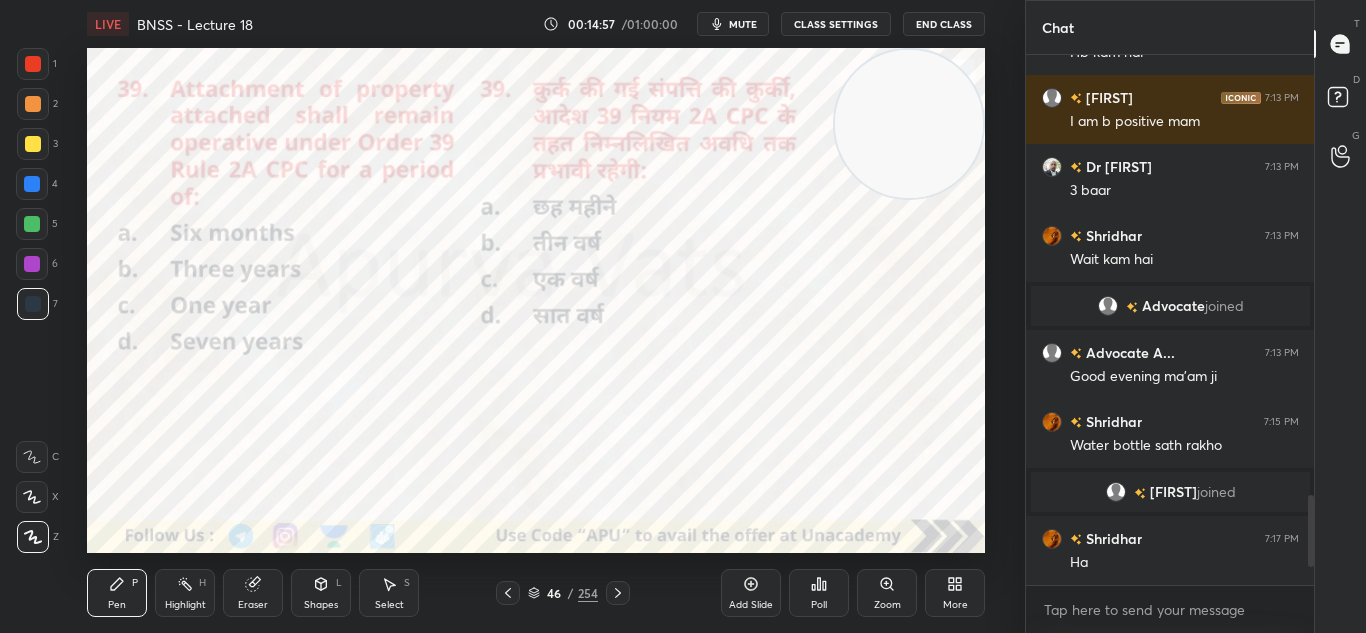 click 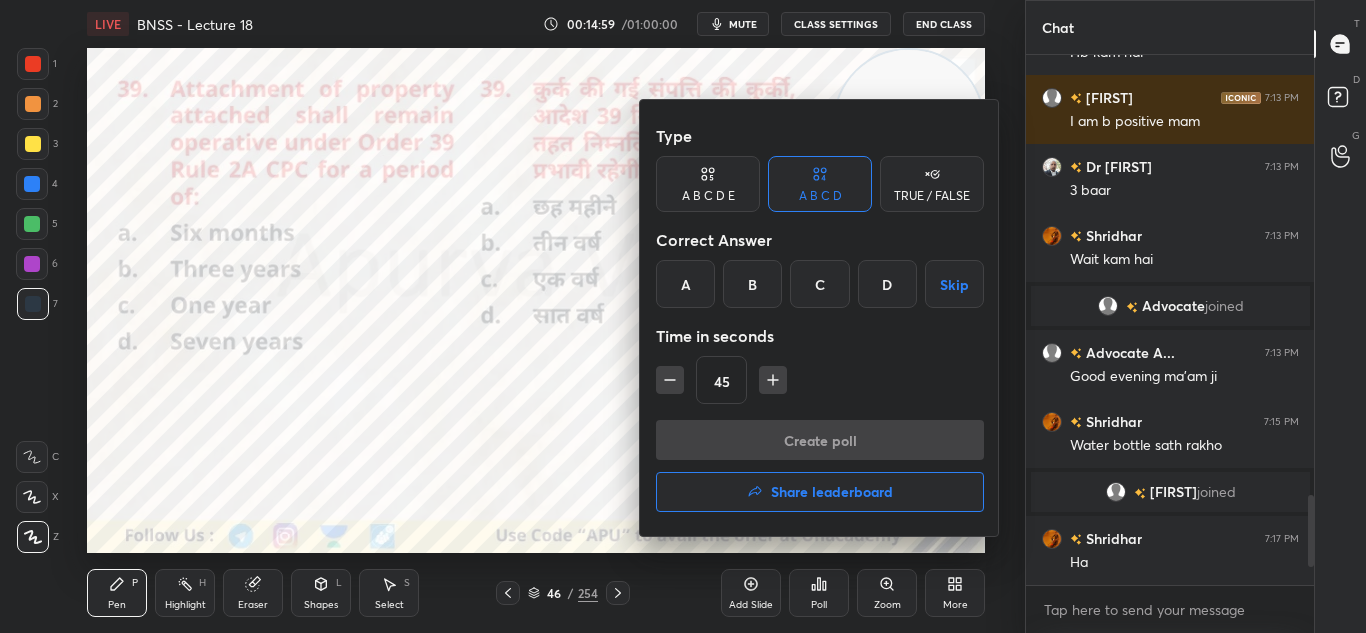 click on "A" at bounding box center [685, 284] 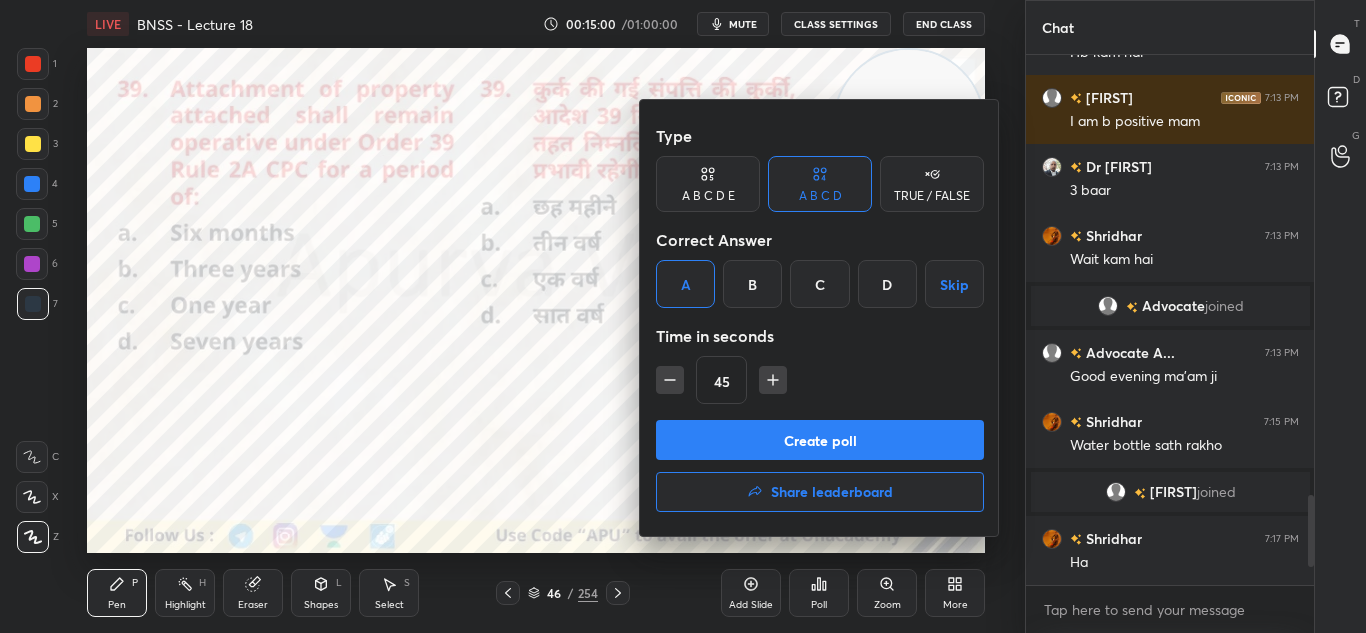 click on "Create poll" at bounding box center (820, 440) 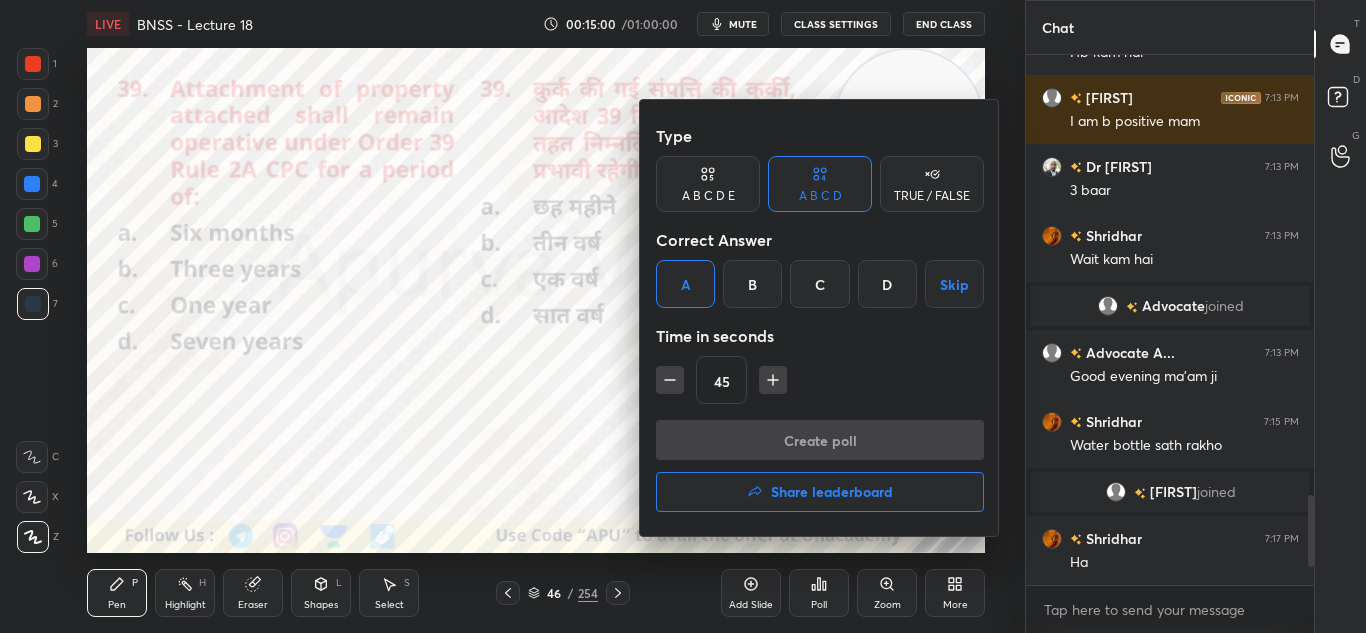 scroll, scrollTop: 315, scrollLeft: 282, axis: both 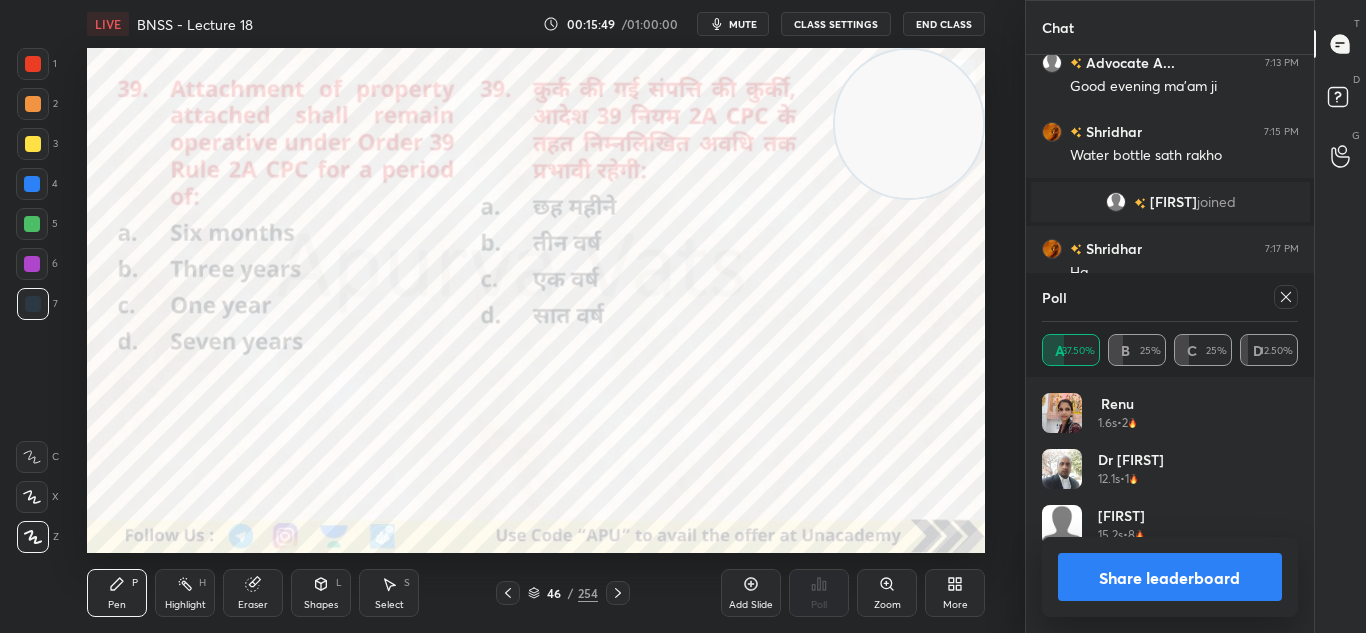 click on "Share leaderboard" at bounding box center (1170, 577) 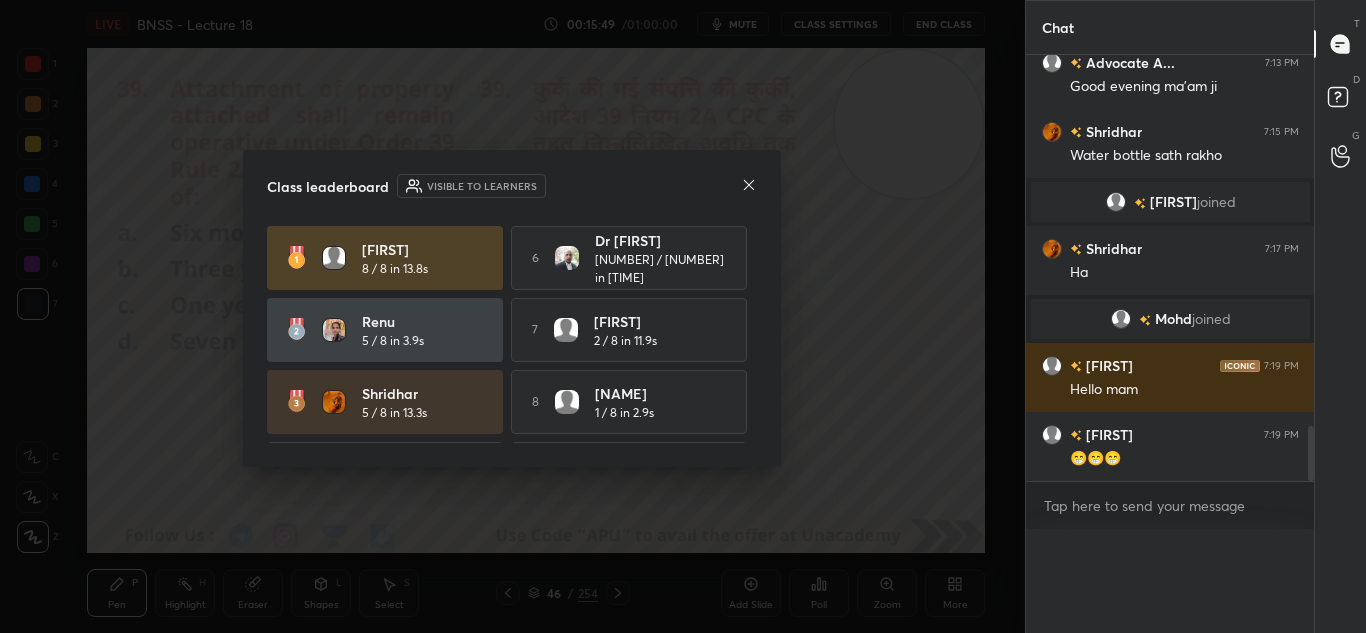 scroll, scrollTop: 0, scrollLeft: 0, axis: both 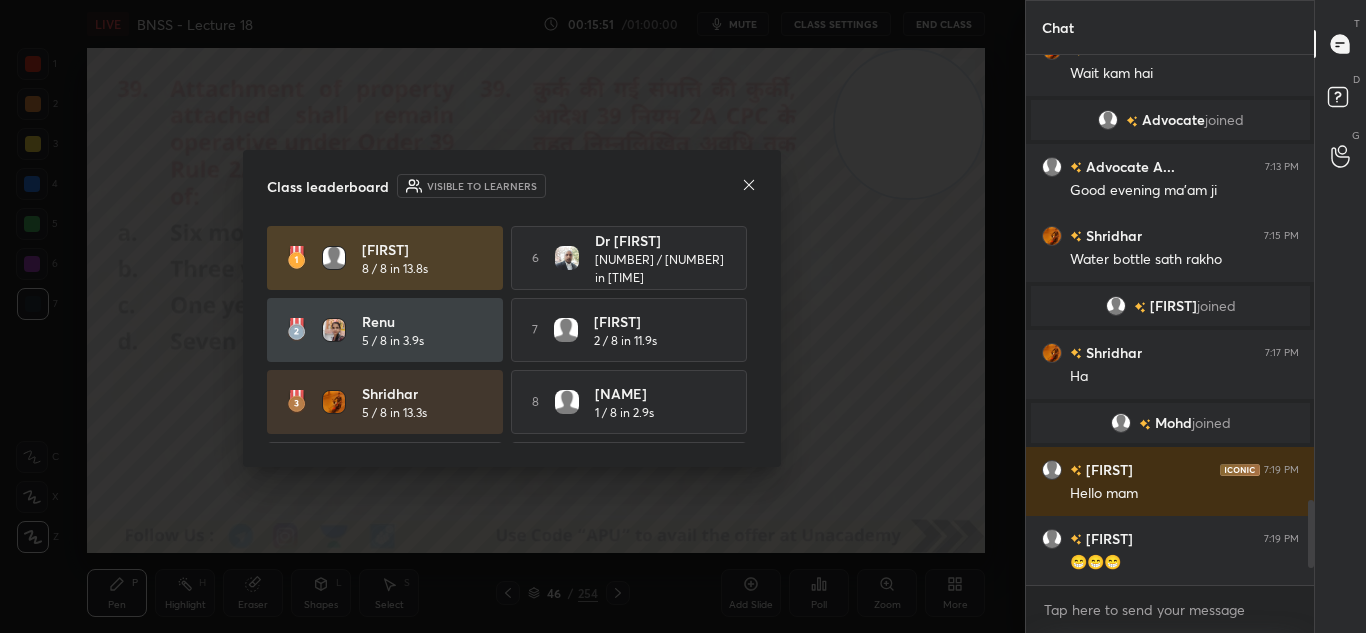 click 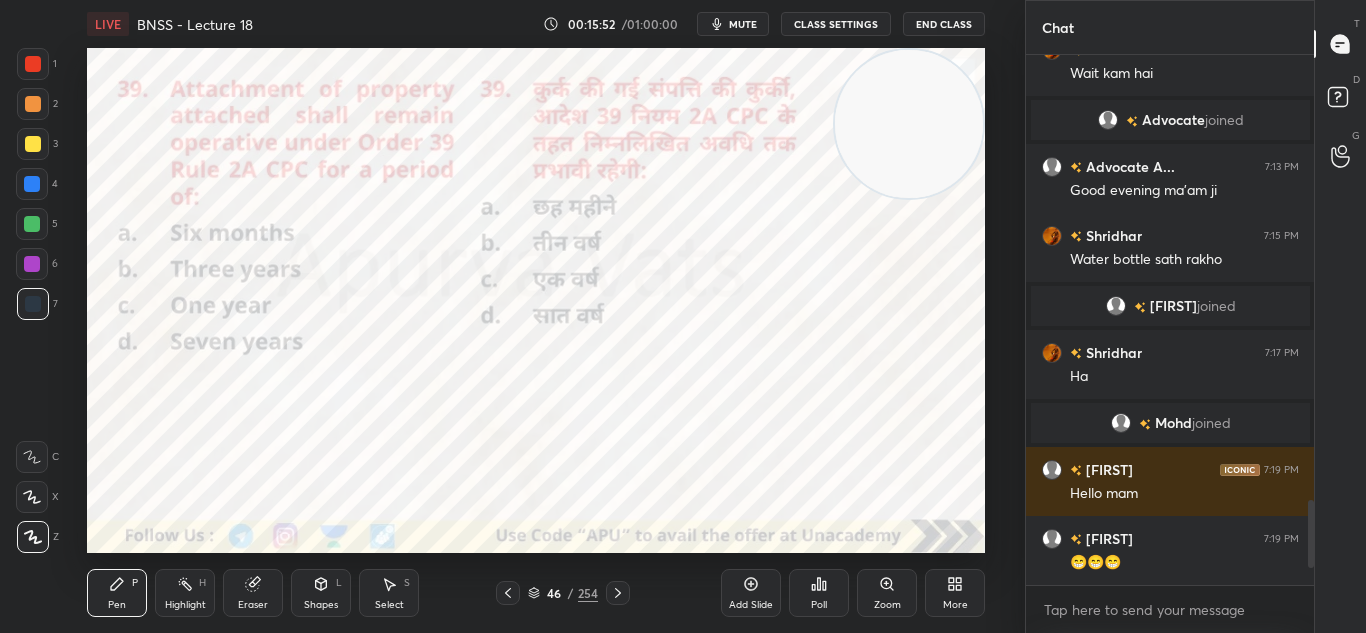 click 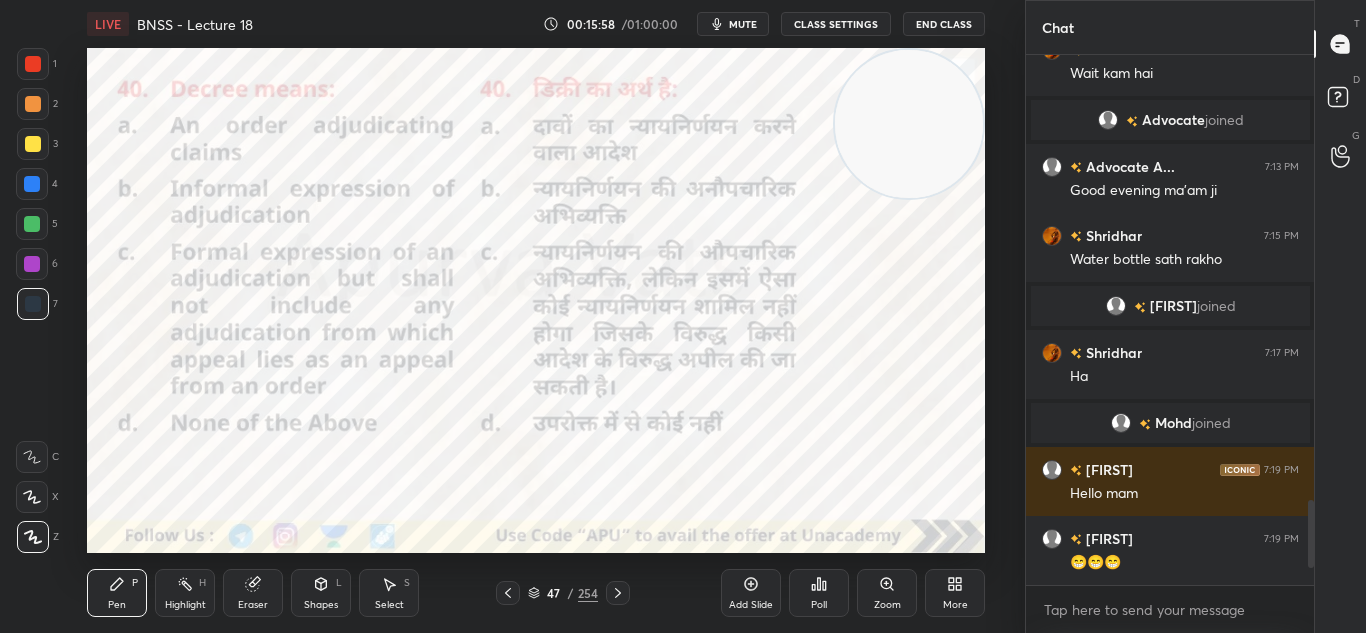 click on "Poll" at bounding box center (819, 593) 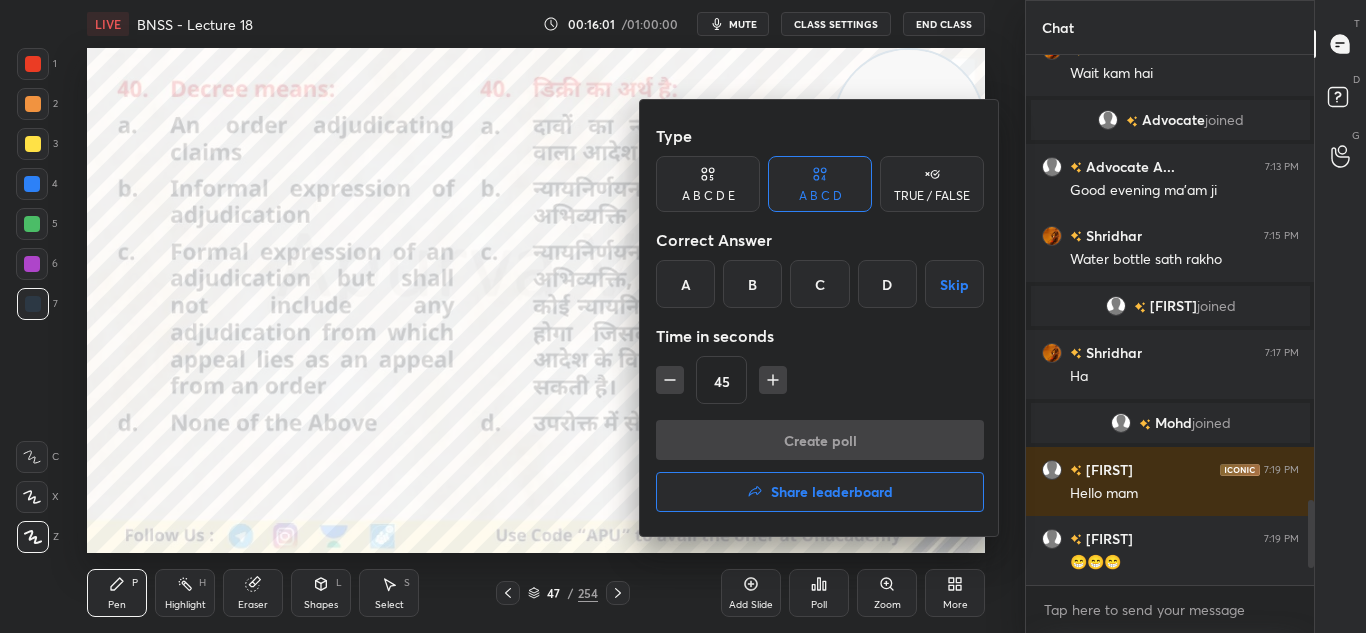 click on "C" at bounding box center [819, 284] 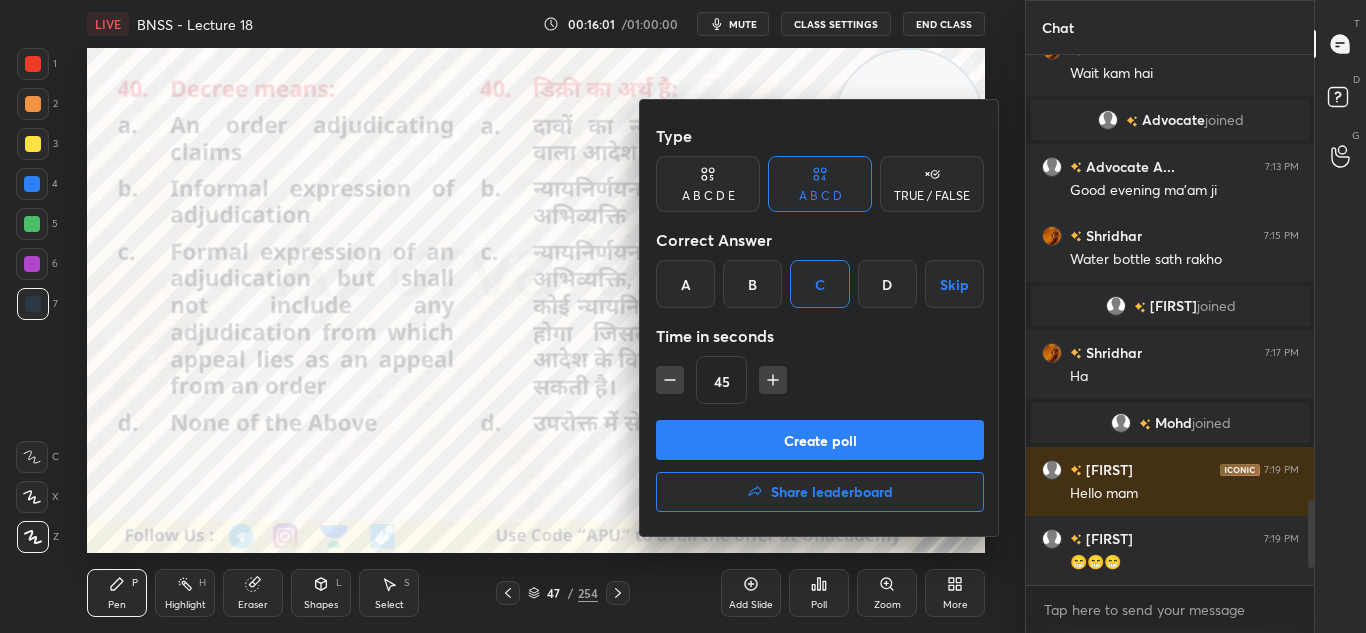 click on "Create poll" at bounding box center (820, 440) 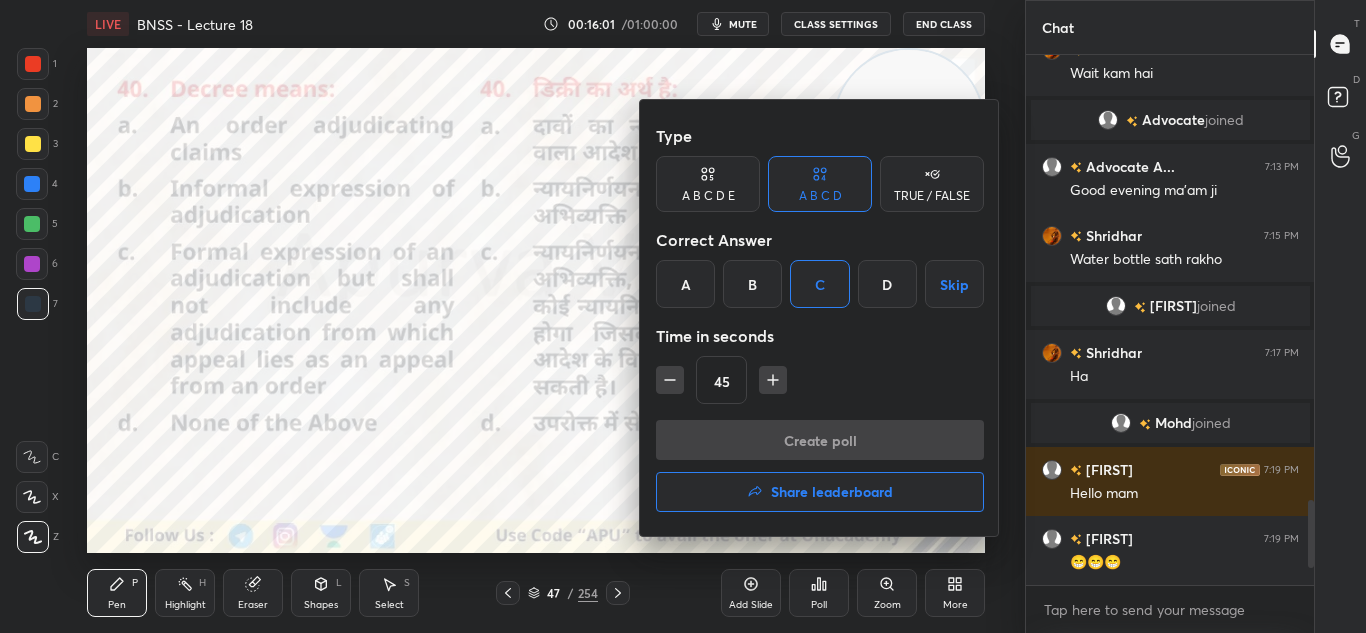 scroll, scrollTop: 306, scrollLeft: 282, axis: both 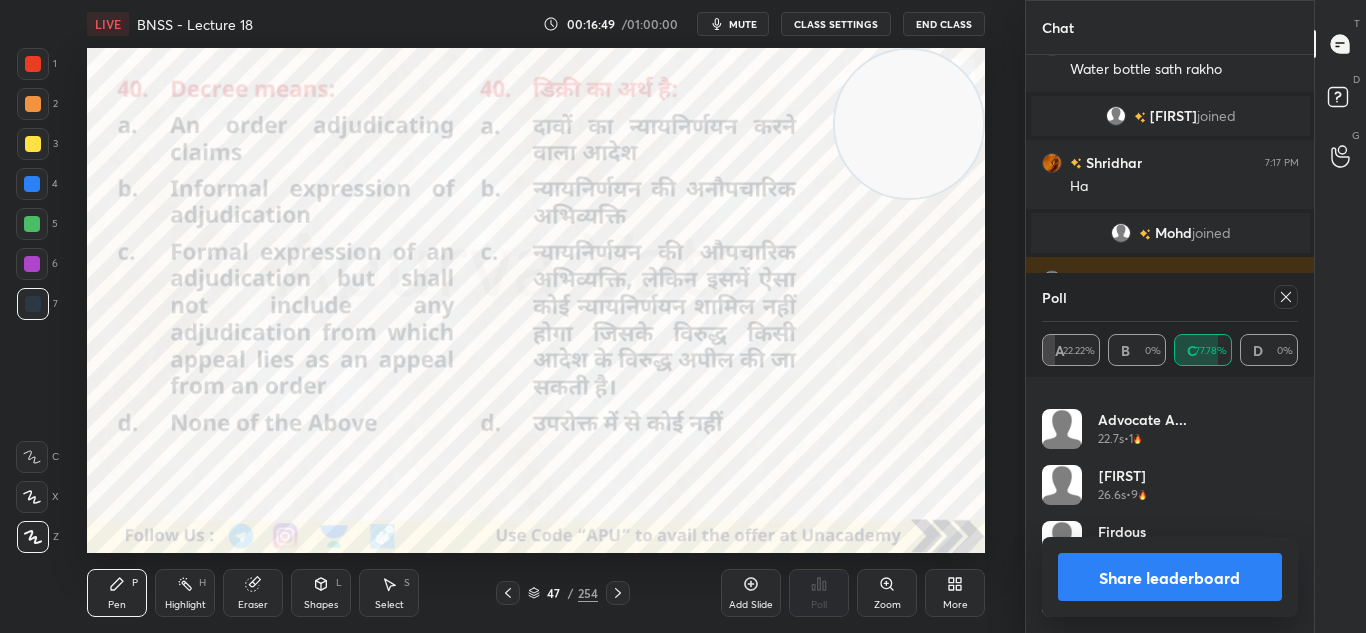 click on "Share leaderboard" at bounding box center [1170, 577] 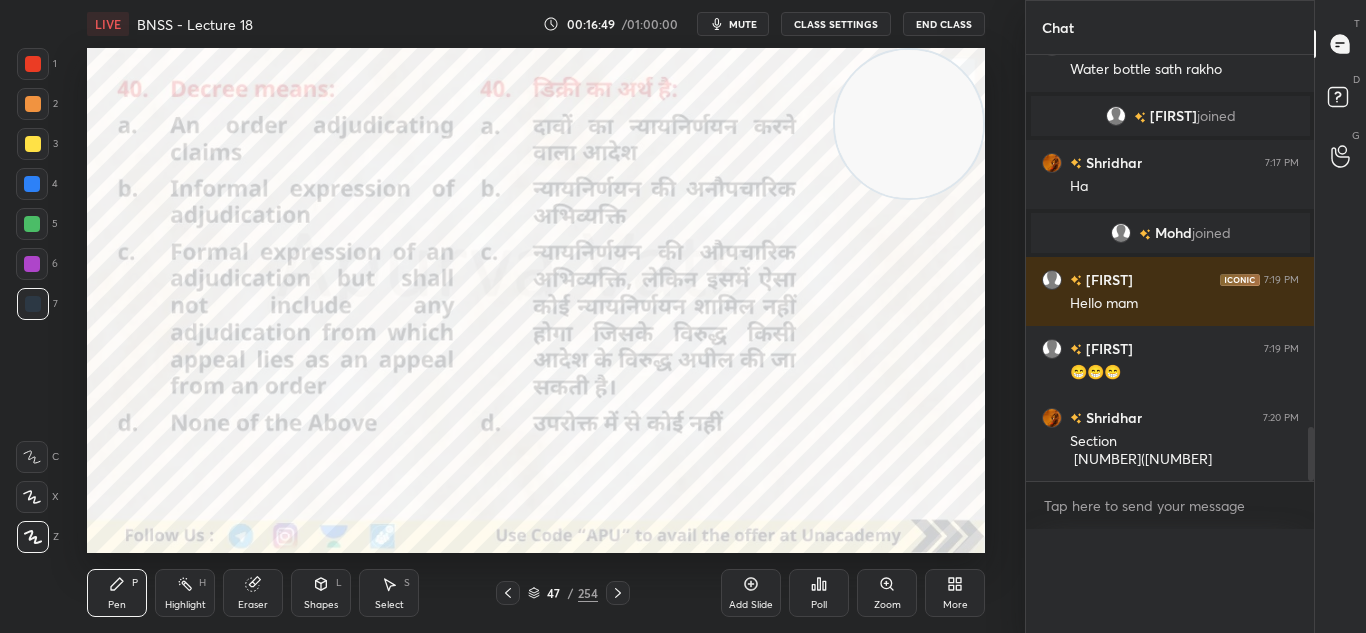 scroll, scrollTop: 0, scrollLeft: 0, axis: both 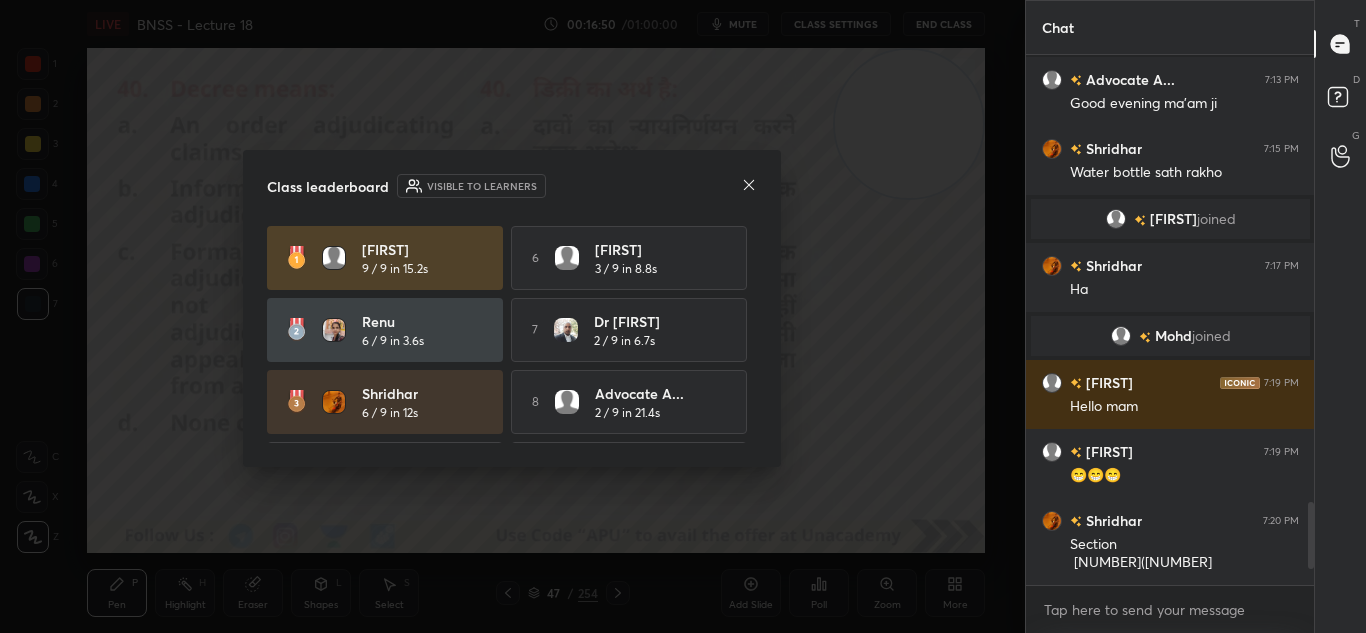 click 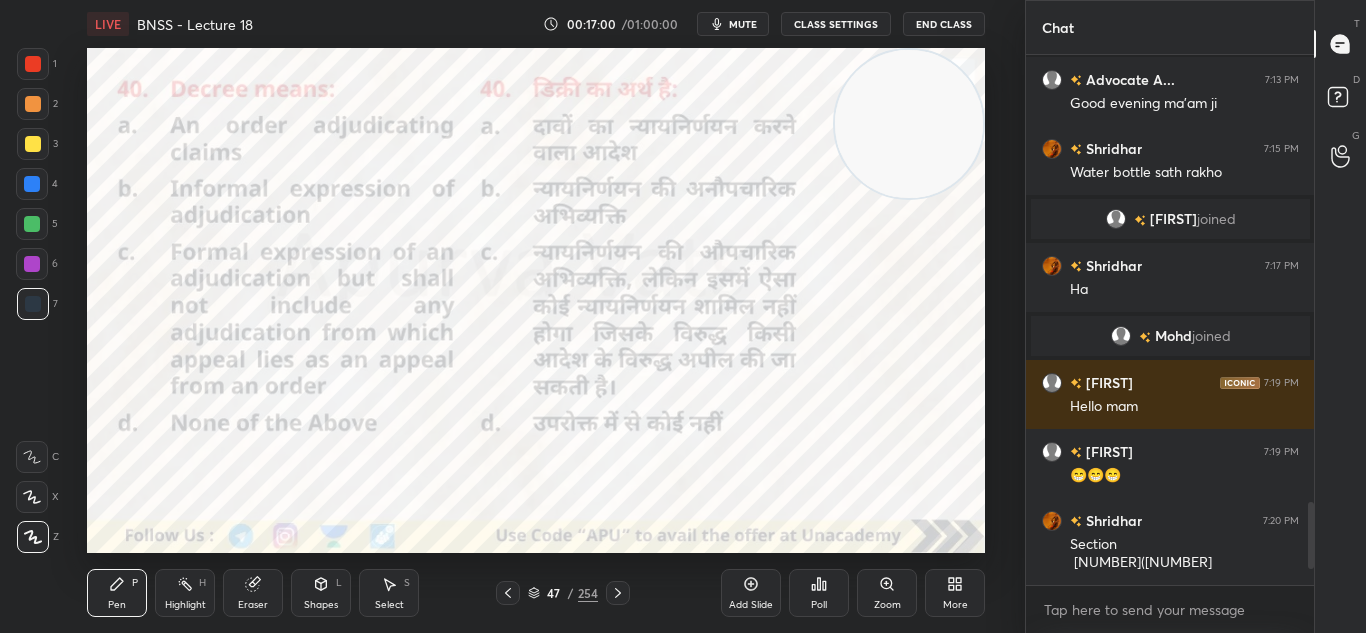 click at bounding box center (618, 593) 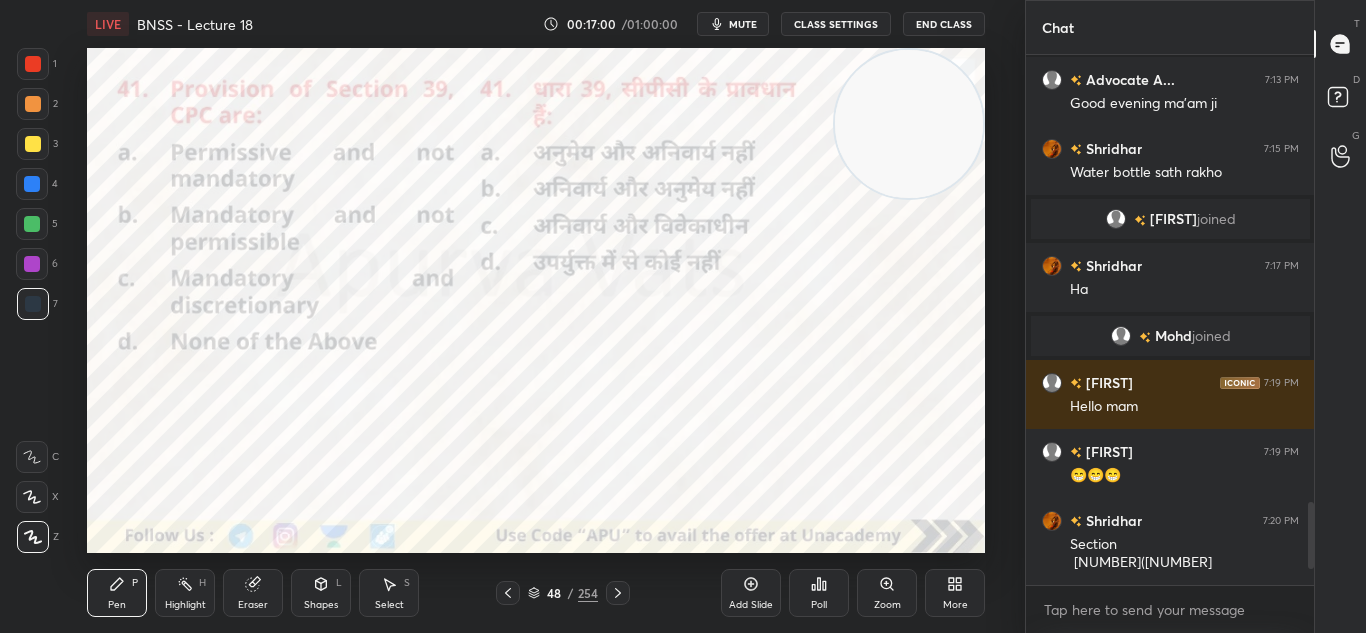 scroll, scrollTop: 2927, scrollLeft: 0, axis: vertical 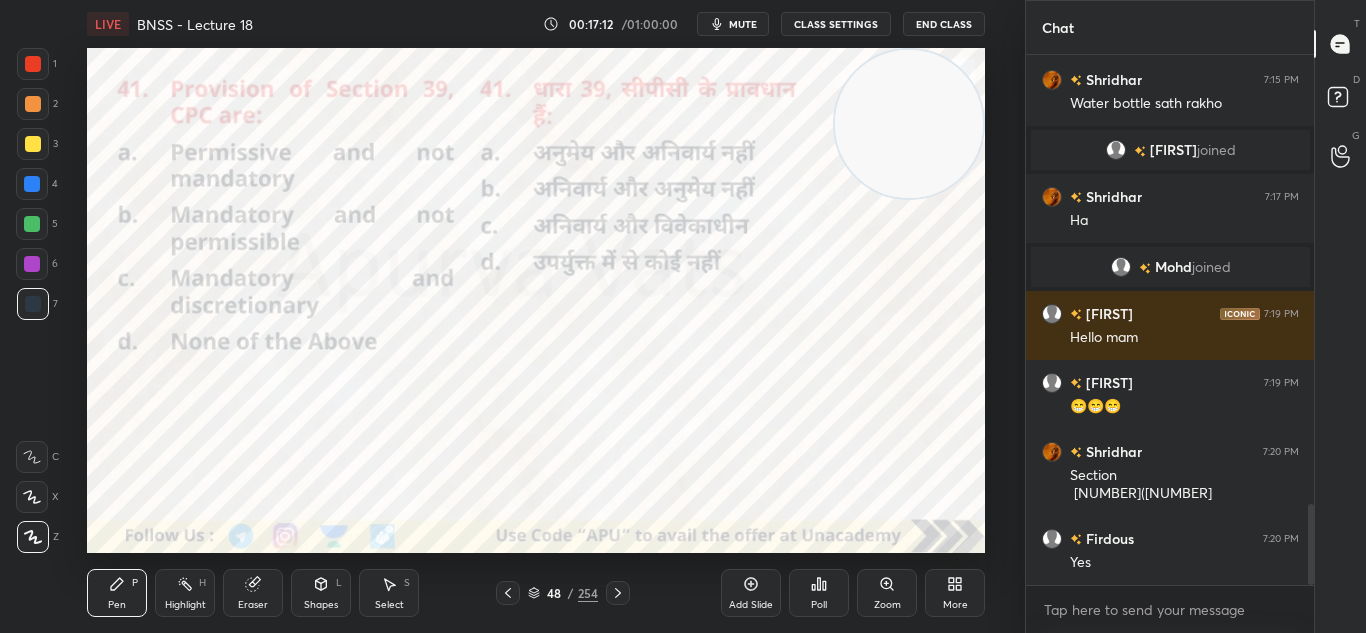click 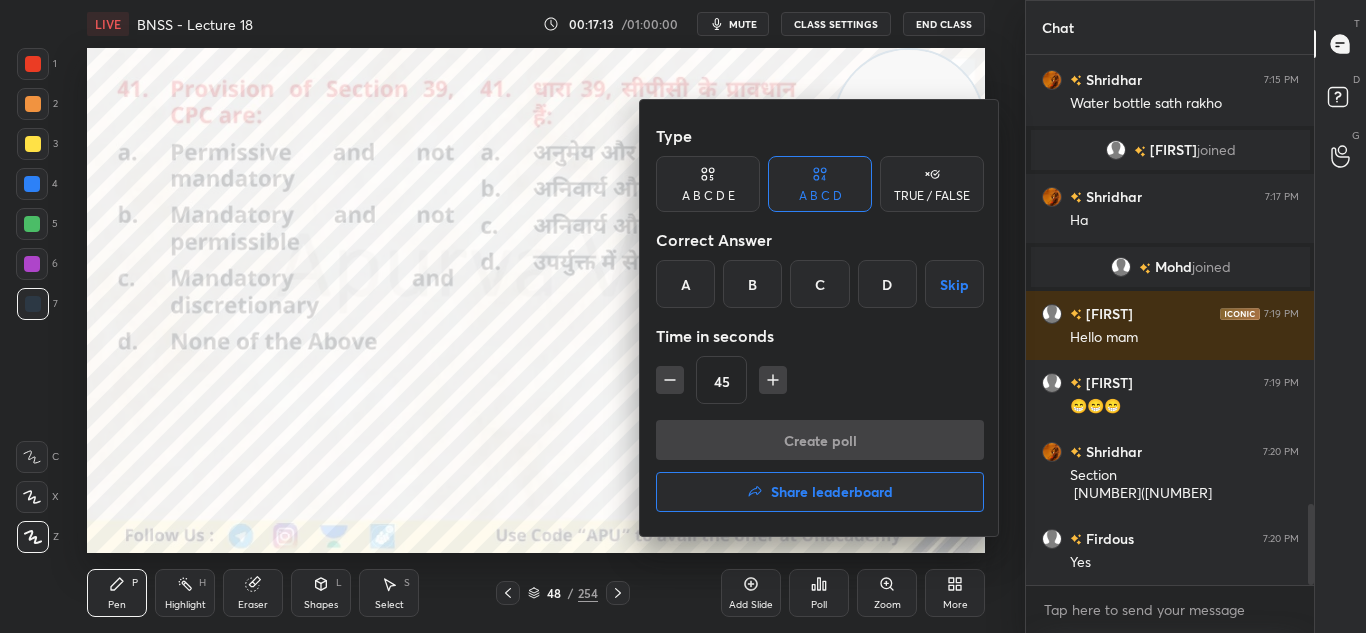 click on "A" at bounding box center [685, 284] 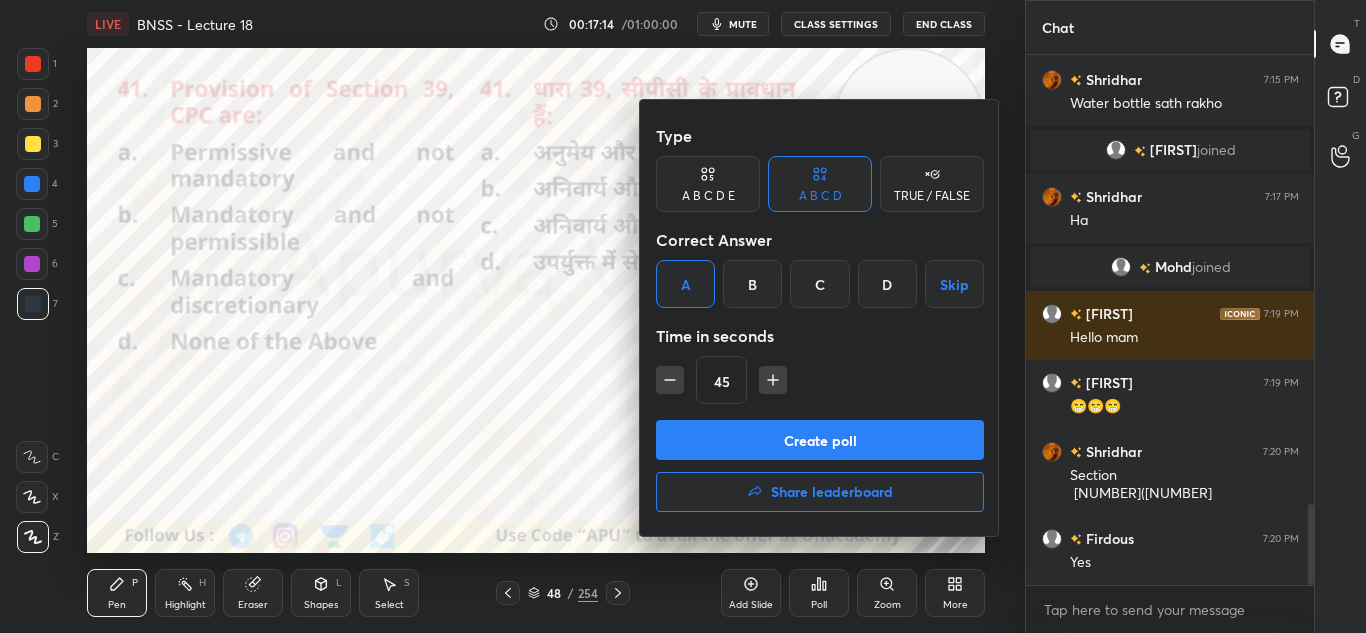 click on "Create poll" at bounding box center (820, 440) 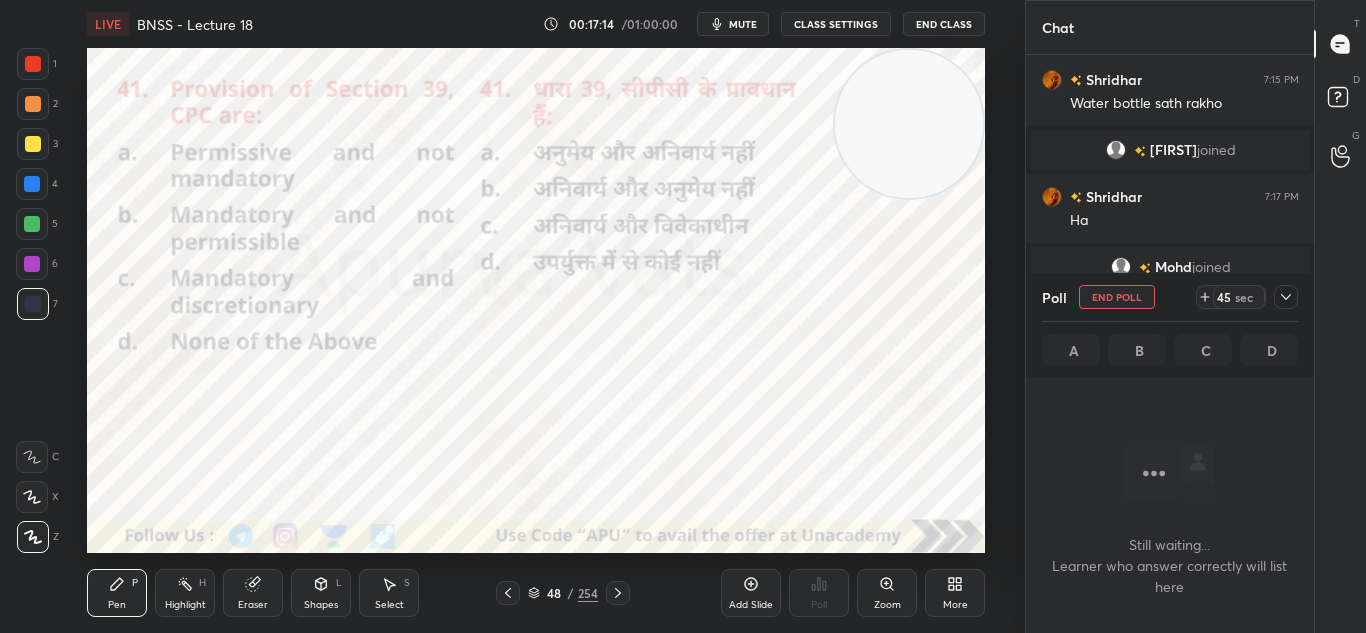 scroll, scrollTop: 341, scrollLeft: 282, axis: both 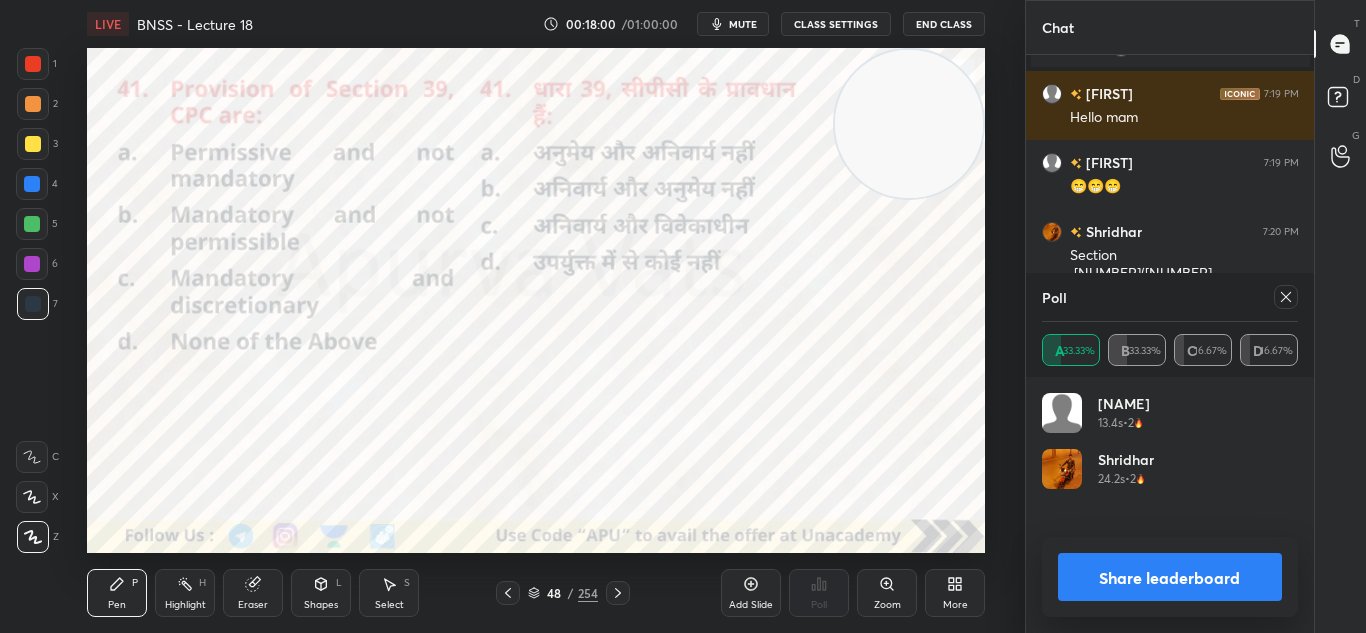 click on "Share leaderboard" at bounding box center (1170, 577) 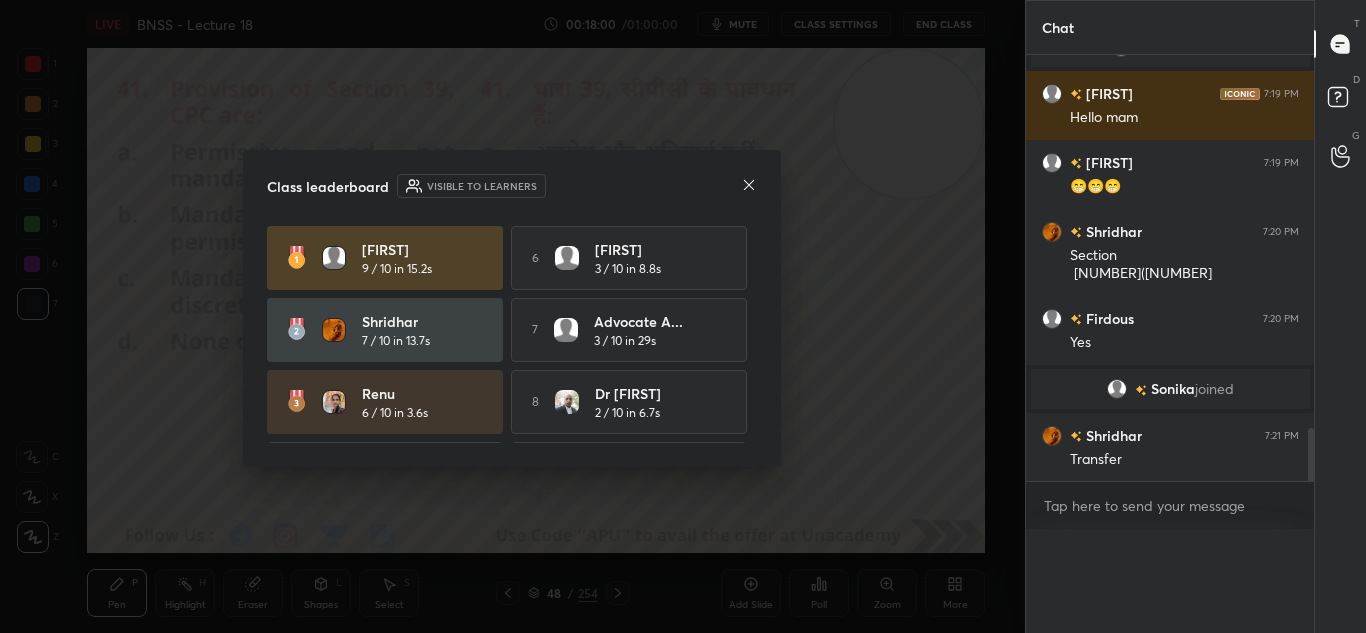 scroll, scrollTop: 0, scrollLeft: 0, axis: both 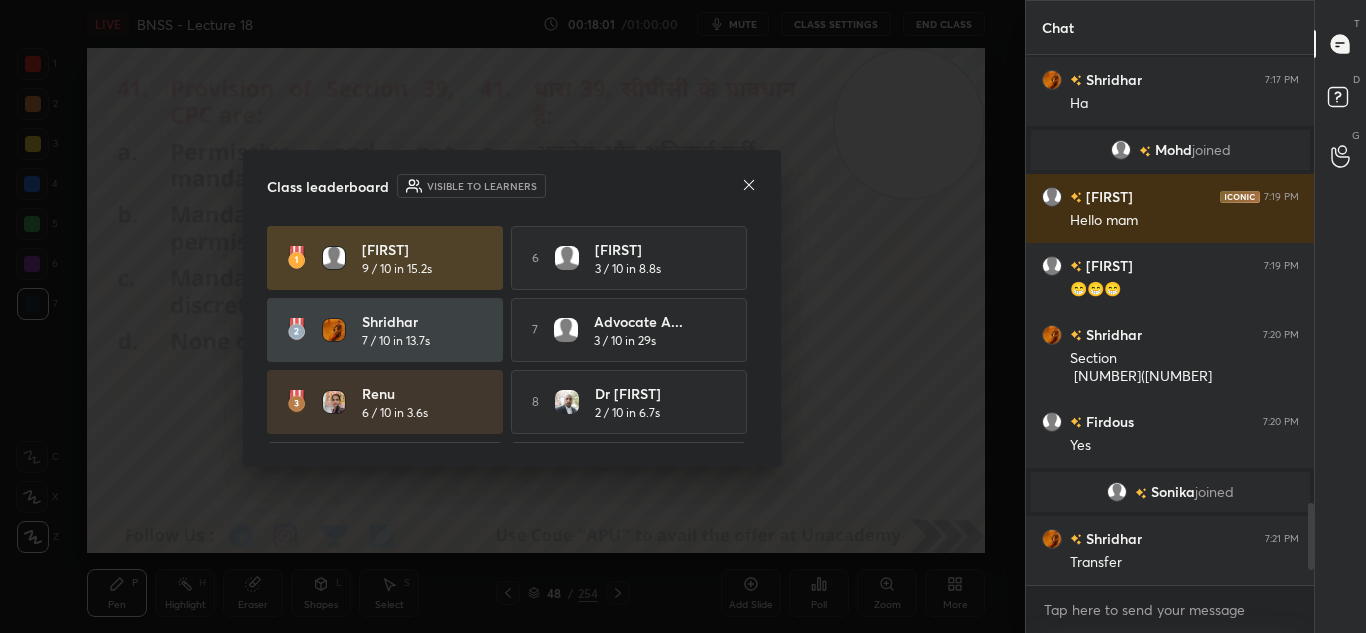 click on "Class leaderboard Visible to learners" at bounding box center [512, 186] 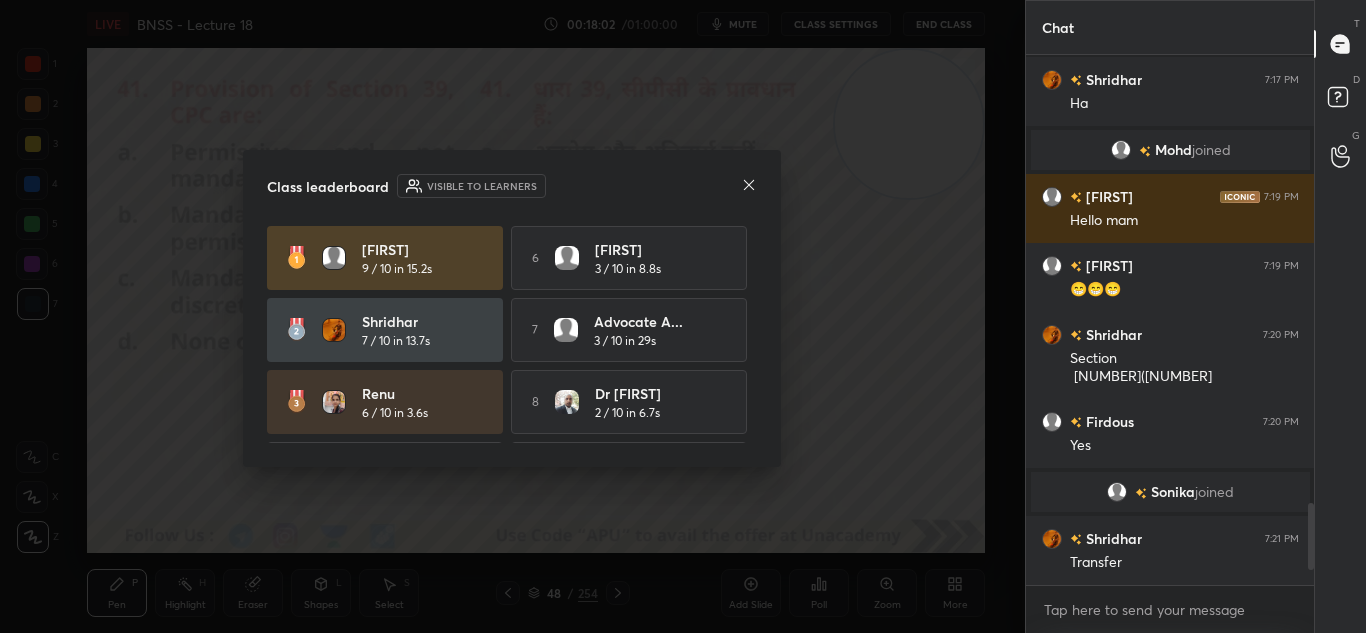 click on "Class leaderboard Visible to learners" at bounding box center [512, 186] 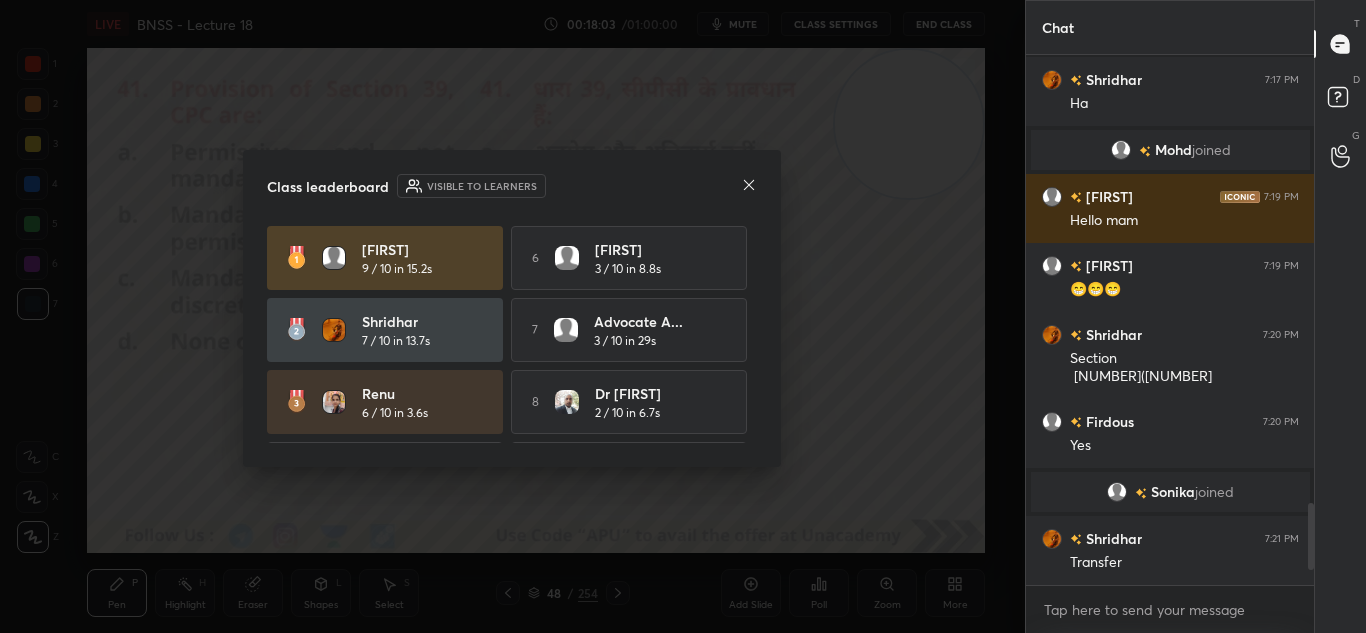 click 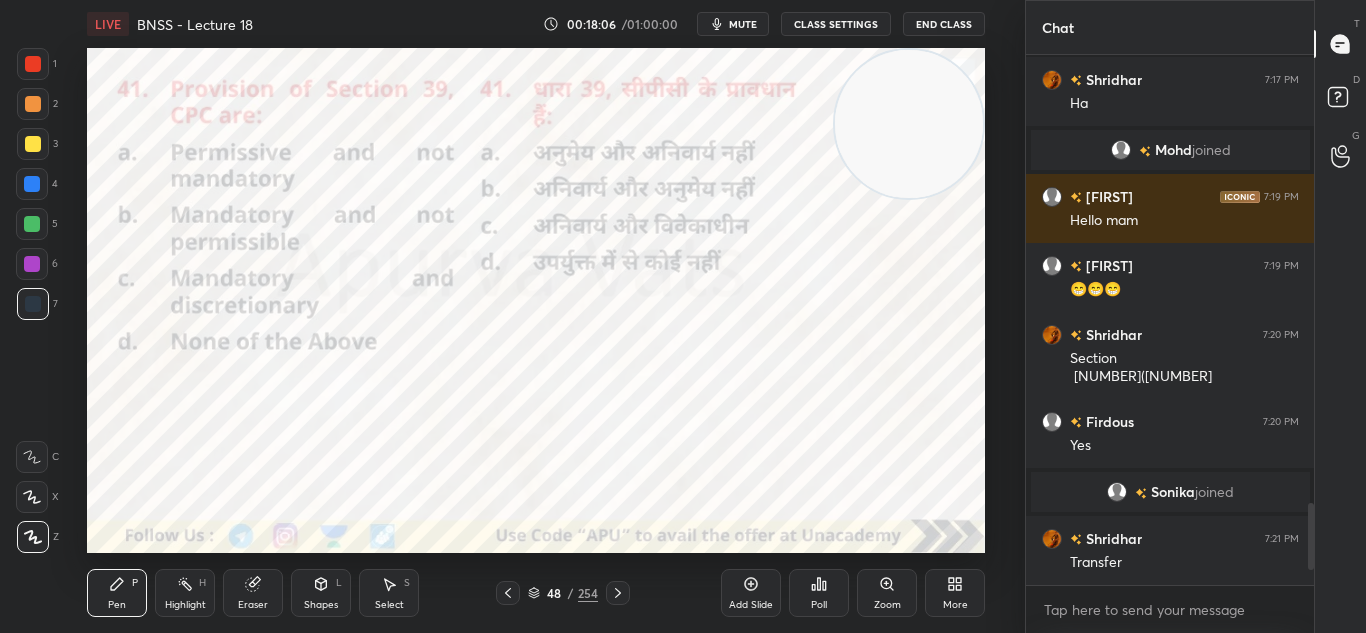 click 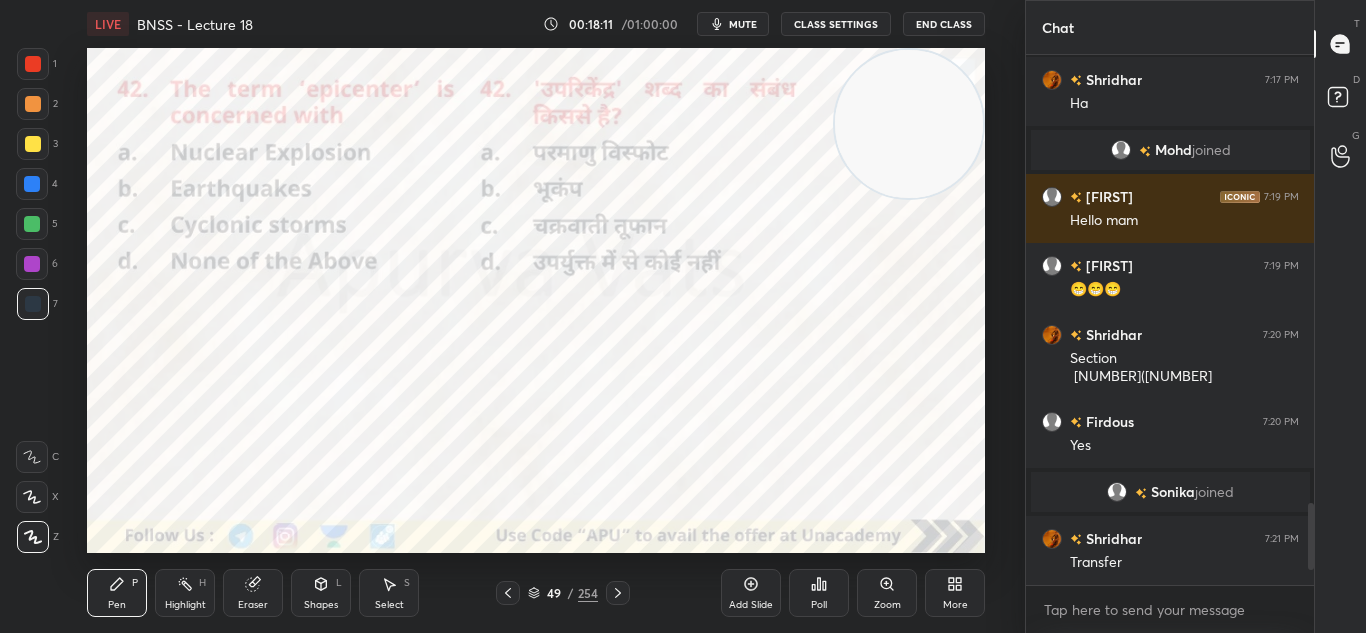 click 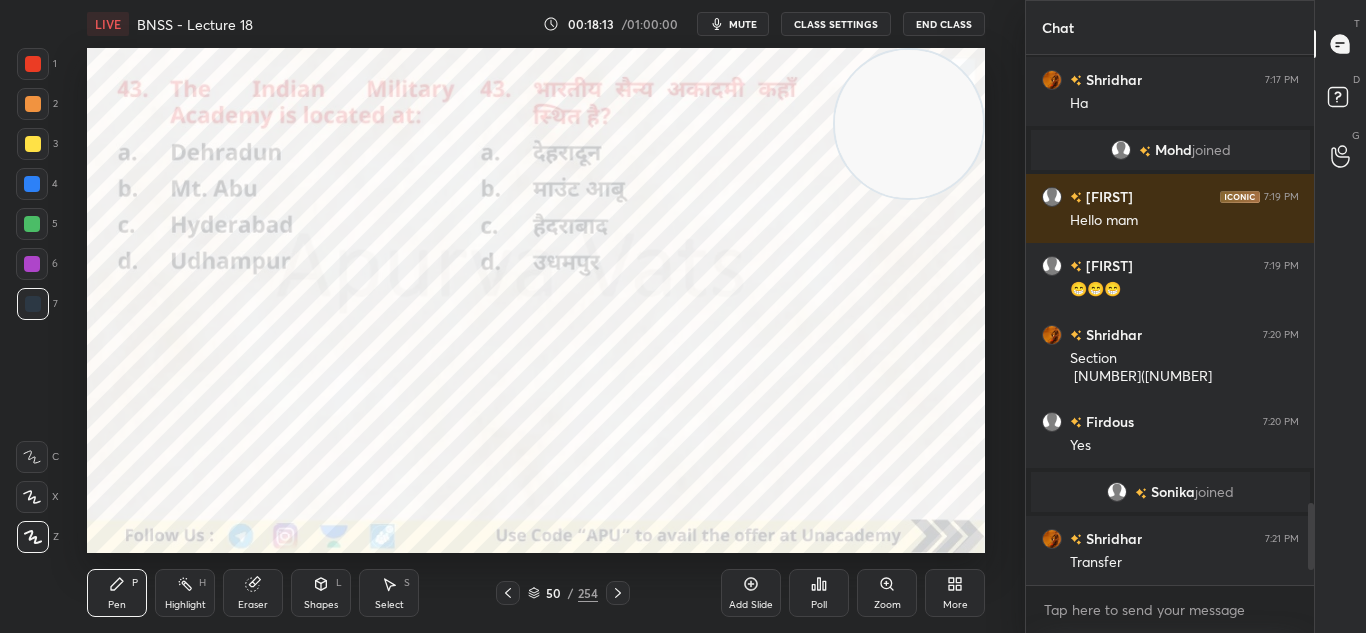 click 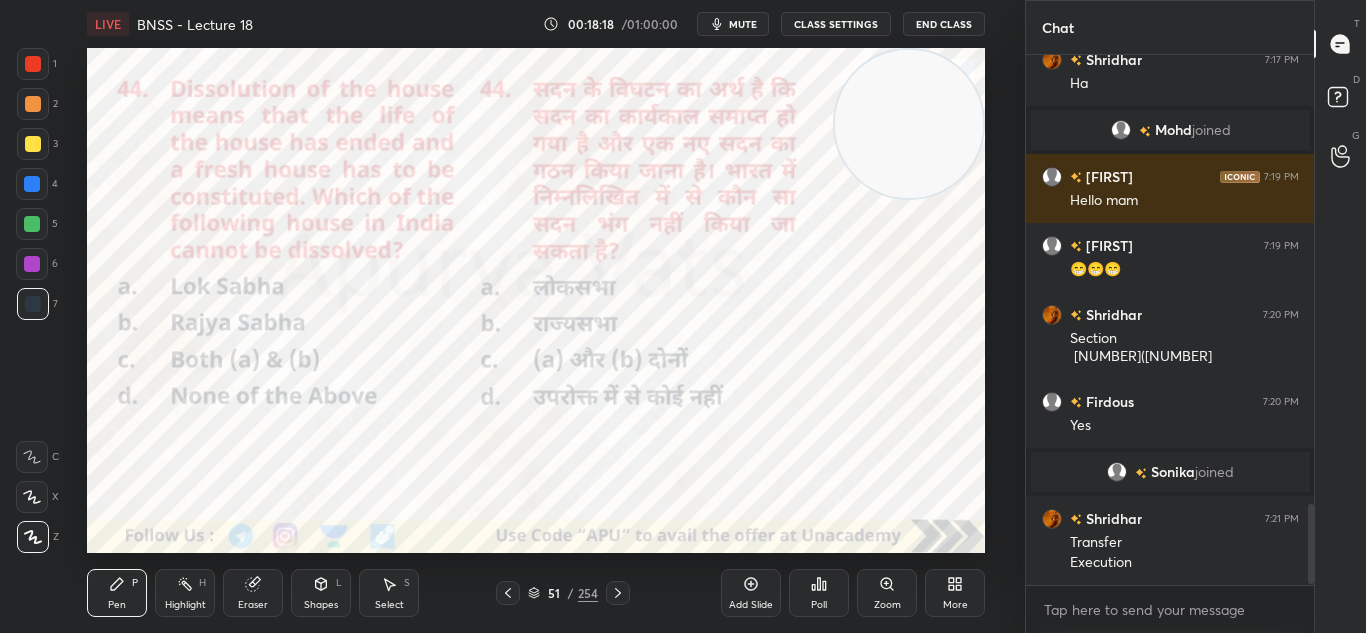 scroll, scrollTop: 3004, scrollLeft: 0, axis: vertical 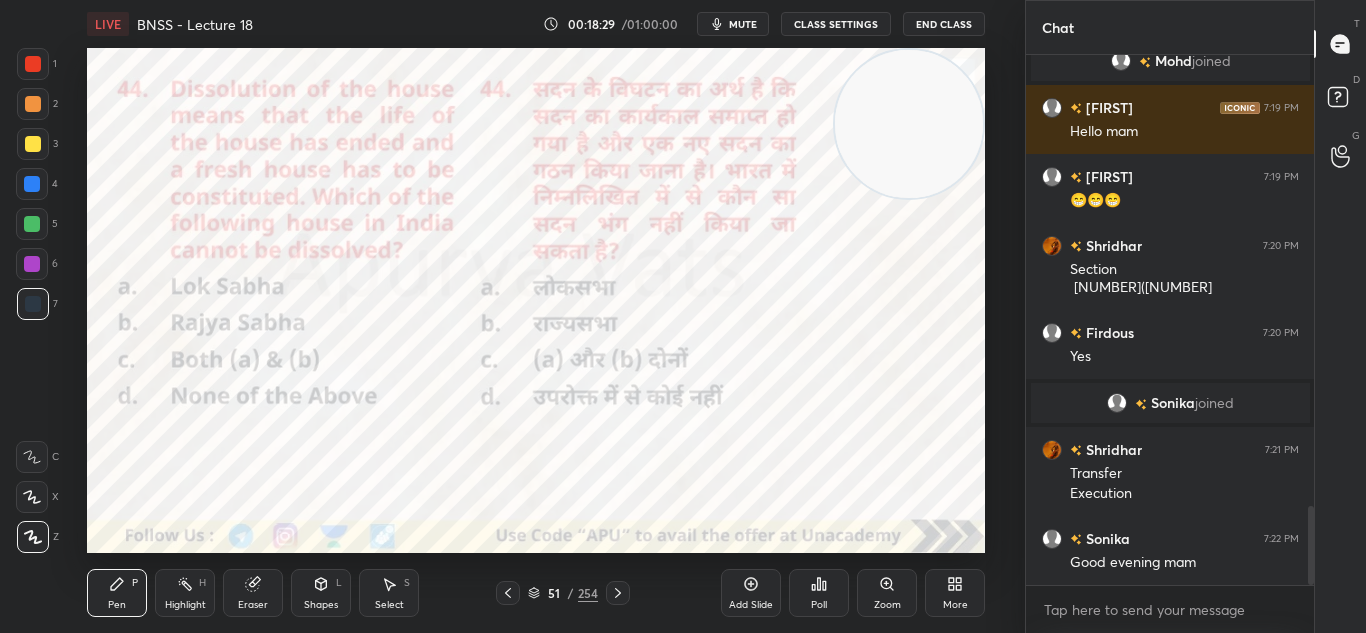click on "Poll" at bounding box center (819, 593) 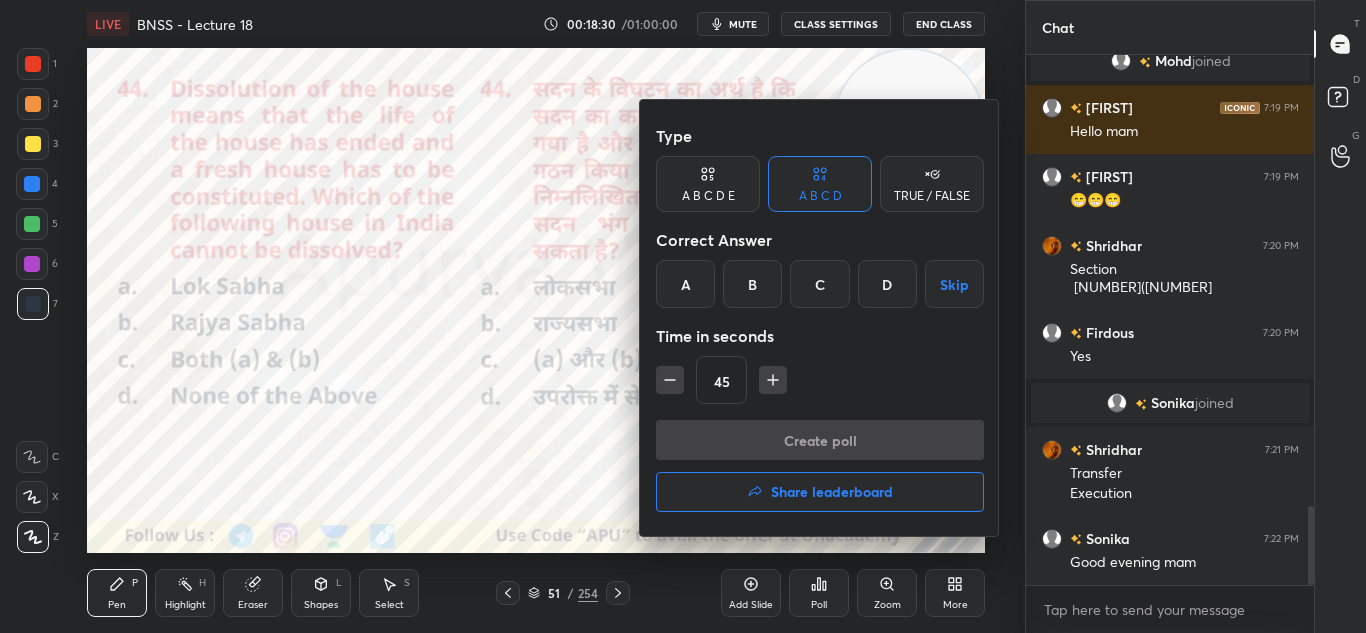 click on "B" at bounding box center (752, 284) 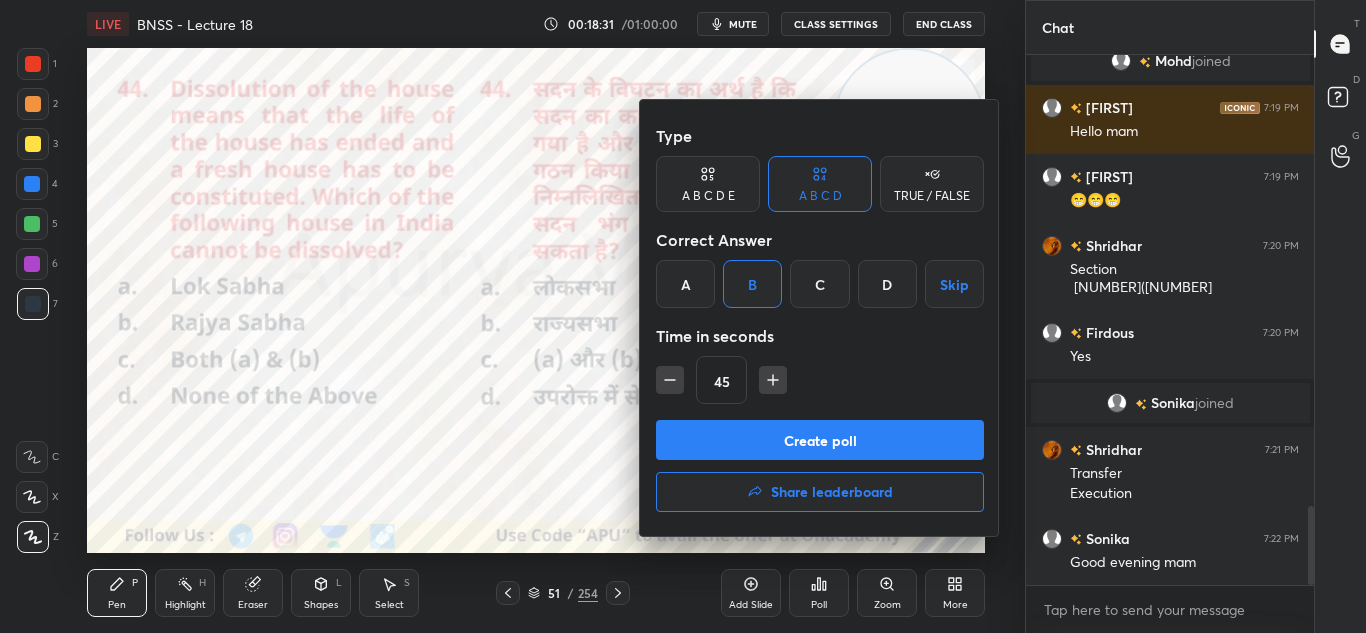 click on "Create poll" at bounding box center (820, 440) 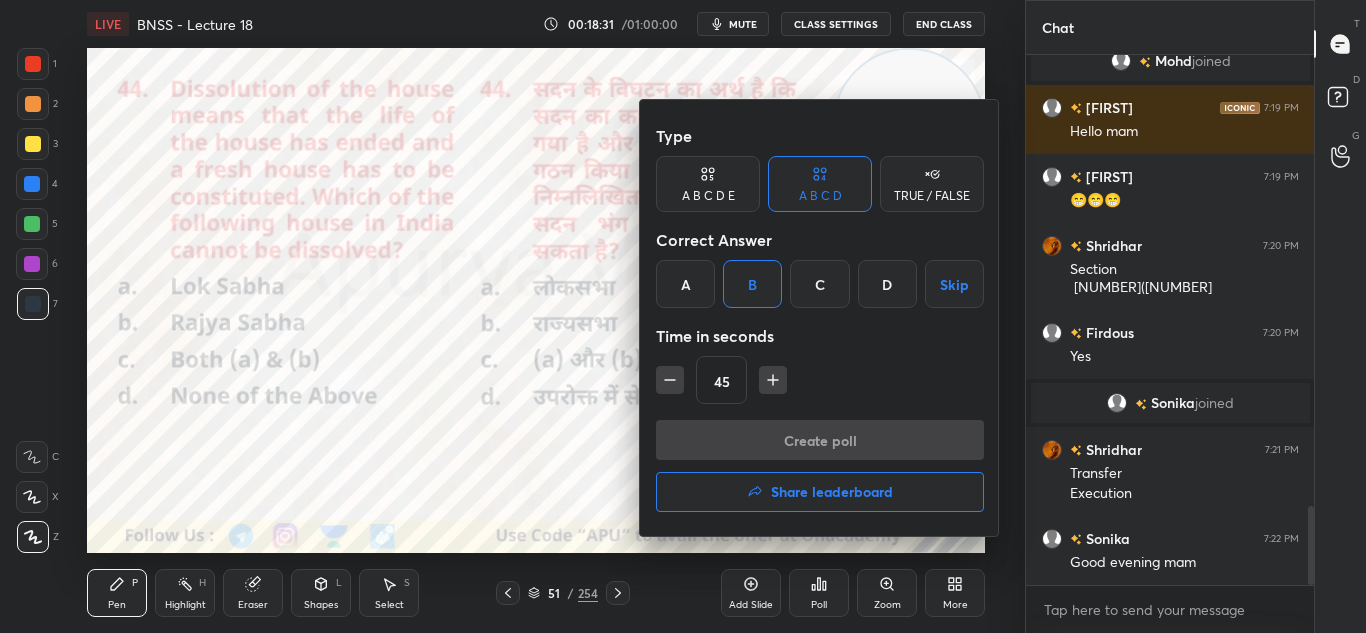 scroll, scrollTop: 326, scrollLeft: 282, axis: both 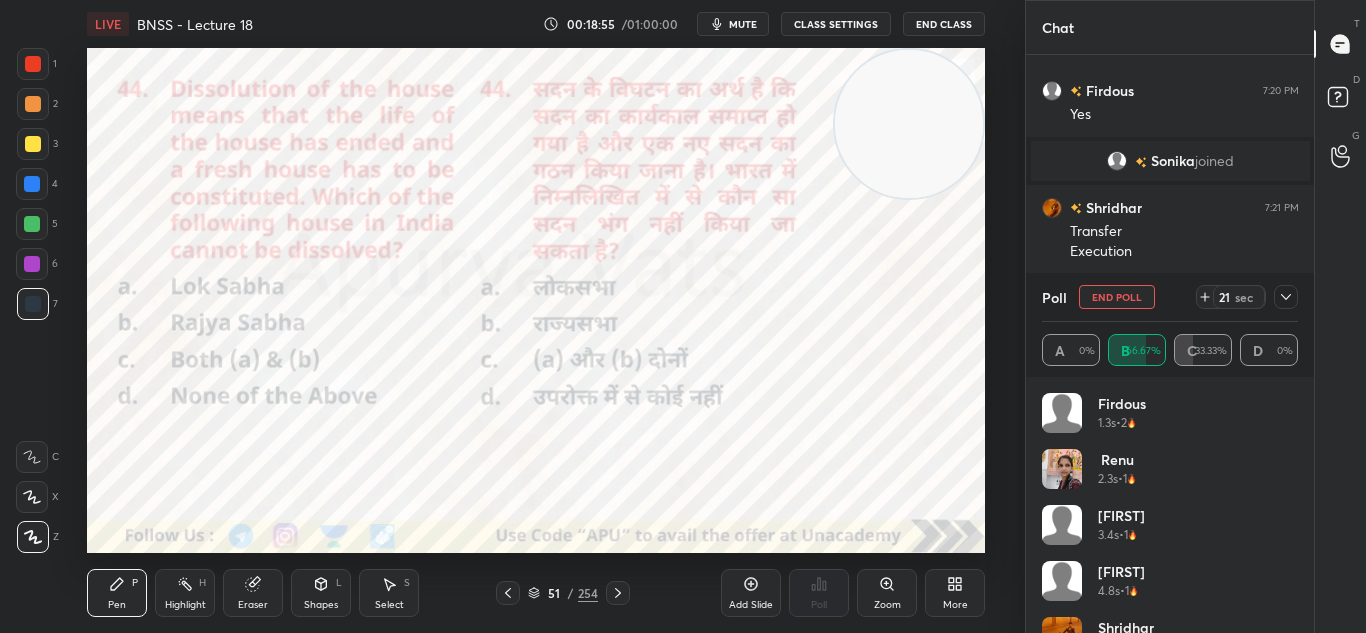 click on "A 0% B 66.67% C 33.33% D 0%" at bounding box center [1170, 350] 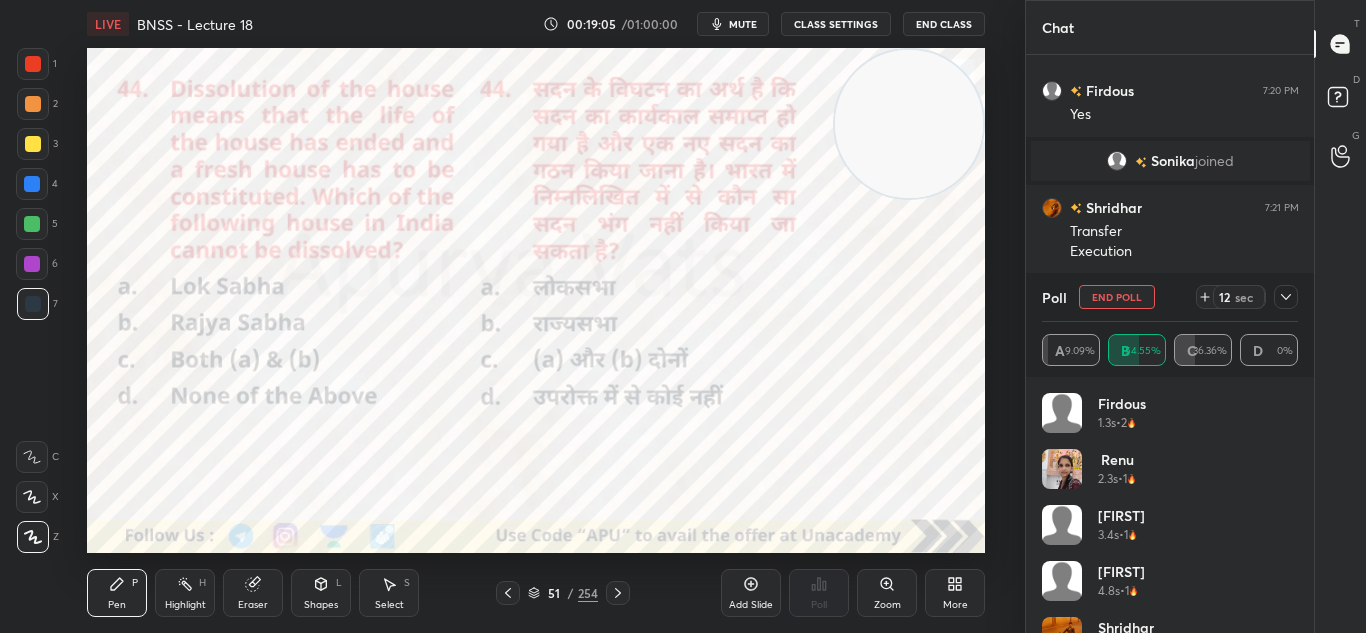 scroll, scrollTop: 96, scrollLeft: 0, axis: vertical 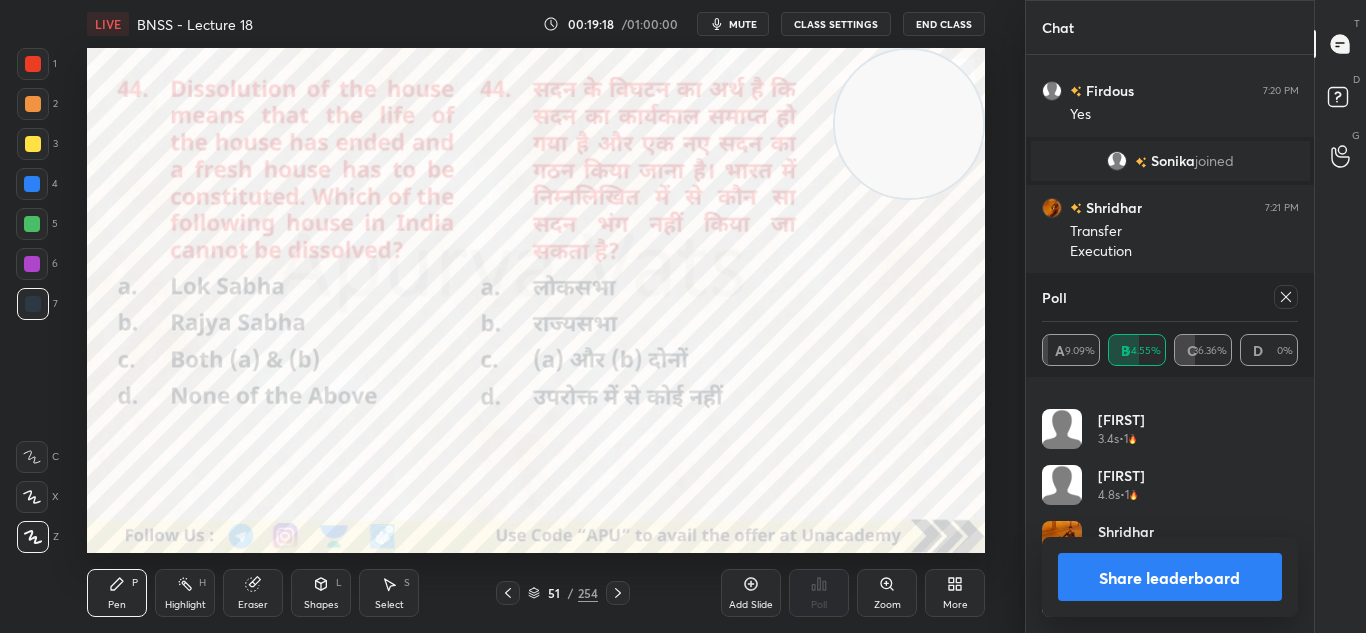 click on "Share leaderboard" at bounding box center (1170, 577) 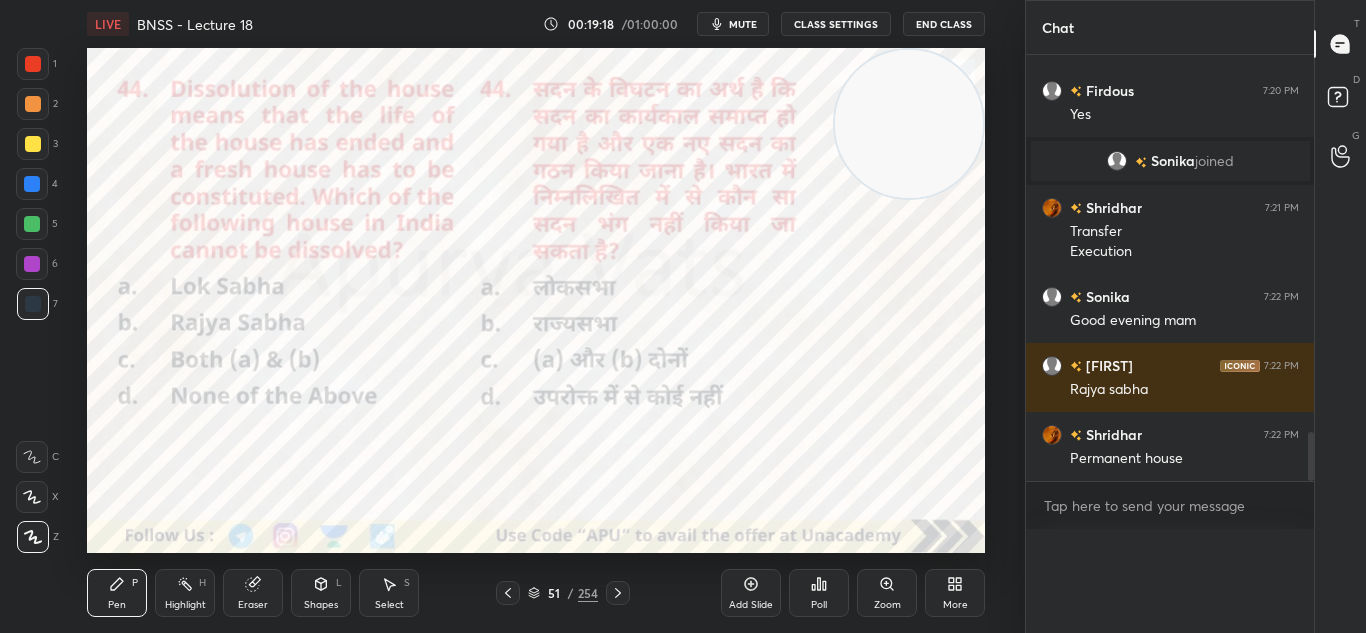 scroll, scrollTop: 0, scrollLeft: 0, axis: both 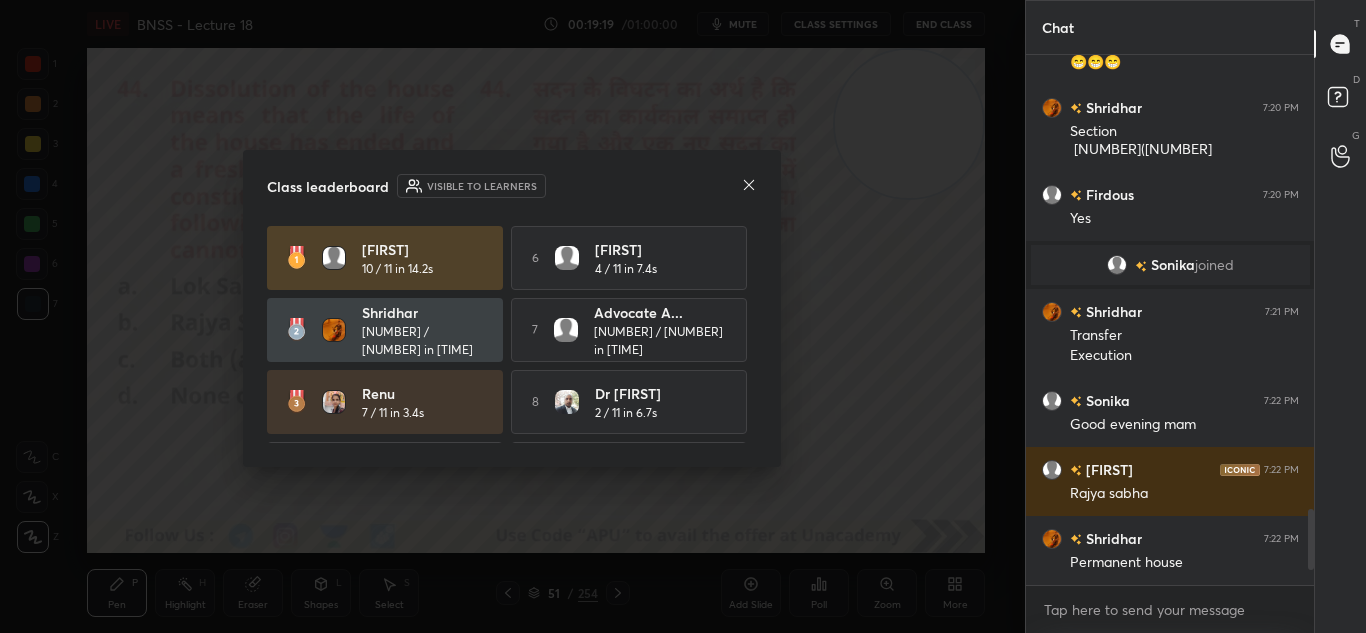 click 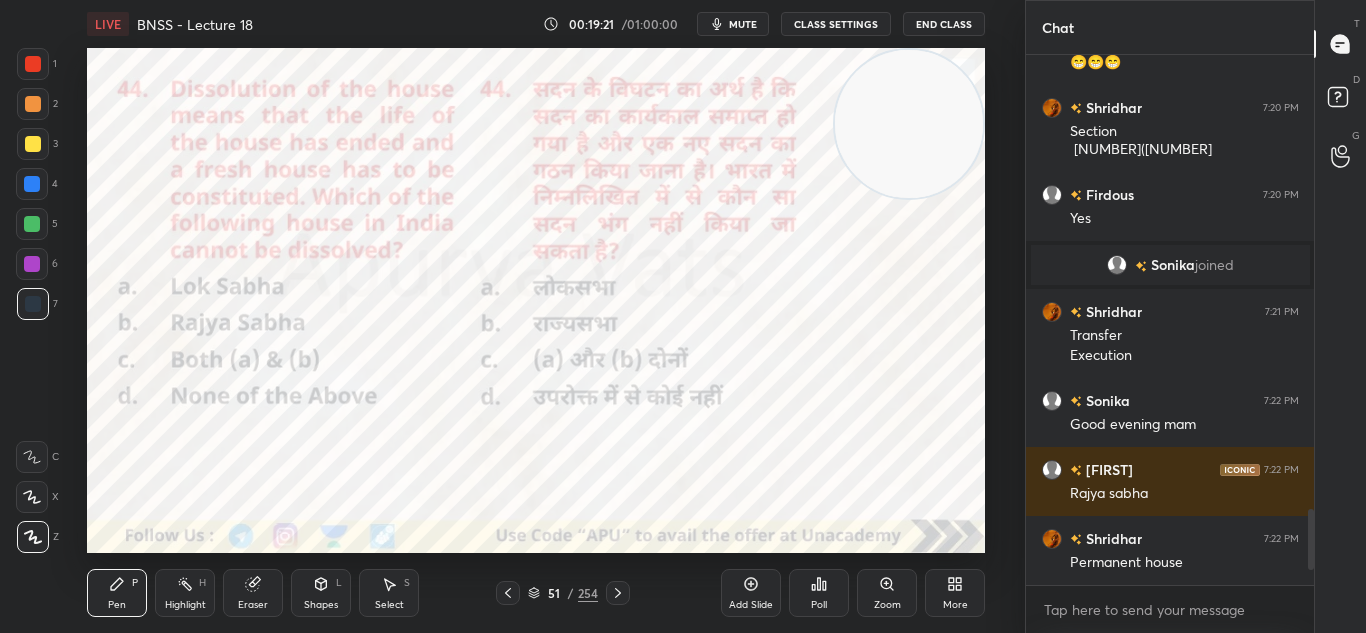 click 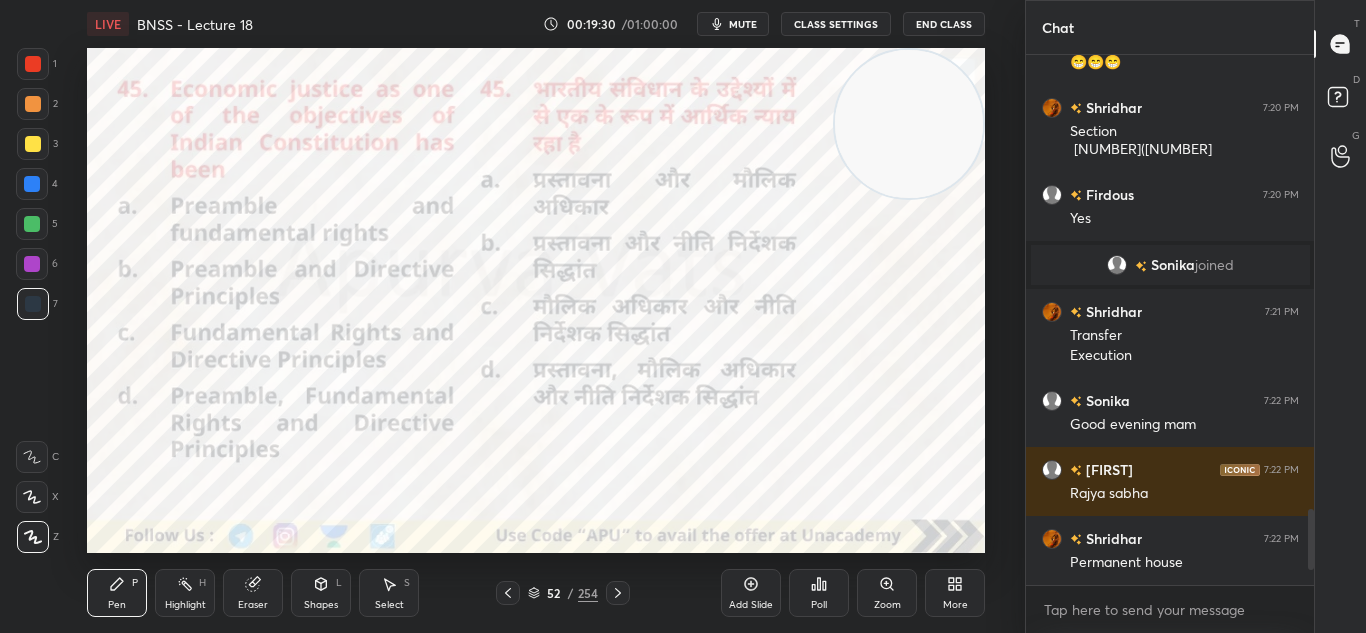 click on "Poll" at bounding box center [819, 593] 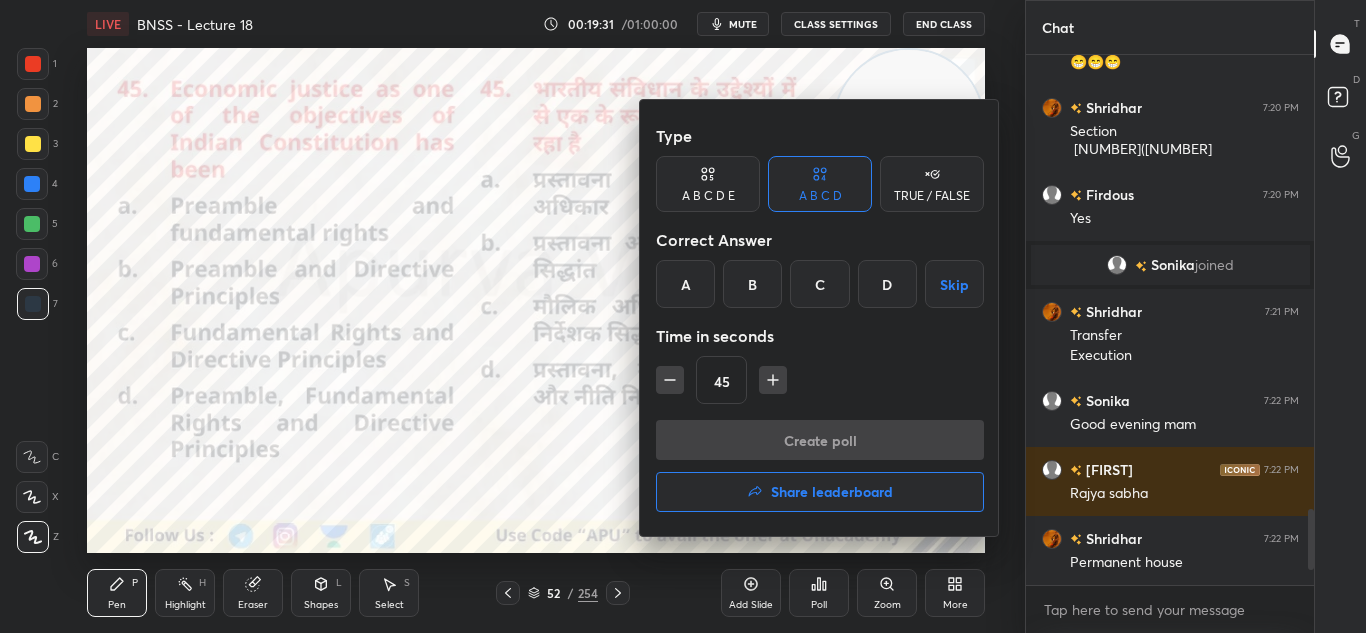 click on "B" at bounding box center [752, 284] 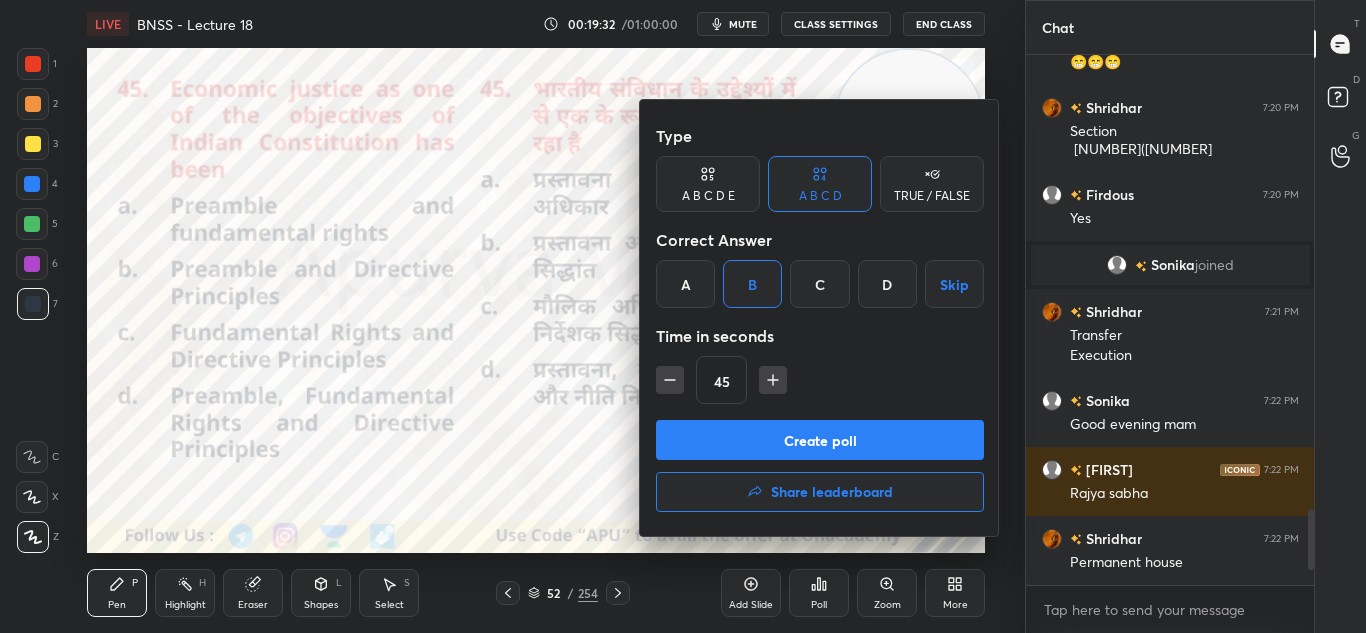 click on "Create poll" at bounding box center (820, 440) 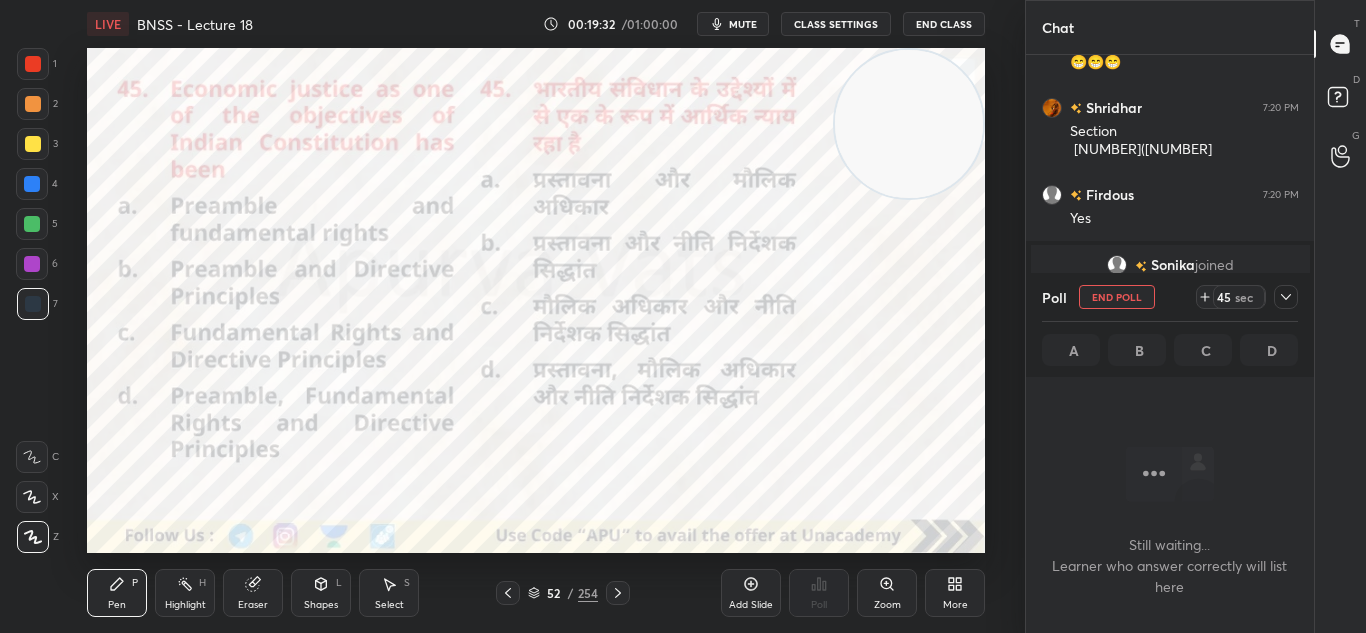 scroll, scrollTop: 315, scrollLeft: 282, axis: both 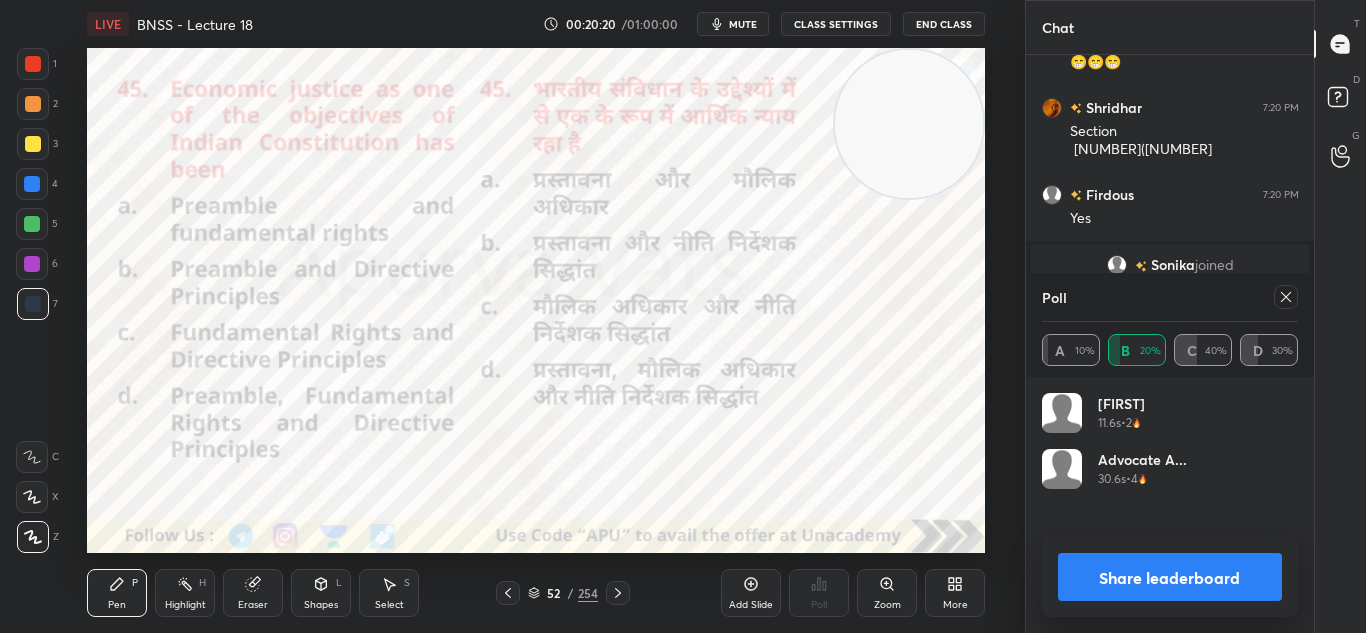 click on "Share leaderboard" at bounding box center [1170, 577] 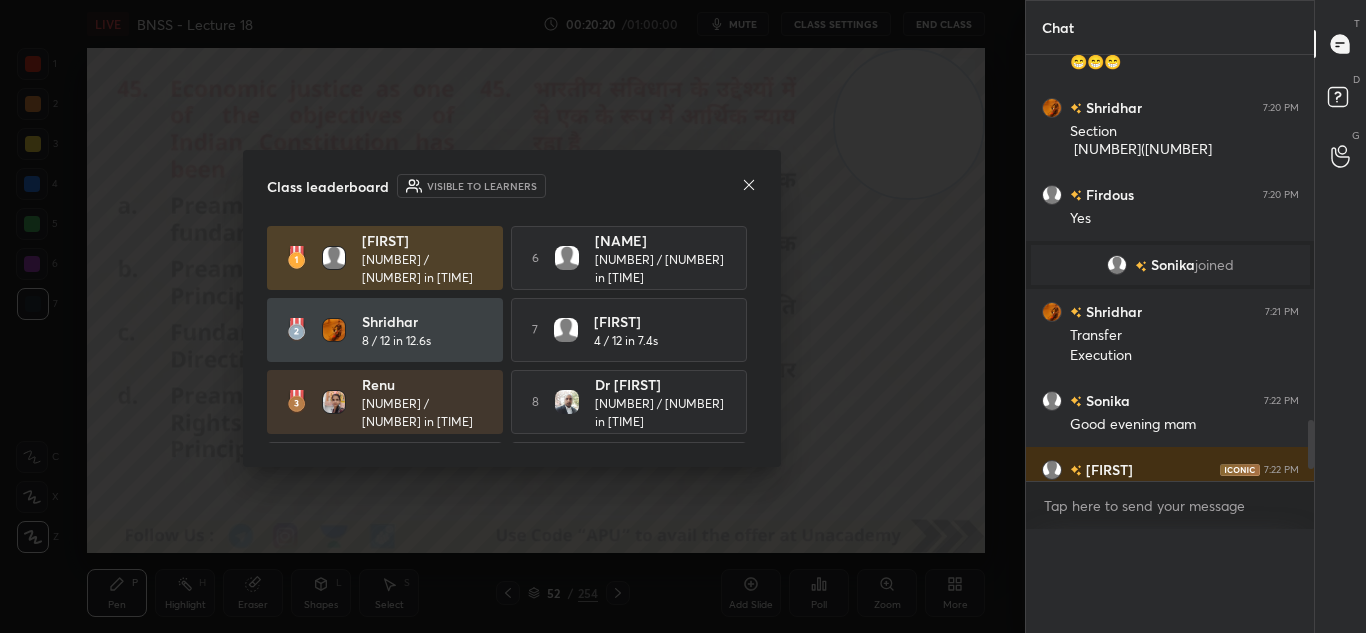 scroll, scrollTop: 0, scrollLeft: 0, axis: both 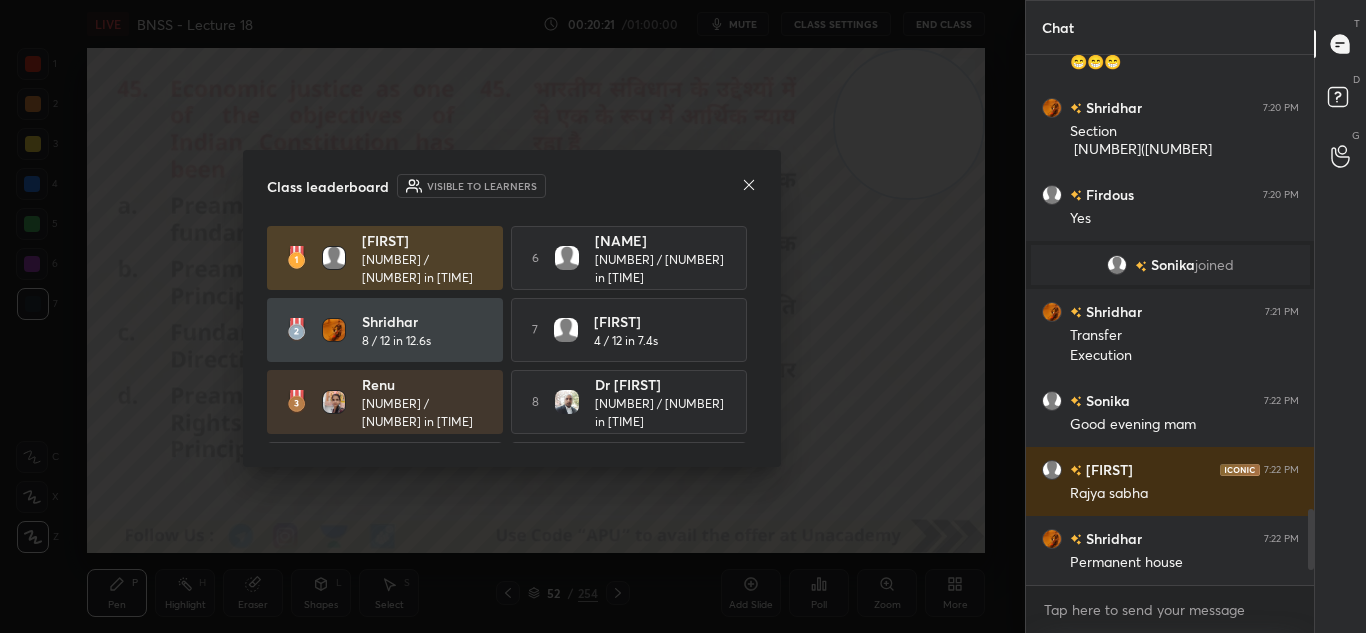 click 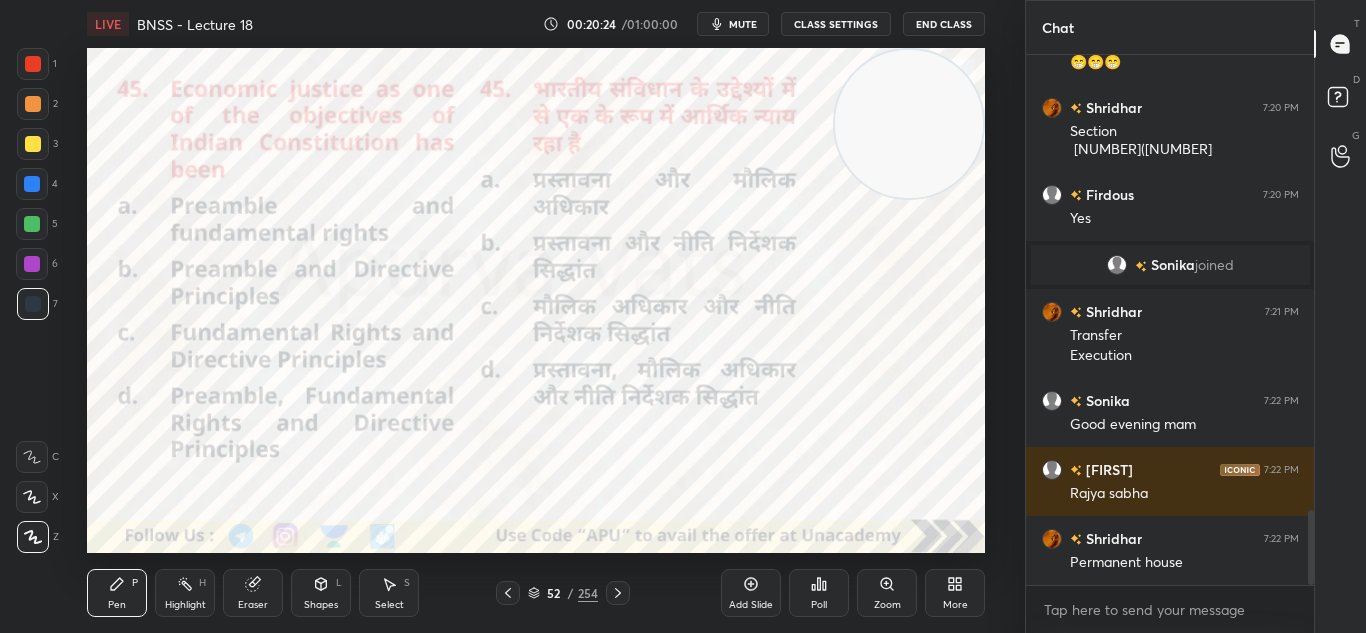 scroll, scrollTop: 3211, scrollLeft: 0, axis: vertical 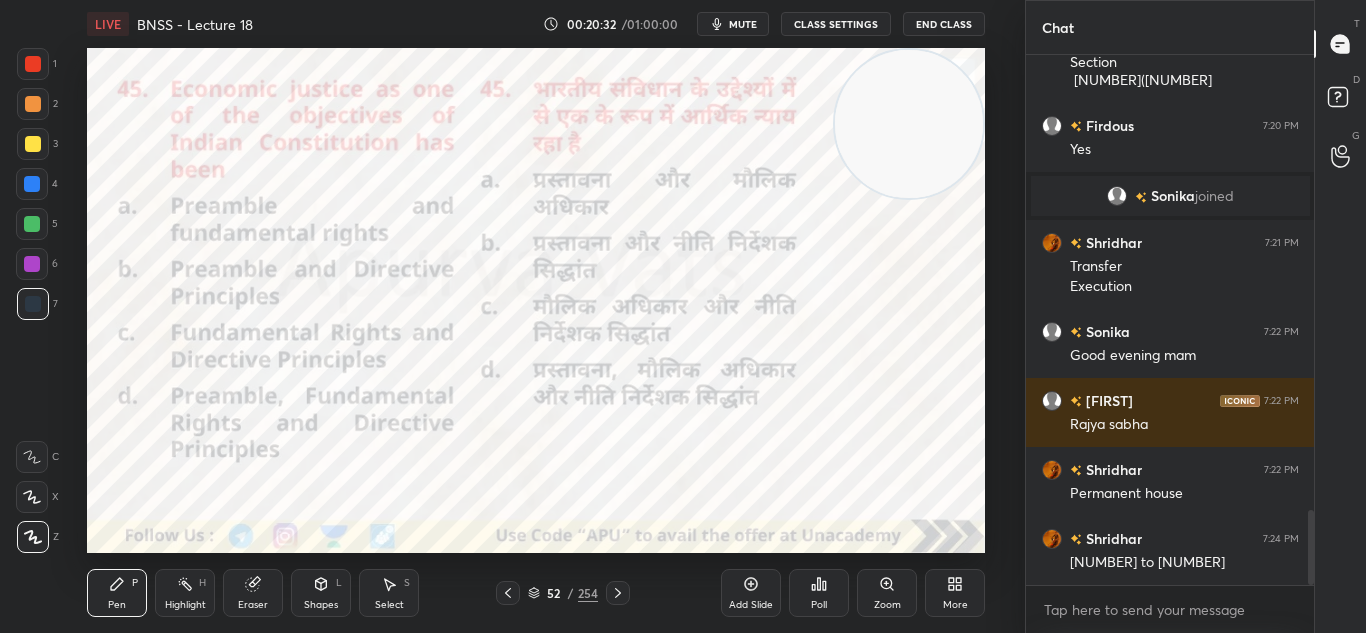 click 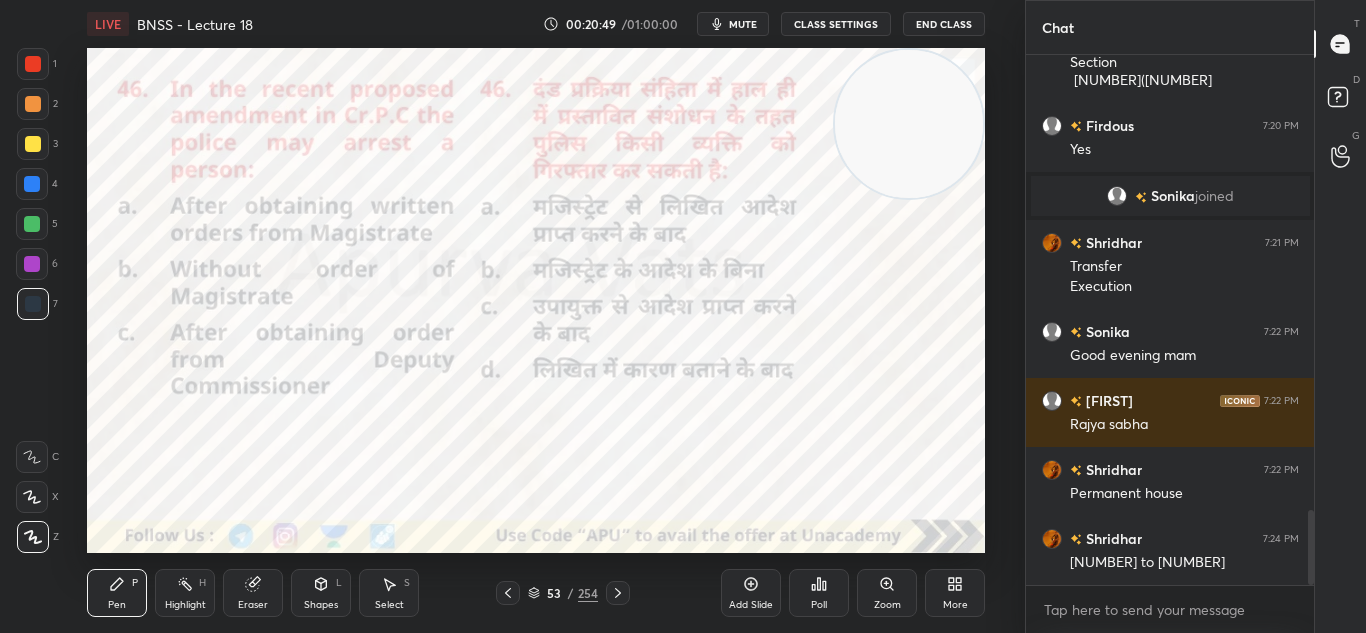 click on "Poll" at bounding box center (819, 605) 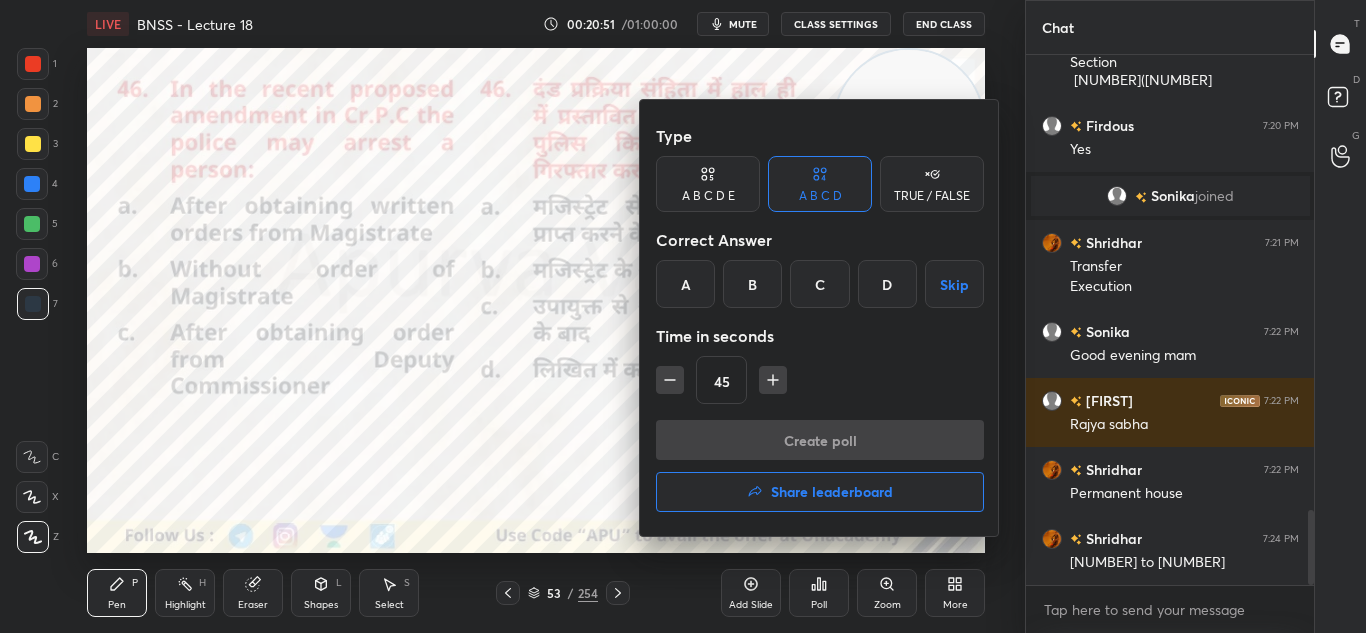 click at bounding box center [683, 316] 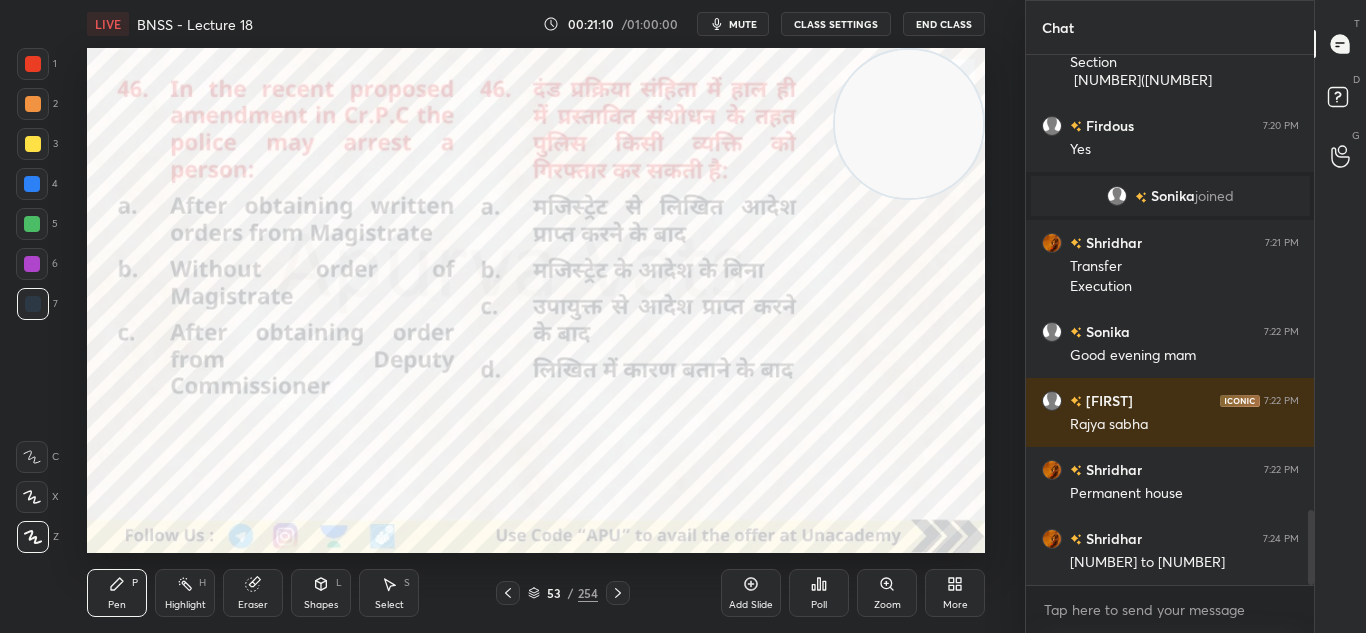 click on "Poll" at bounding box center (819, 593) 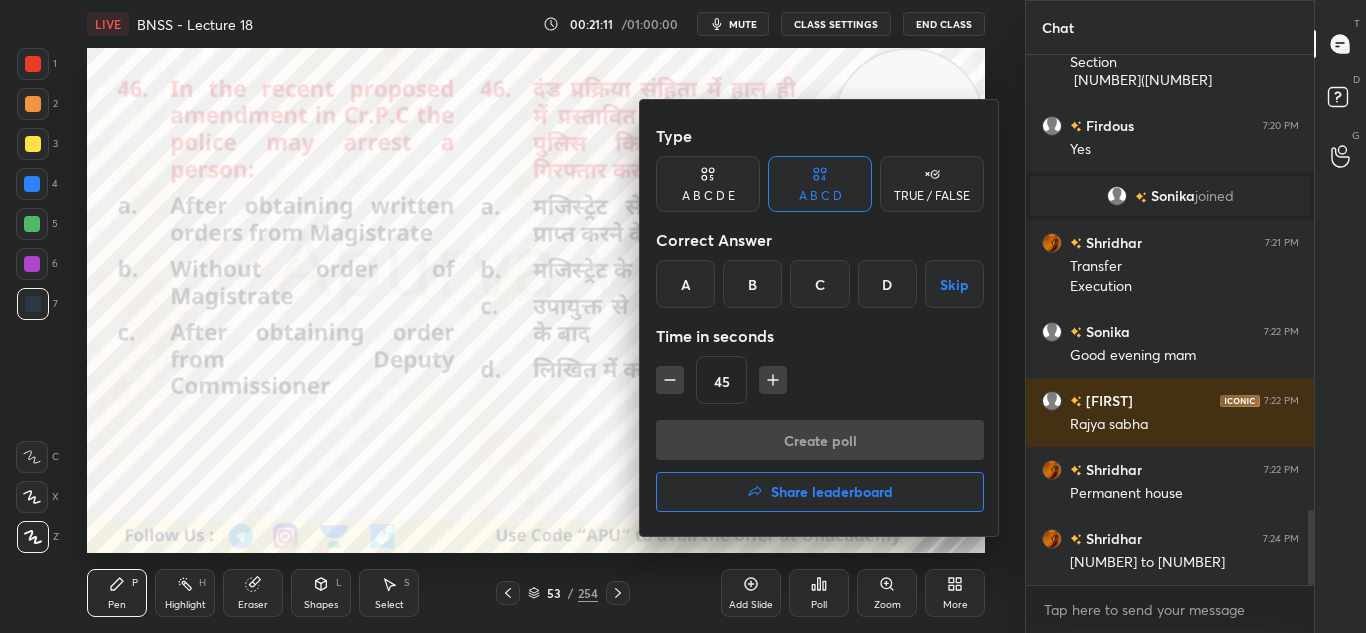 click on "D" at bounding box center [887, 284] 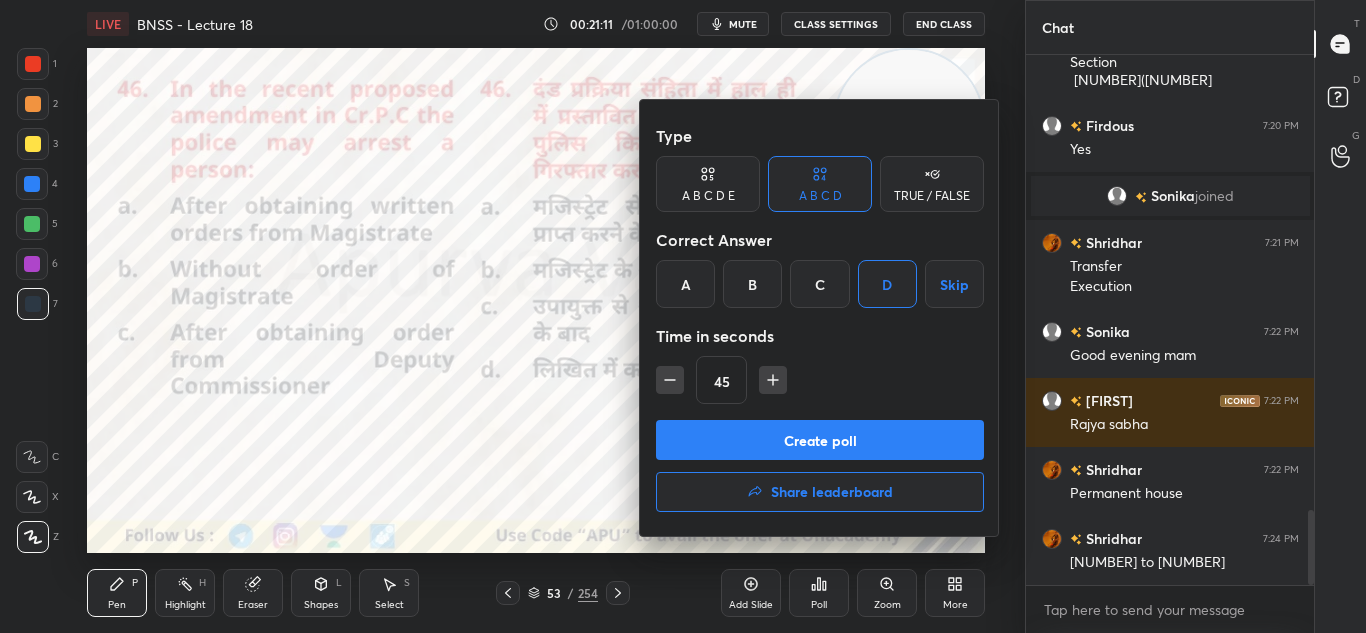 click on "Create poll" at bounding box center [820, 440] 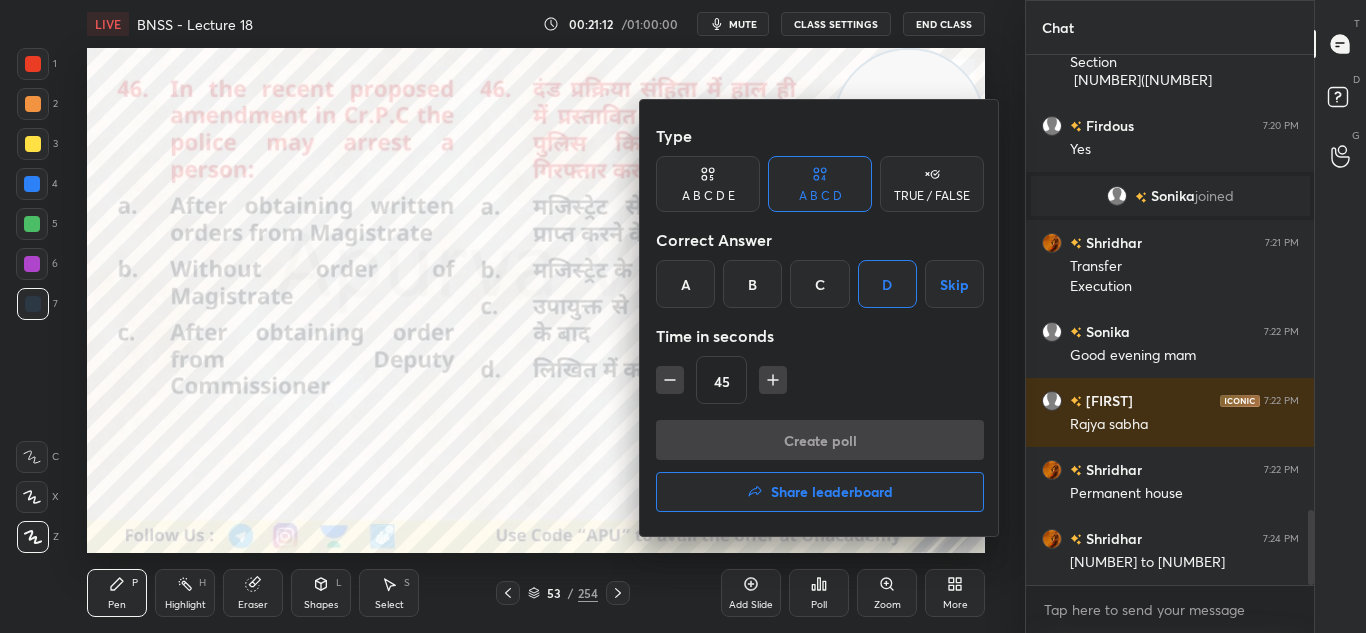 scroll, scrollTop: 306, scrollLeft: 282, axis: both 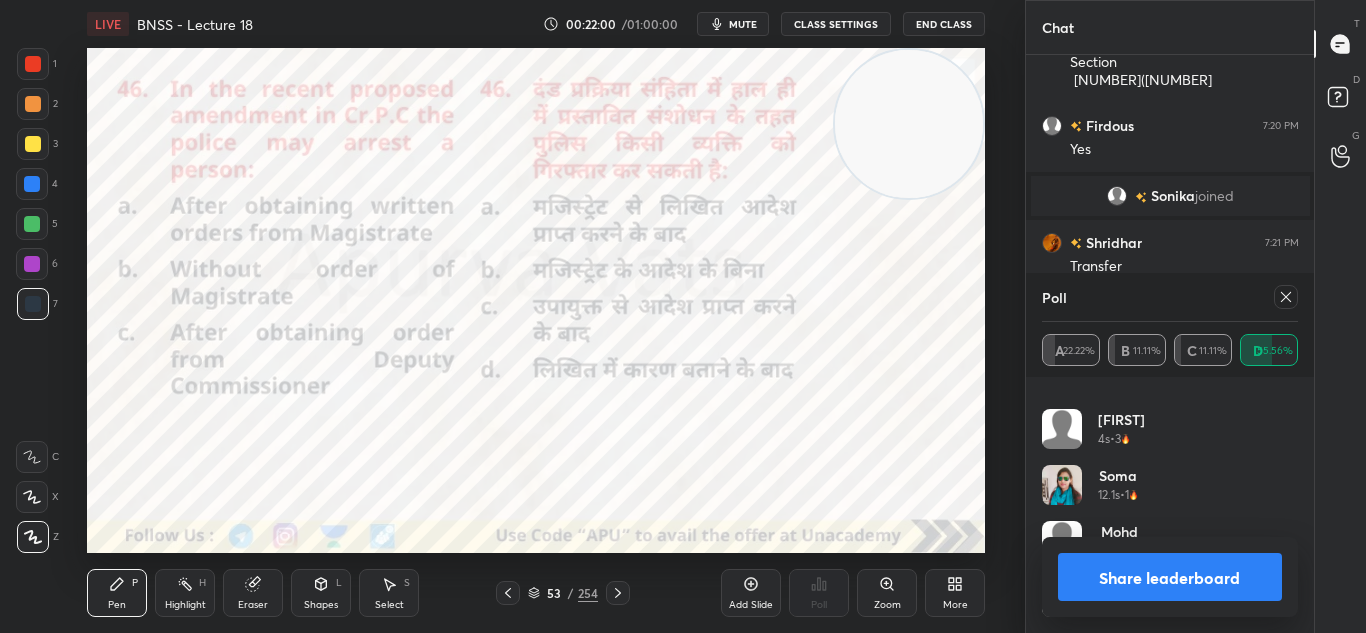 click on "Share leaderboard" at bounding box center (1170, 577) 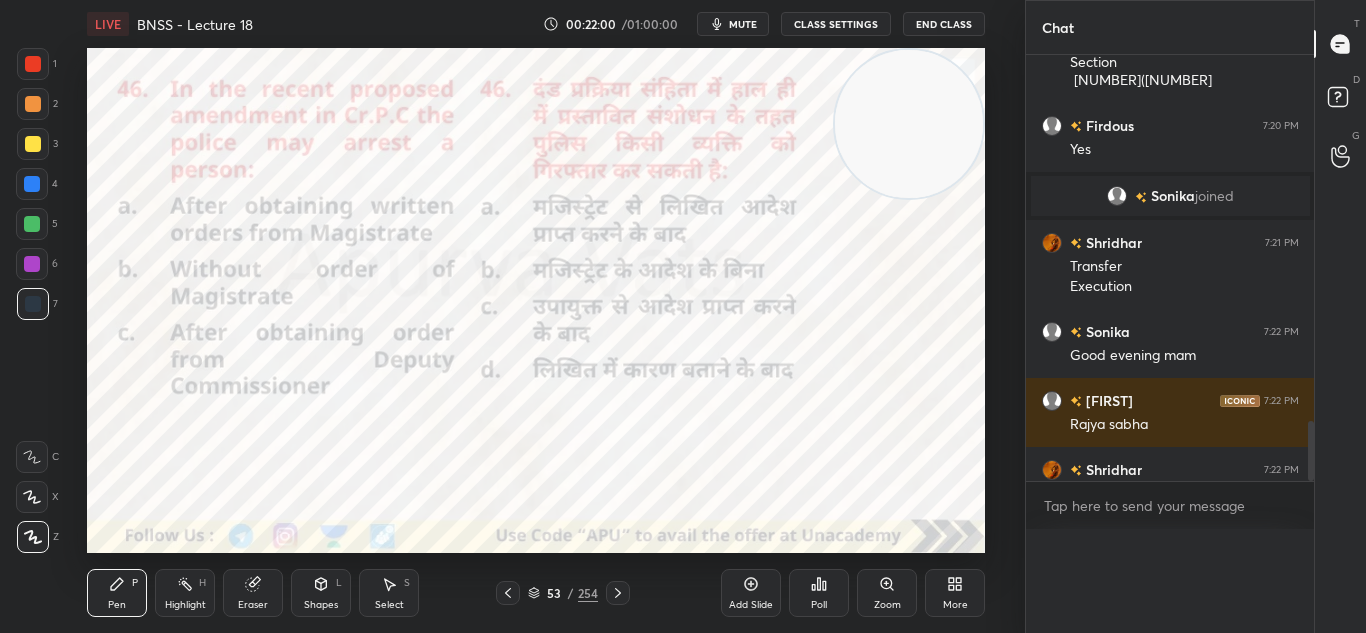 scroll, scrollTop: 0, scrollLeft: 0, axis: both 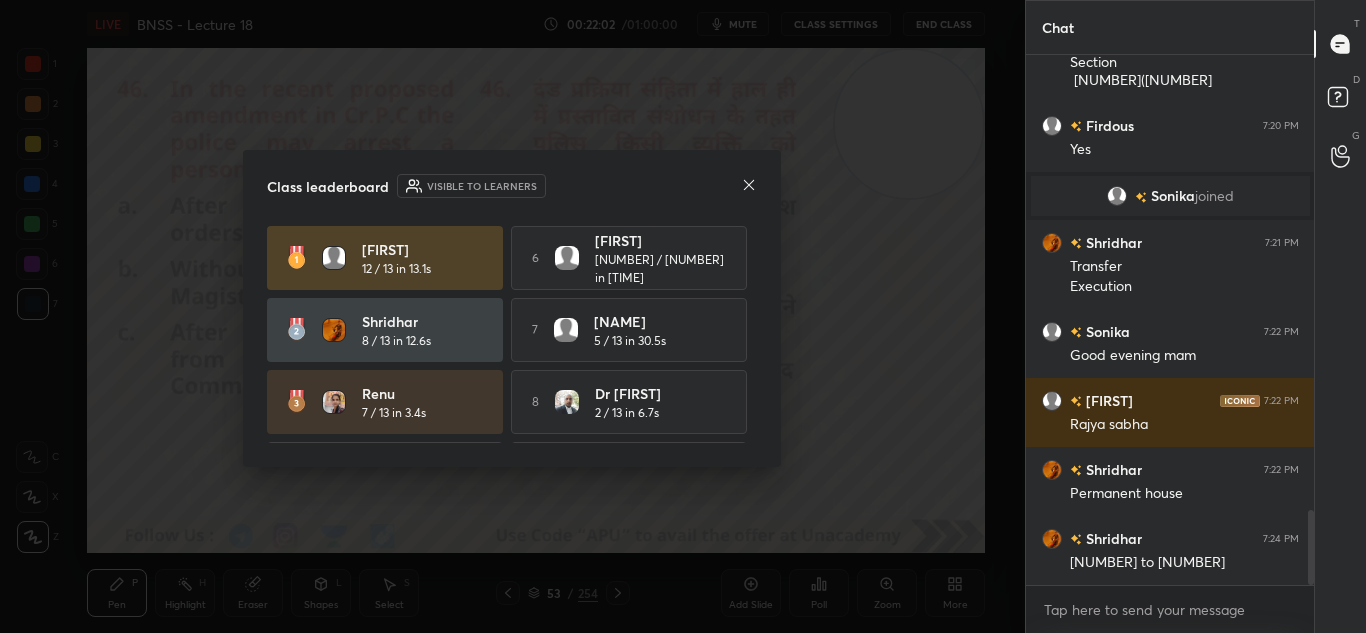 click on "Class leaderboard Visible to learners [PERSON] 12 / 13 in 13.1s 6 [PERSON] 5 / 13 in 6.5s [PERSON] 8 / 13 in 12.6s 7 [PERSON] 5 / 13 in 30.5s [PERSON] 7 / 13 in 3.4s 8 [PERSON] 2 / 13 in 6.7s 4 [PERSON] 6 / 13 in 27.1s 9 [PERSON] 2 / 13 in 9.3s 5 [PERSON] A... 6 / 13 in 27.6s 10 [PERSON] 1 / 13 in 2.9s" at bounding box center [512, 308] 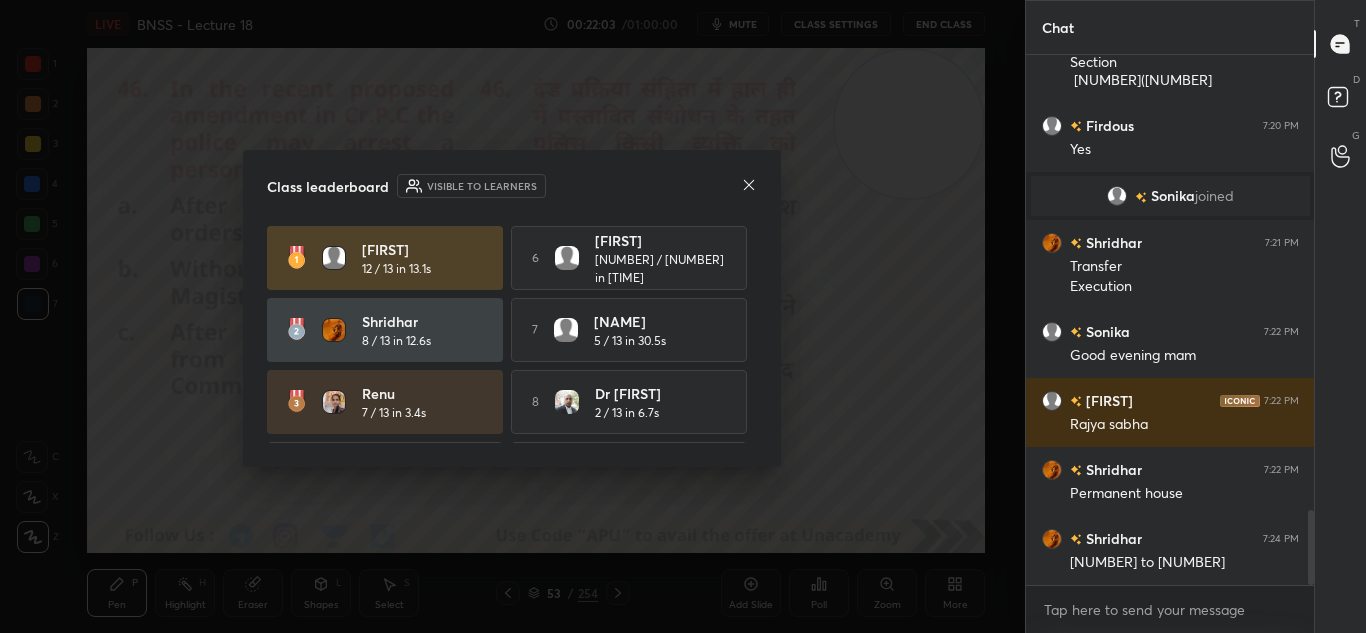 click 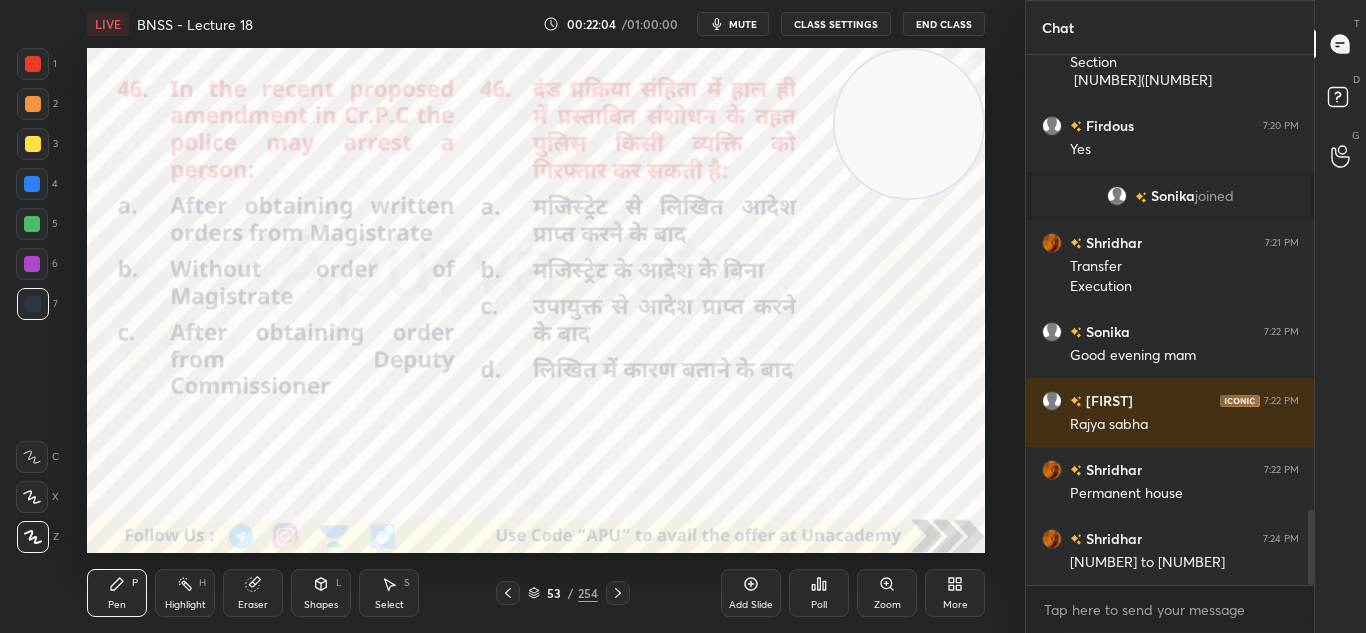 click 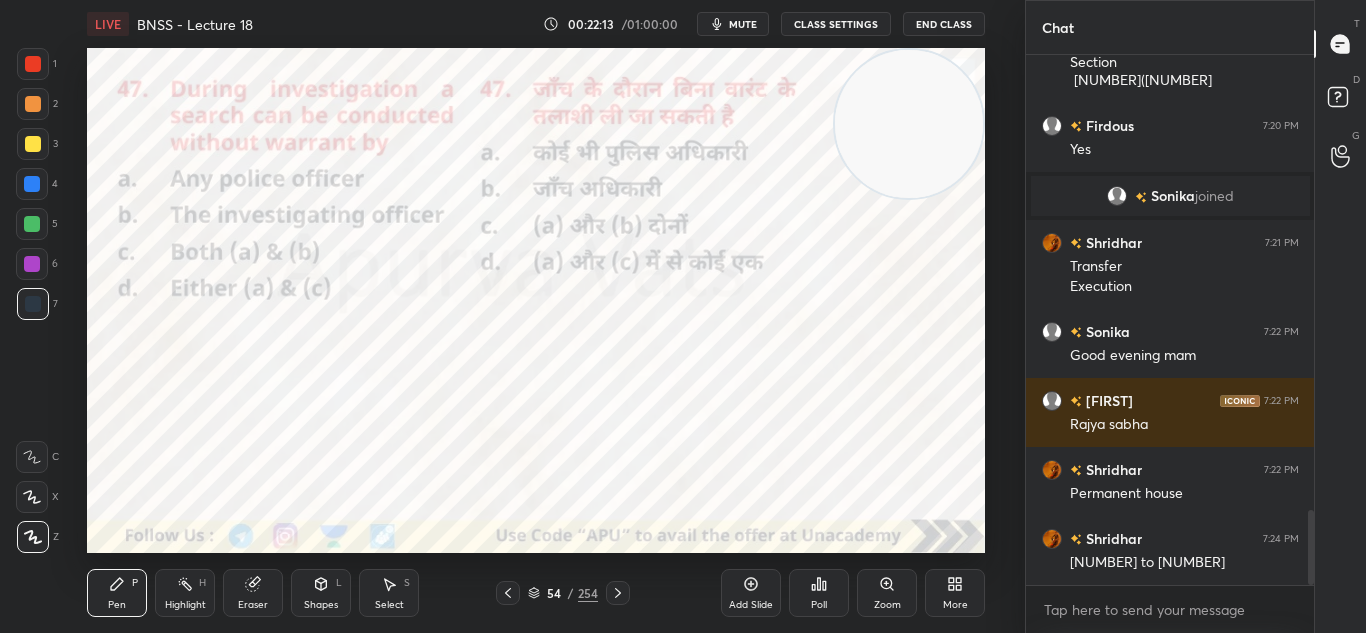 click 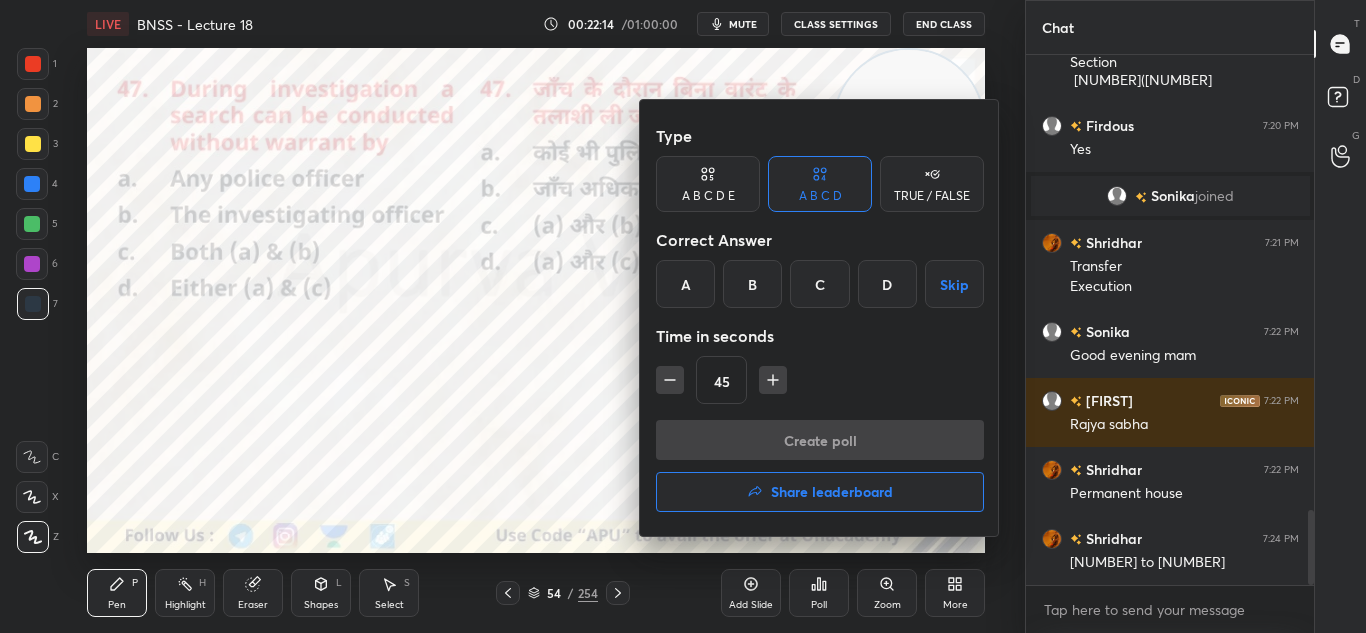 click on "B" at bounding box center (752, 284) 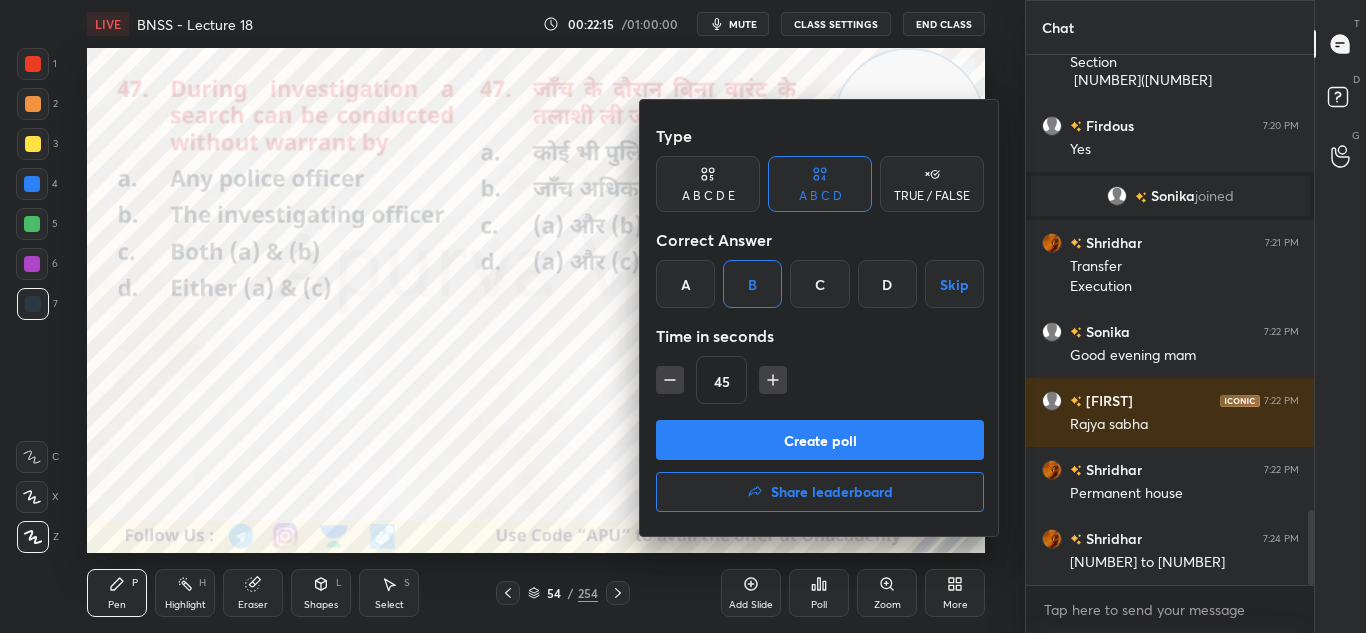 click on "Create poll" at bounding box center (820, 440) 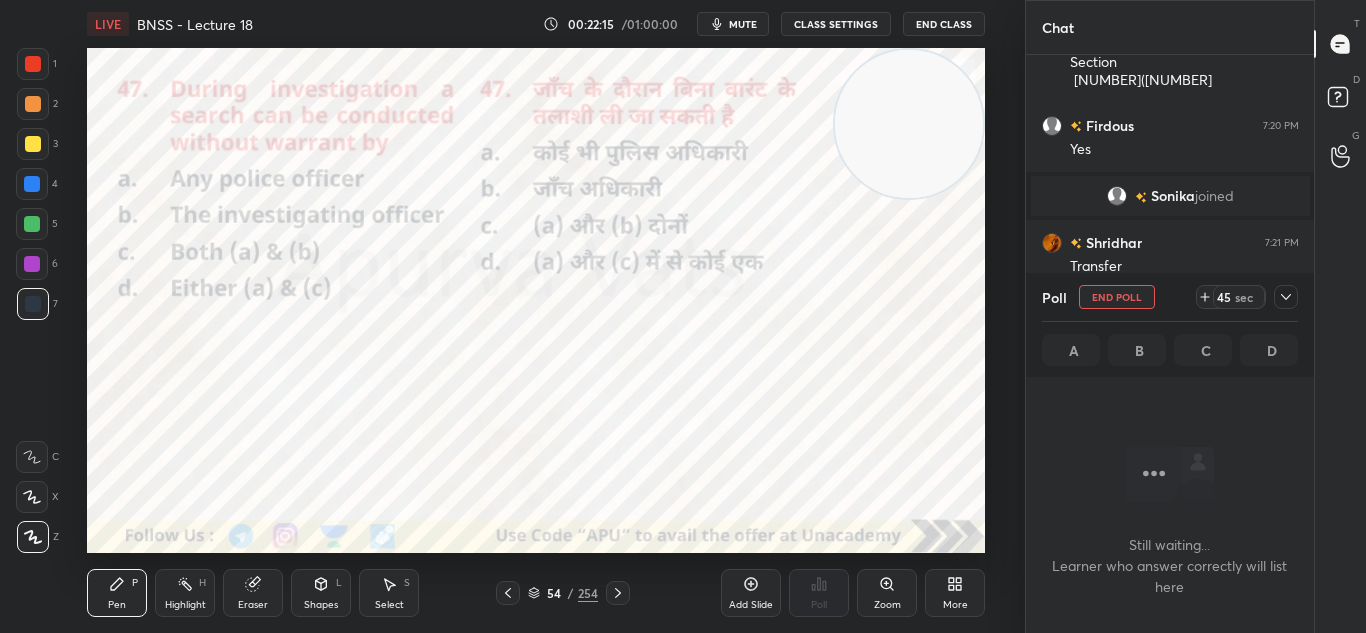 scroll, scrollTop: 270, scrollLeft: 282, axis: both 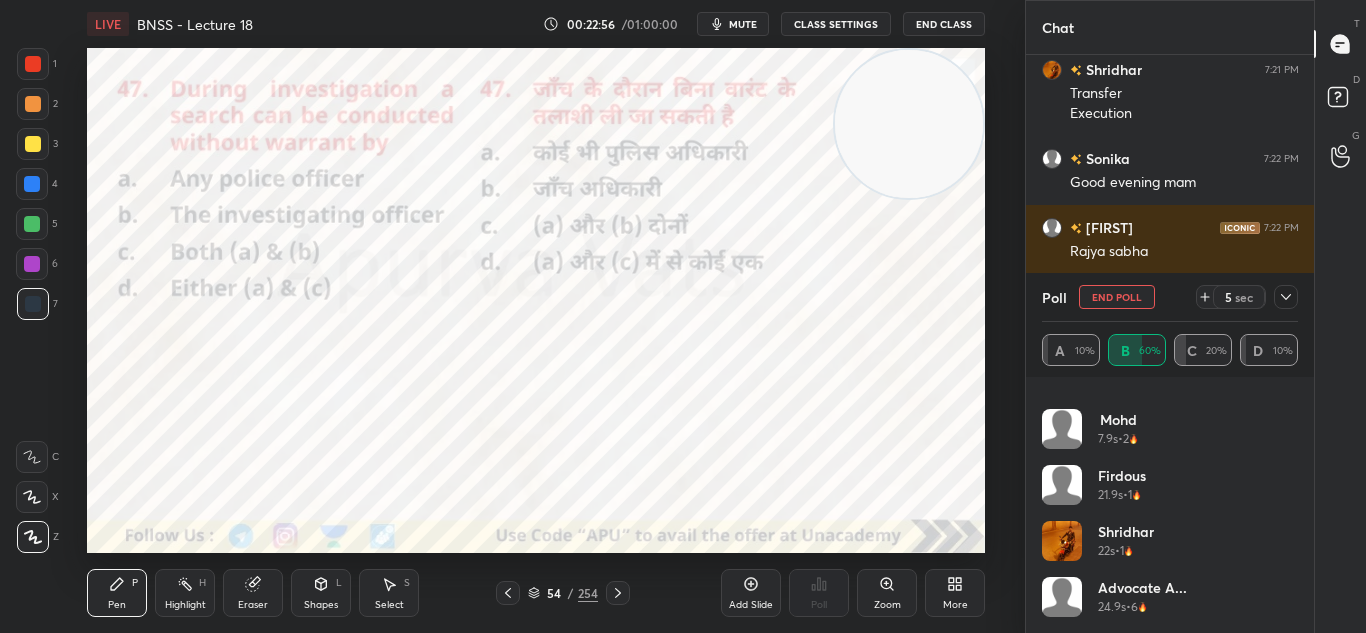 click 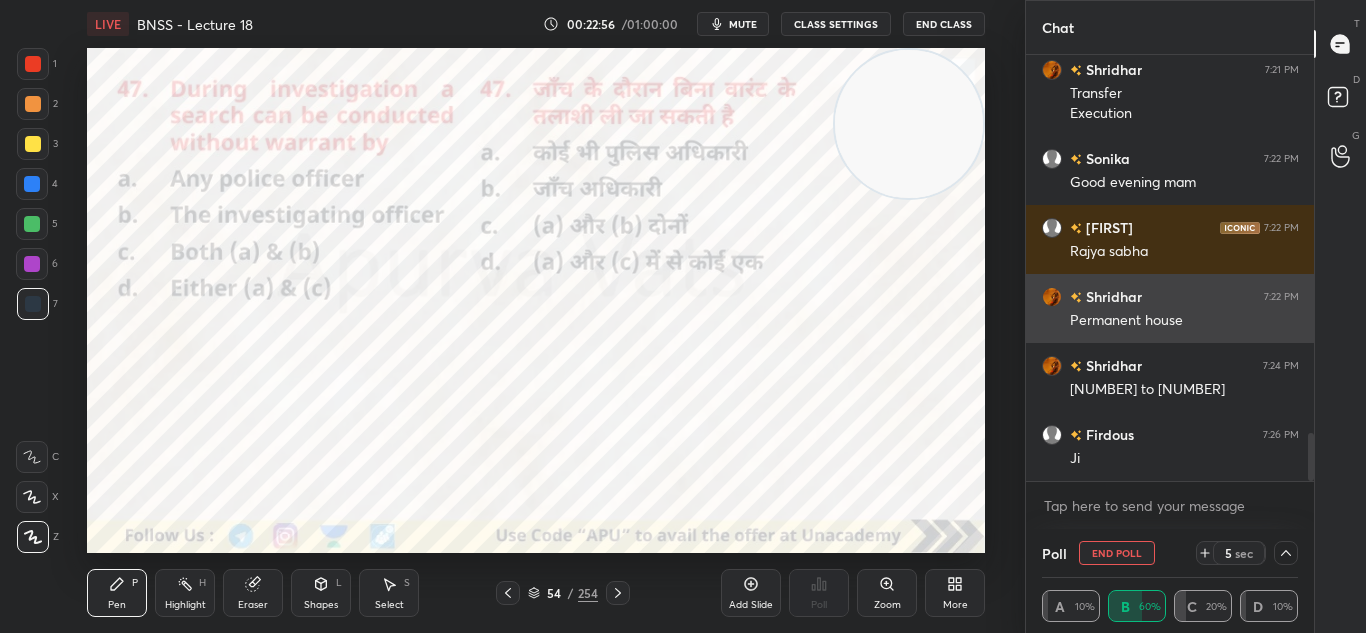 scroll, scrollTop: 0, scrollLeft: 0, axis: both 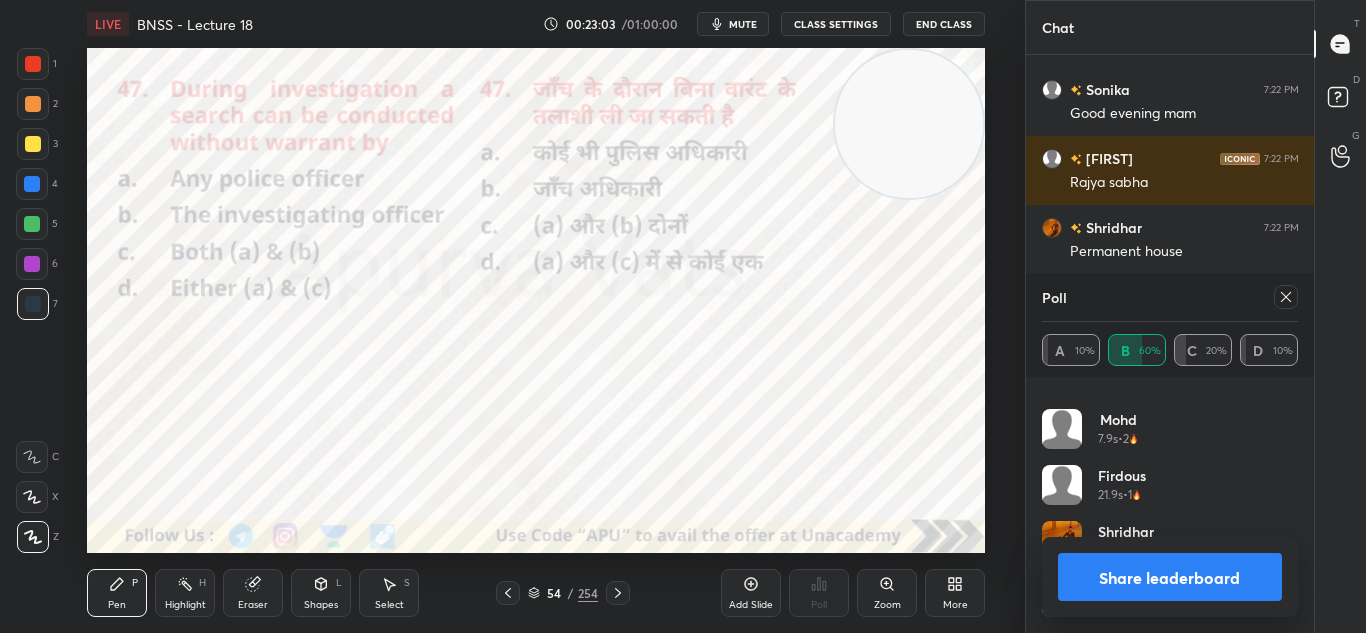 click on "Share leaderboard" at bounding box center (1170, 577) 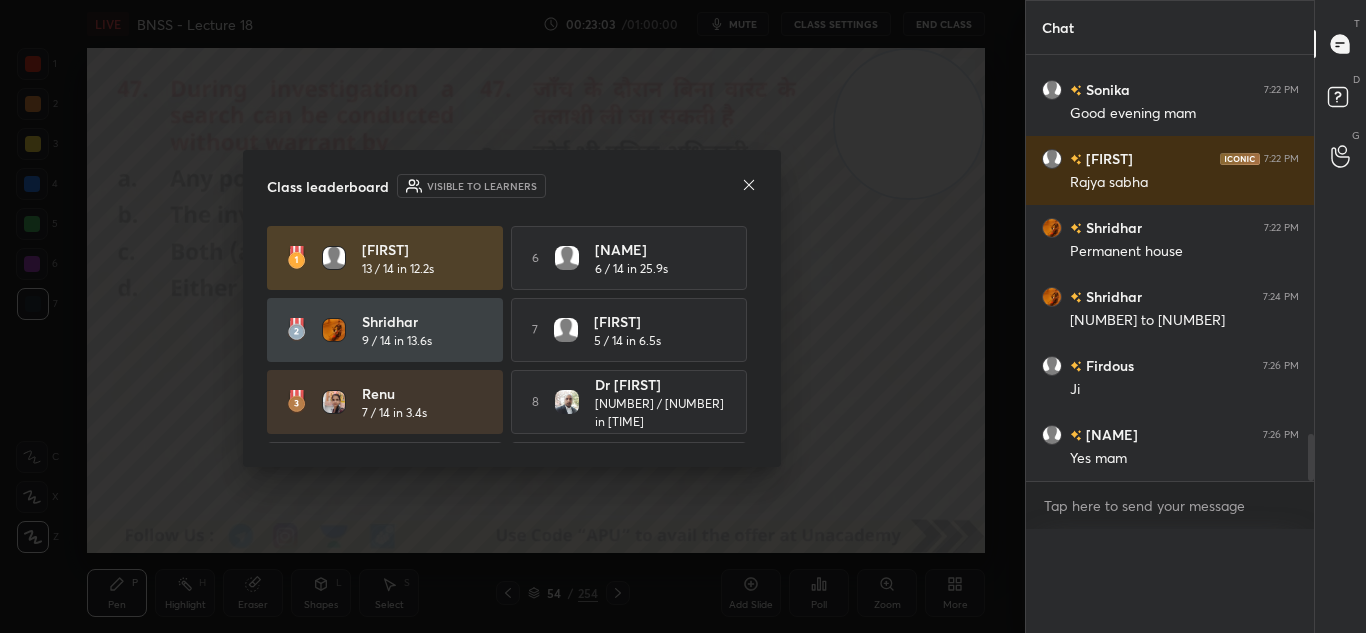 scroll, scrollTop: 0, scrollLeft: 0, axis: both 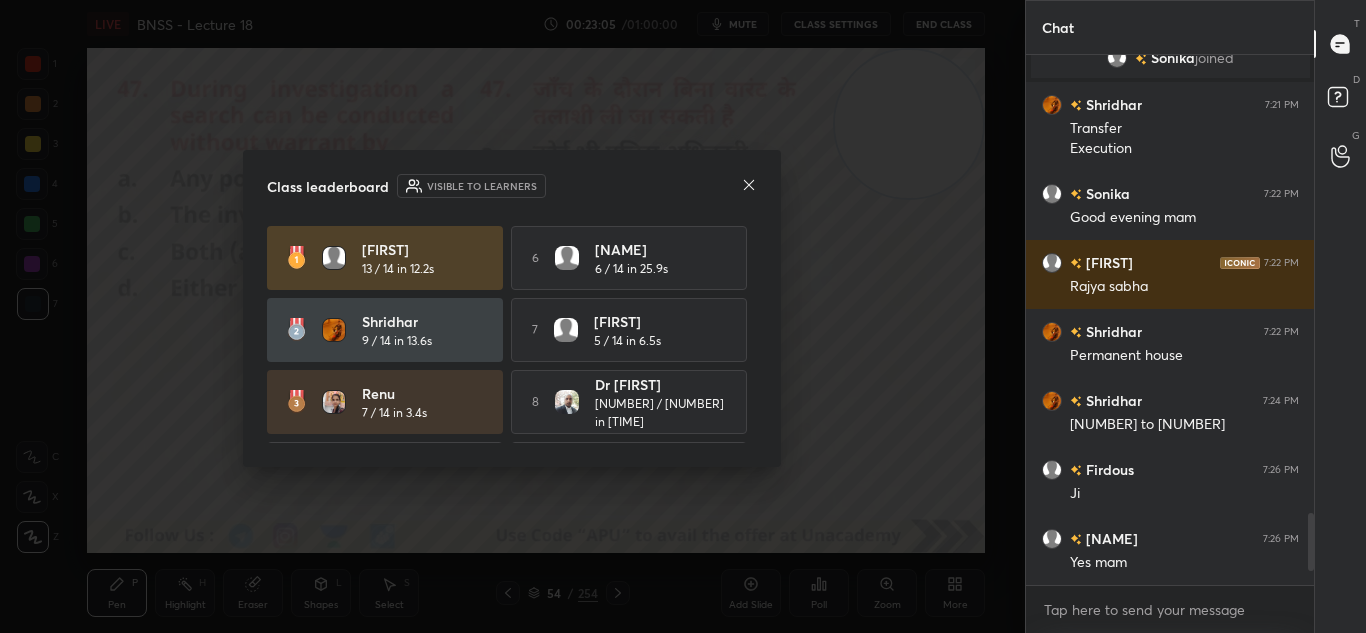 click on "Class leaderboard Visible to learners" at bounding box center [512, 186] 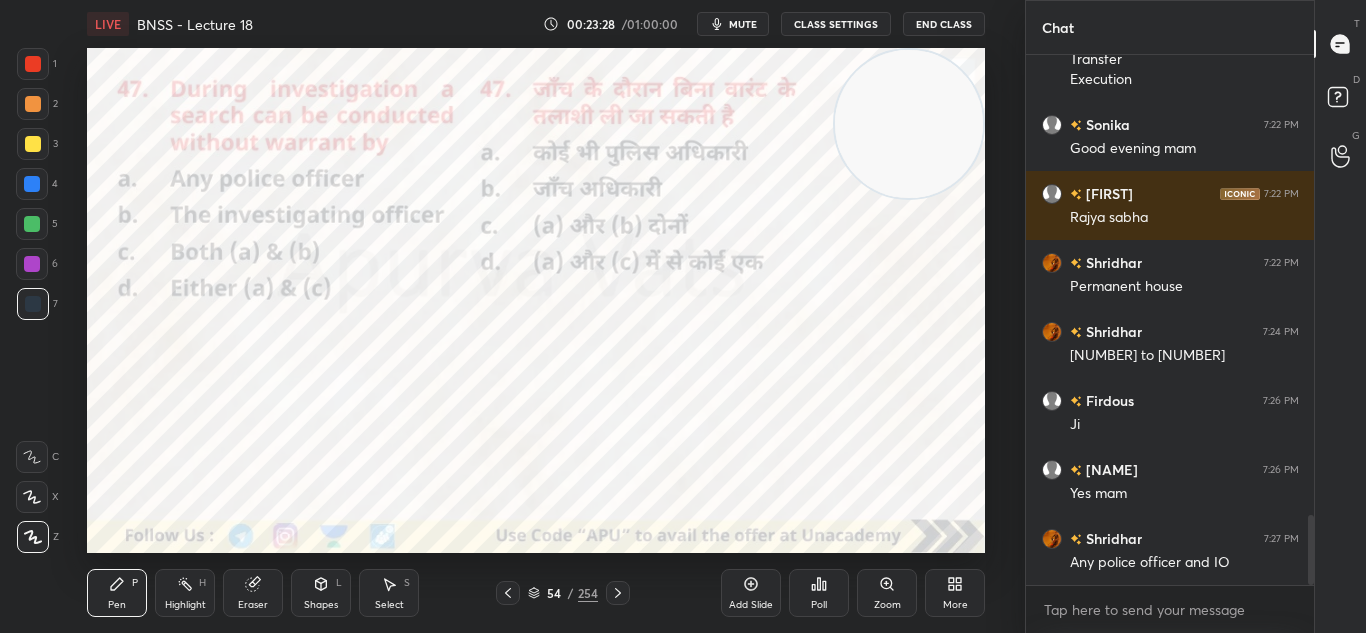 scroll, scrollTop: 3487, scrollLeft: 0, axis: vertical 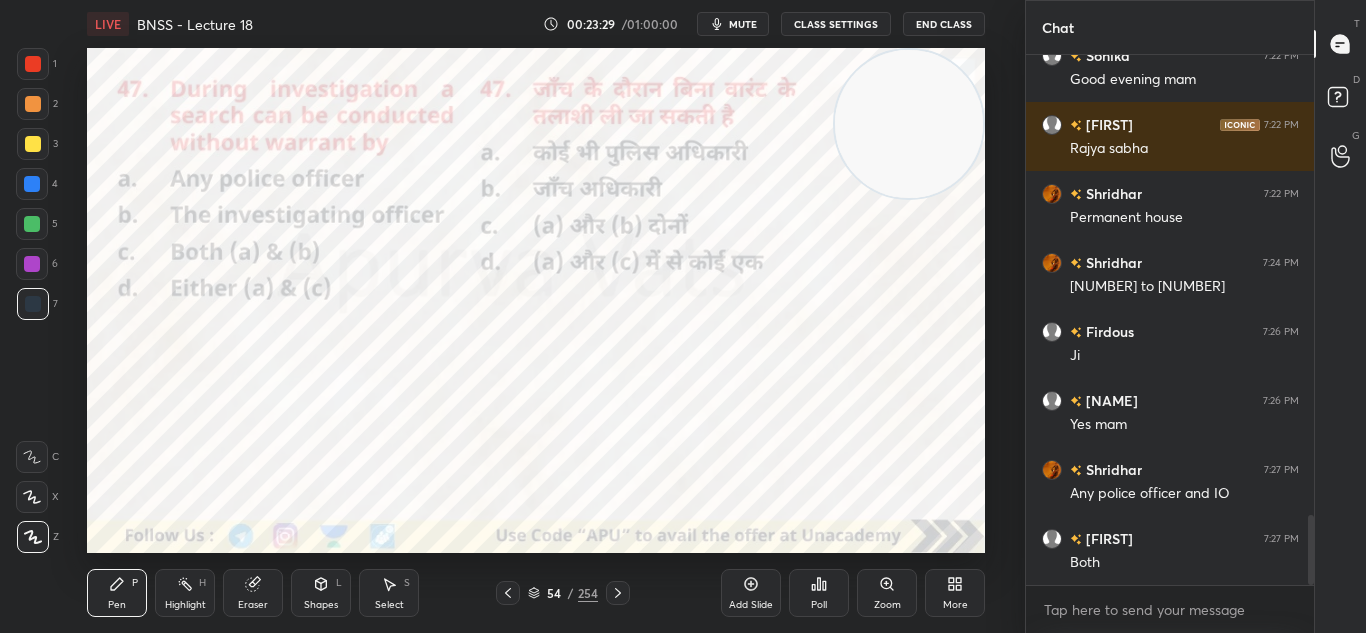 click 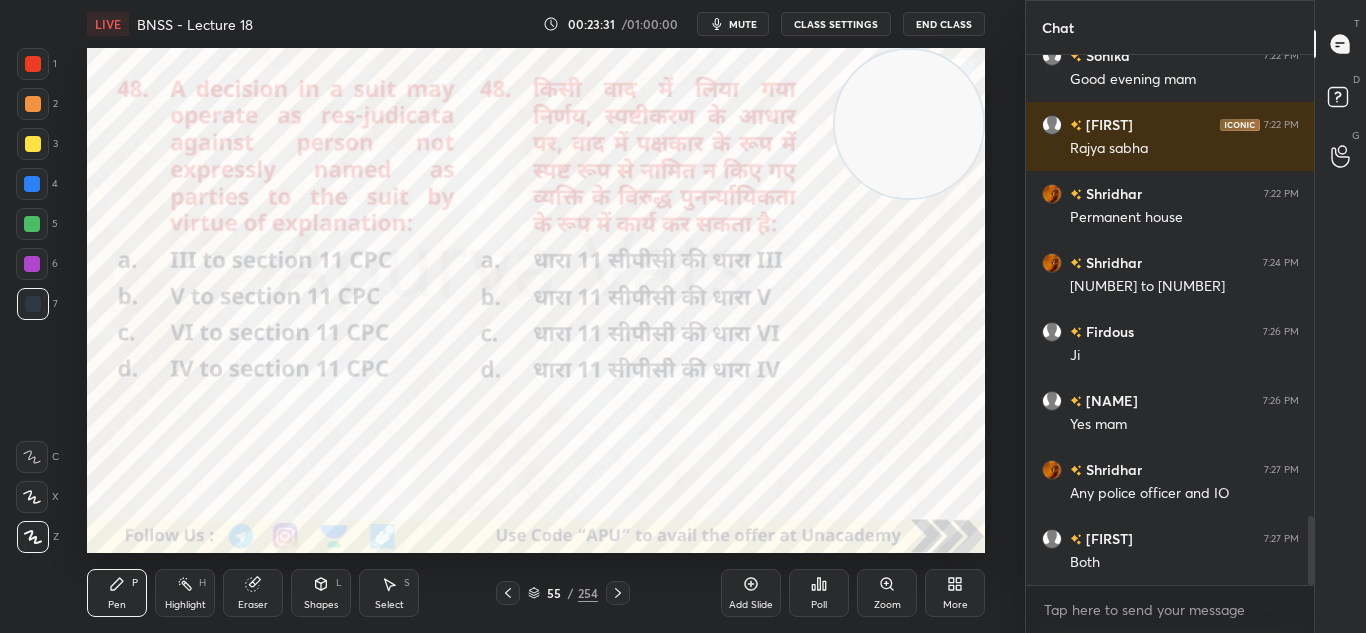 scroll, scrollTop: 3556, scrollLeft: 0, axis: vertical 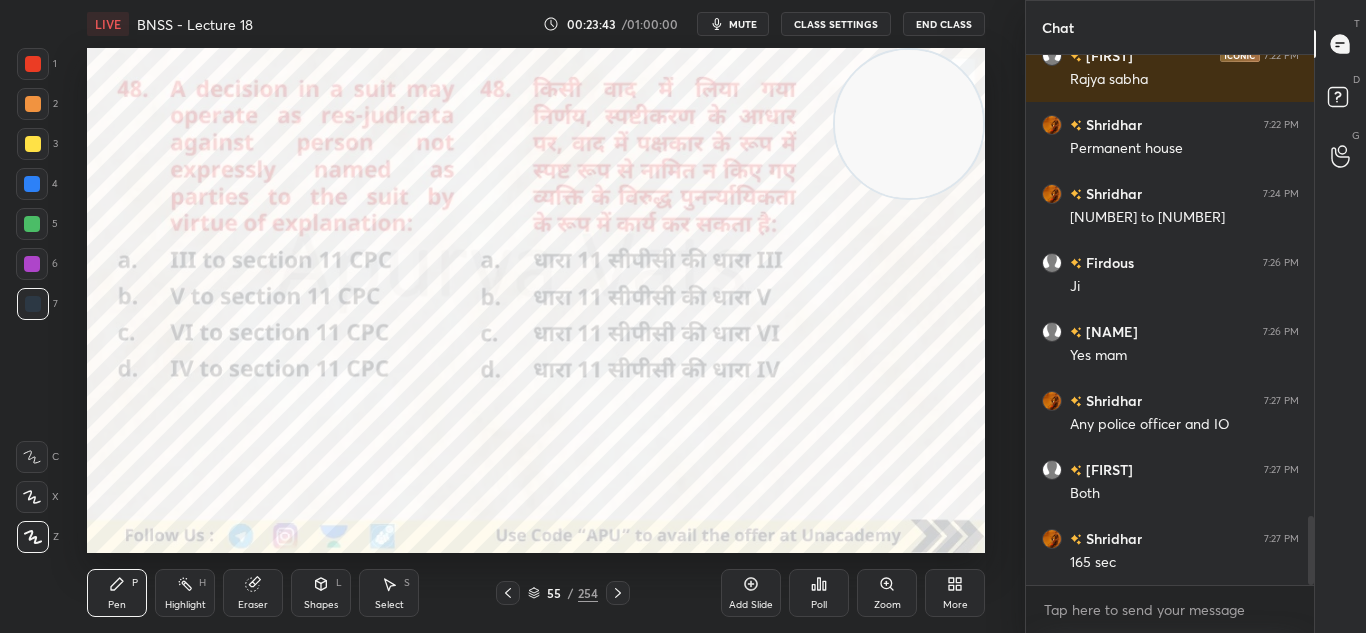 click on "Poll" at bounding box center [819, 593] 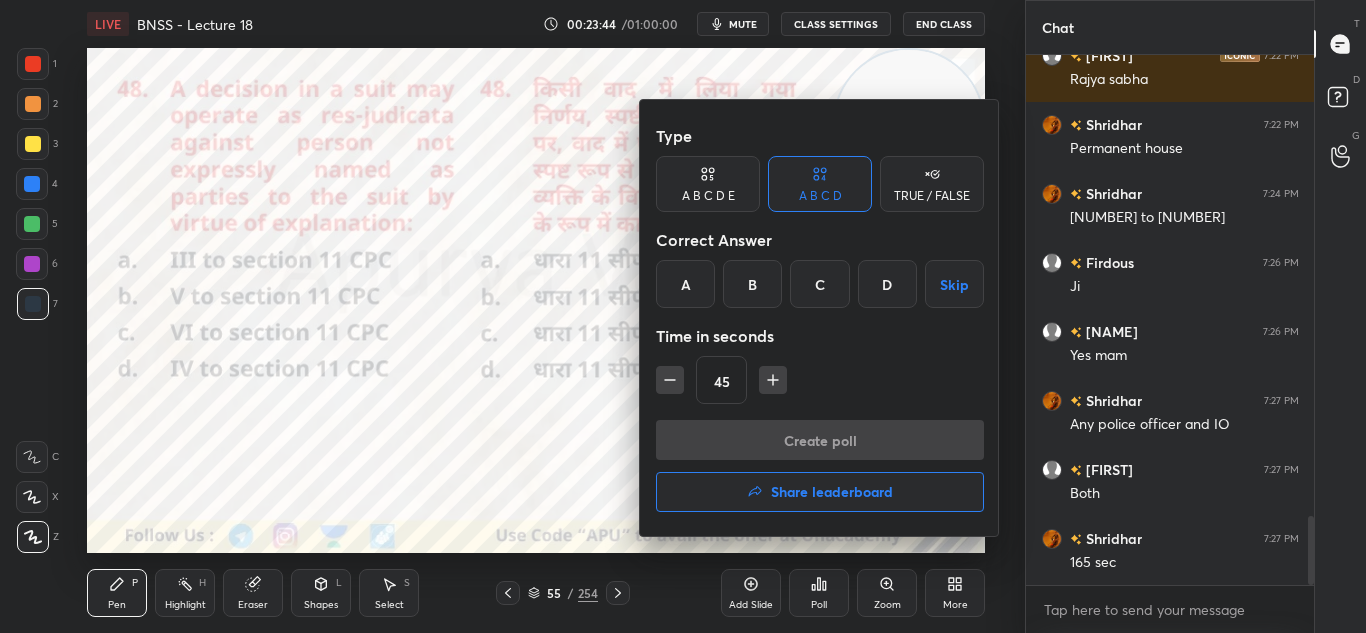 click on "C" at bounding box center (819, 284) 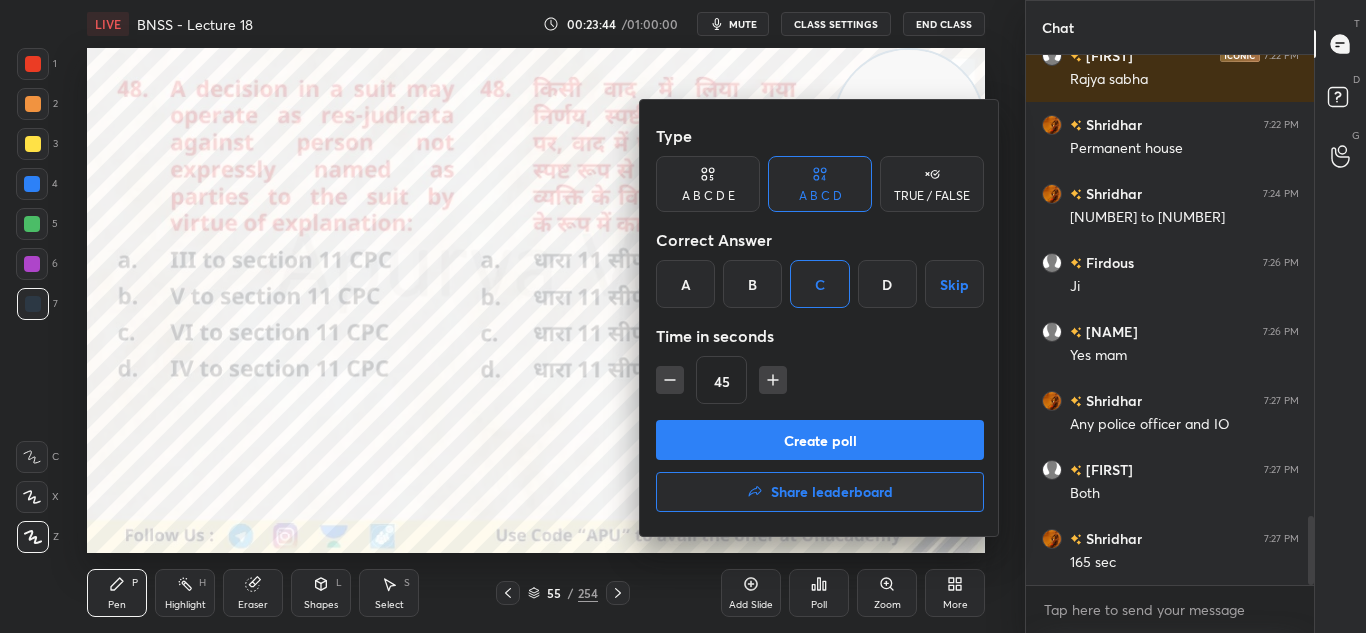 click on "Create poll" at bounding box center (820, 440) 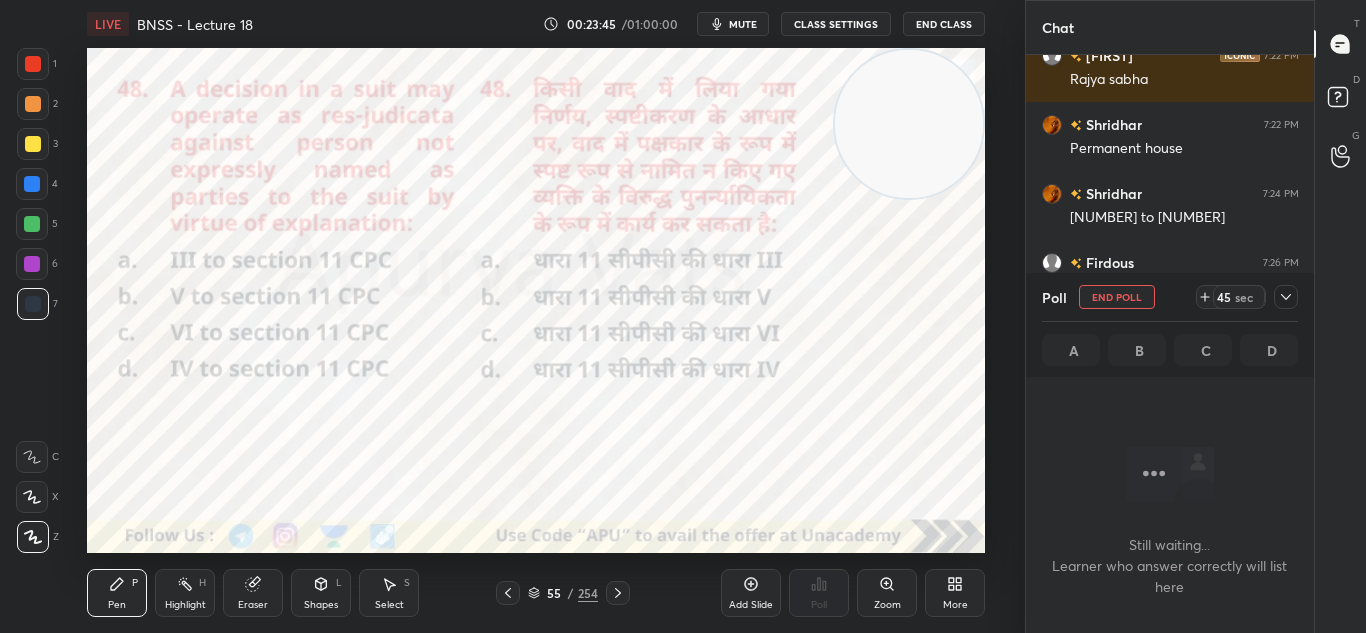 scroll, scrollTop: 325, scrollLeft: 282, axis: both 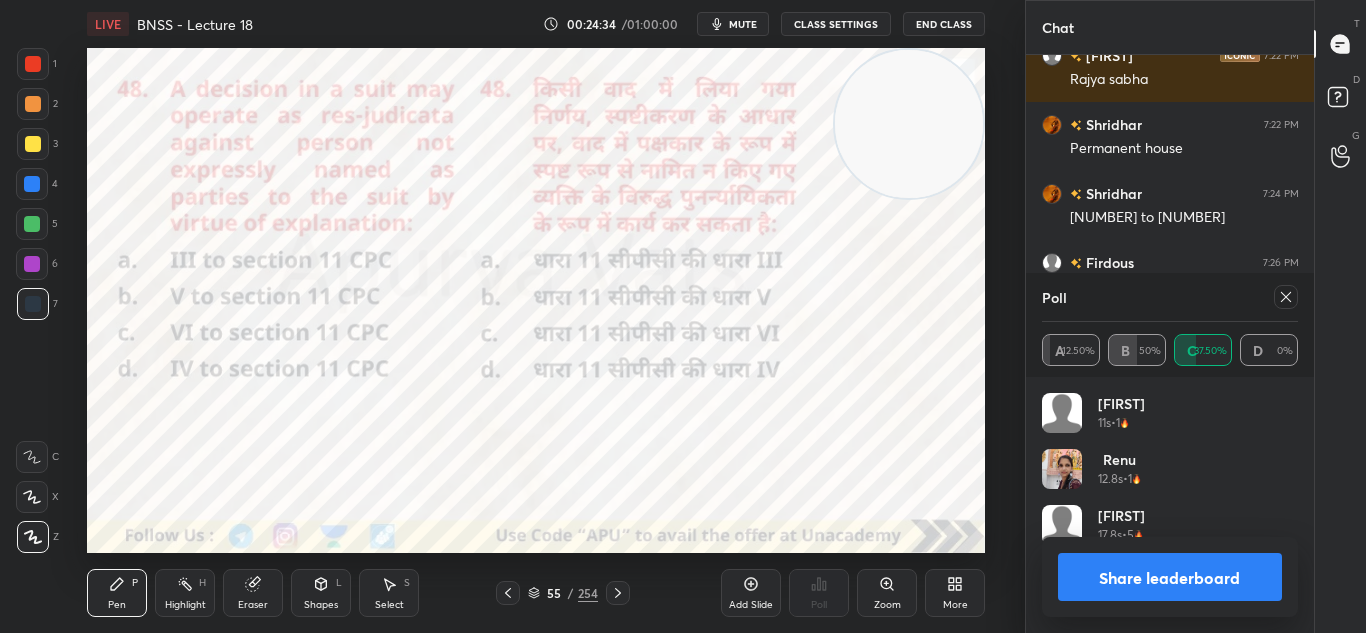 click on "Share leaderboard" at bounding box center [1170, 577] 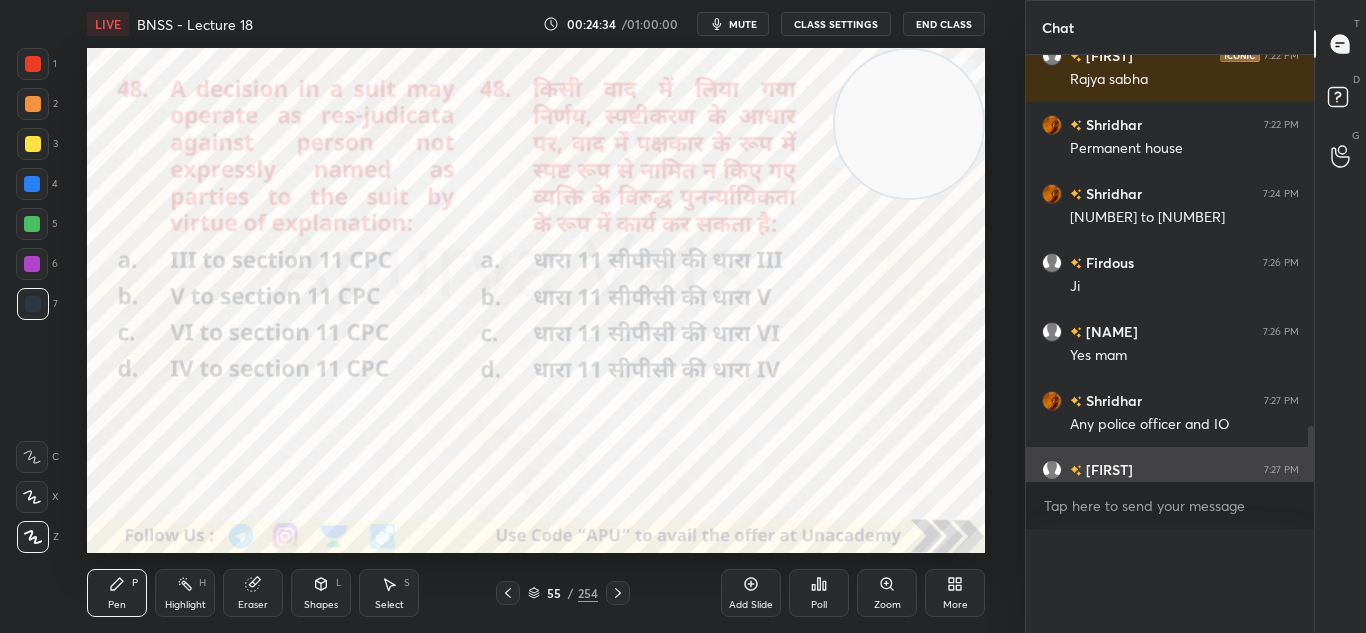 scroll, scrollTop: 21, scrollLeft: 250, axis: both 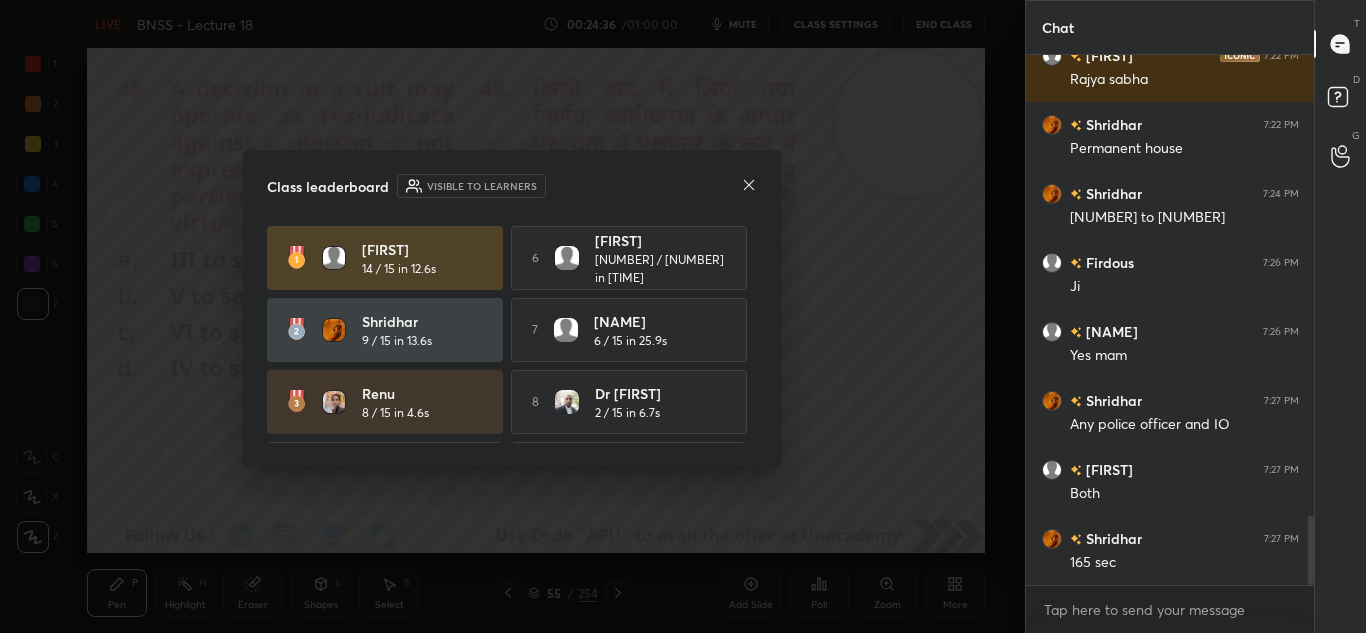 click 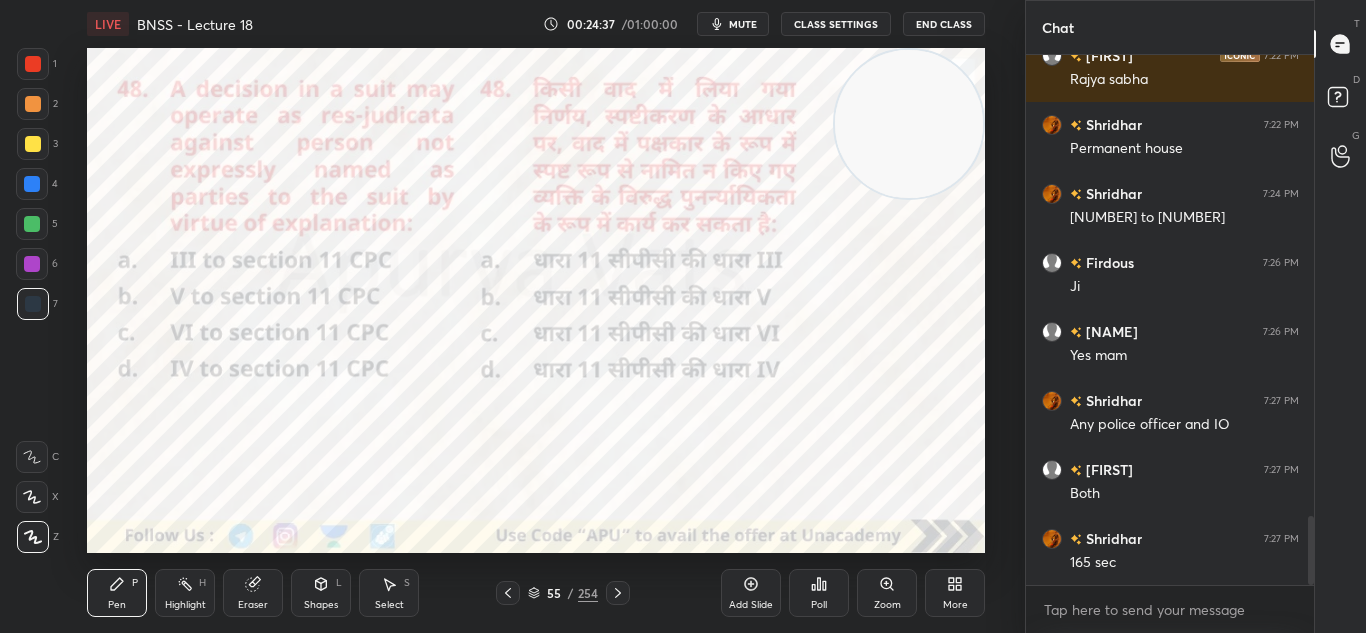 click 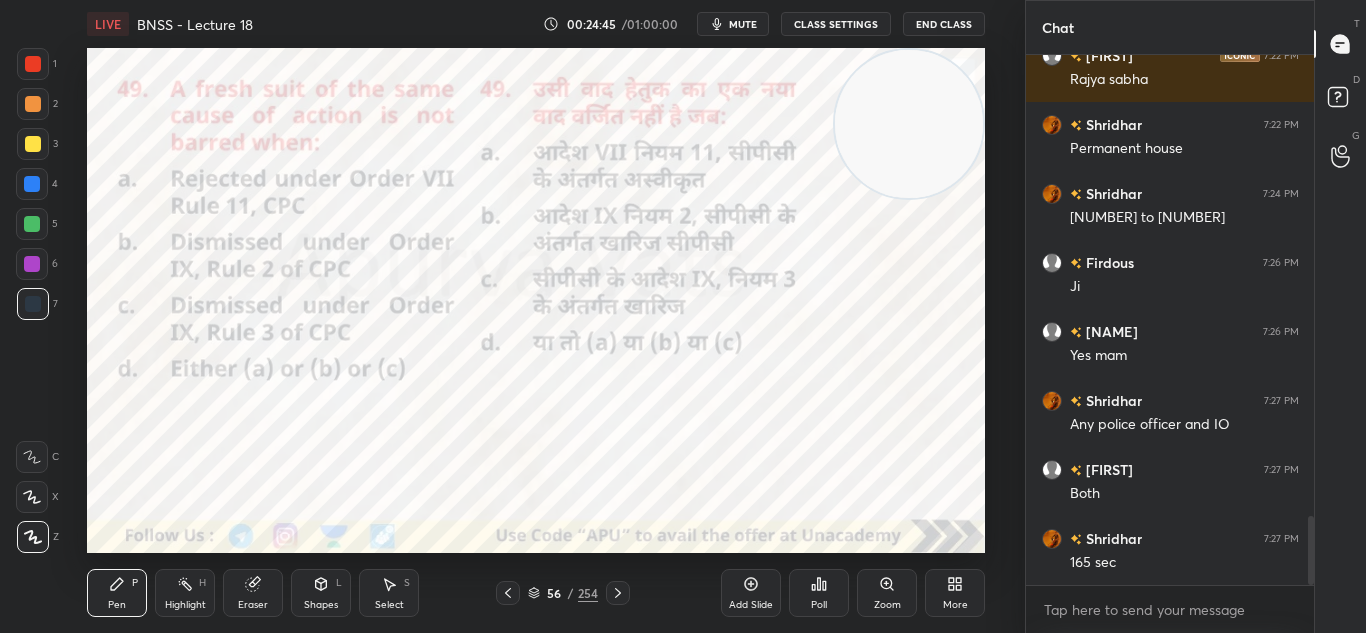 click 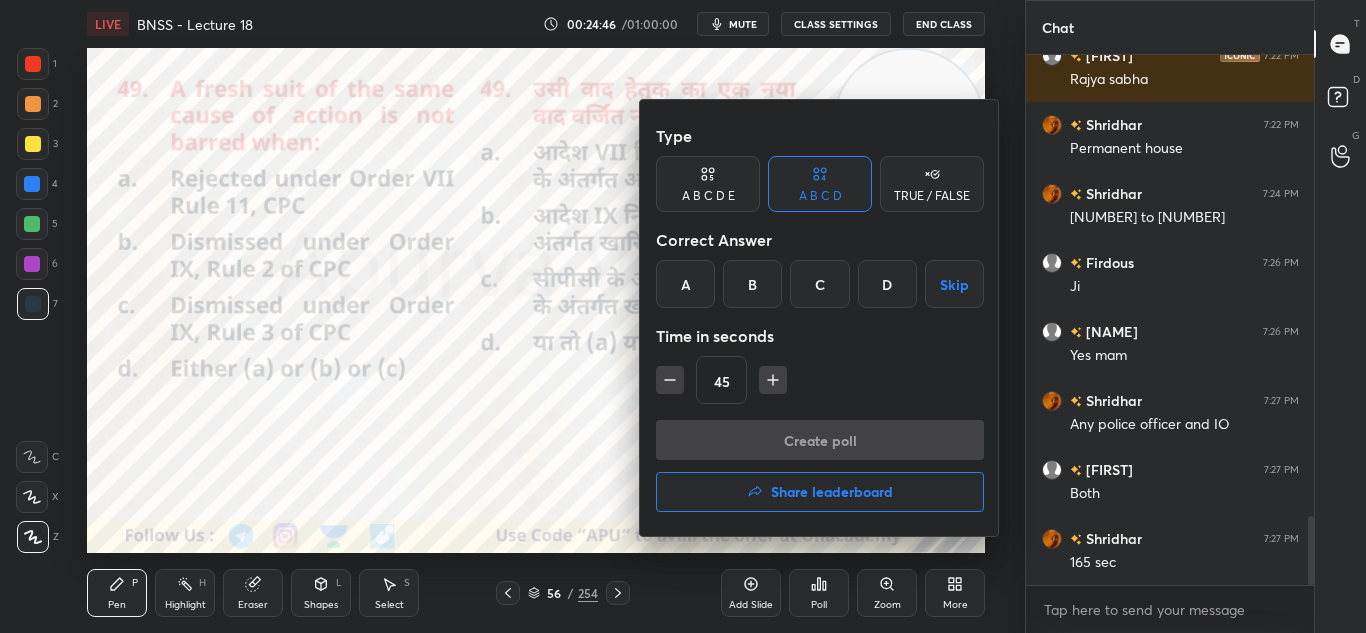click on "D" at bounding box center (887, 284) 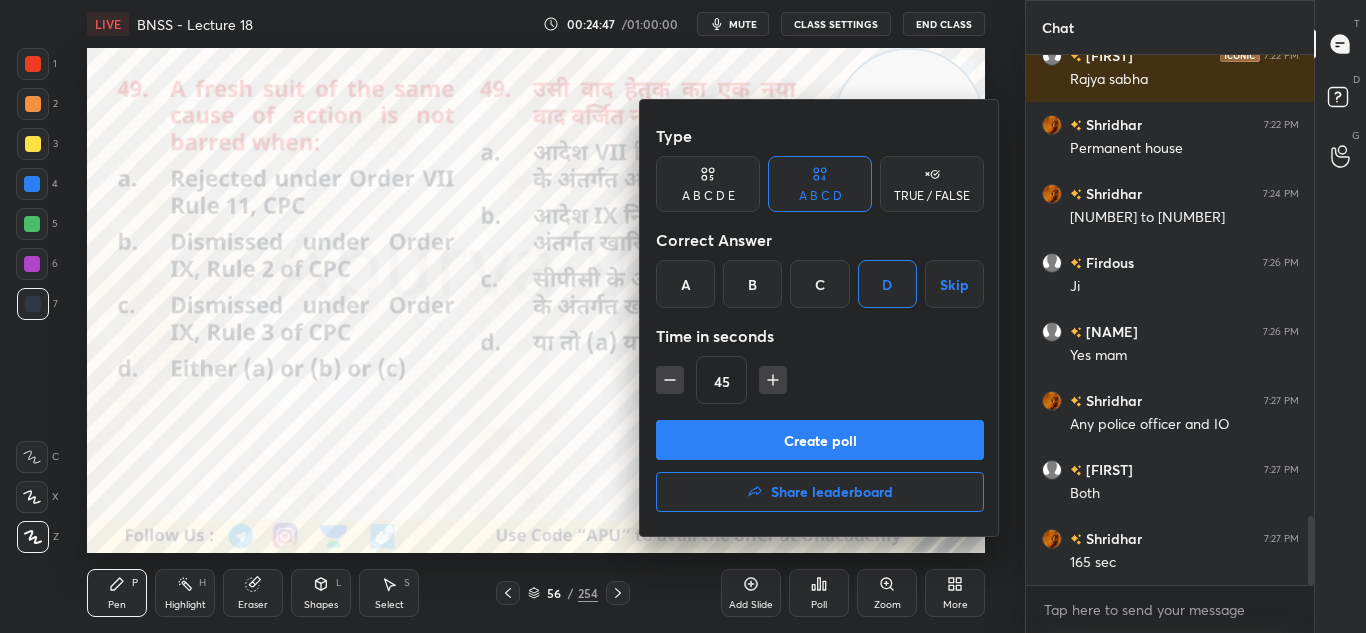 click on "Create poll" at bounding box center [820, 440] 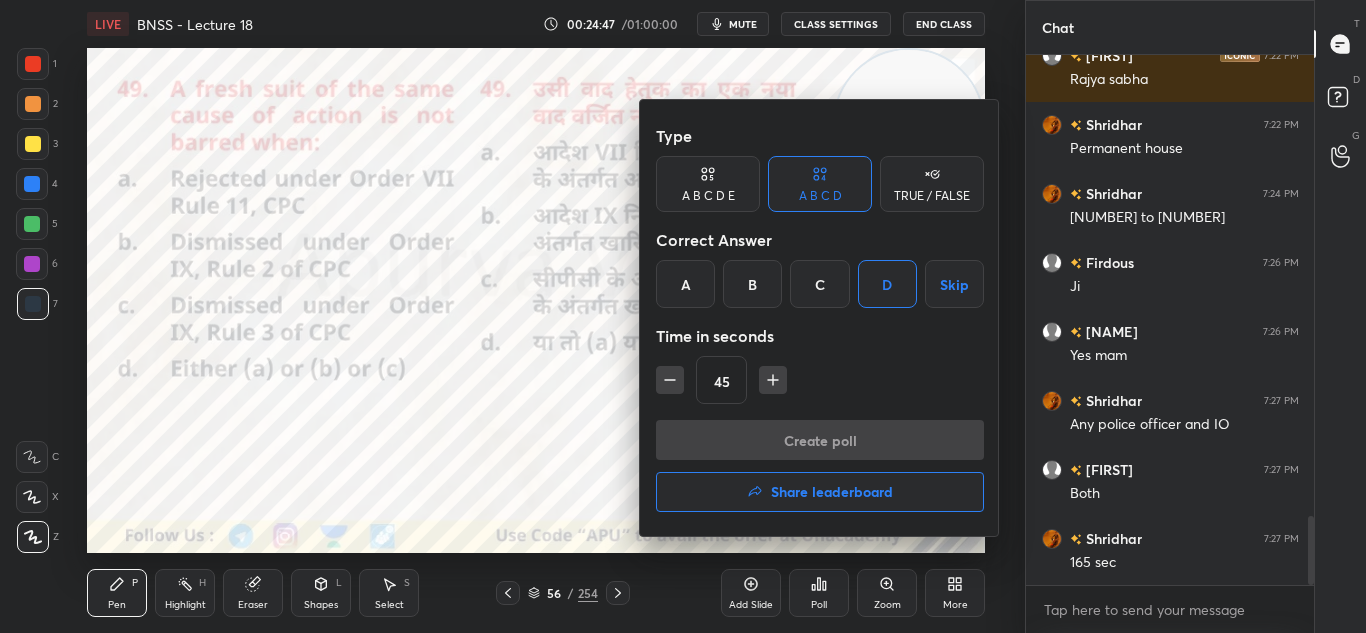 scroll, scrollTop: 325, scrollLeft: 282, axis: both 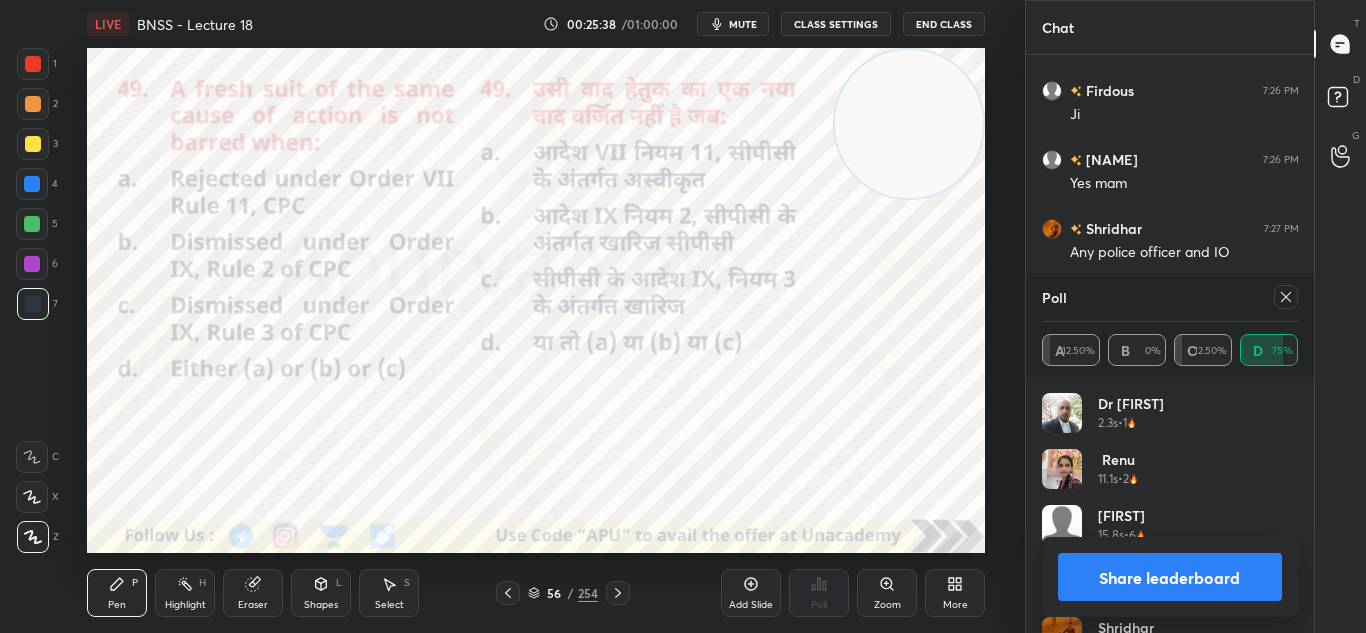 click on "Share leaderboard" at bounding box center (1170, 577) 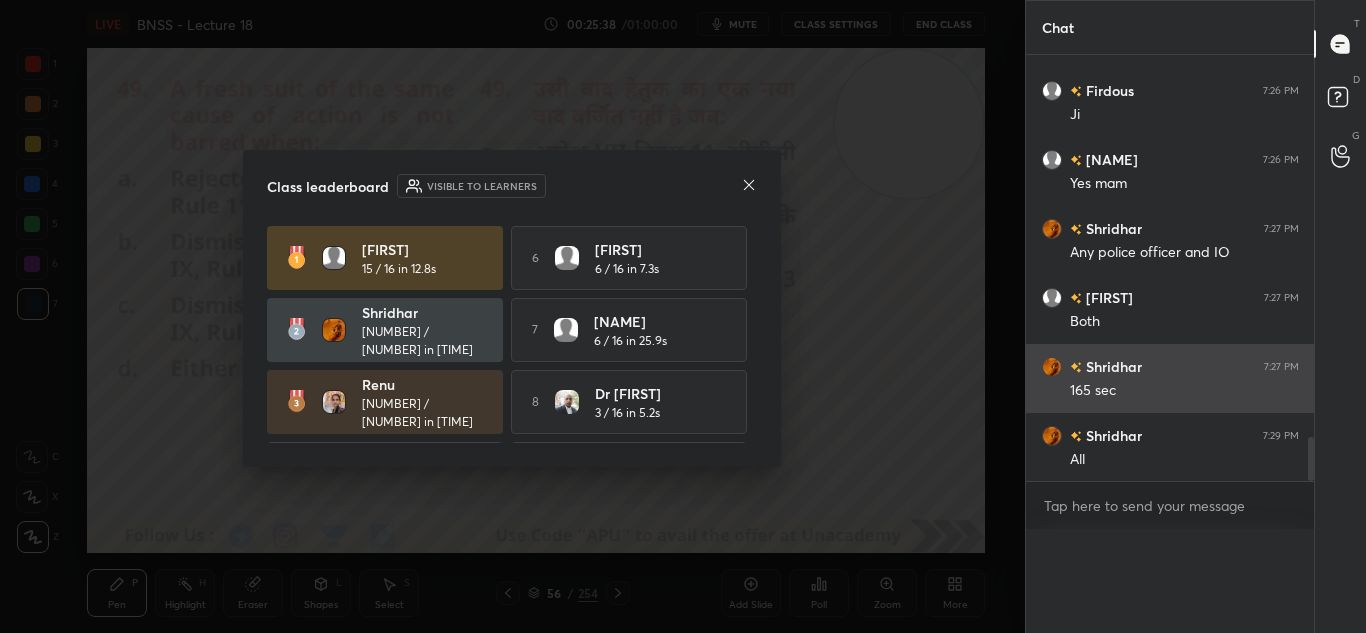 scroll, scrollTop: 0, scrollLeft: 0, axis: both 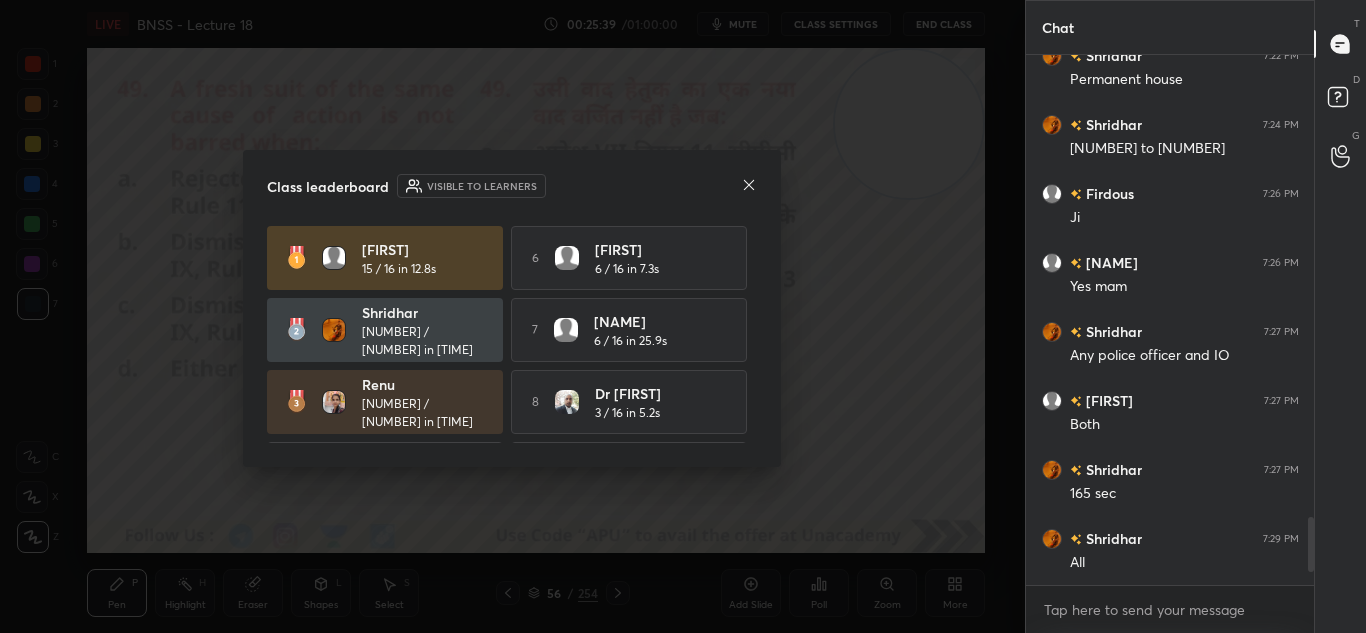 click 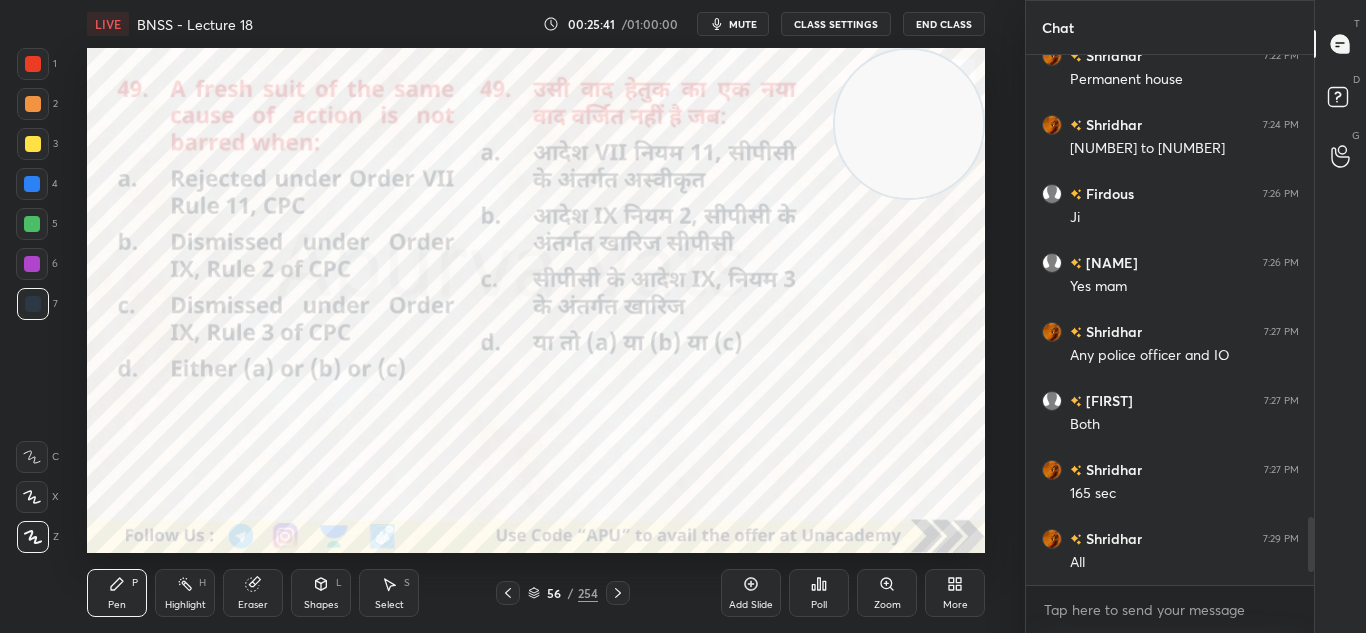 click 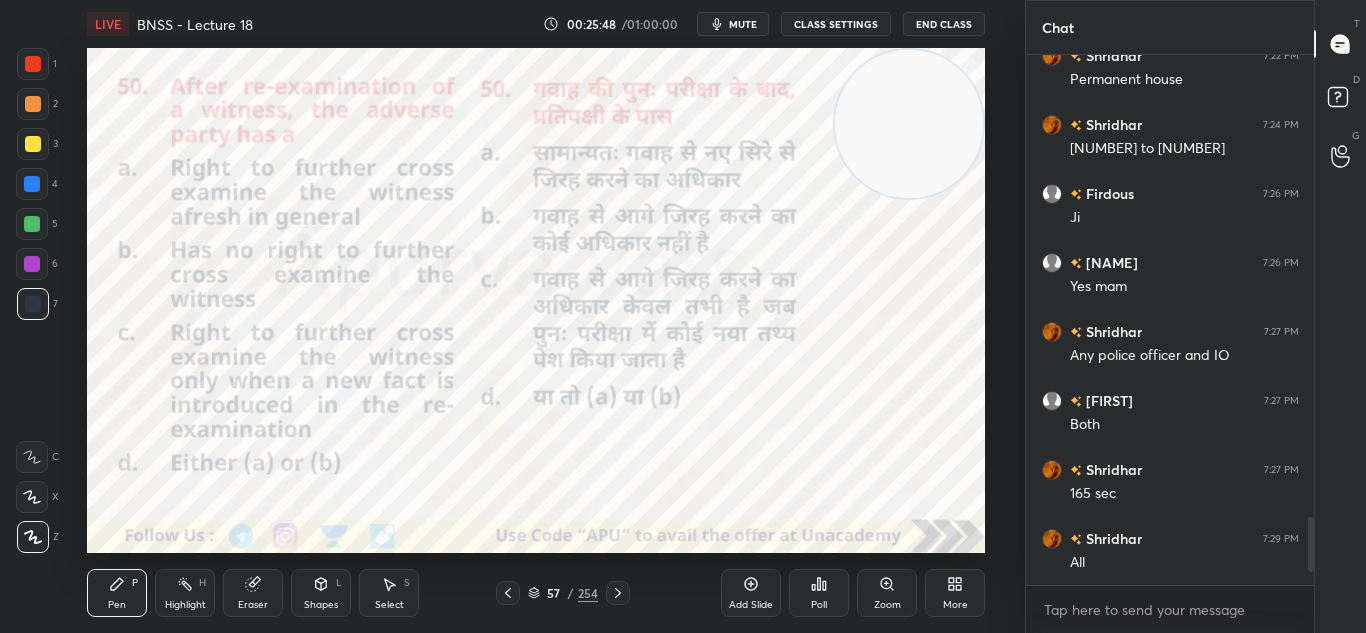click 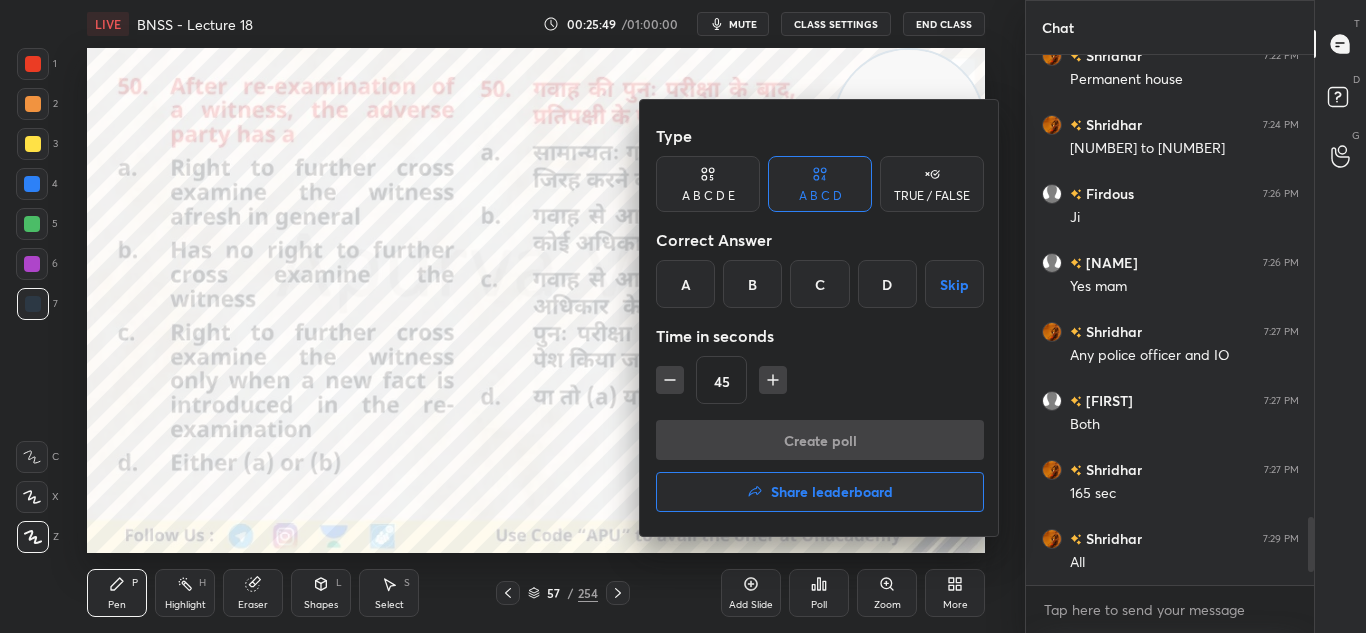 click on "C" at bounding box center [819, 284] 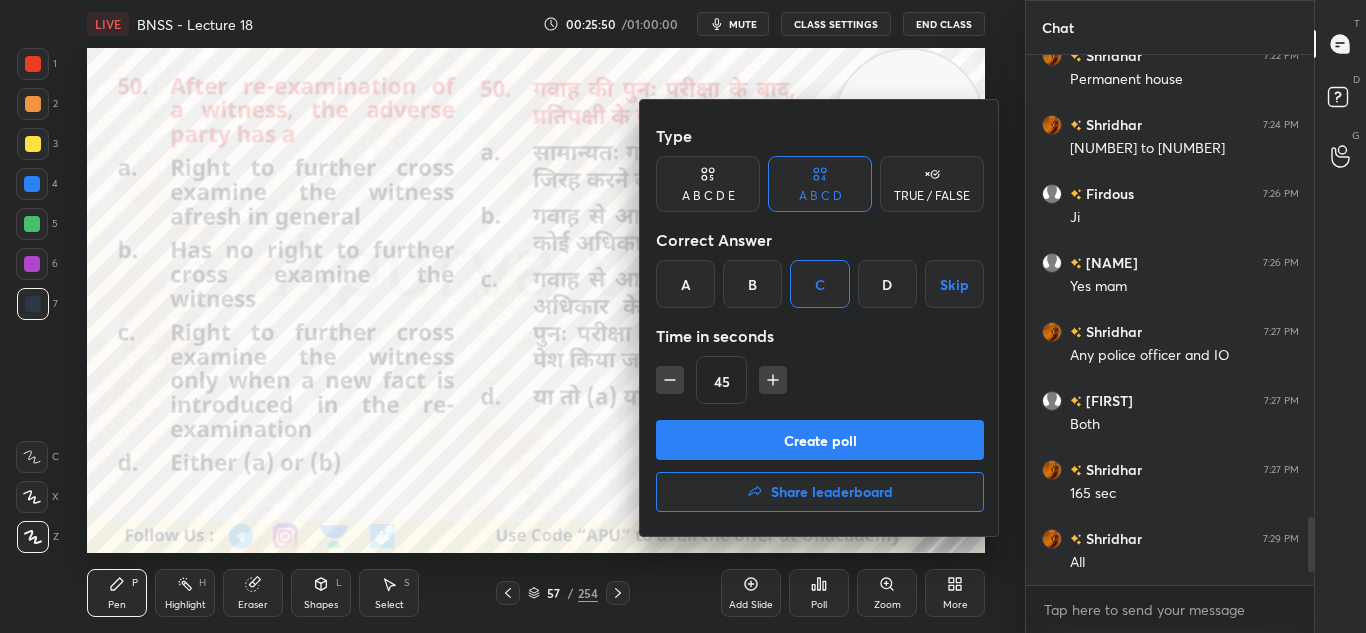 click on "Create poll" at bounding box center (820, 440) 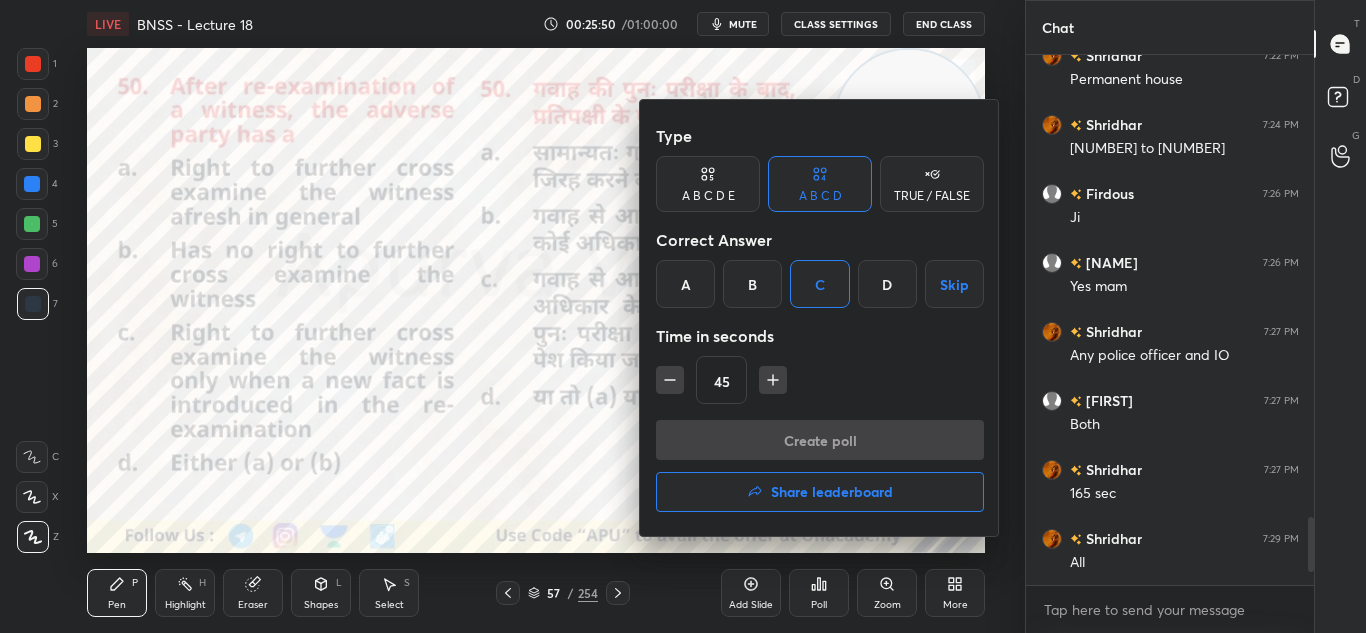 scroll, scrollTop: 315, scrollLeft: 282, axis: both 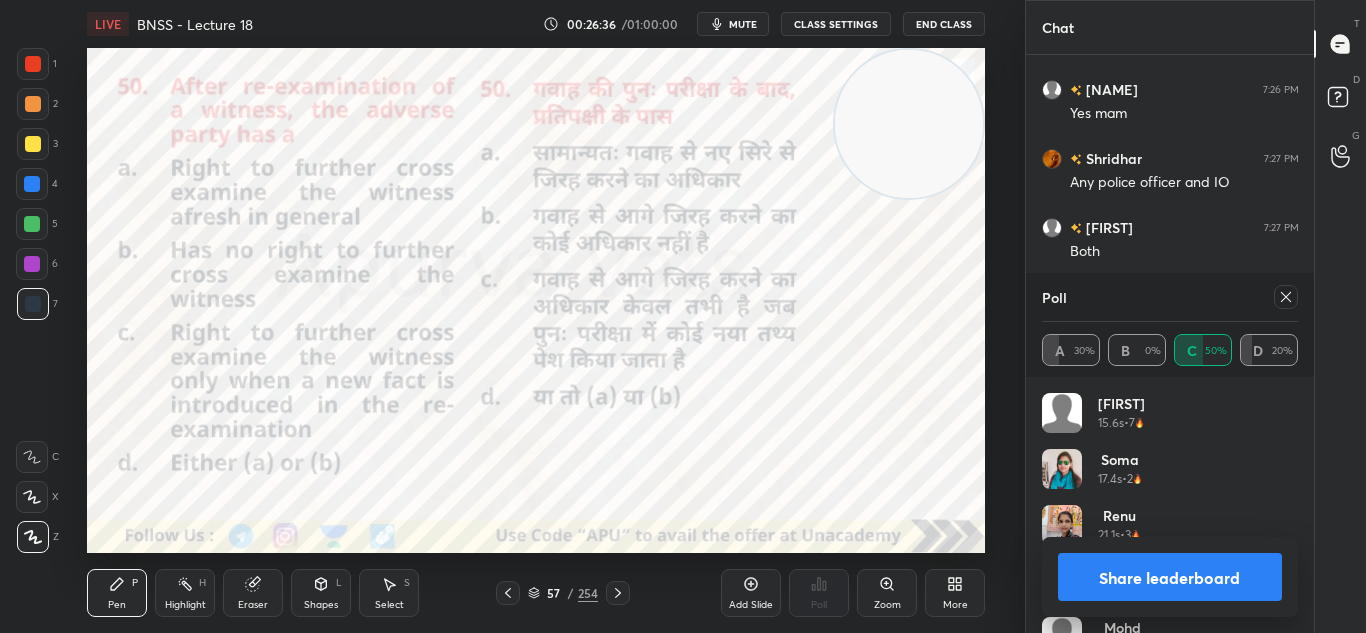 click on "mute" at bounding box center (733, 24) 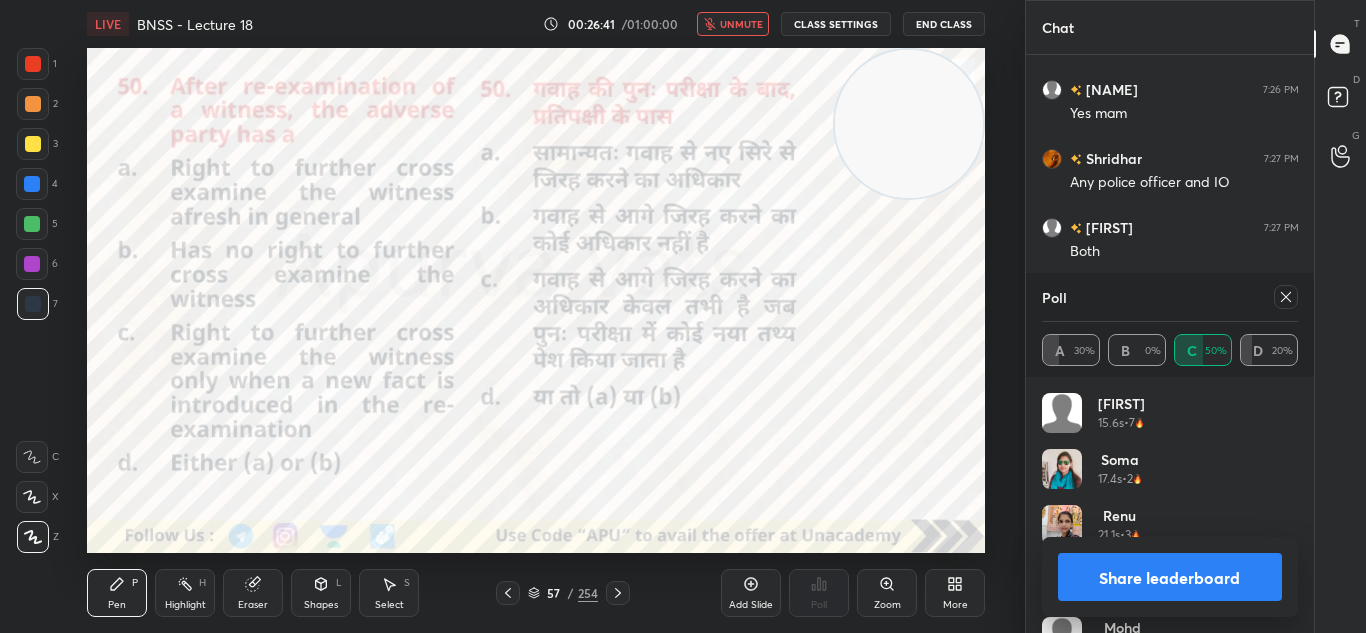 click on "unmute" at bounding box center (741, 24) 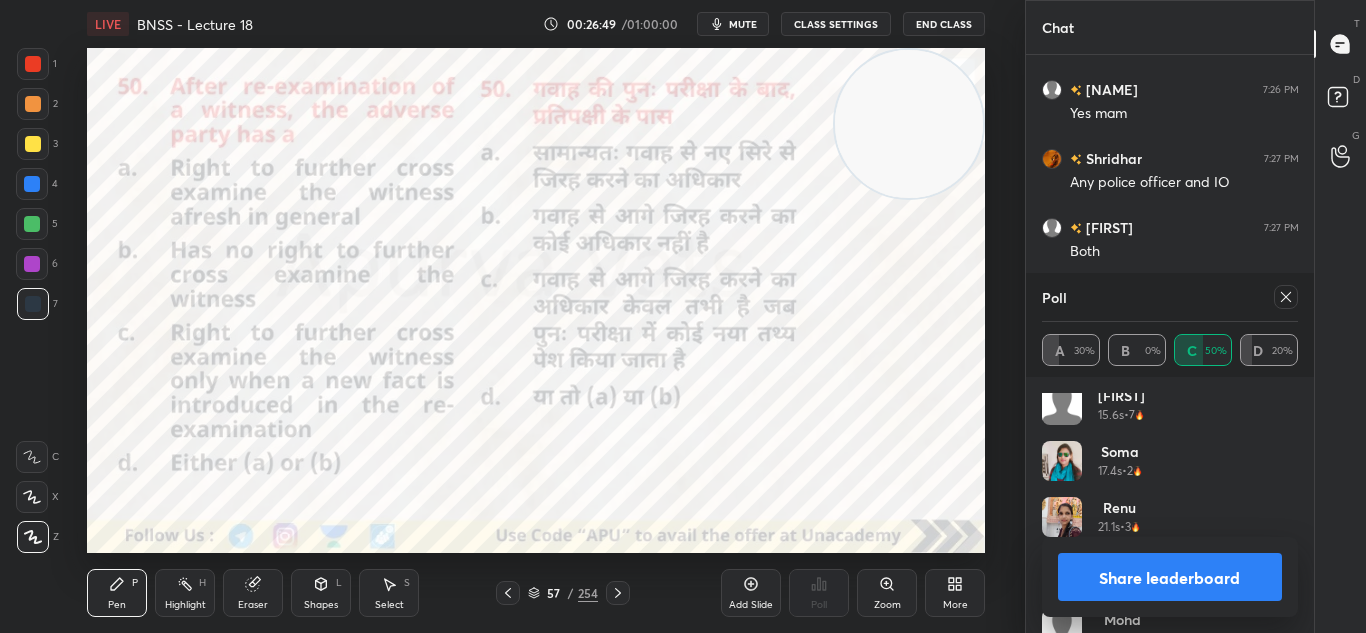 scroll, scrollTop: 0, scrollLeft: 0, axis: both 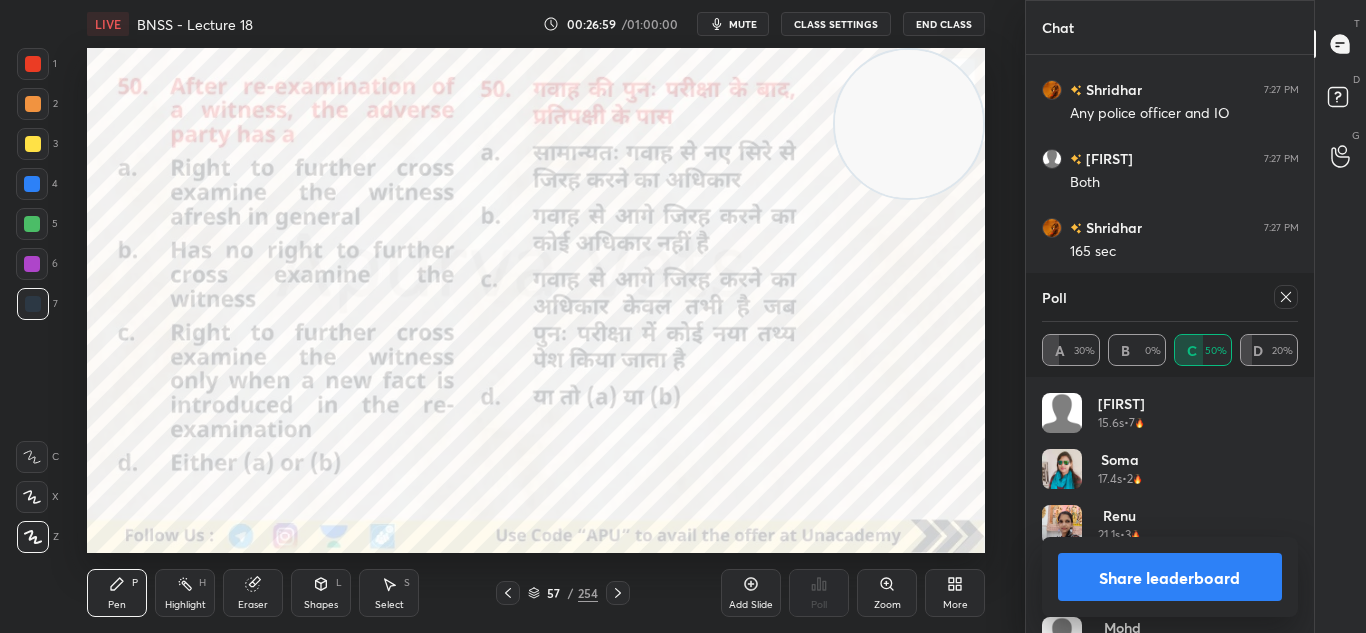 click on "Share leaderboard" at bounding box center [1170, 577] 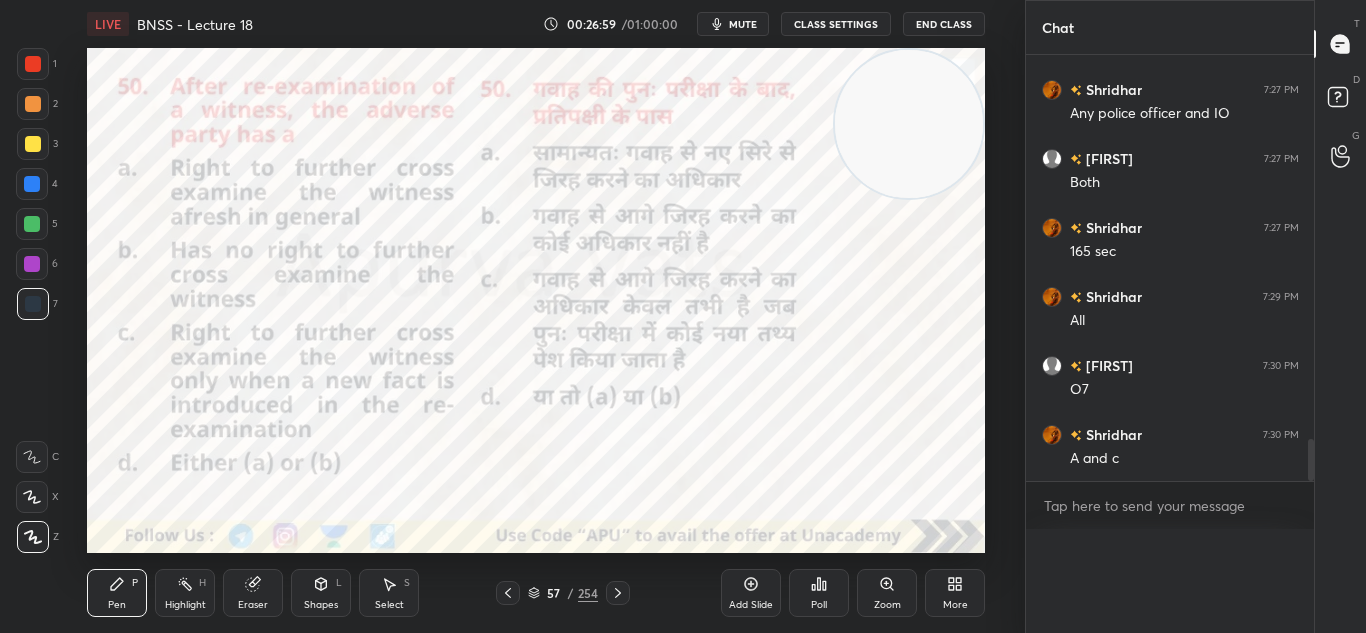 scroll, scrollTop: 0, scrollLeft: 0, axis: both 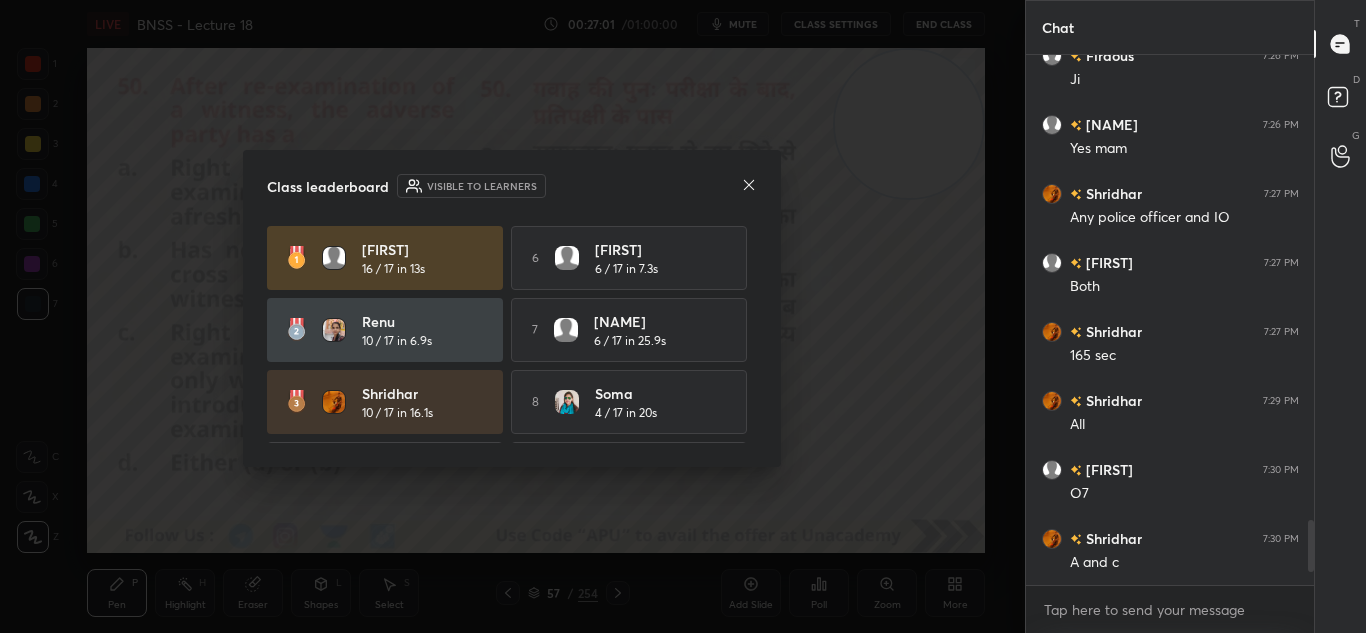 click 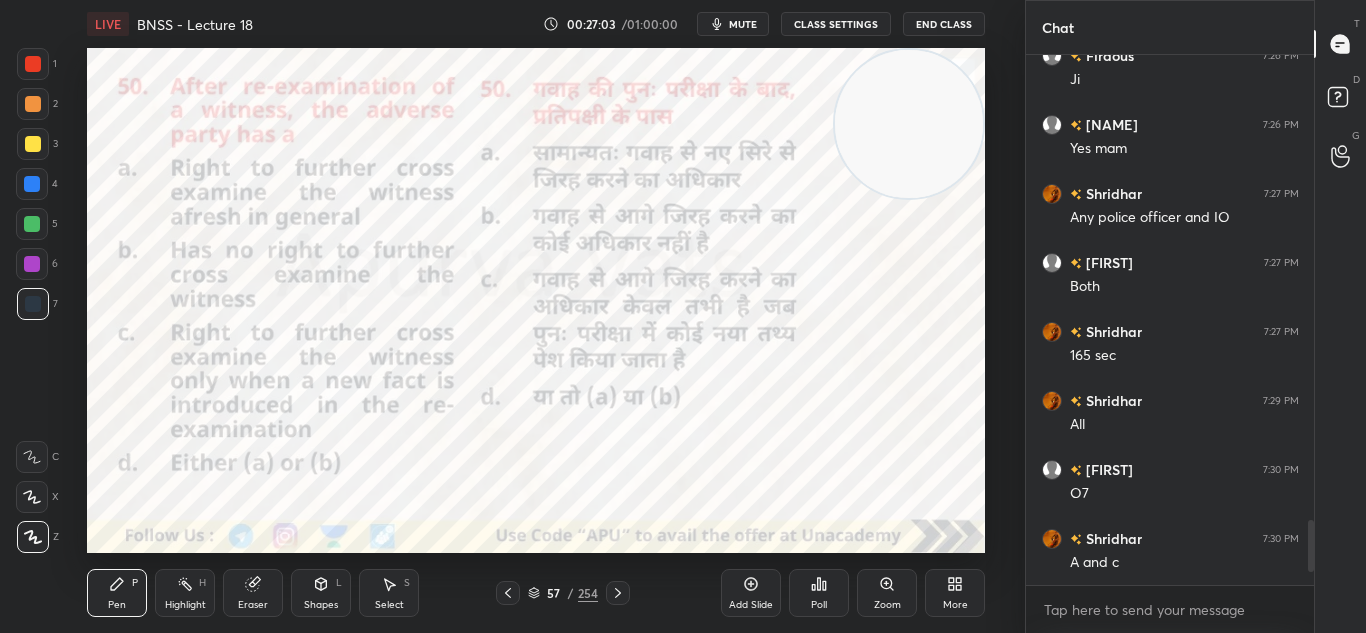 click at bounding box center [618, 593] 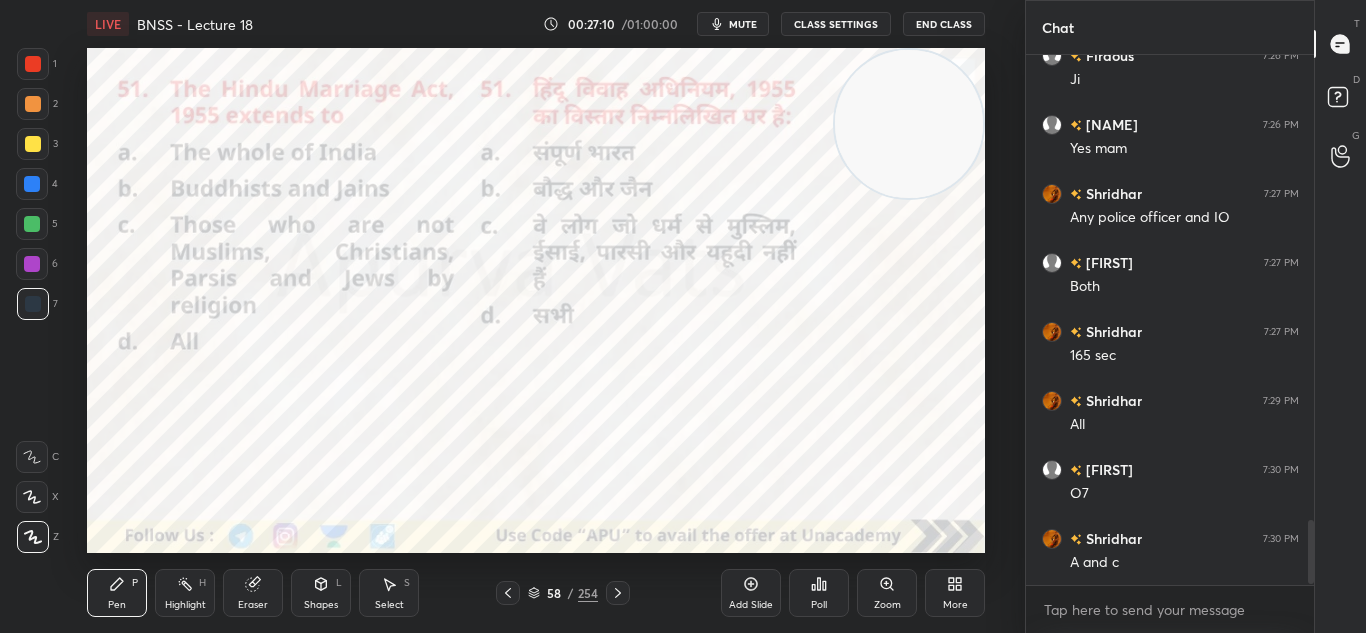 scroll, scrollTop: 3832, scrollLeft: 0, axis: vertical 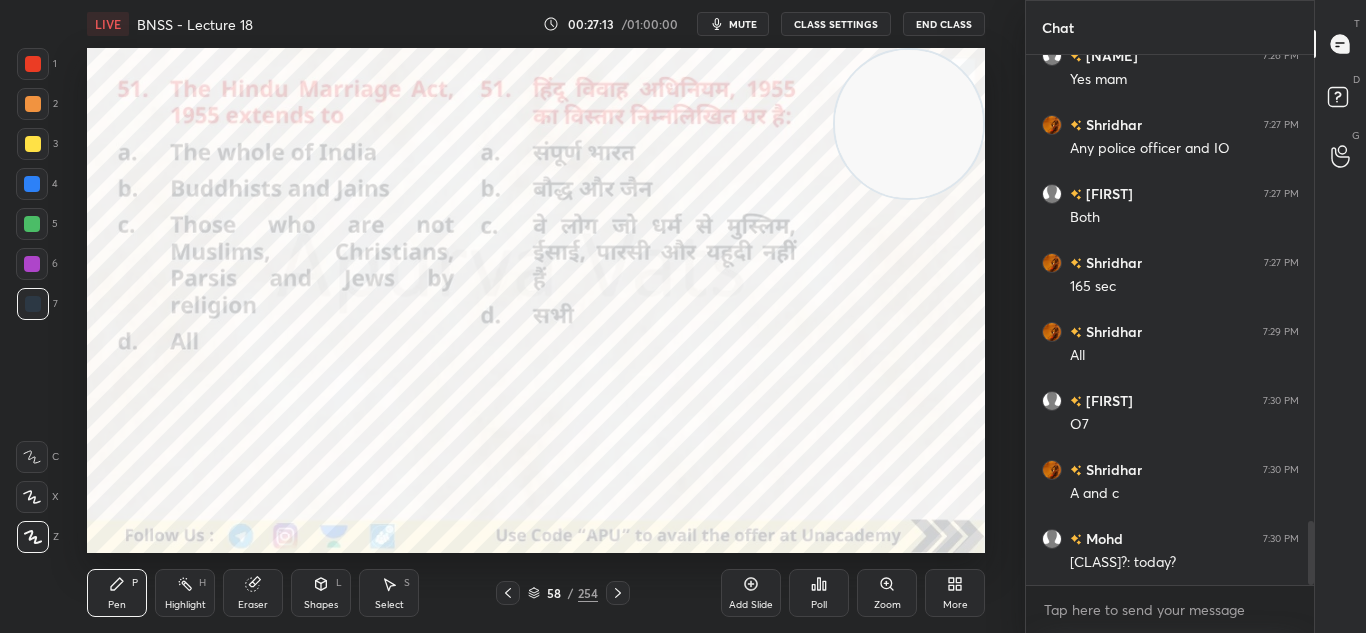 click 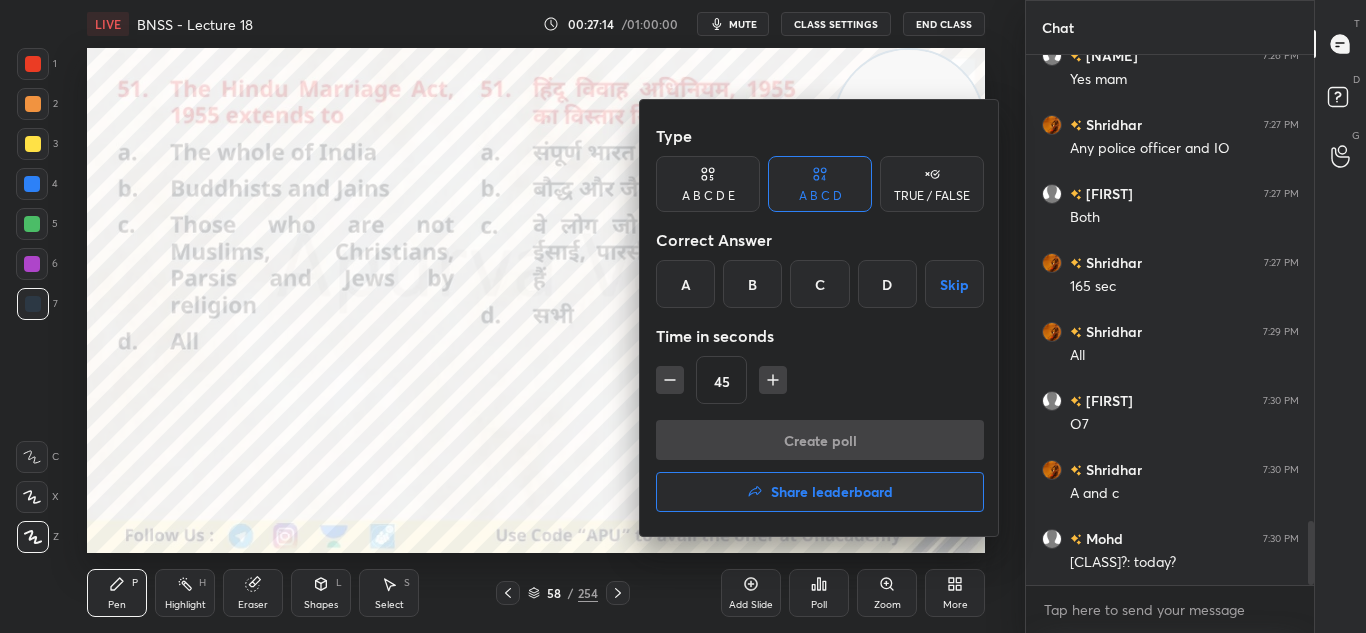 click on "D" at bounding box center [887, 284] 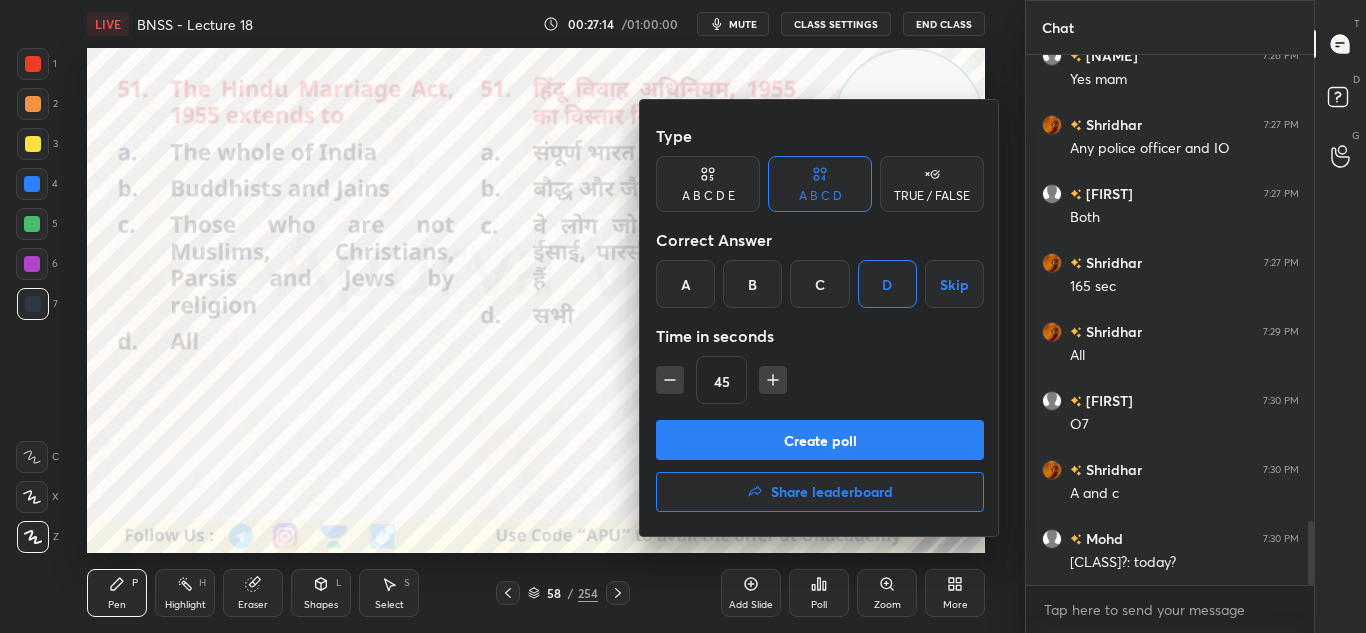 click on "Create poll" at bounding box center [820, 440] 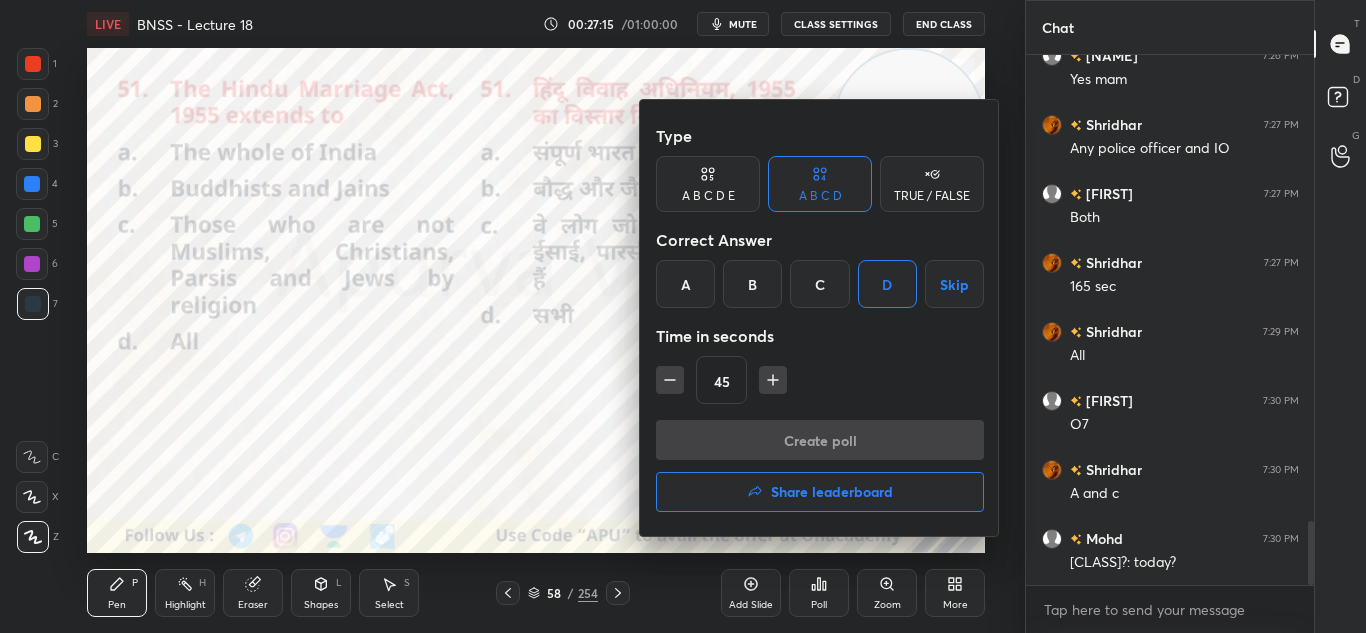 scroll, scrollTop: 315, scrollLeft: 282, axis: both 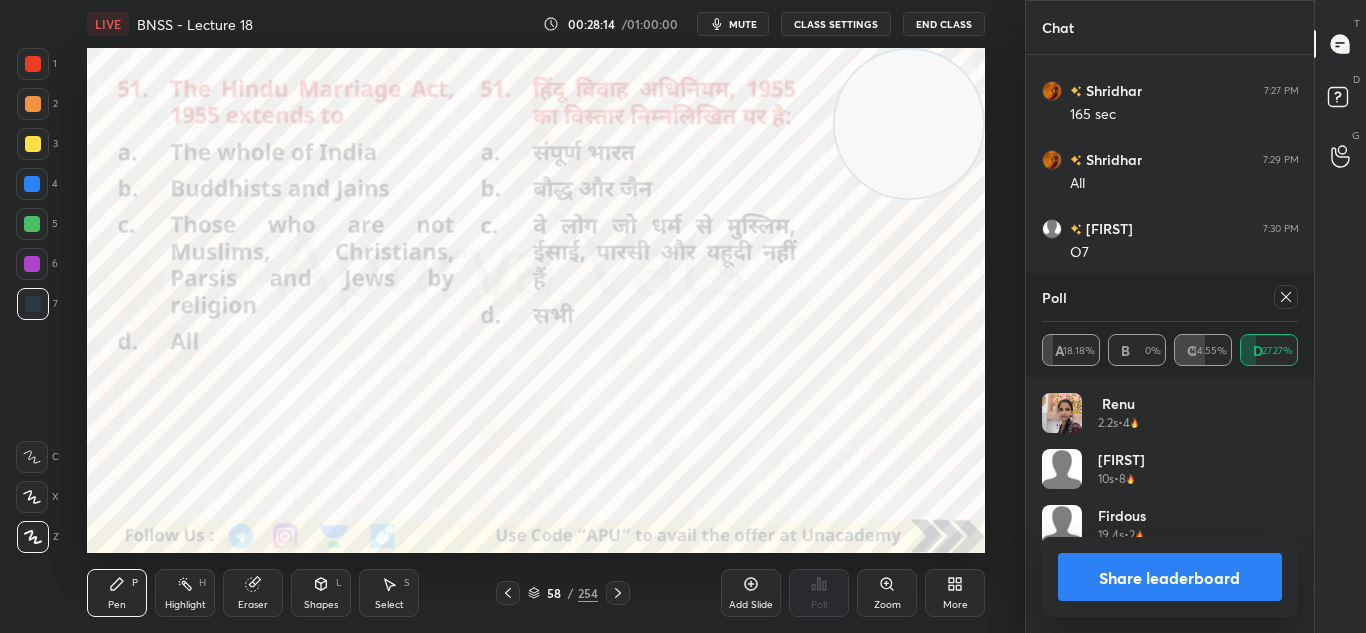 click on "Share leaderboard" at bounding box center (1170, 577) 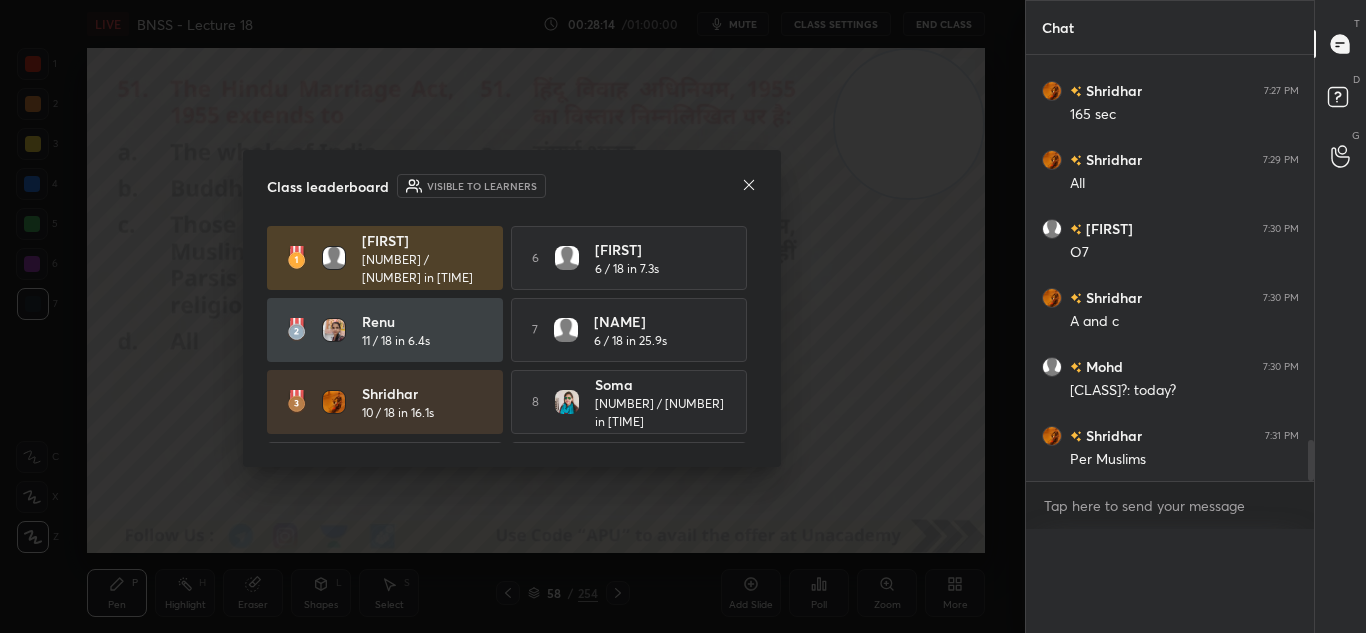 scroll, scrollTop: 0, scrollLeft: 0, axis: both 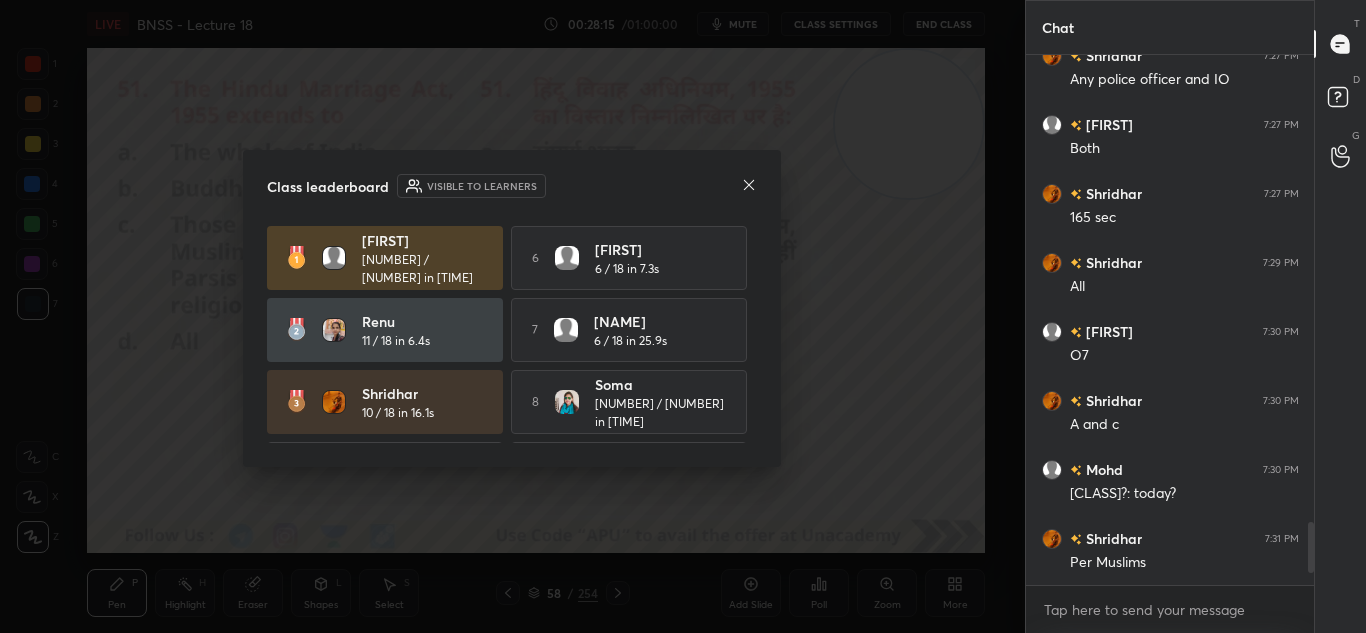 click 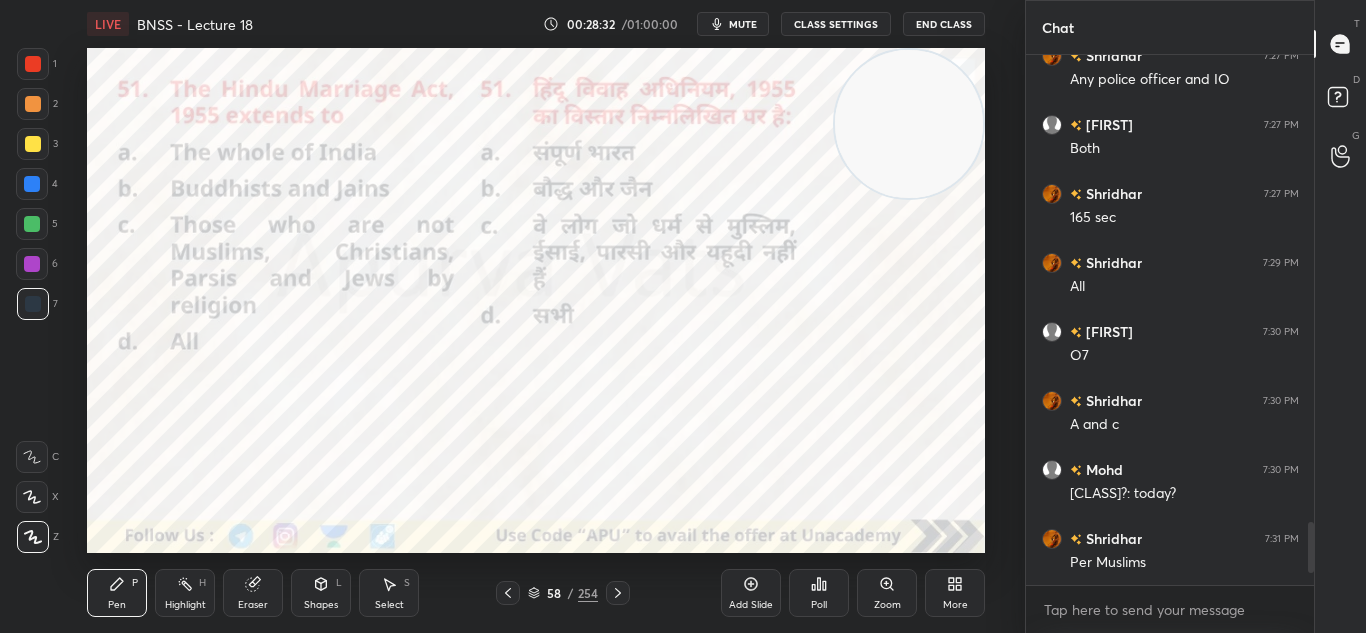 click at bounding box center (618, 593) 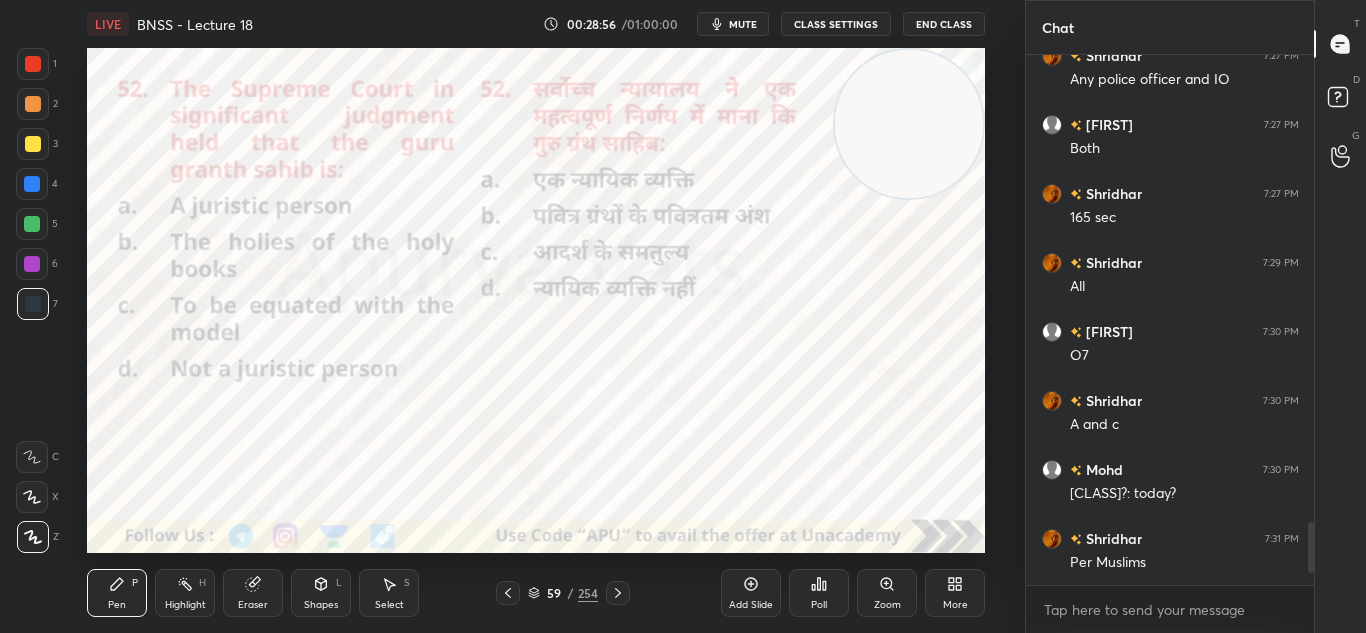 click on "Poll" at bounding box center (819, 593) 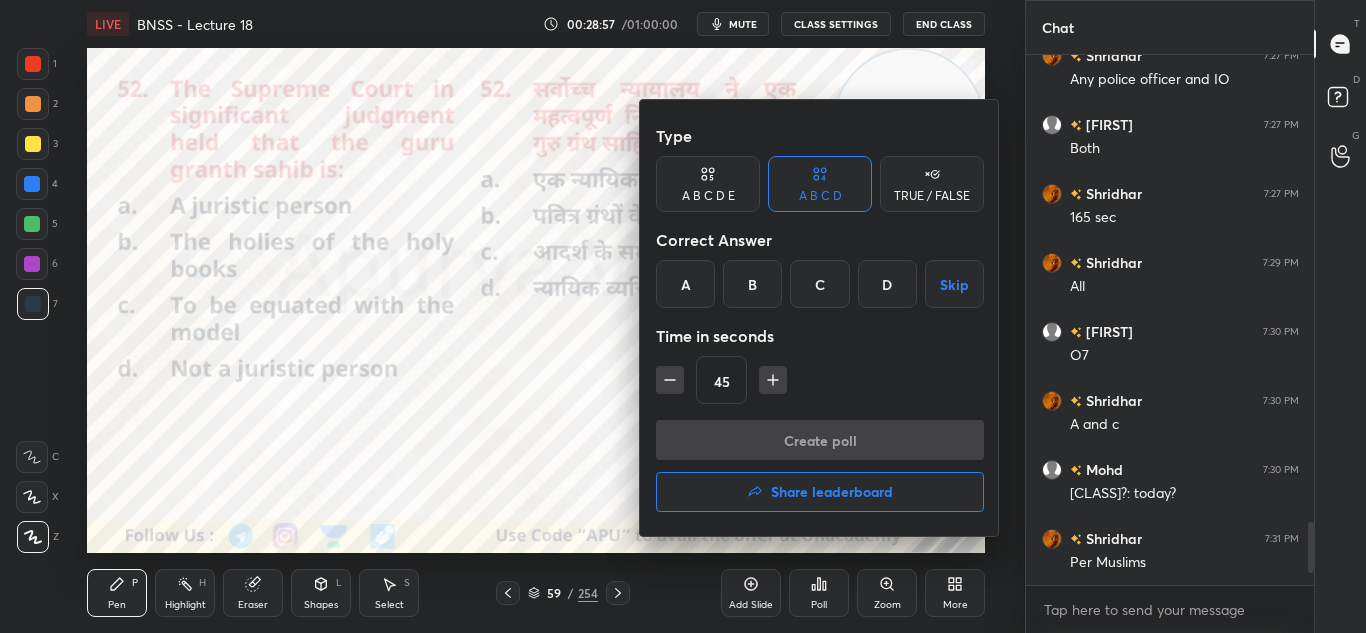click on "A" at bounding box center (685, 284) 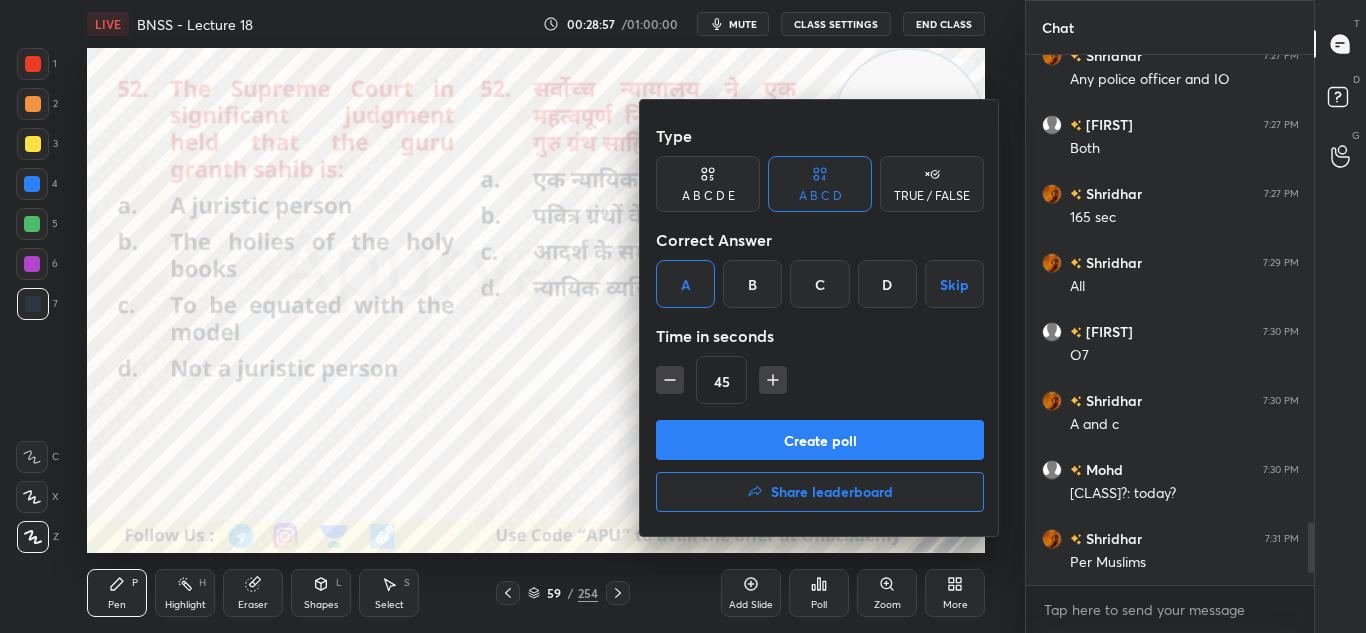 click on "Create poll" at bounding box center (820, 440) 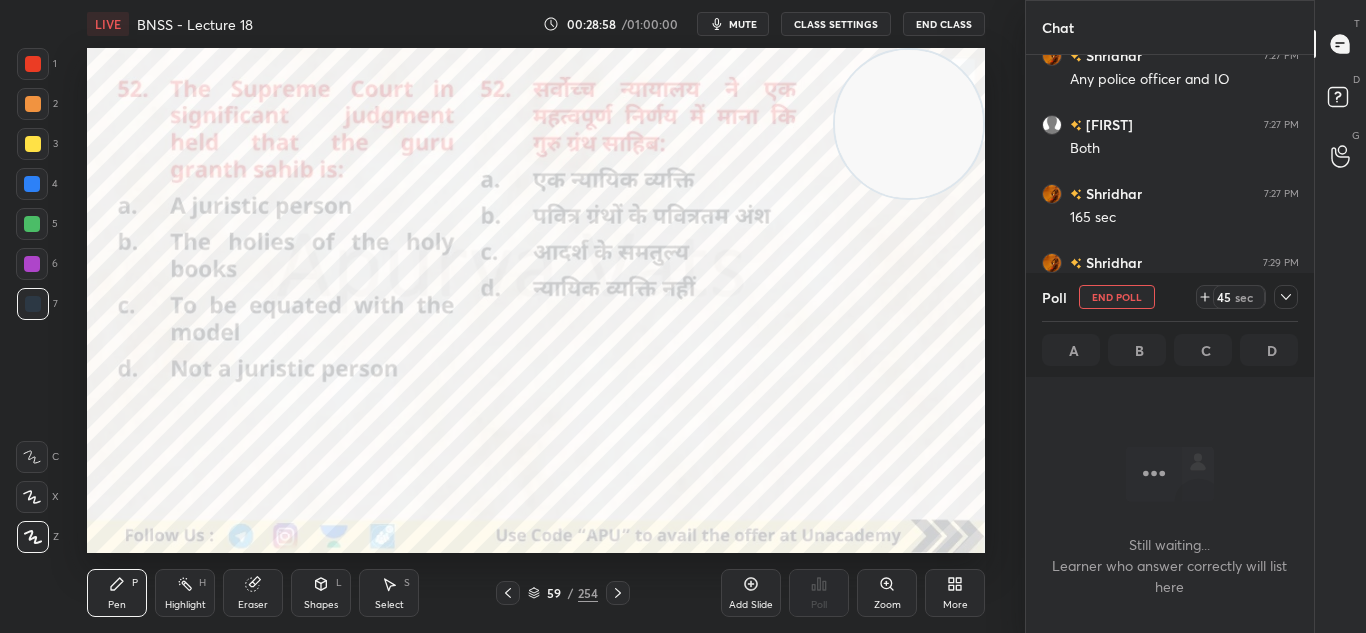 scroll, scrollTop: 316, scrollLeft: 282, axis: both 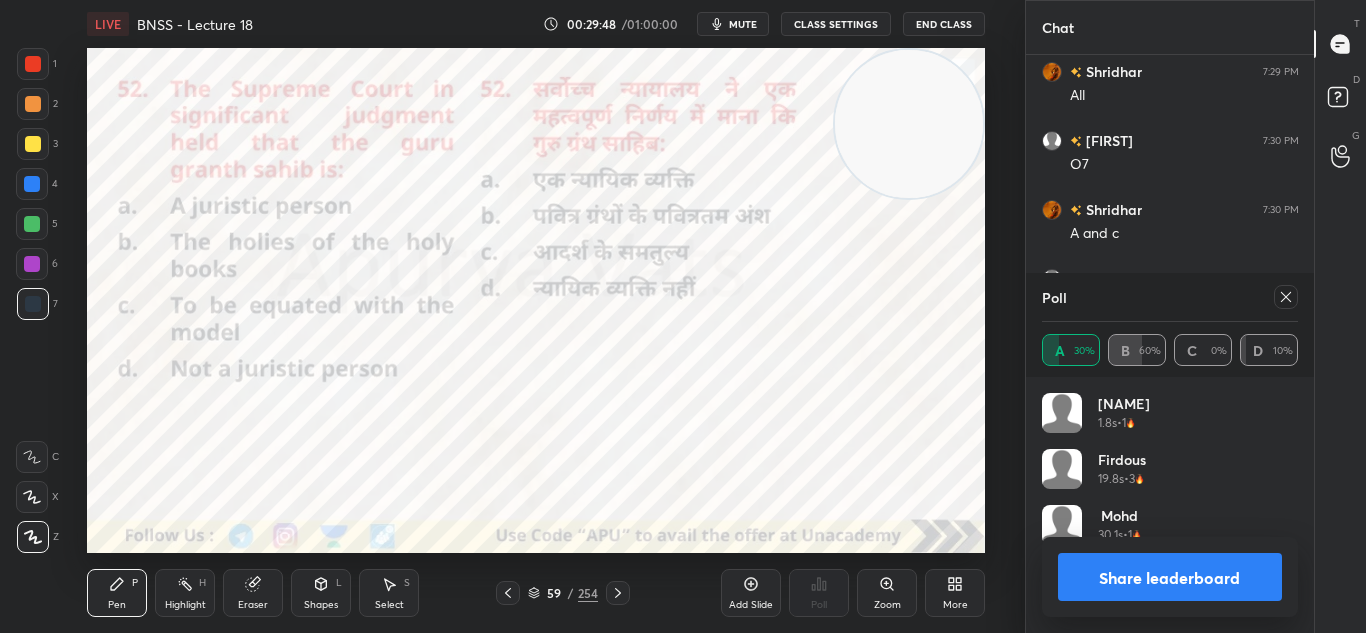 click on "Share leaderboard" at bounding box center [1170, 577] 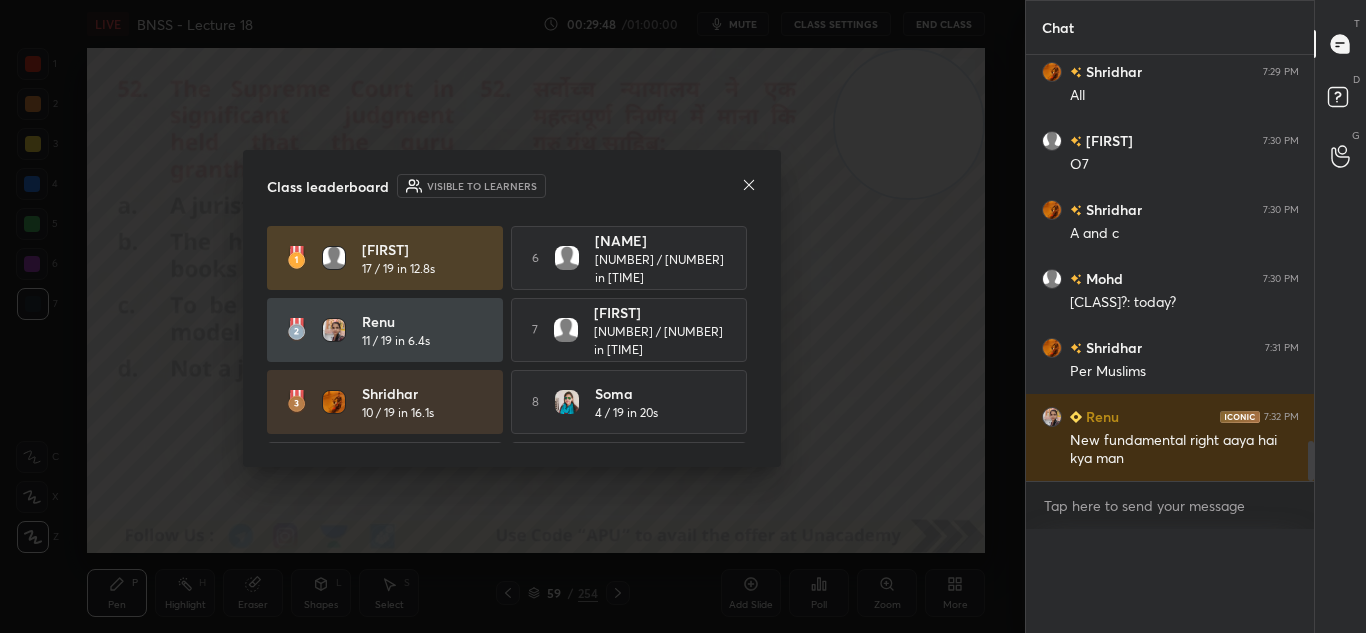 scroll, scrollTop: 0, scrollLeft: 0, axis: both 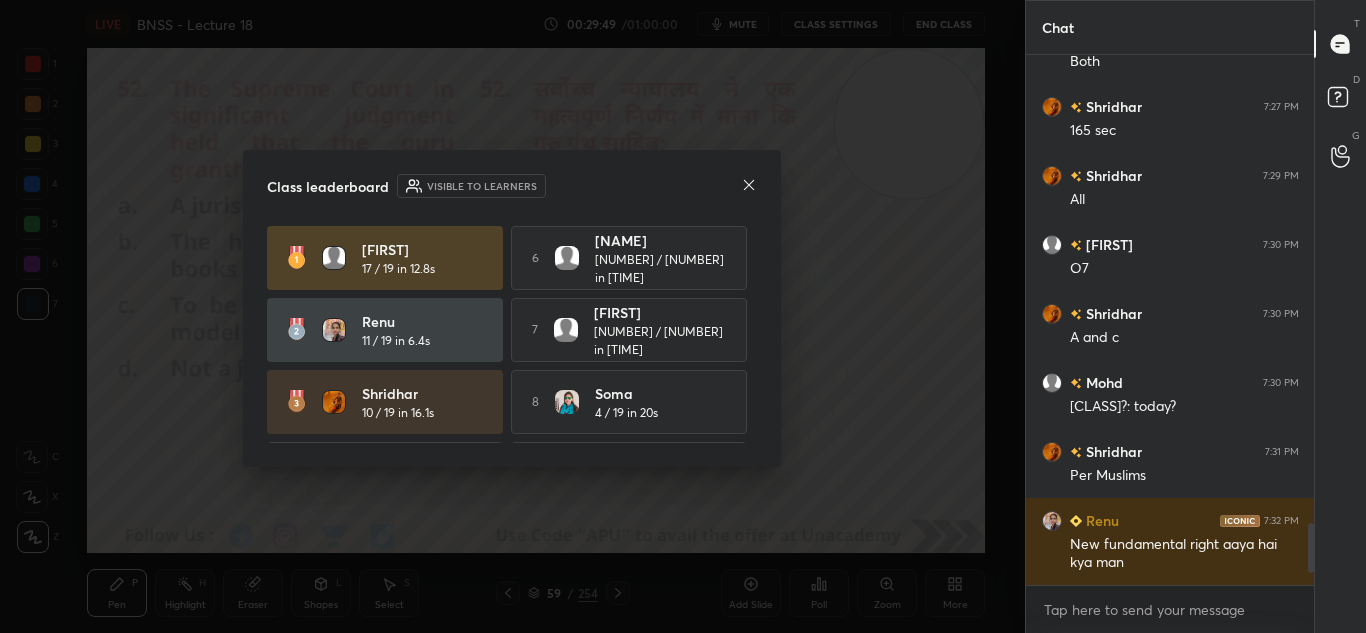 click on "Class leaderboard Visible to learners [NAME] 17 / 19 in 12.8s 6 [NAME] 7 / 19 in 22.5s [NAME] 11 / 19 in 6.4s 7 [NAME] 6 / 19 in 7.3s [NAME] 10 / 19 in 16.1s 8 [NAME] 4 / 19 in 20s 4 [NAME] 9 / 19 in 24.9s 9 [NAME] 4 / 19 in 22.9s 5 [NAME] 8 / 19 in 26.8s 10 [NAME] 3 / 19 in 5.2s" at bounding box center (512, 308) 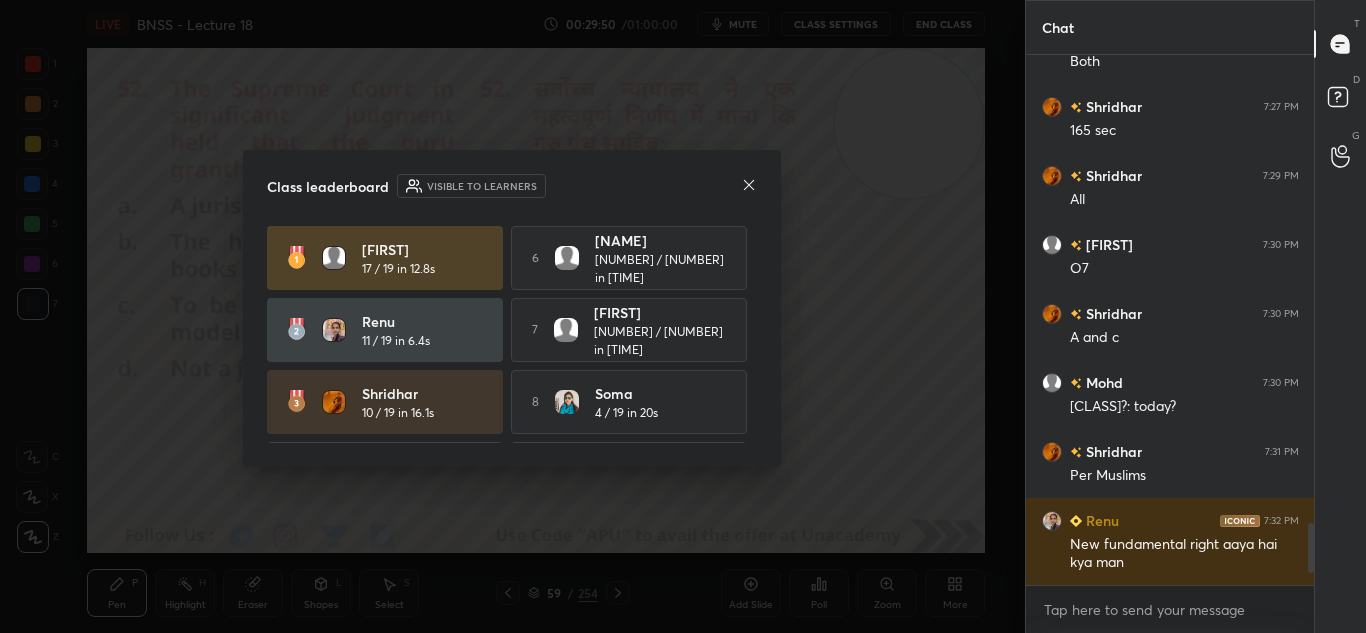 click 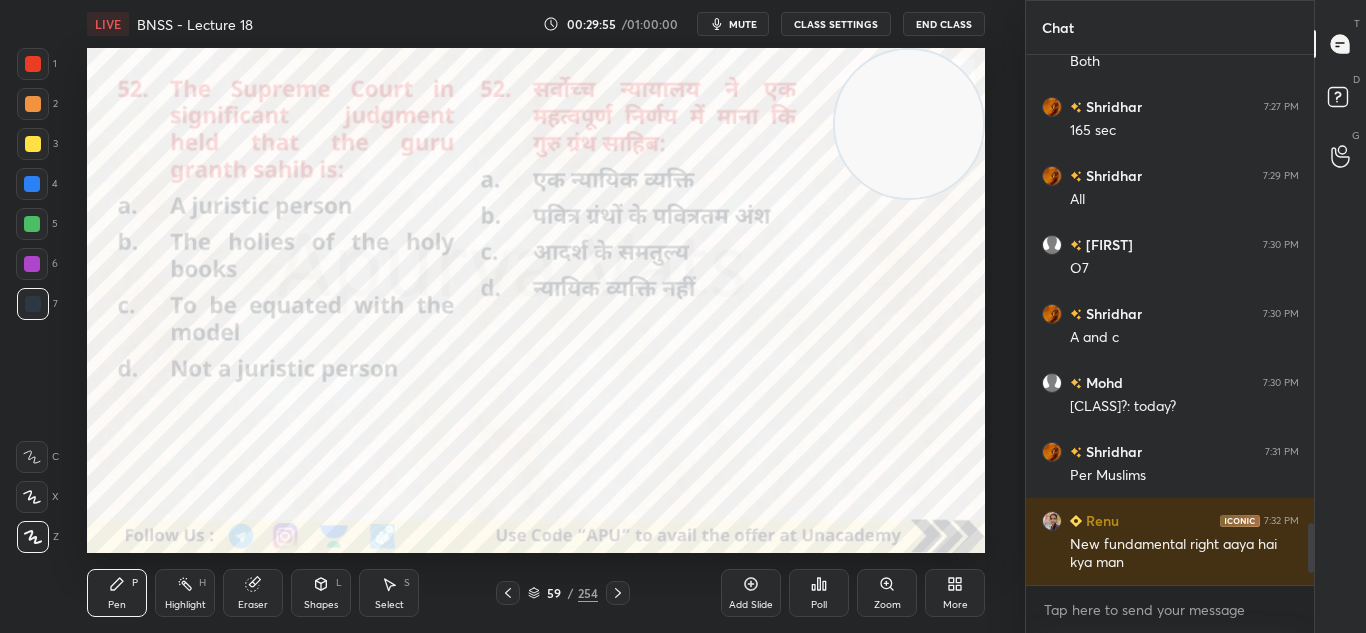 click 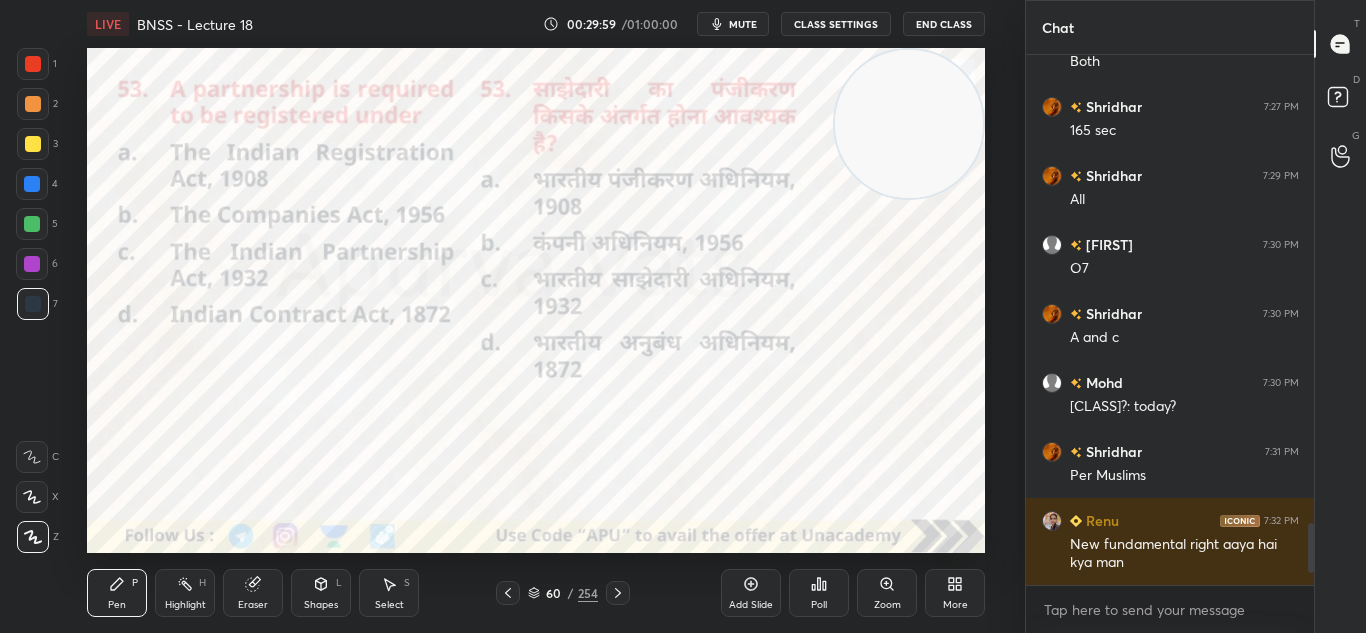 scroll, scrollTop: 4057, scrollLeft: 0, axis: vertical 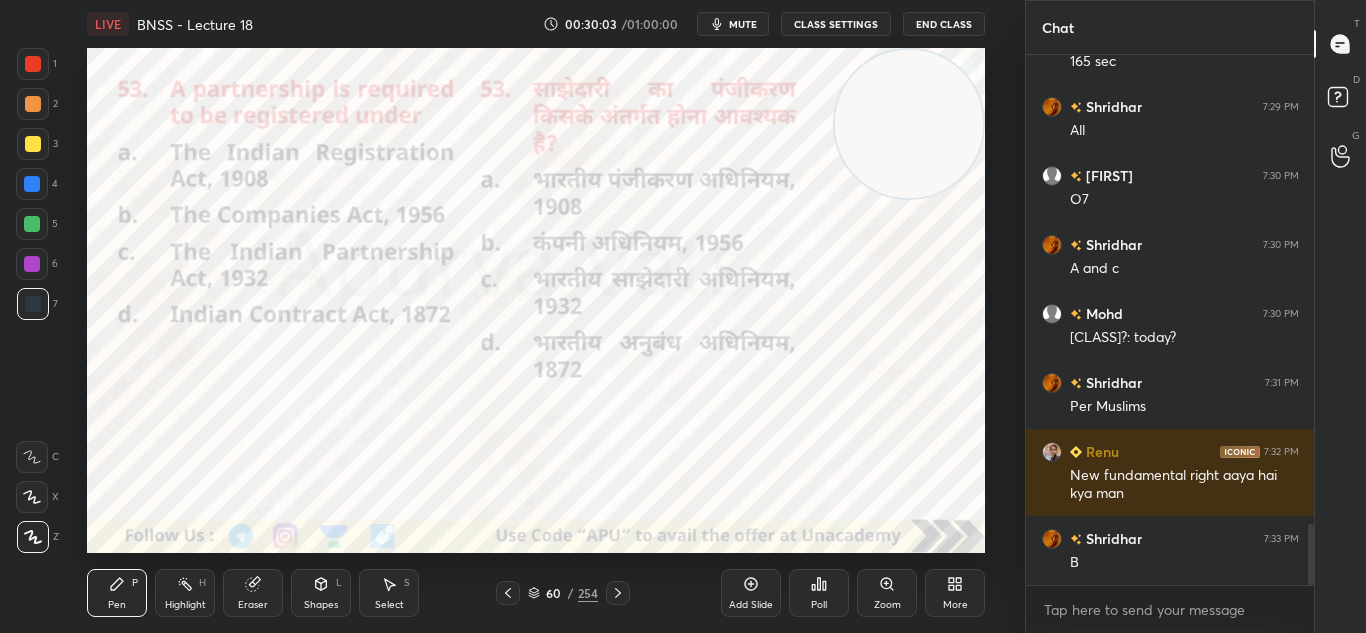 click 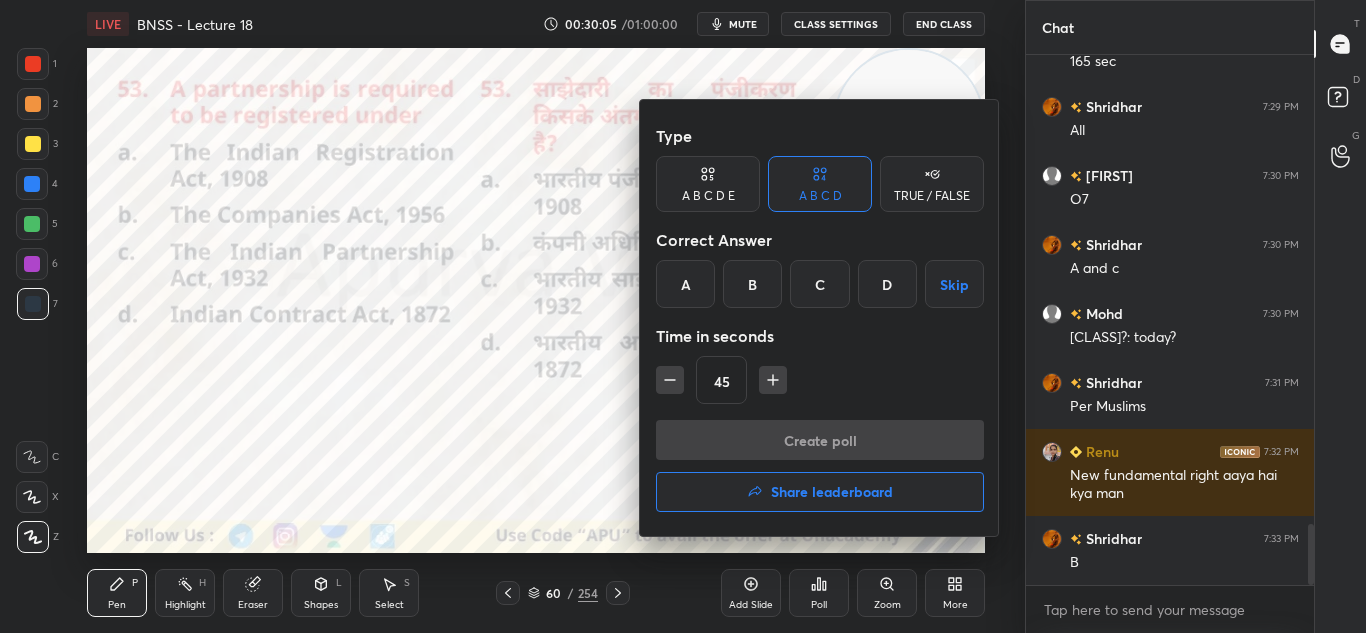 click on "C" at bounding box center [819, 284] 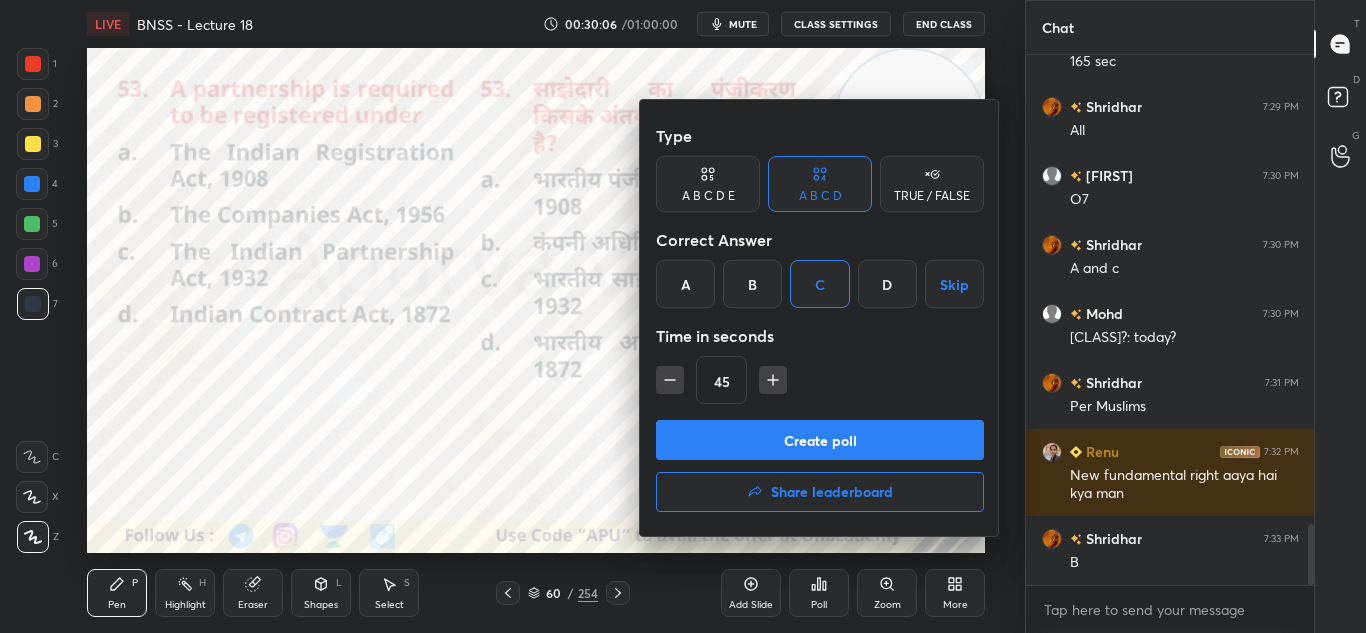 click on "Create poll" at bounding box center (820, 440) 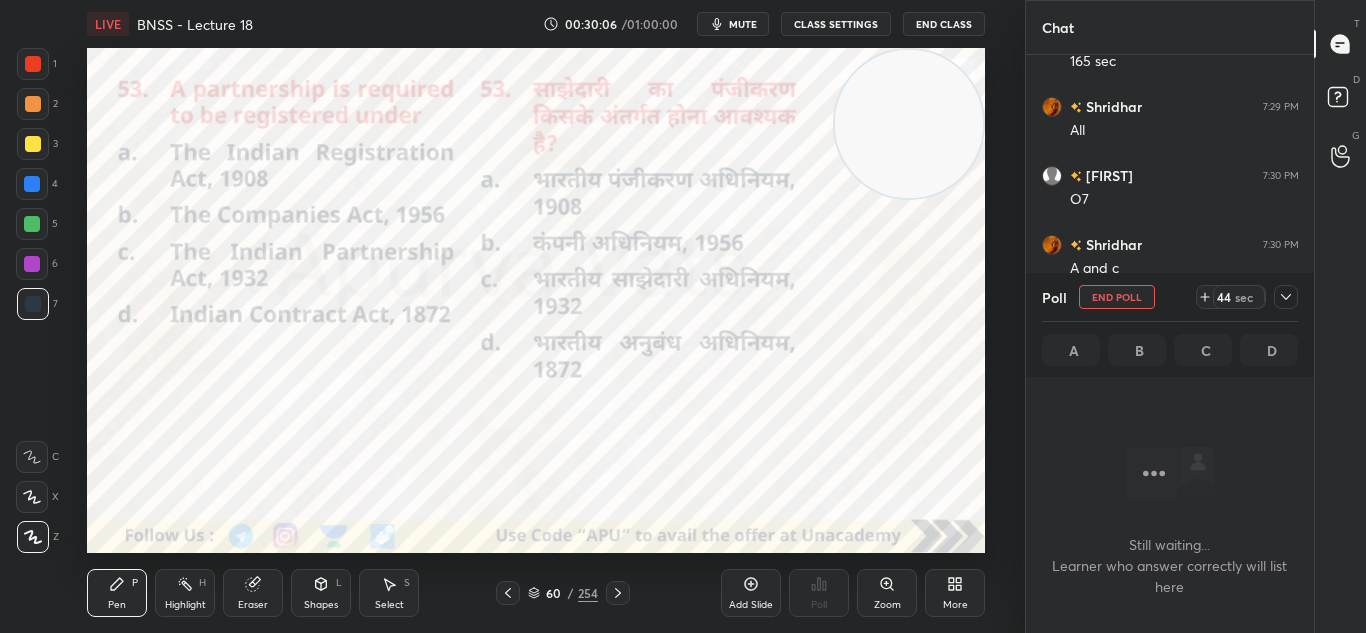 scroll, scrollTop: 325, scrollLeft: 282, axis: both 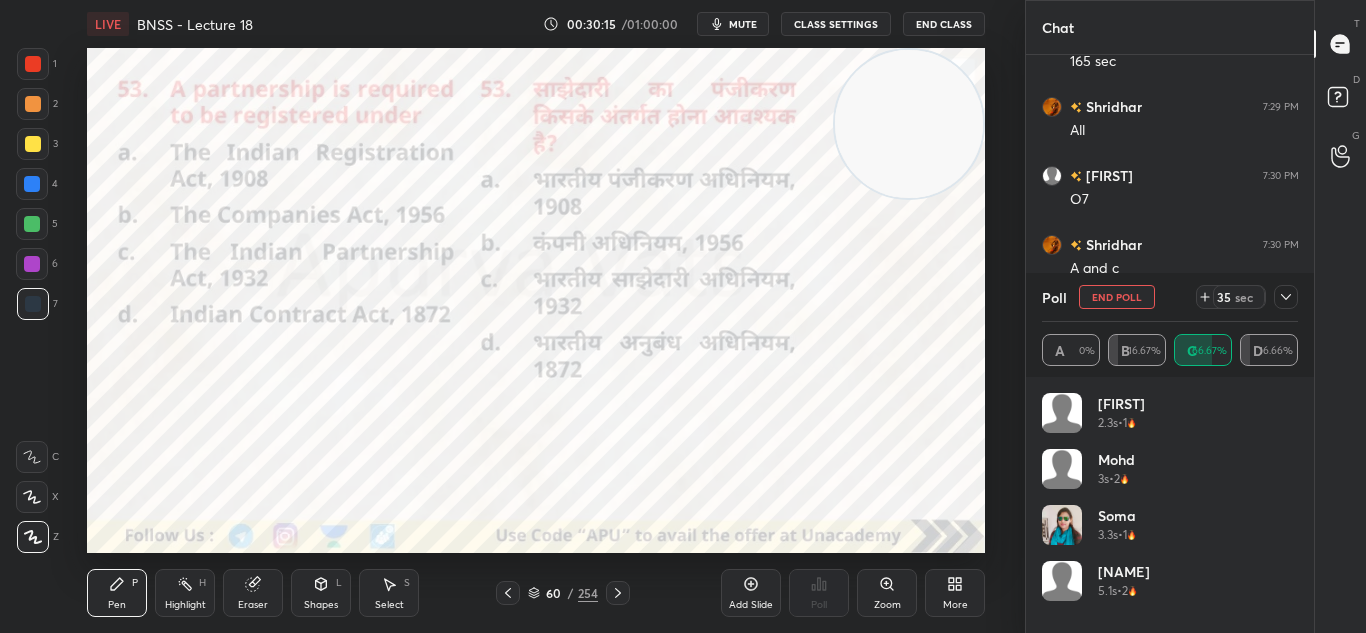 click 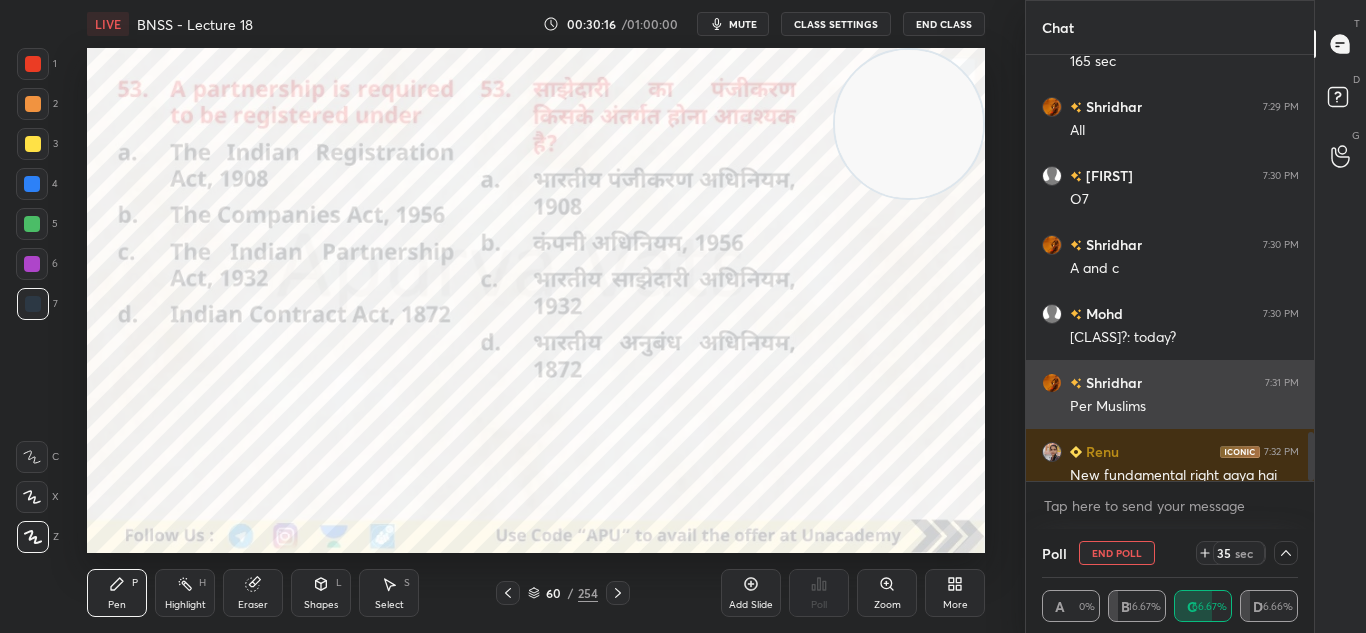 scroll, scrollTop: 0, scrollLeft: 0, axis: both 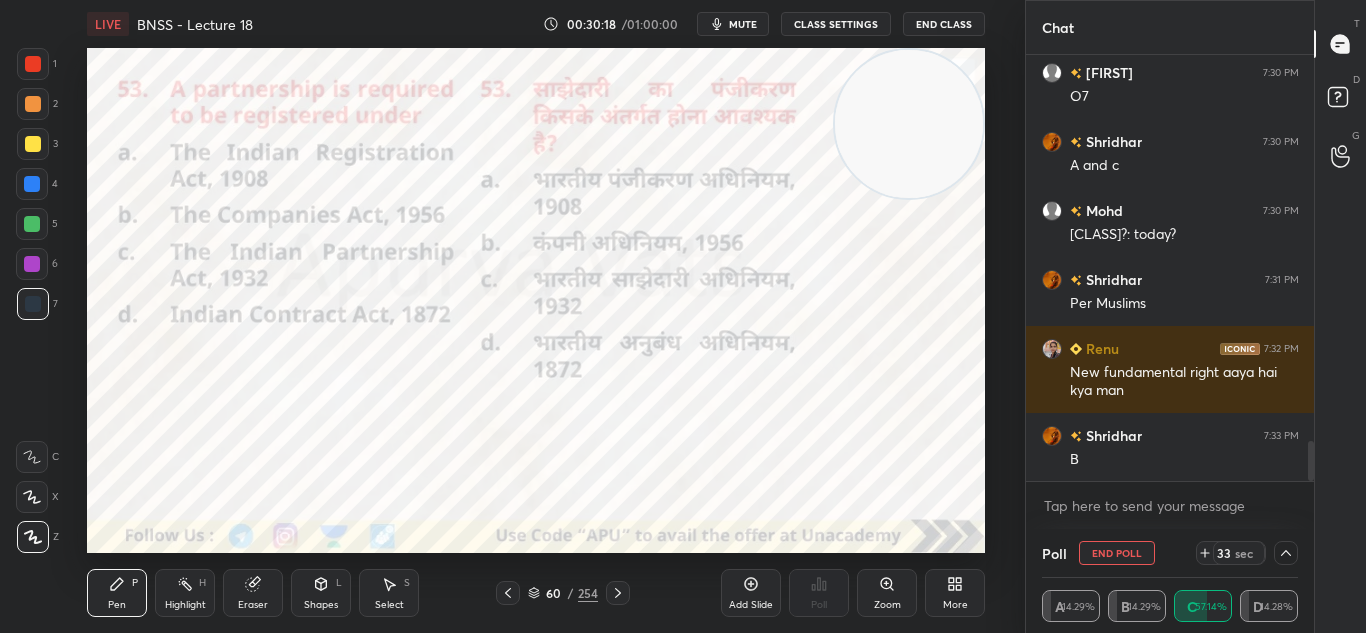 click at bounding box center (1286, 553) 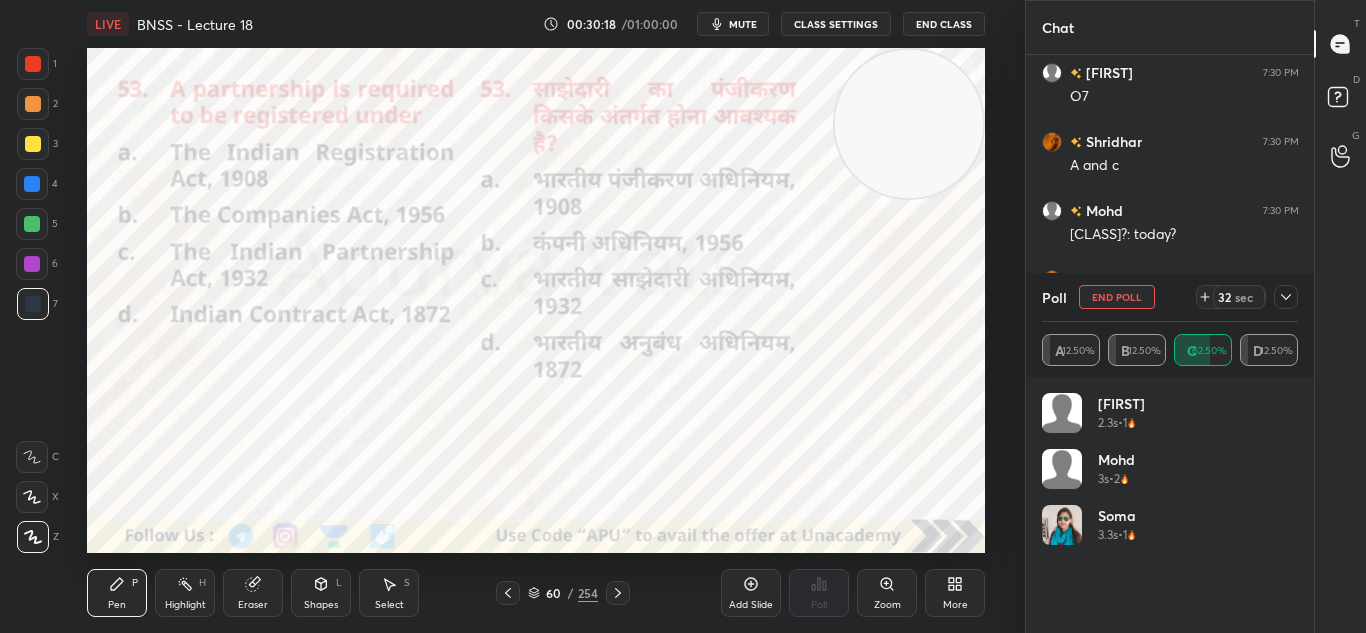 scroll, scrollTop: 7, scrollLeft: 7, axis: both 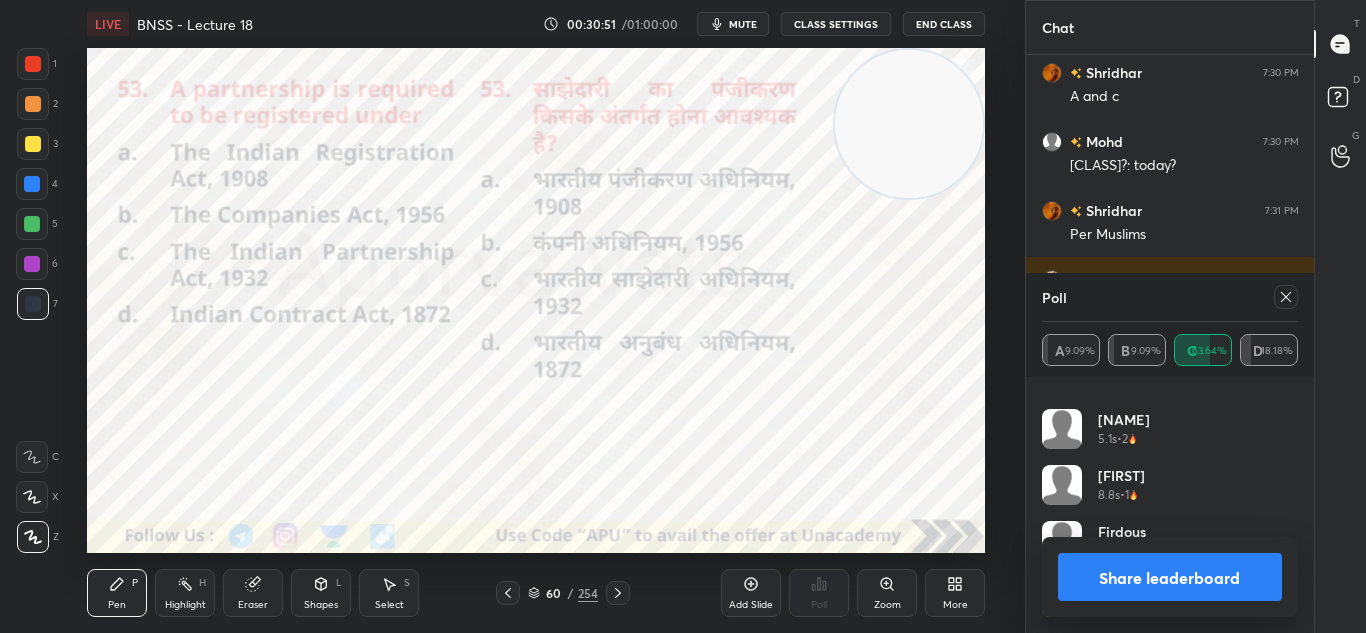 click on "Share leaderboard" at bounding box center [1170, 577] 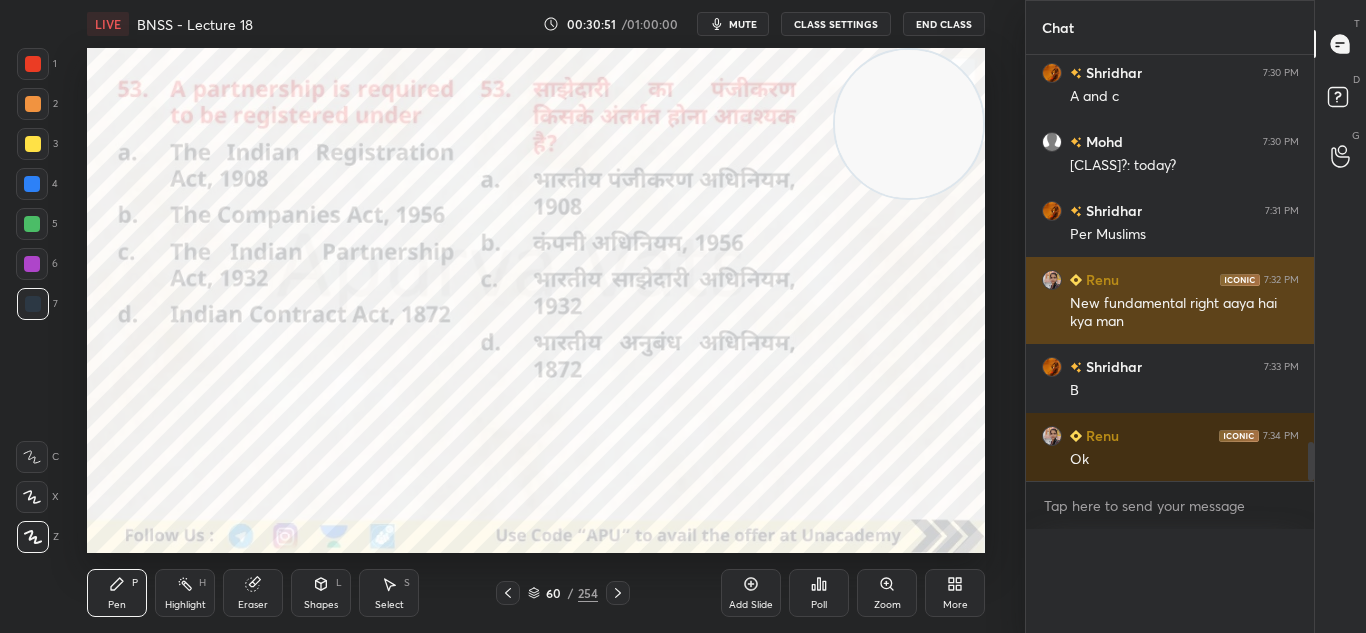 scroll, scrollTop: 0, scrollLeft: 0, axis: both 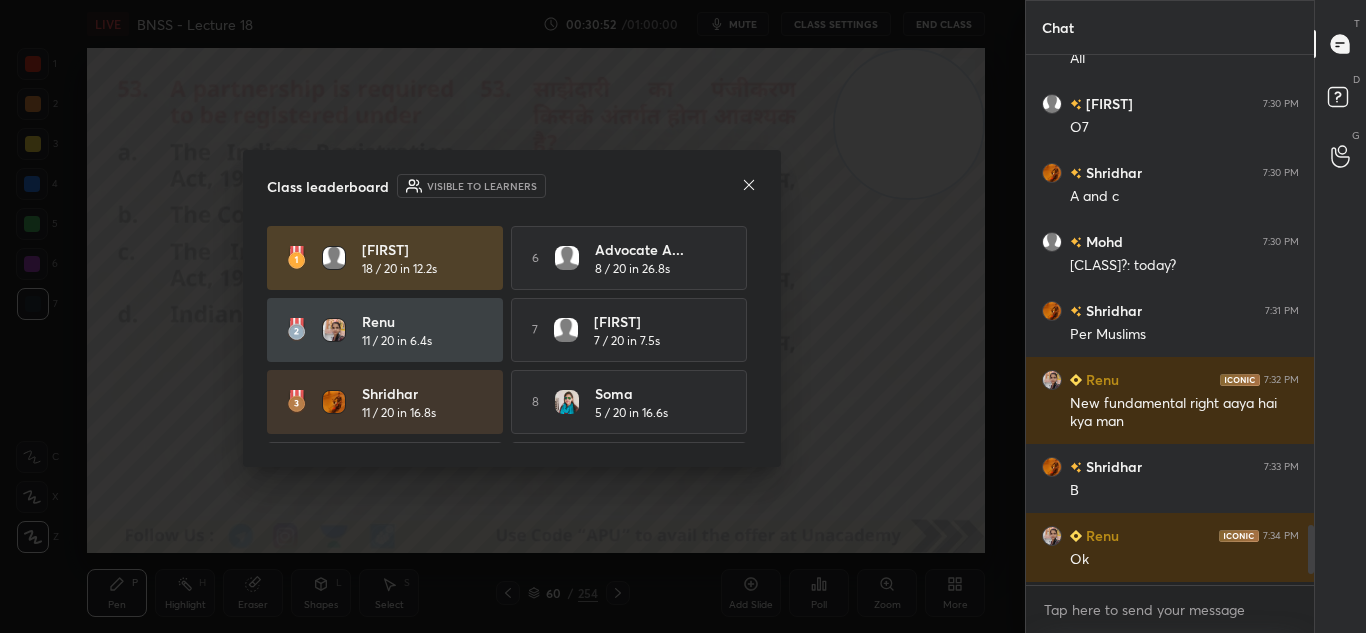 click on "Class leaderboard Visible to learners" at bounding box center (512, 186) 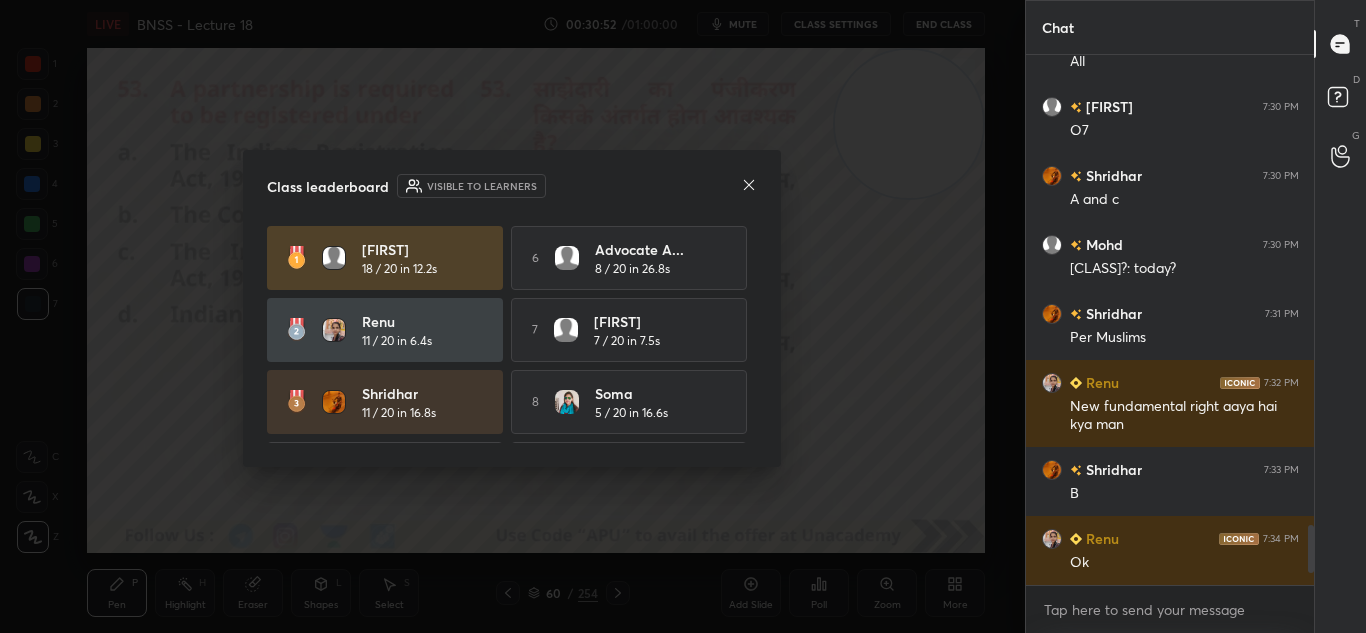 click 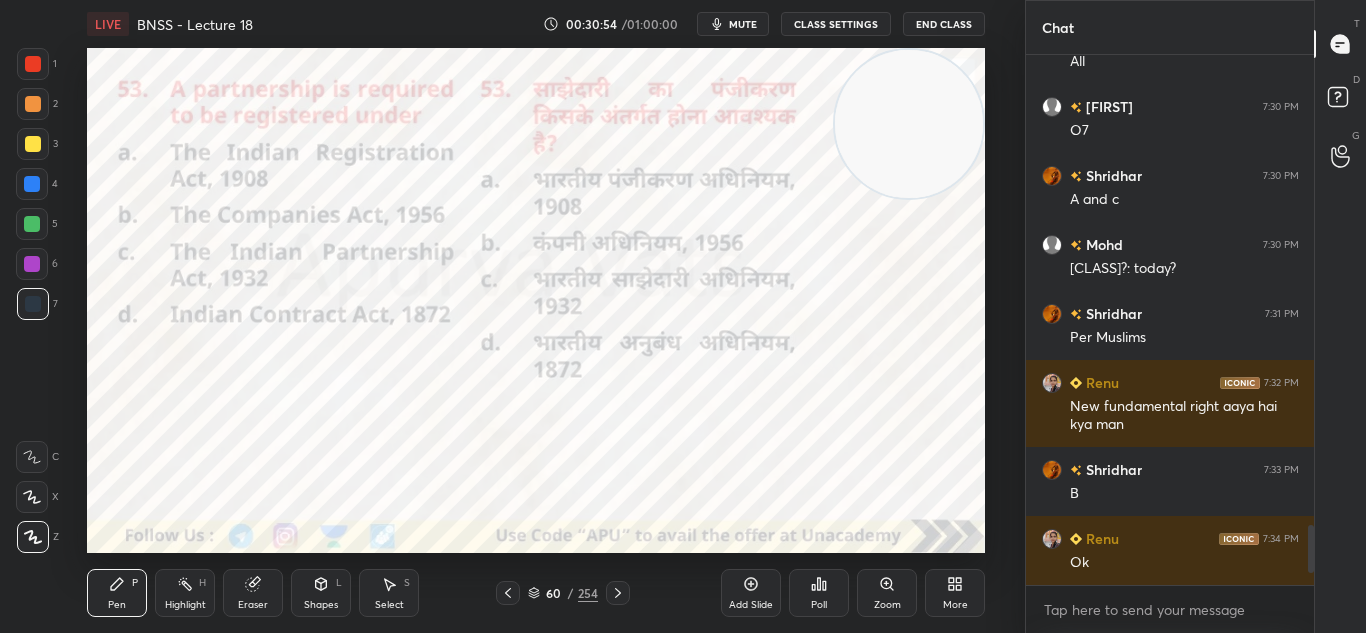 click 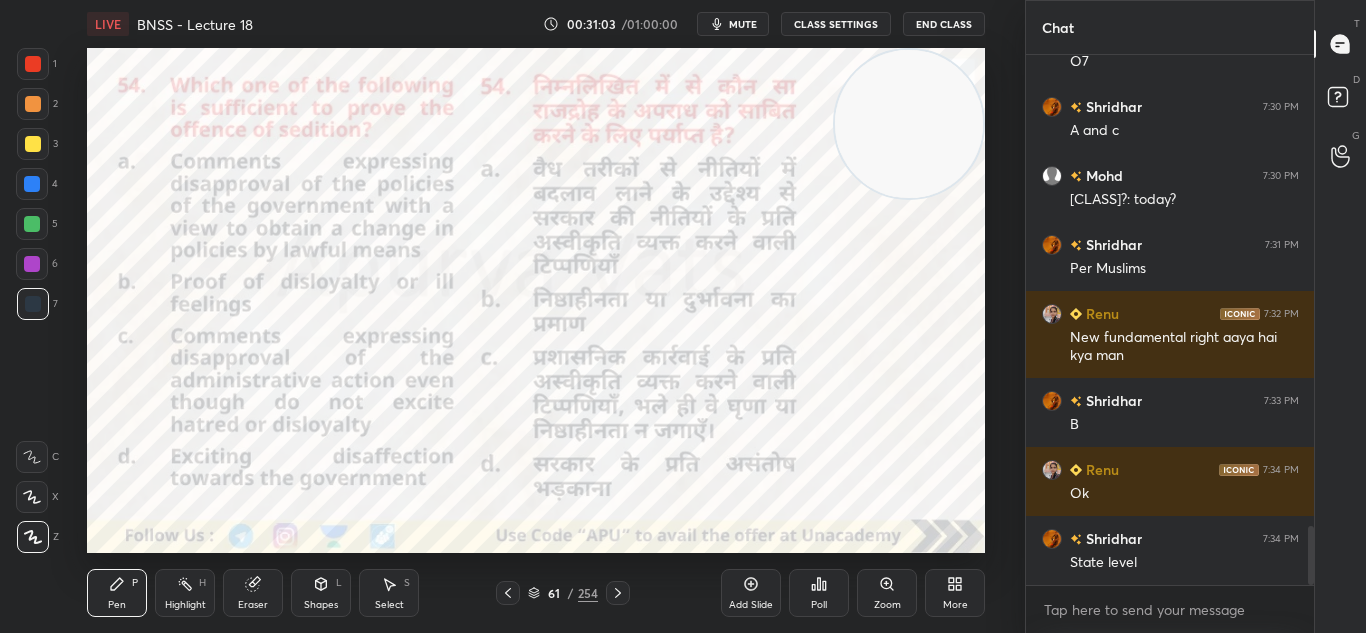 click 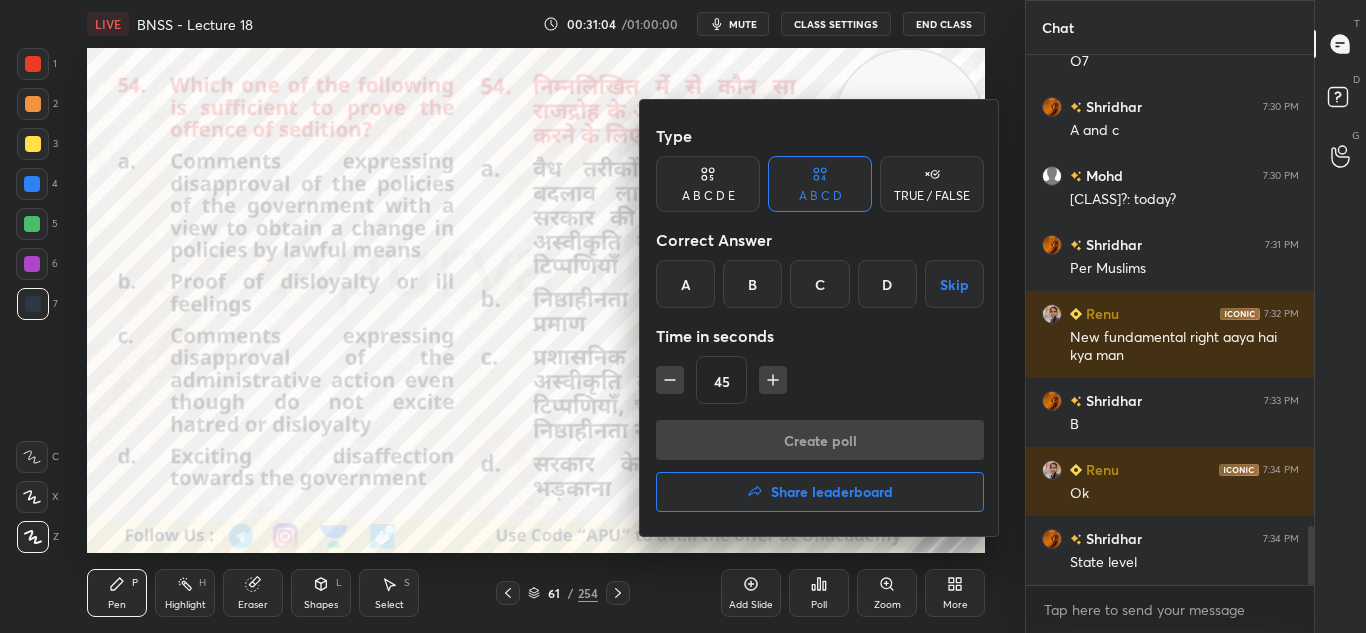 click on "D" at bounding box center [887, 284] 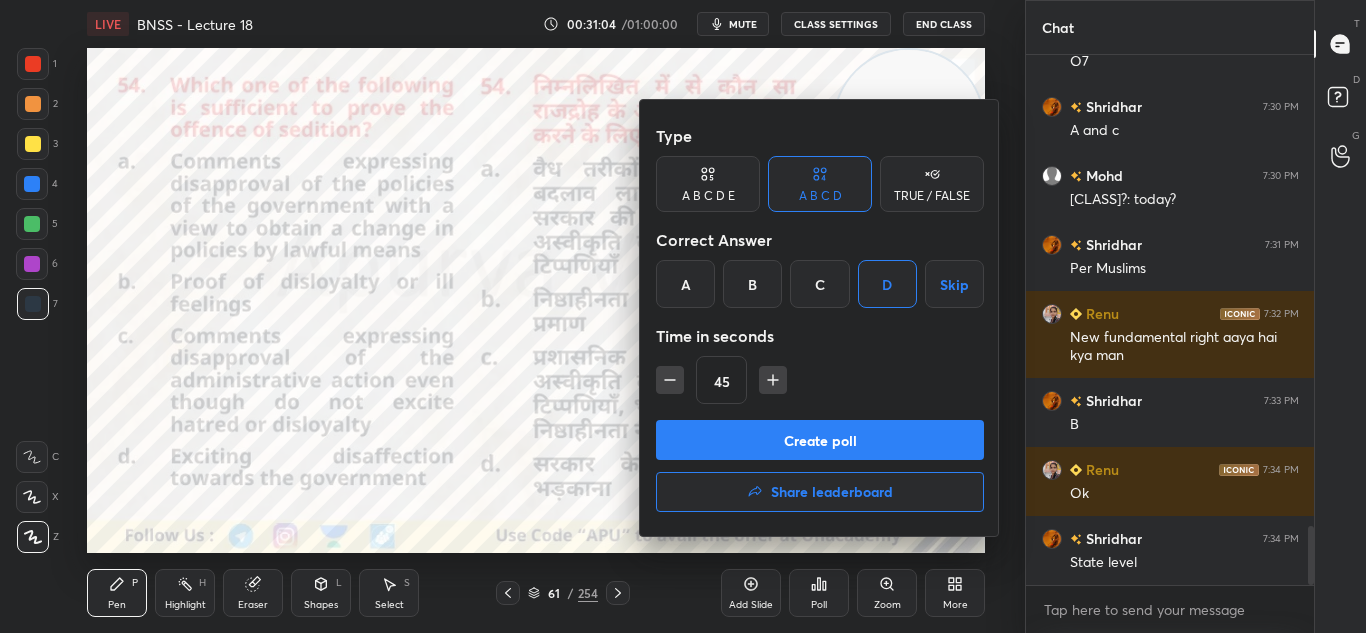 click on "Create poll" at bounding box center (820, 440) 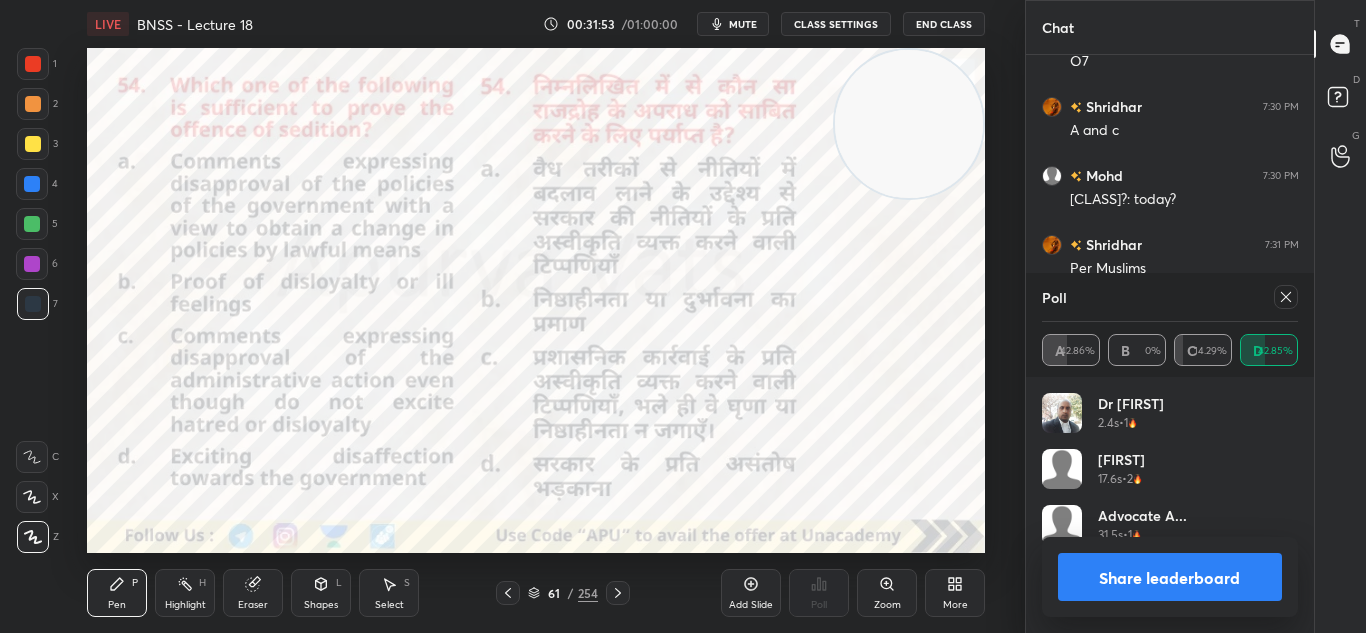 click on "Share leaderboard" at bounding box center [1170, 577] 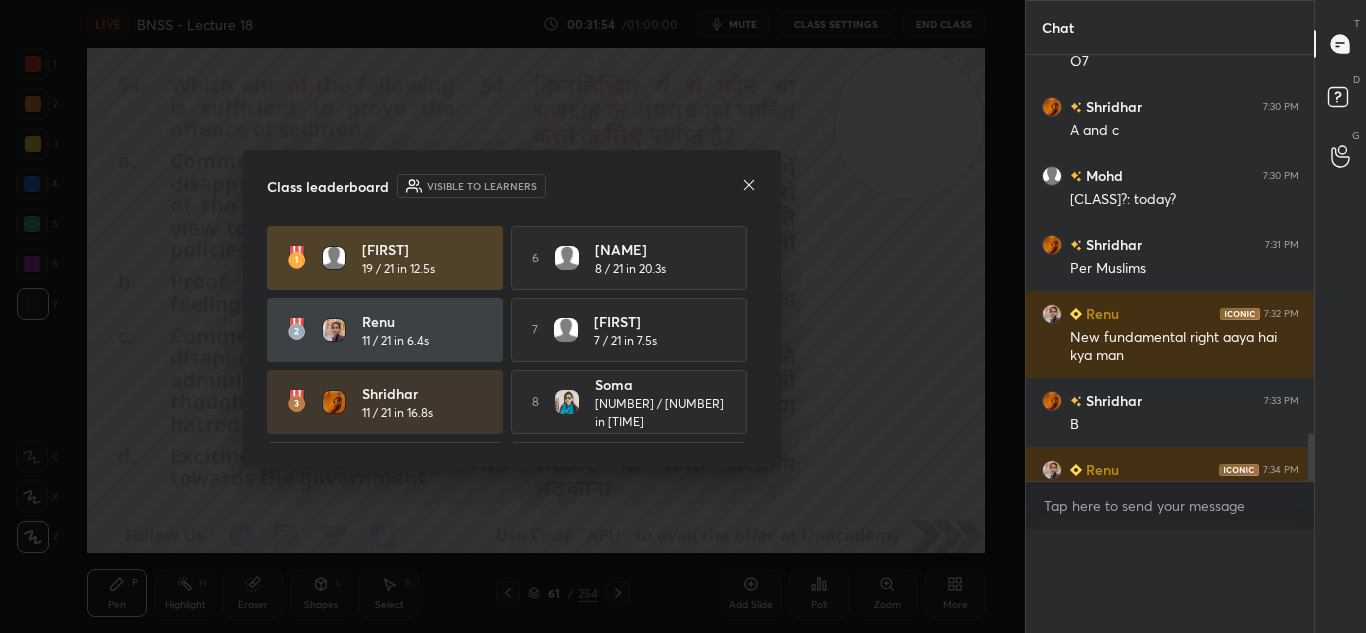 scroll, scrollTop: 0, scrollLeft: 0, axis: both 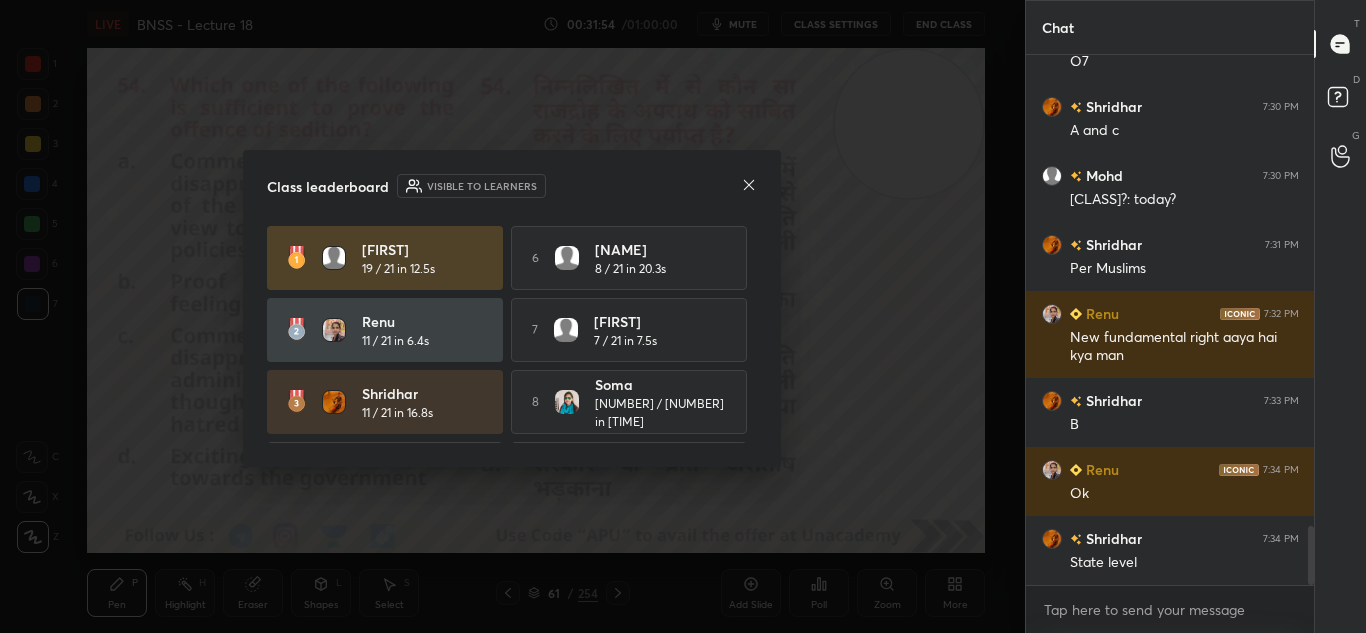 click 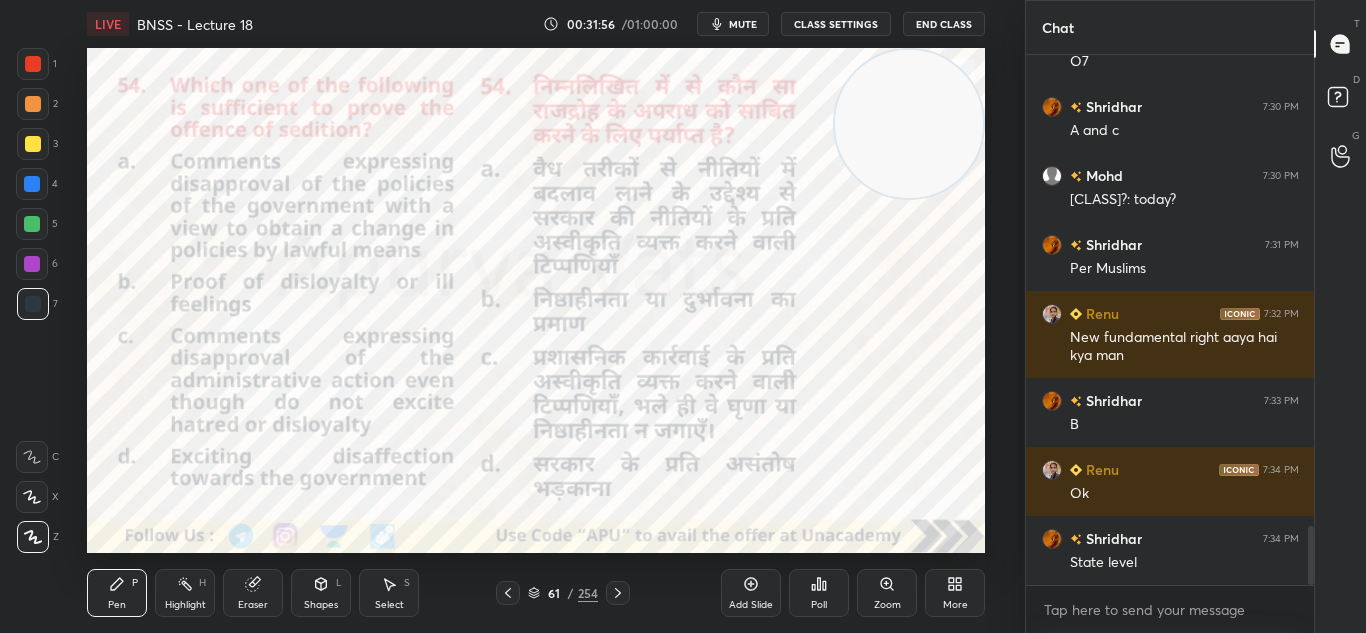 click 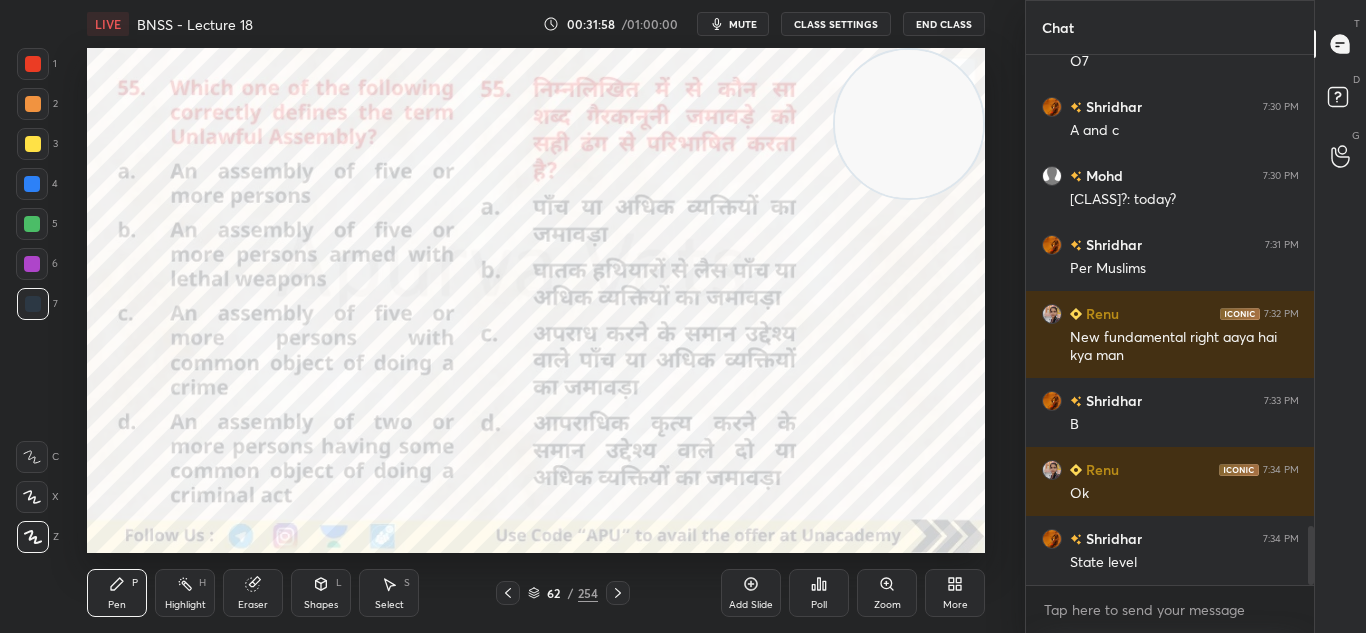 scroll, scrollTop: 4264, scrollLeft: 0, axis: vertical 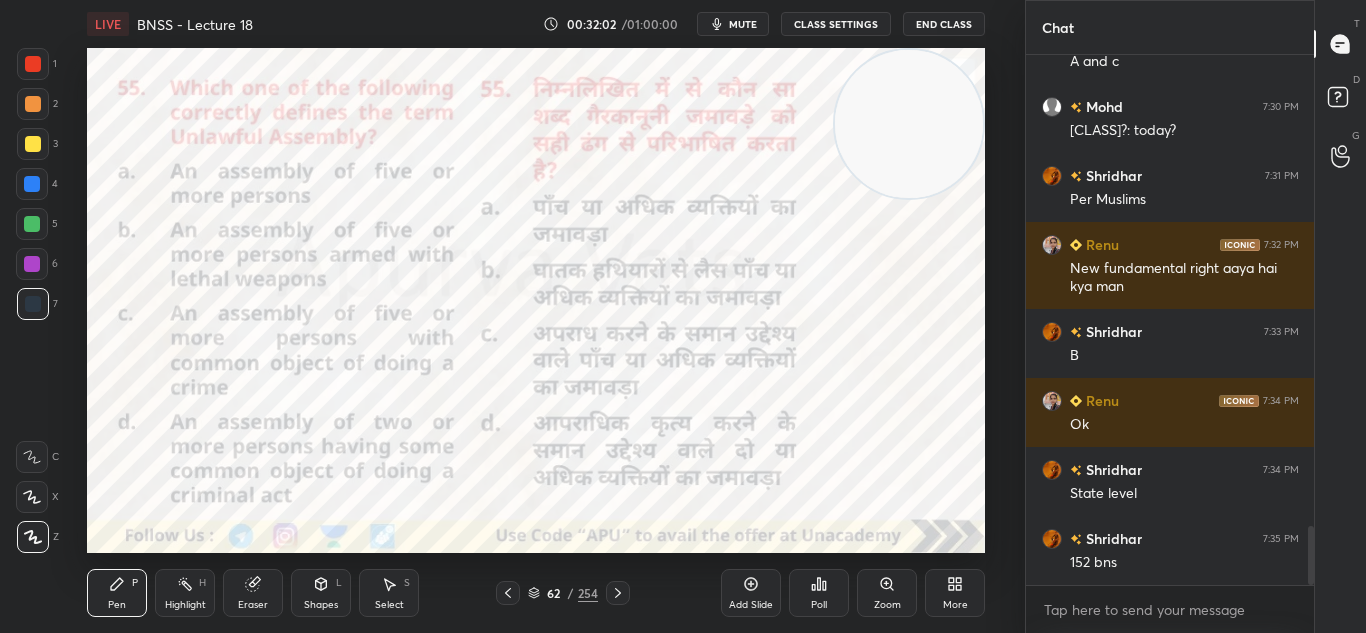 click on "Poll" at bounding box center (819, 605) 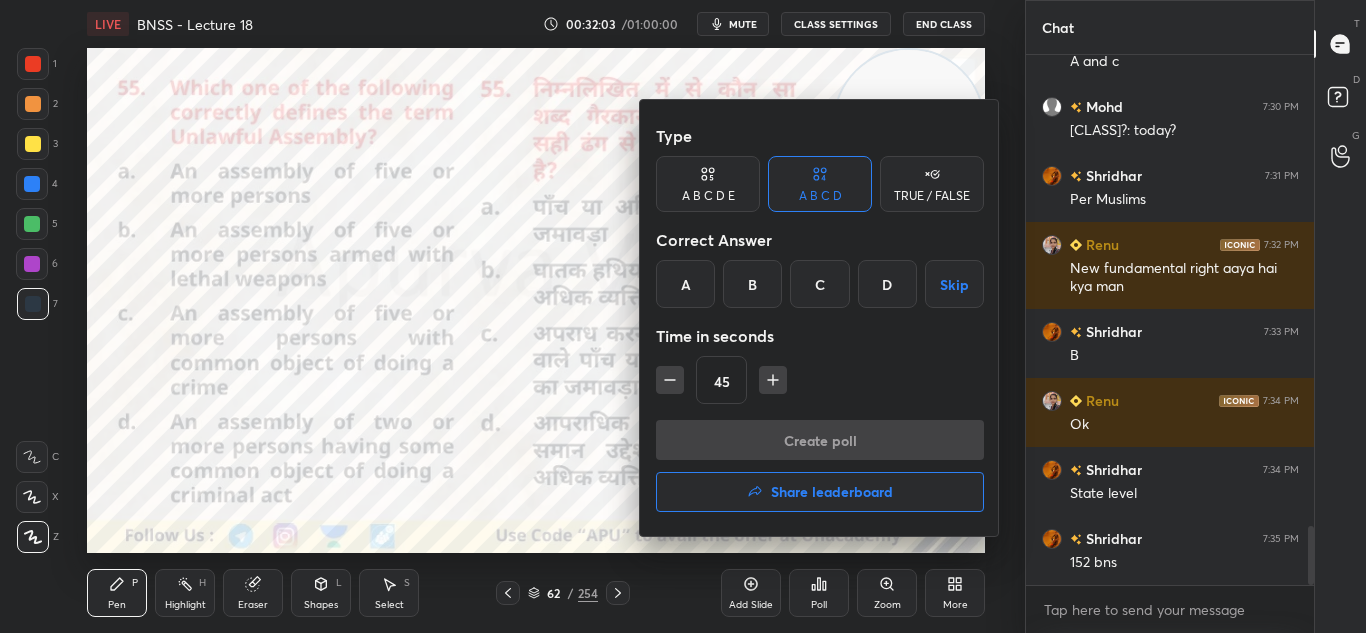 click on "C" at bounding box center (819, 284) 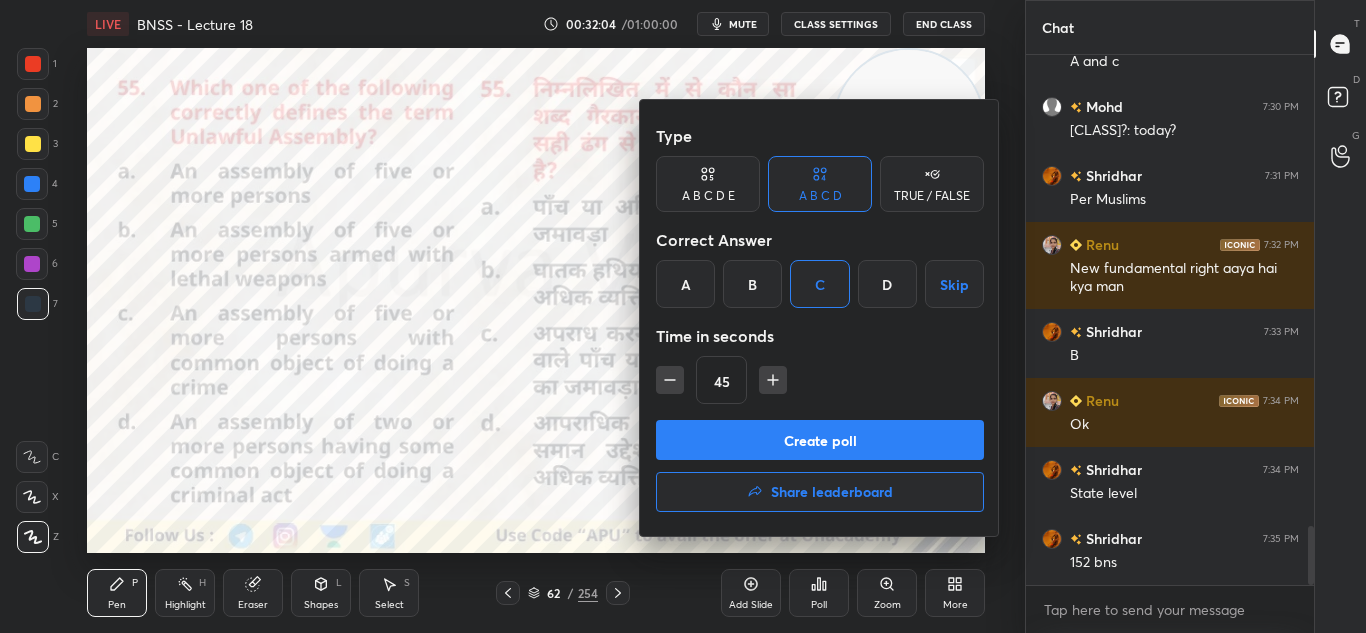 click on "Create poll" at bounding box center [820, 440] 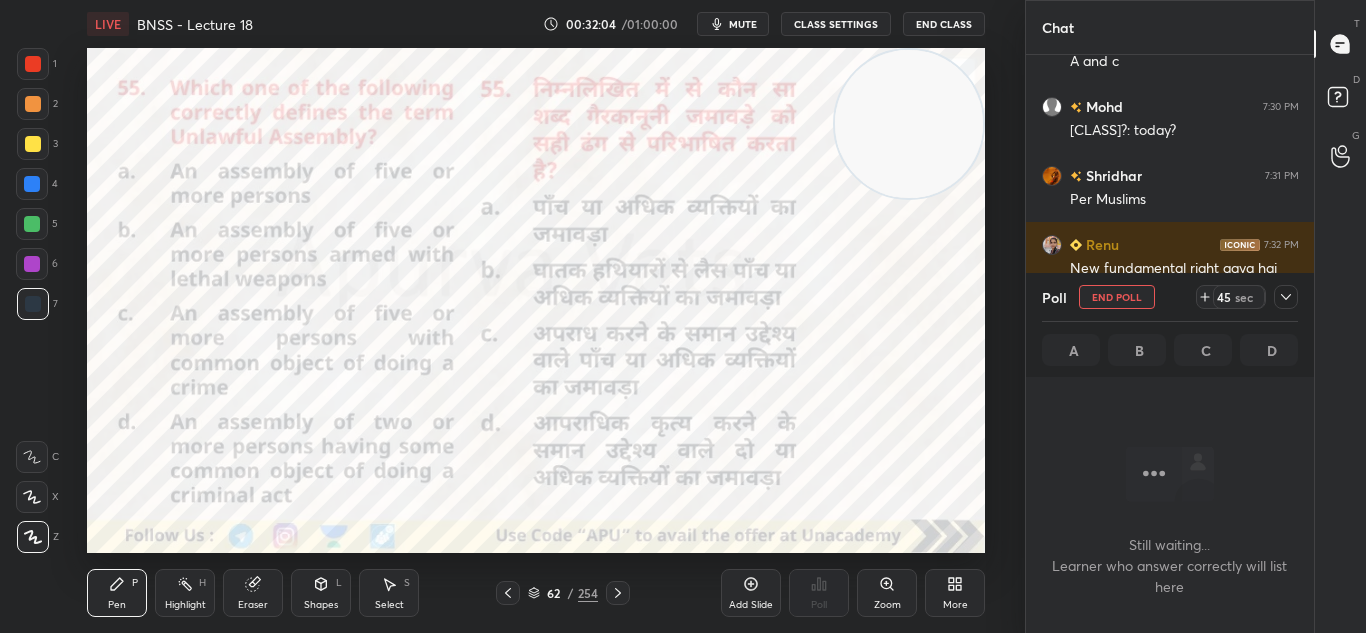 scroll, scrollTop: 341, scrollLeft: 282, axis: both 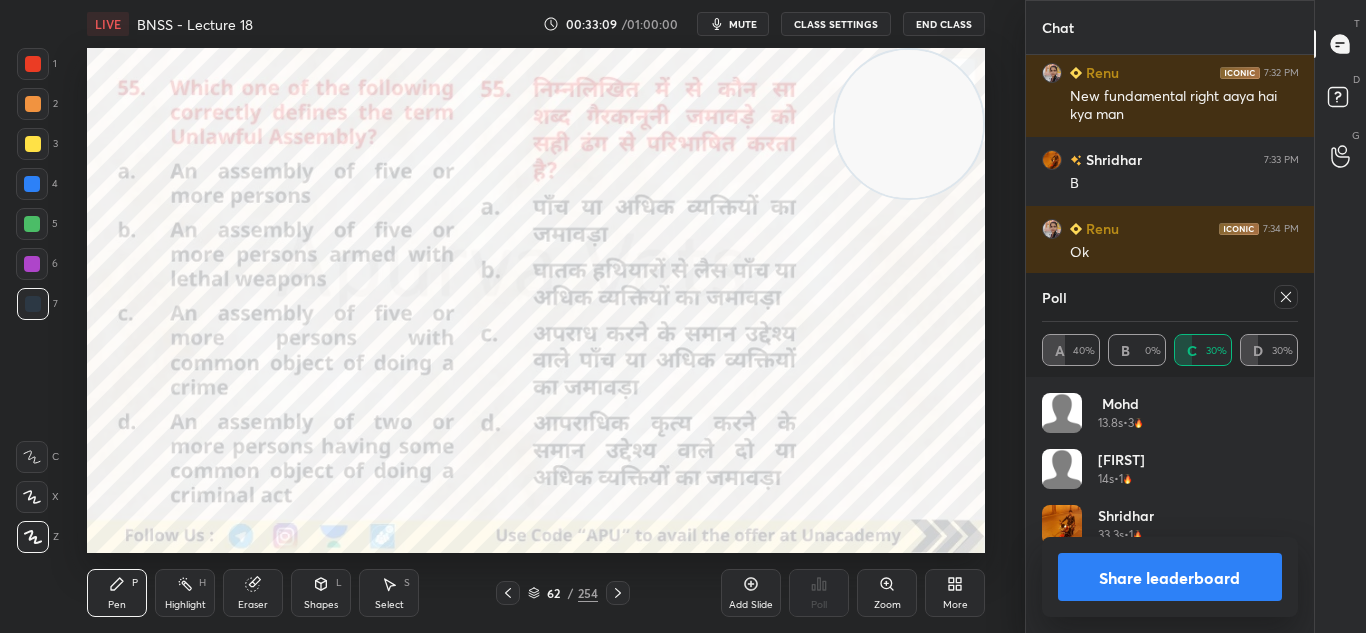 click on "Share leaderboard" at bounding box center (1170, 577) 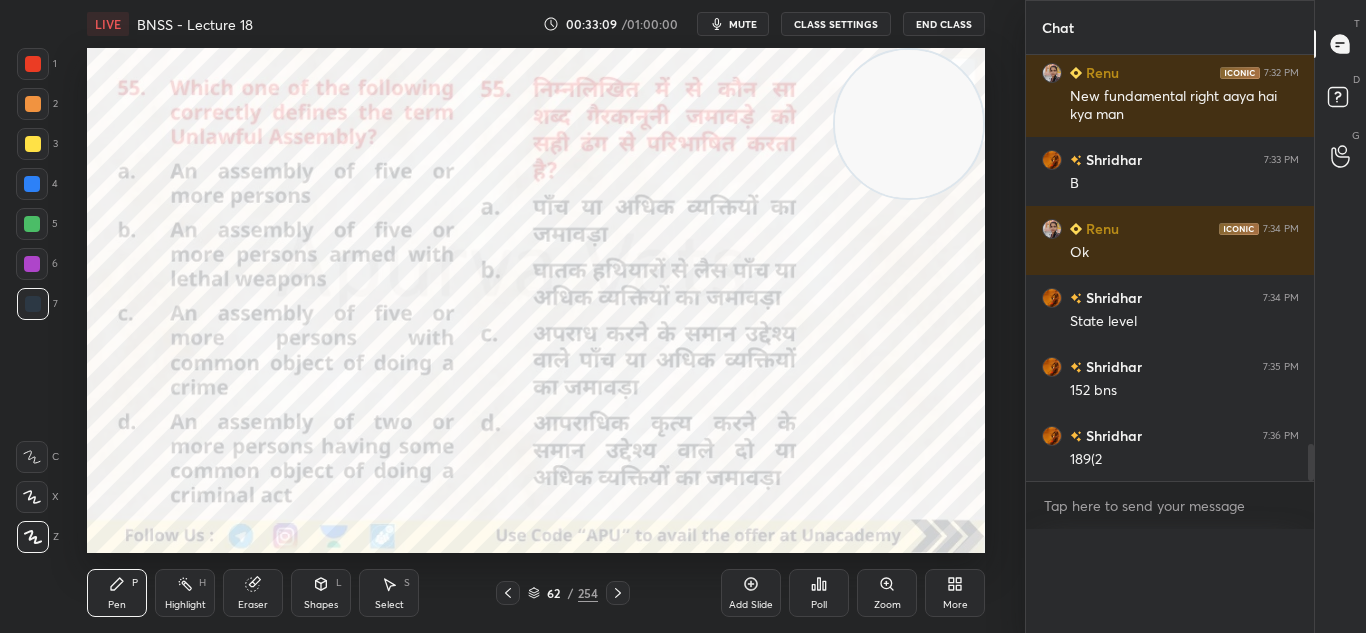 scroll, scrollTop: 0, scrollLeft: 0, axis: both 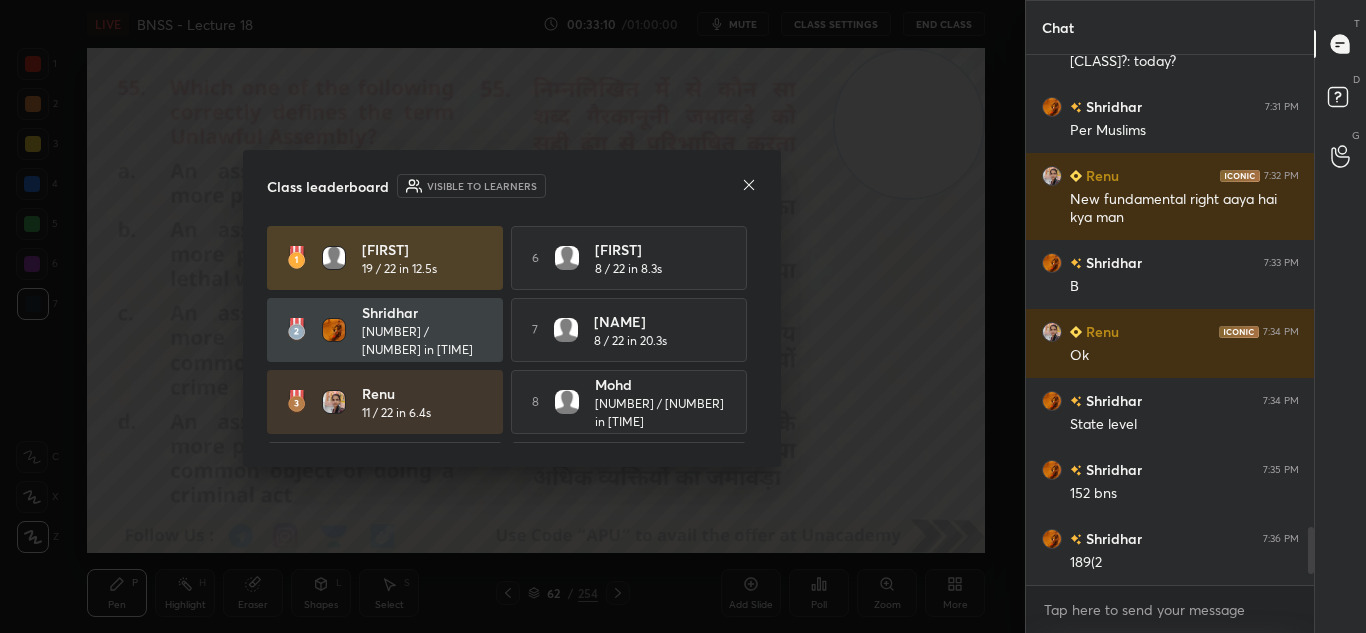 click 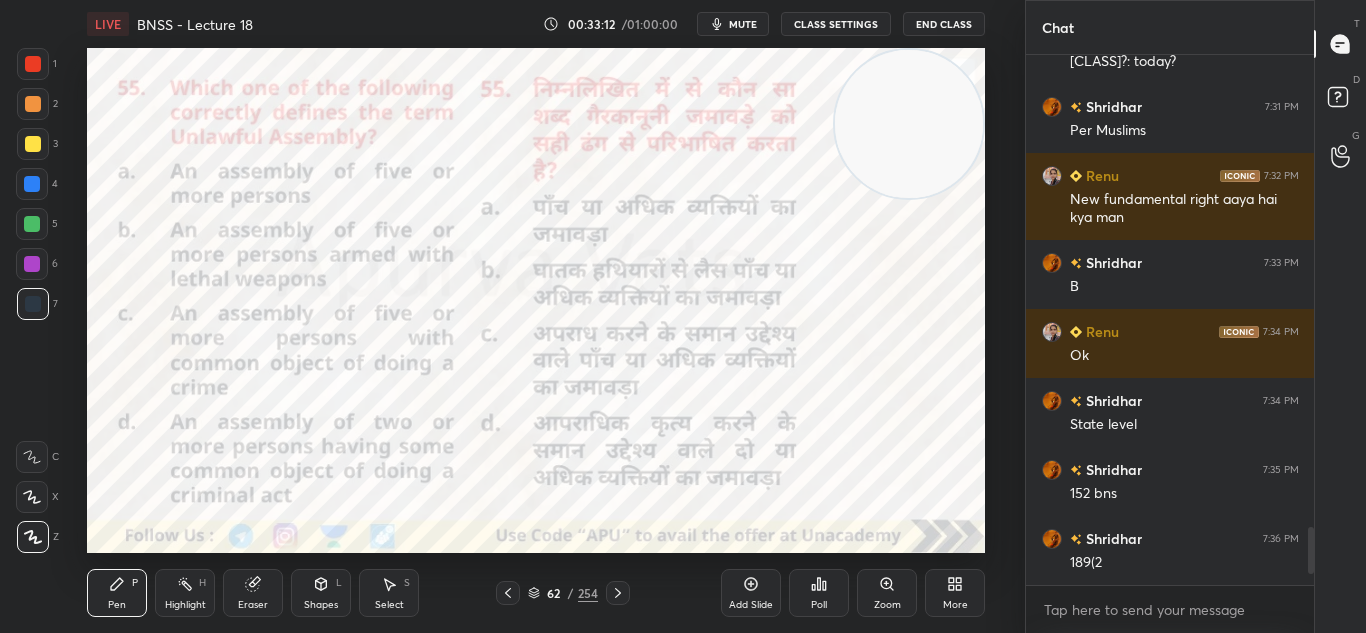 click at bounding box center (618, 593) 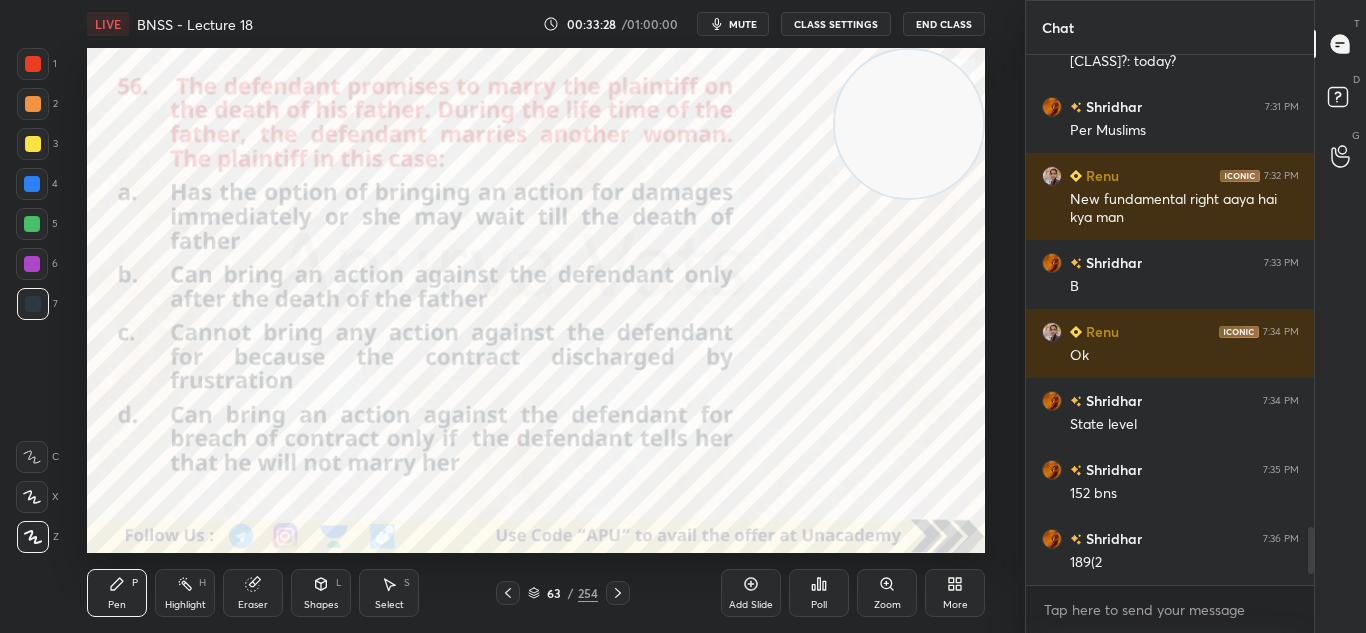 click on "Poll" at bounding box center (819, 593) 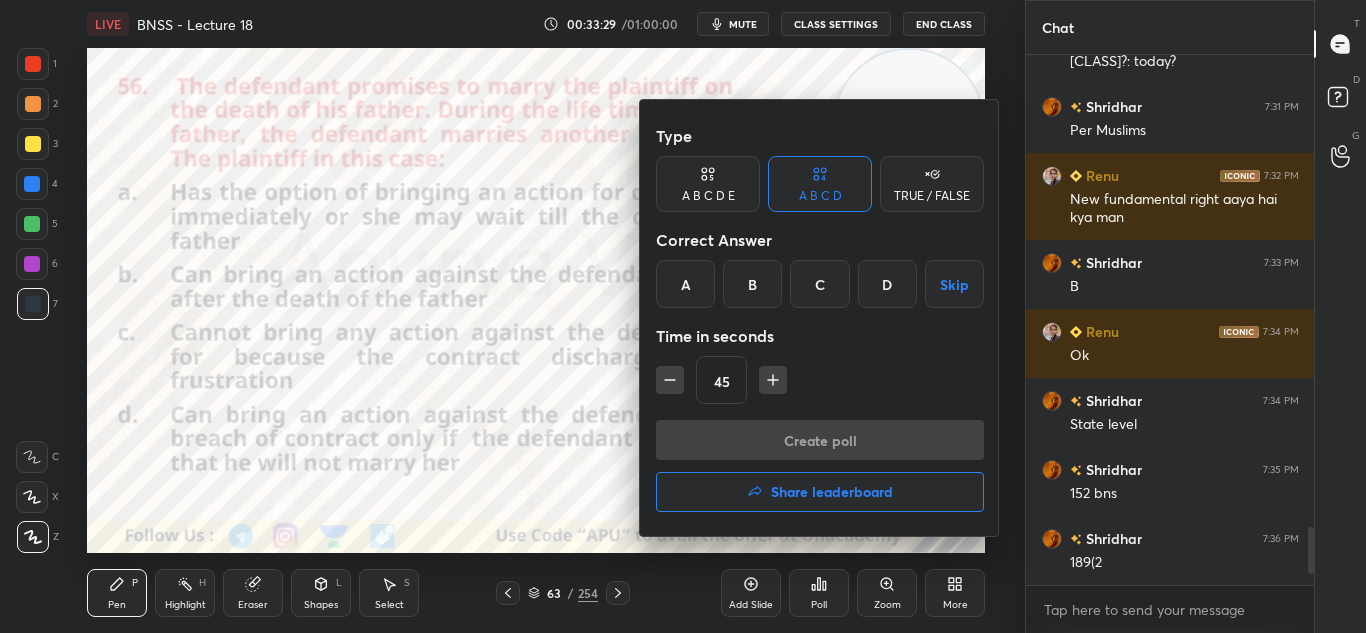 click on "A" at bounding box center (685, 284) 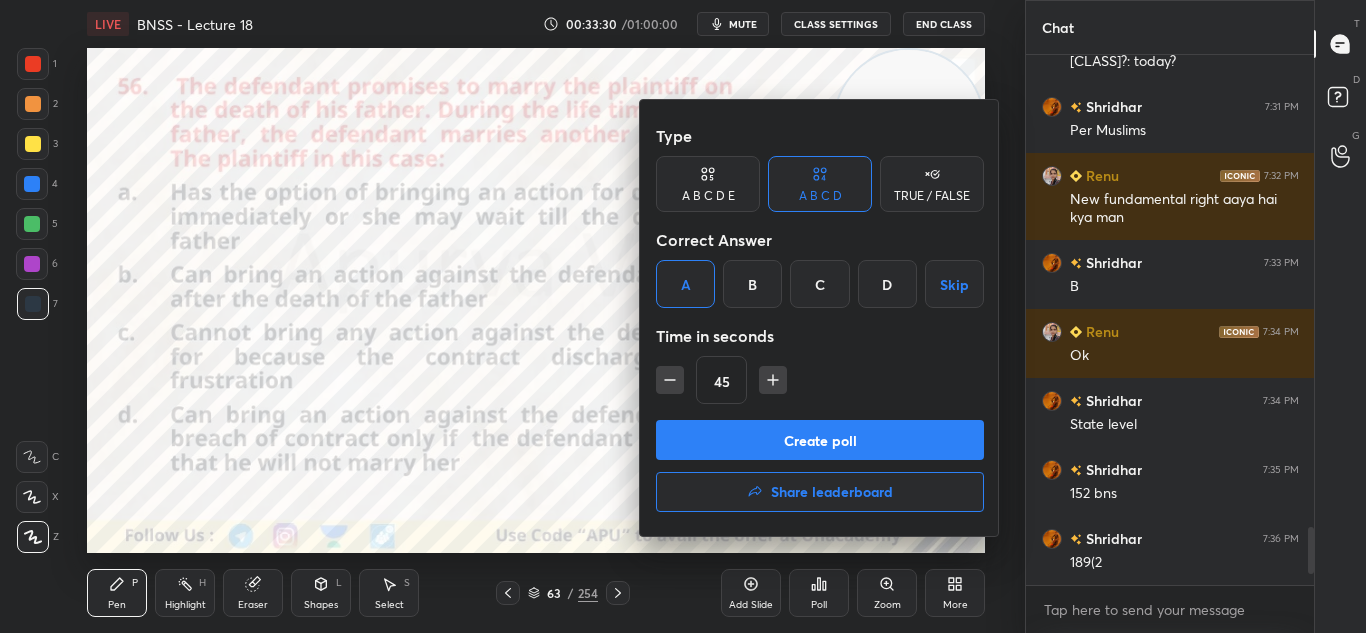 click on "Create poll" at bounding box center [820, 440] 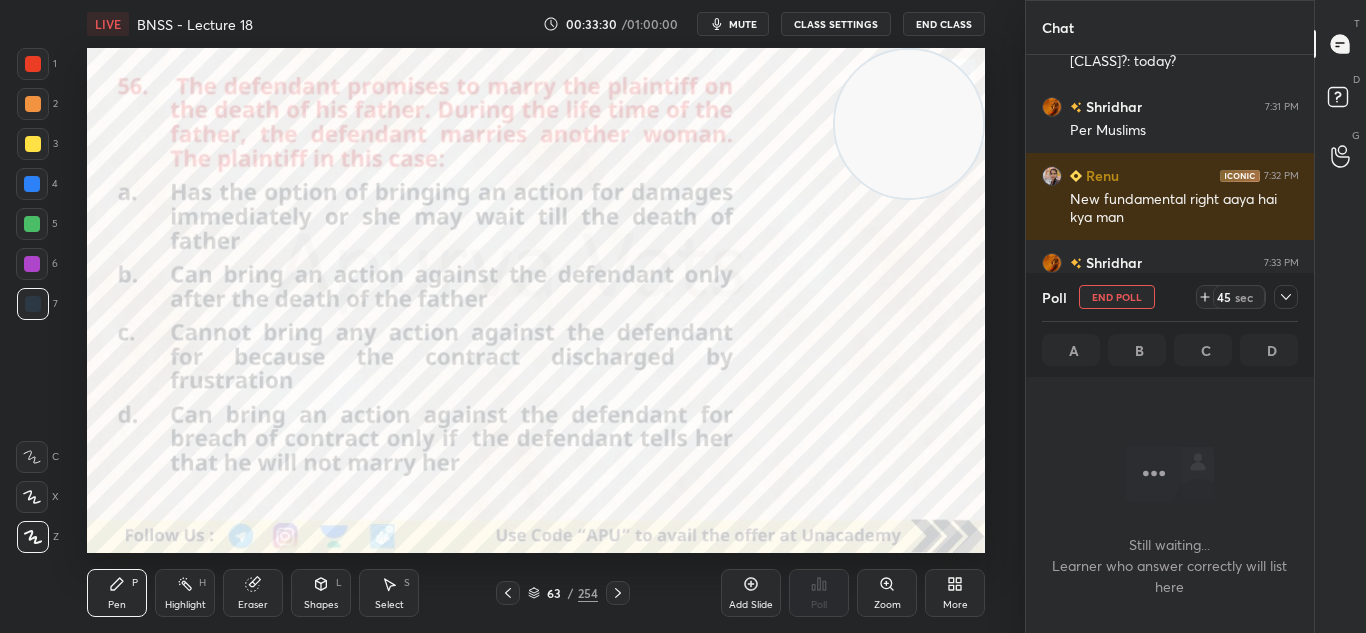scroll, scrollTop: 315, scrollLeft: 282, axis: both 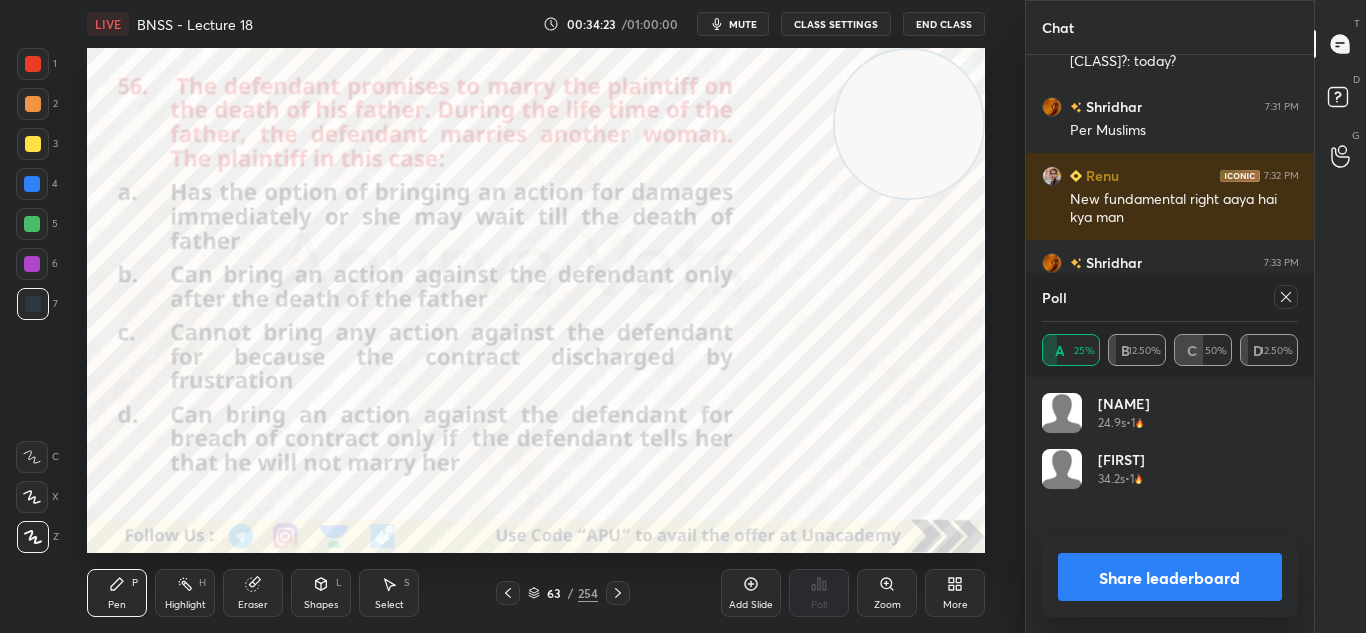 click on "Share leaderboard" at bounding box center [1170, 577] 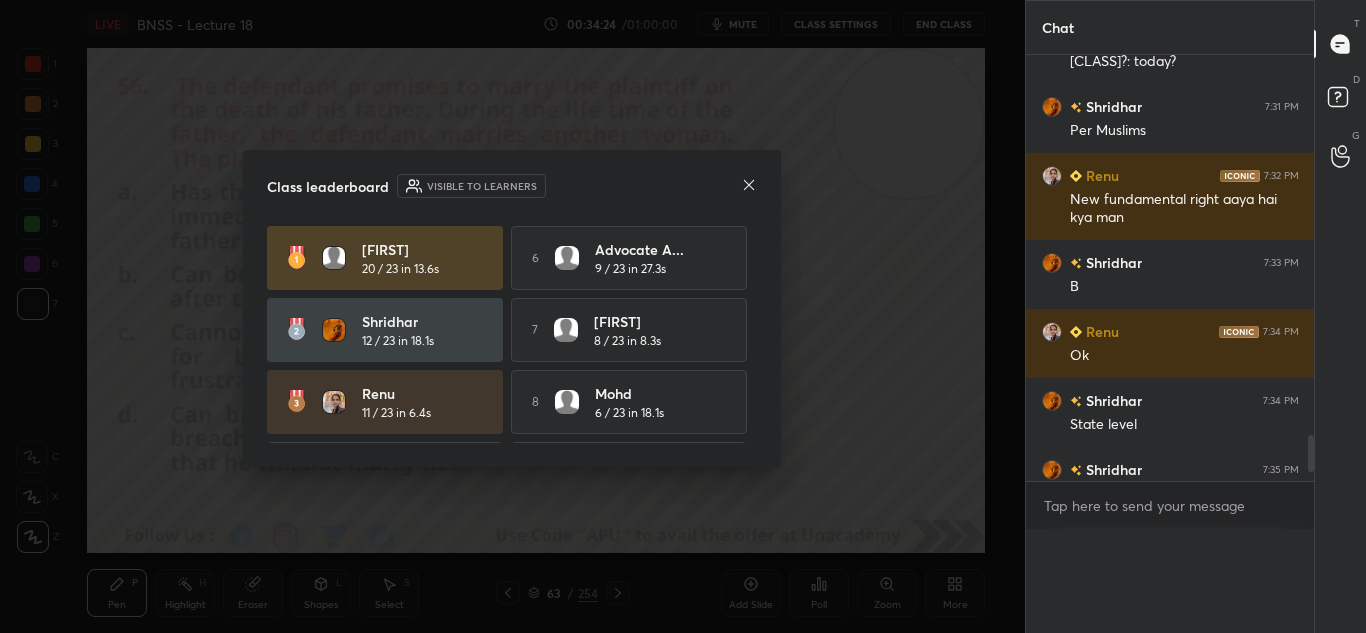 scroll, scrollTop: 0, scrollLeft: 0, axis: both 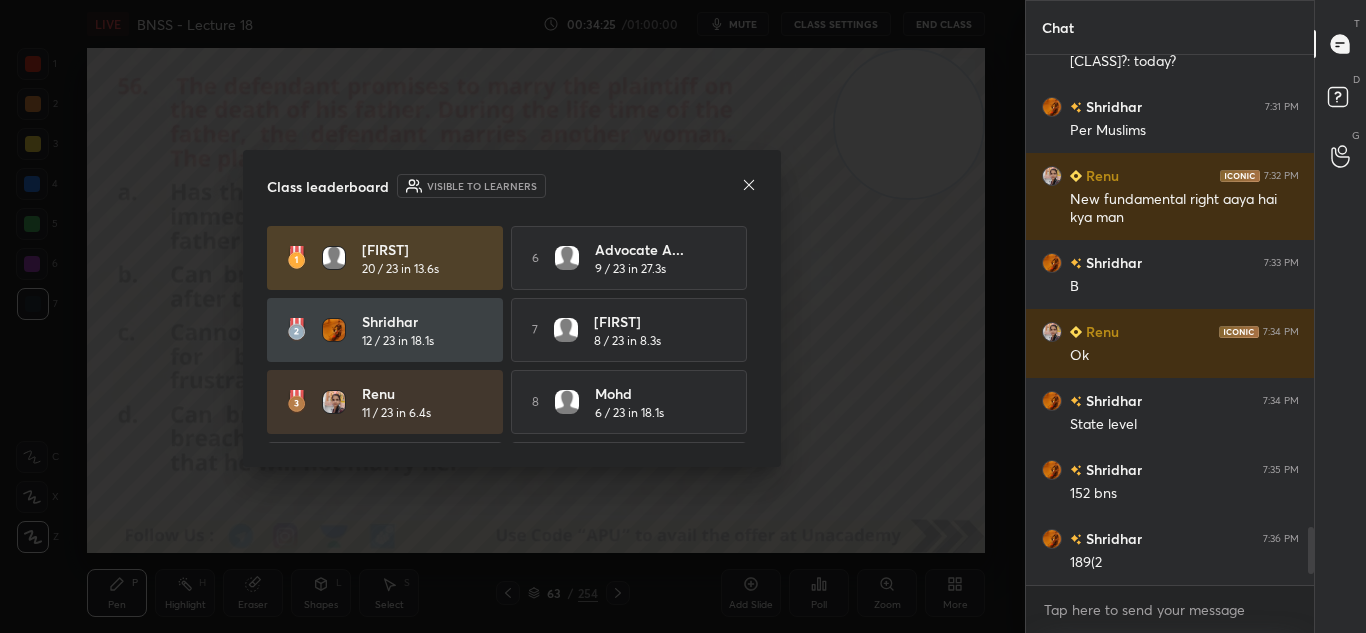click 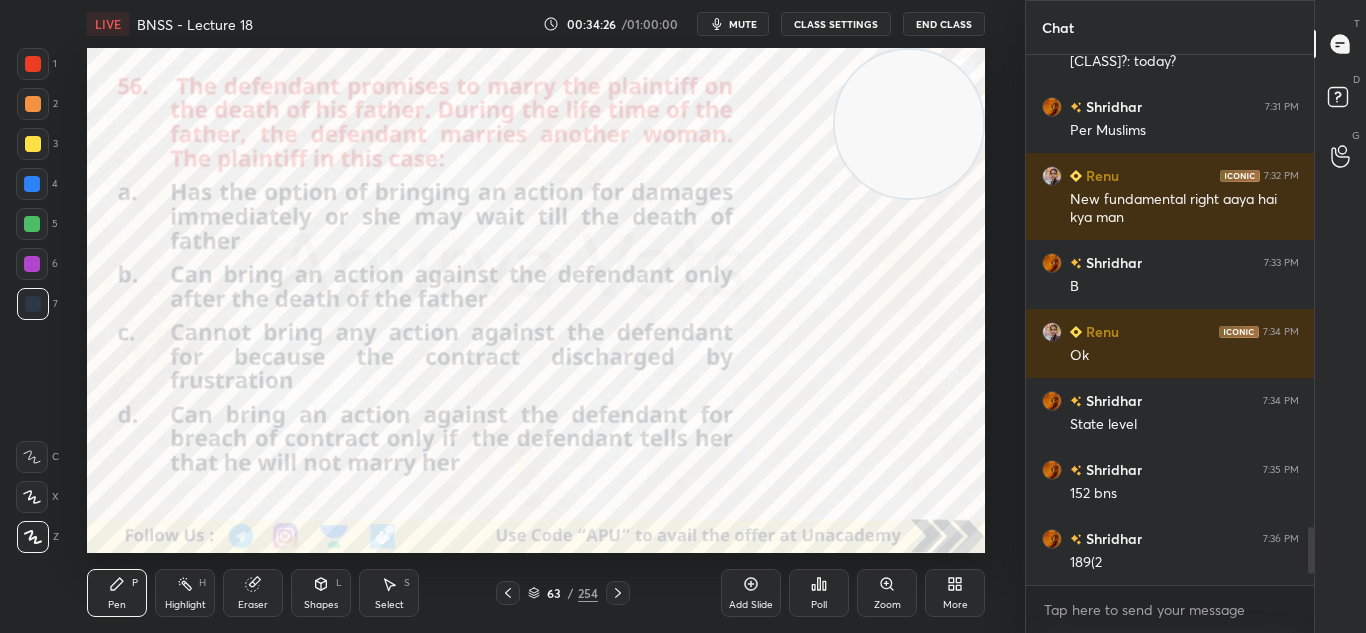 click on "[NUMBER] / [NUMBER]" at bounding box center (562, 593) 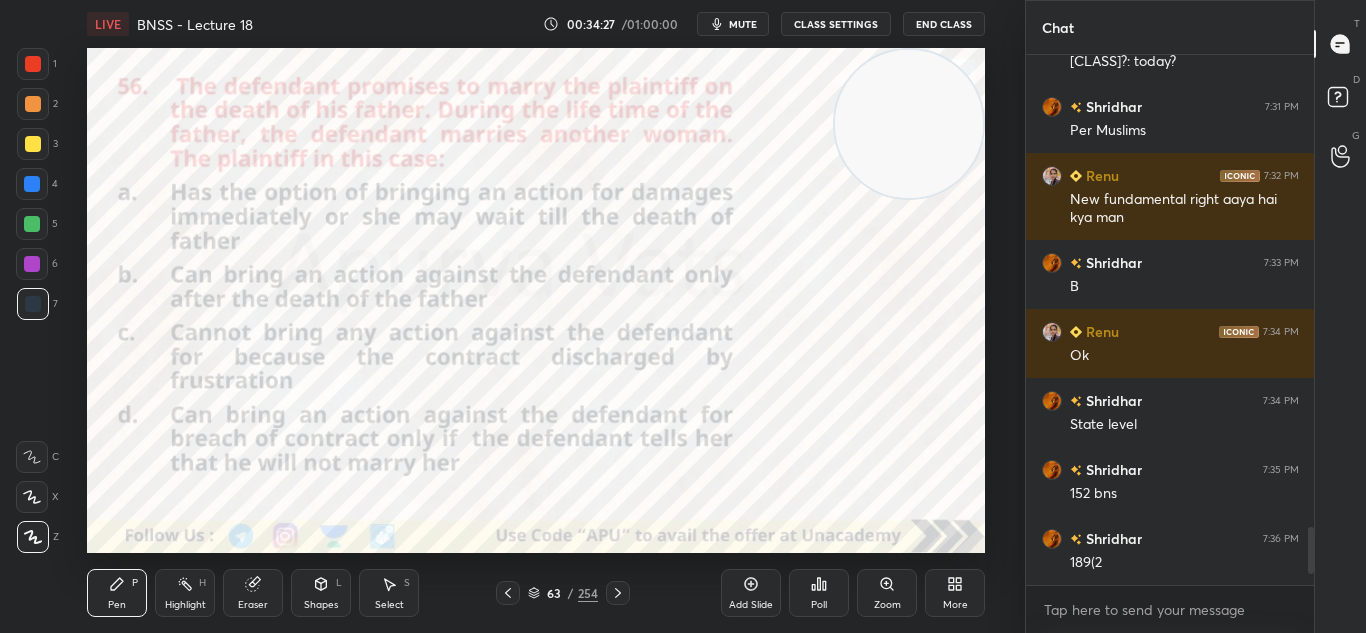 click 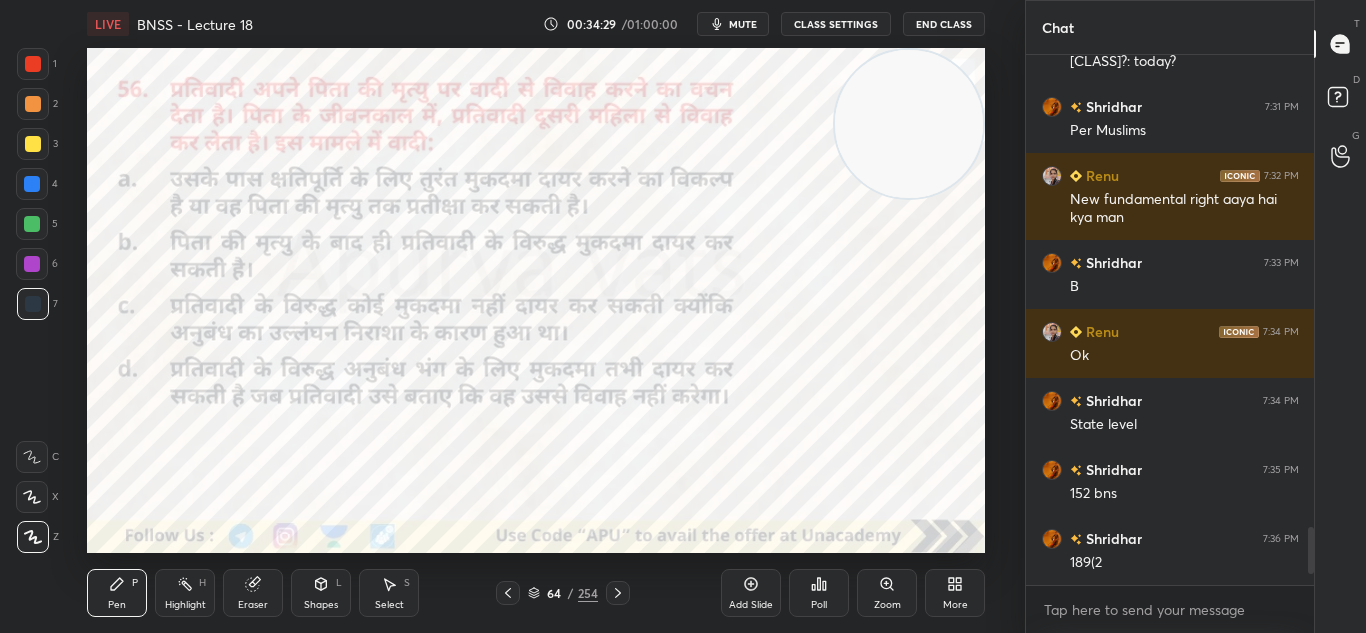 click 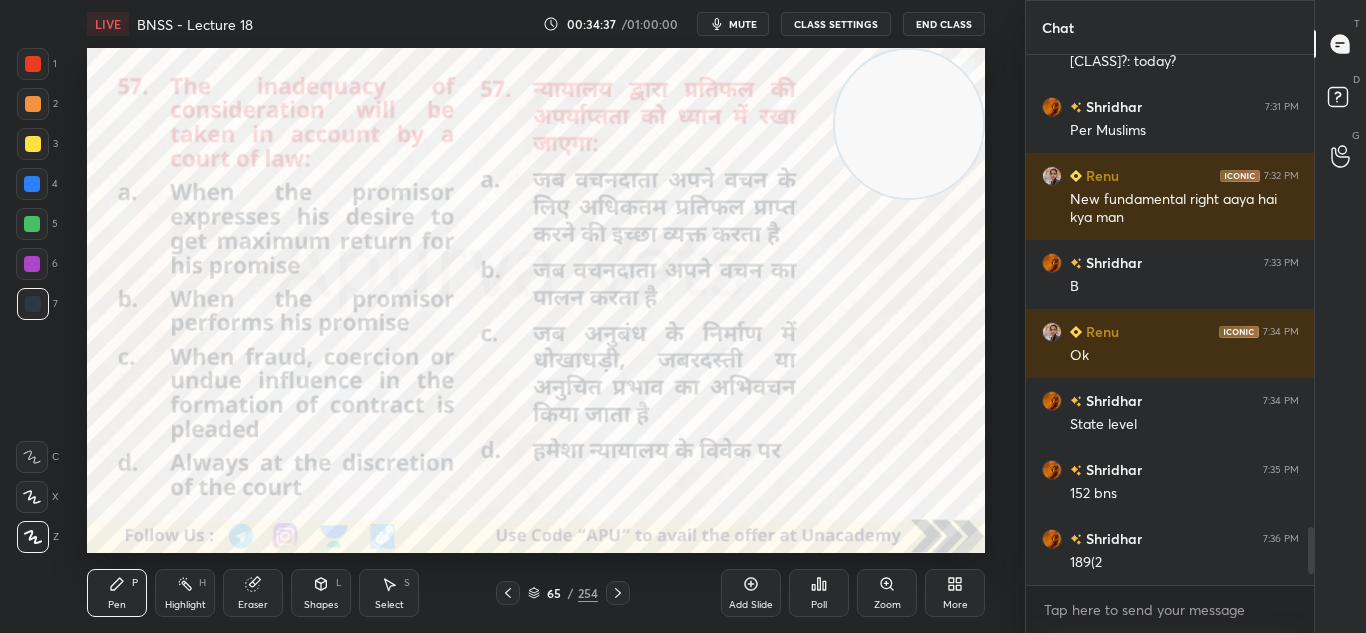 click 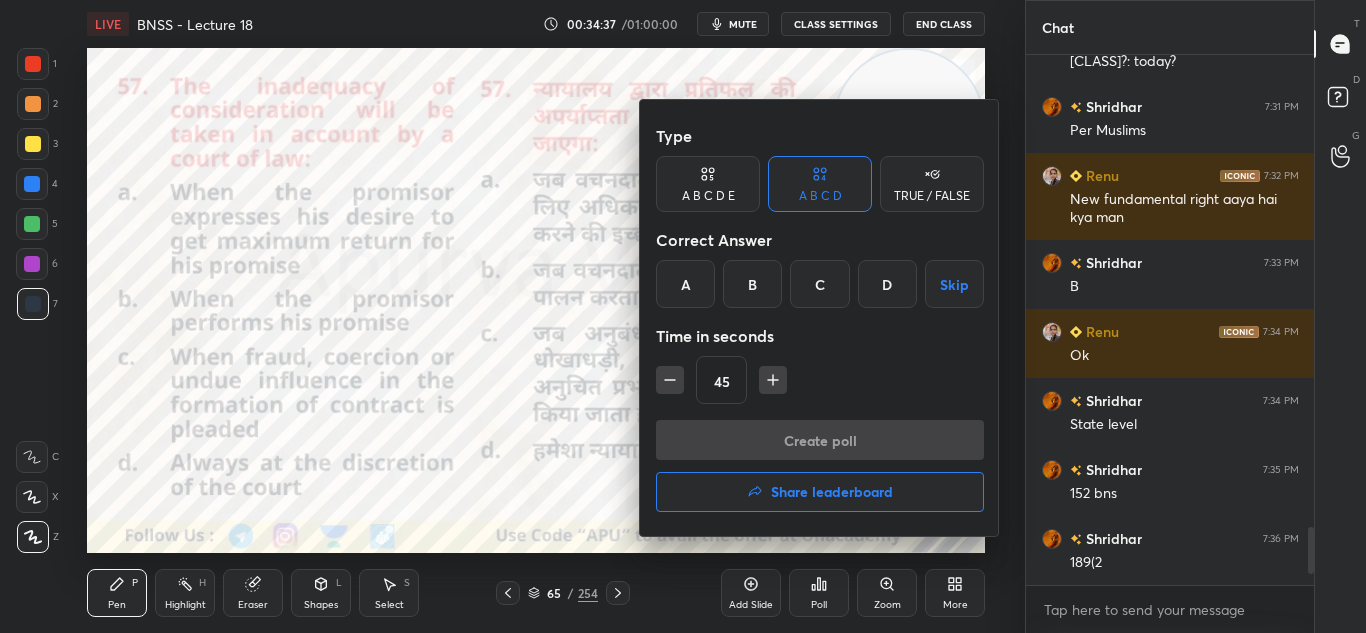 click on "C" at bounding box center [819, 284] 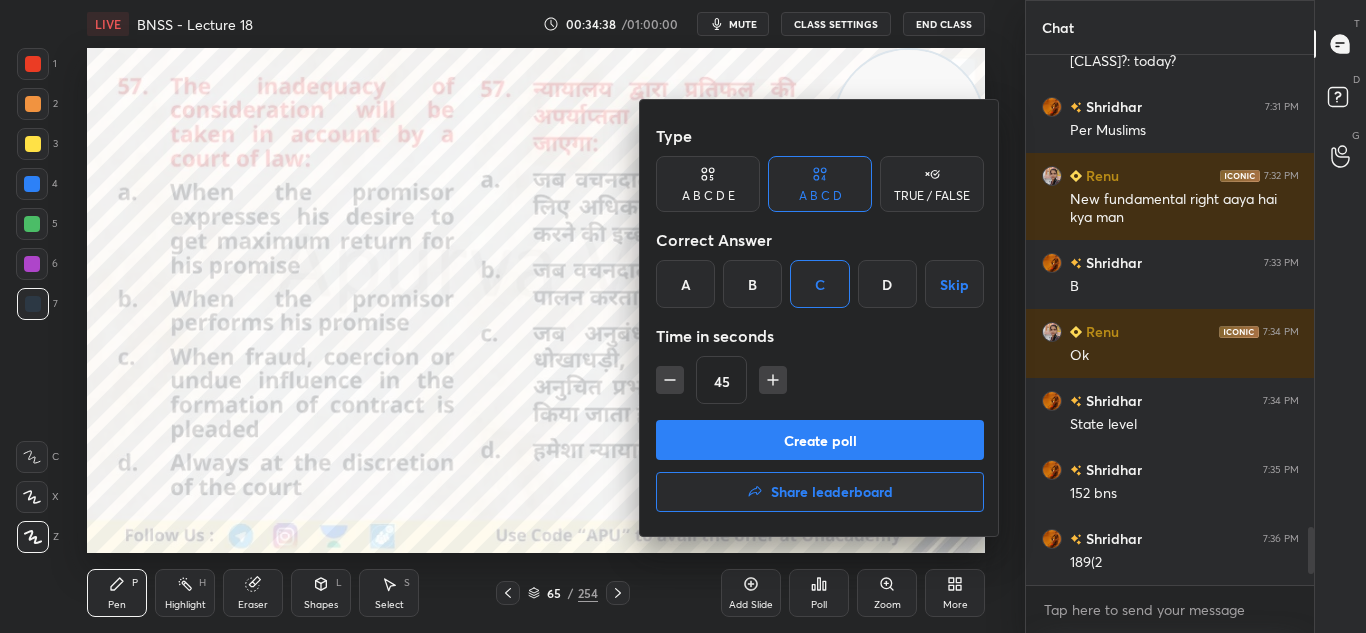 click on "Create poll" at bounding box center [820, 440] 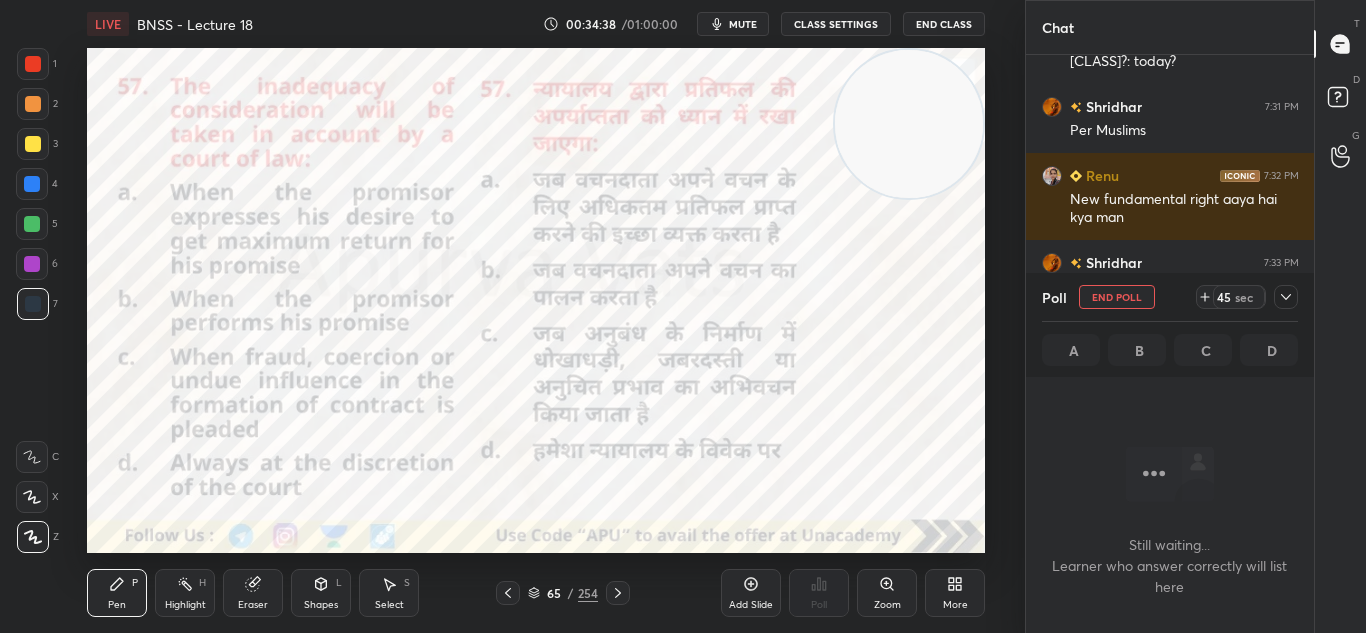 scroll, scrollTop: 259, scrollLeft: 282, axis: both 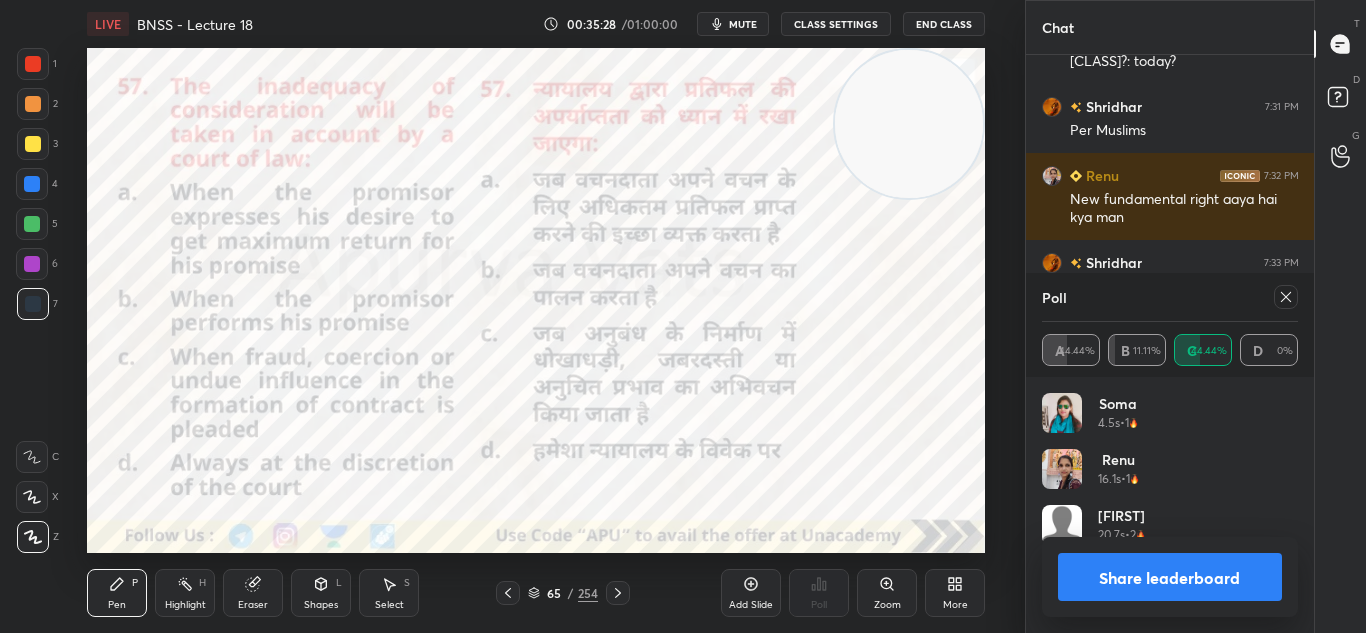 click on "Share leaderboard" at bounding box center (1170, 577) 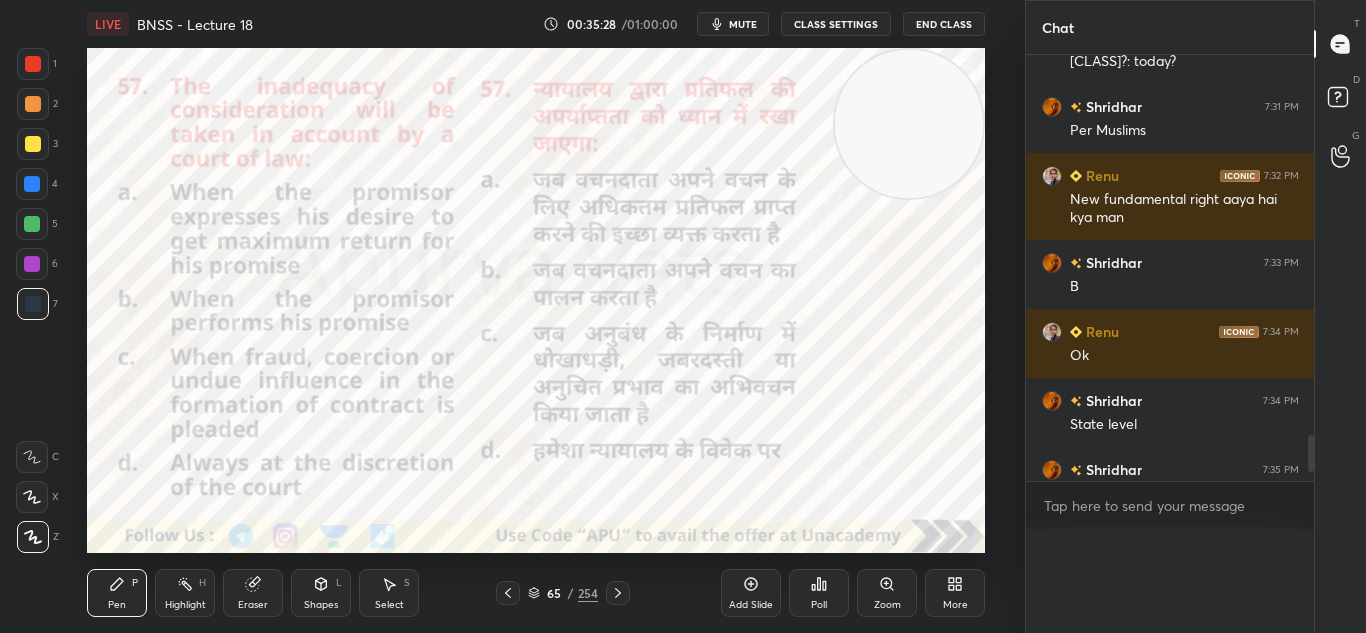 scroll, scrollTop: 0, scrollLeft: 0, axis: both 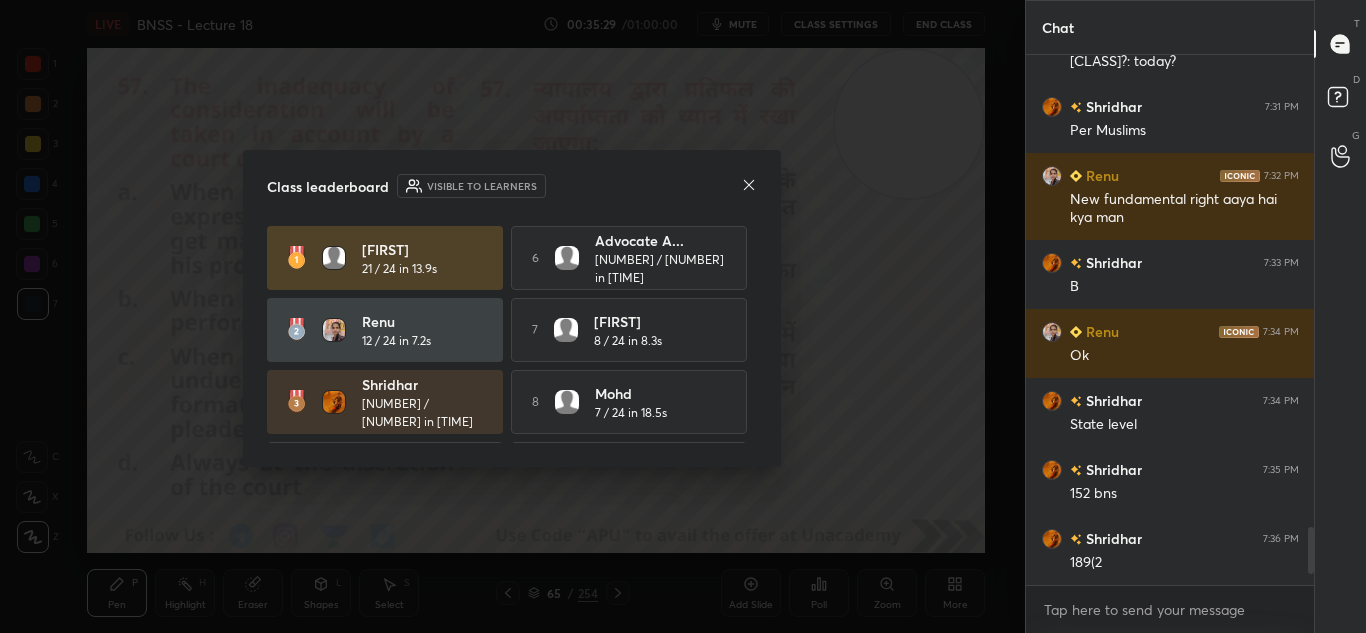 click 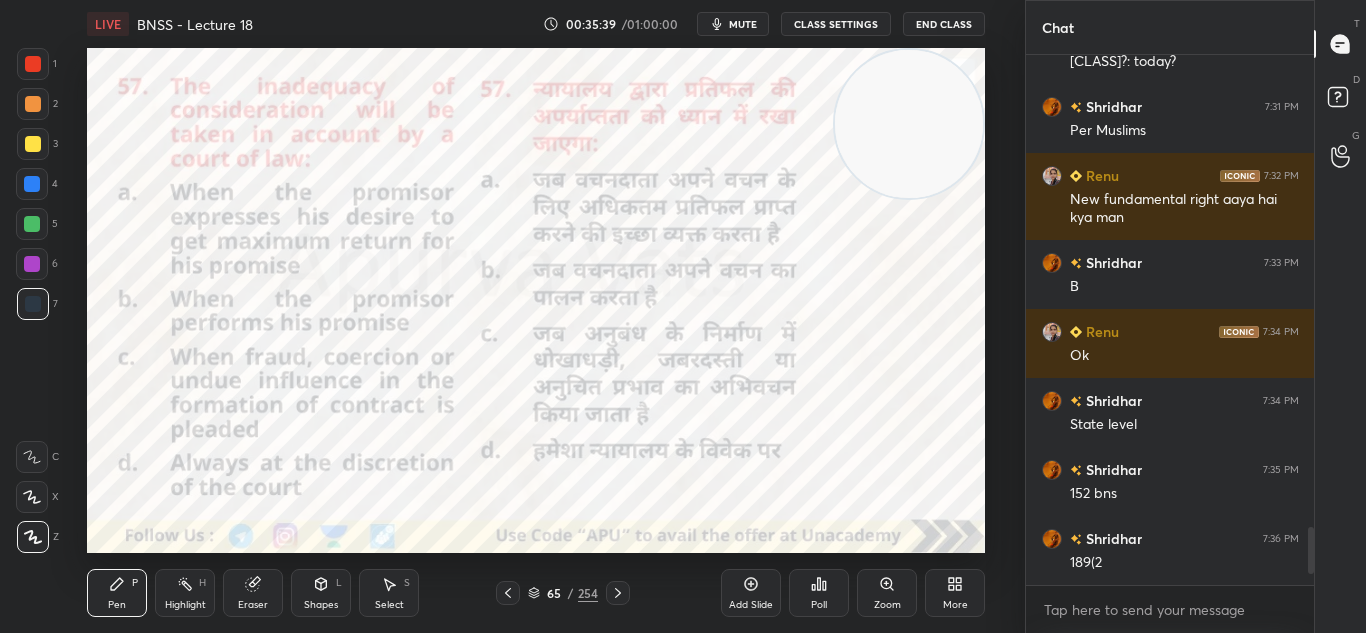 click 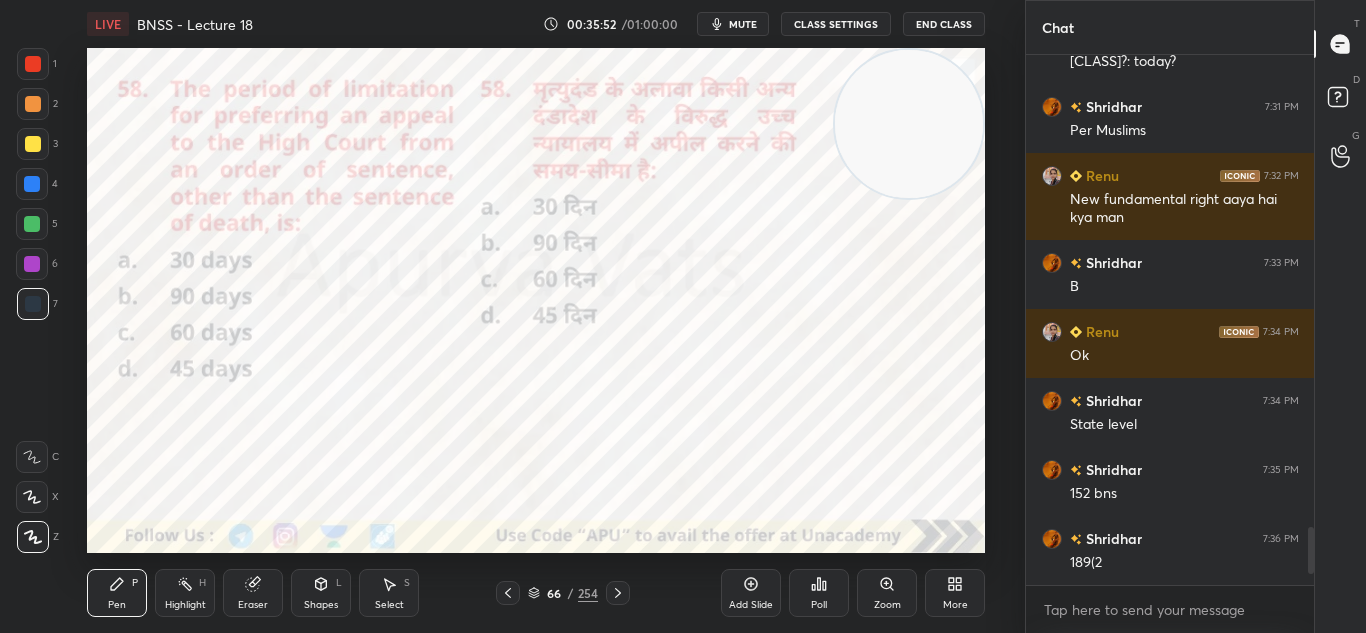 click 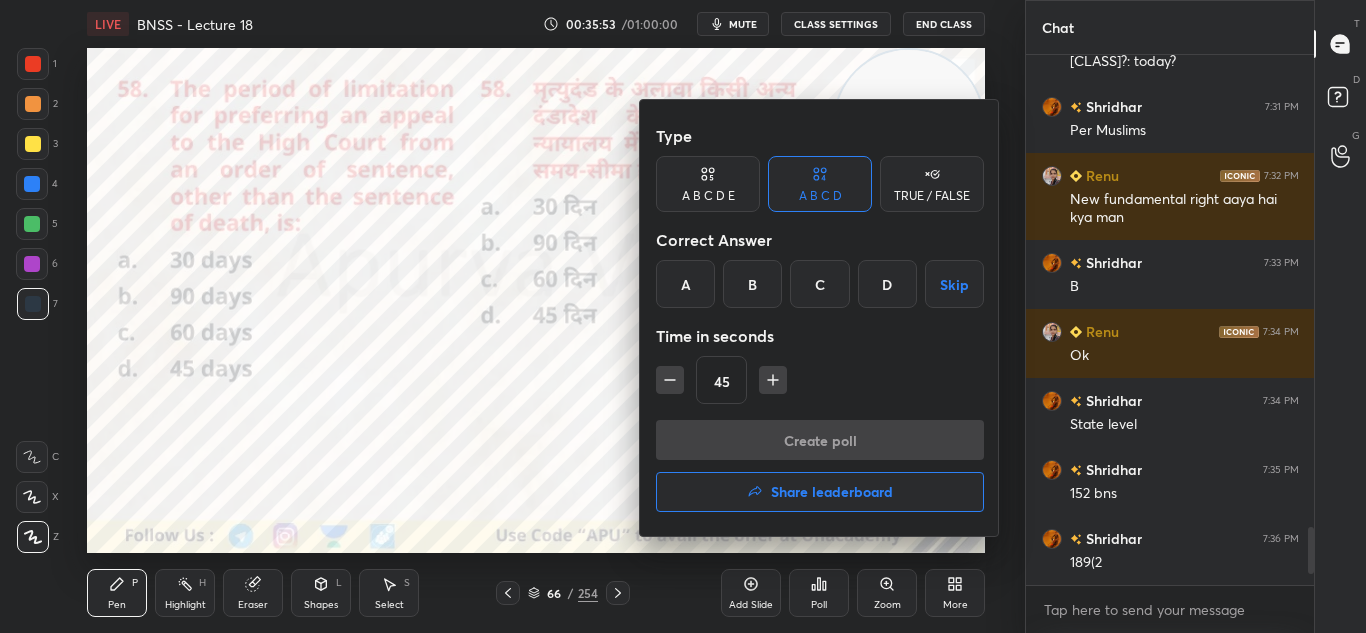 click on "C" at bounding box center [819, 284] 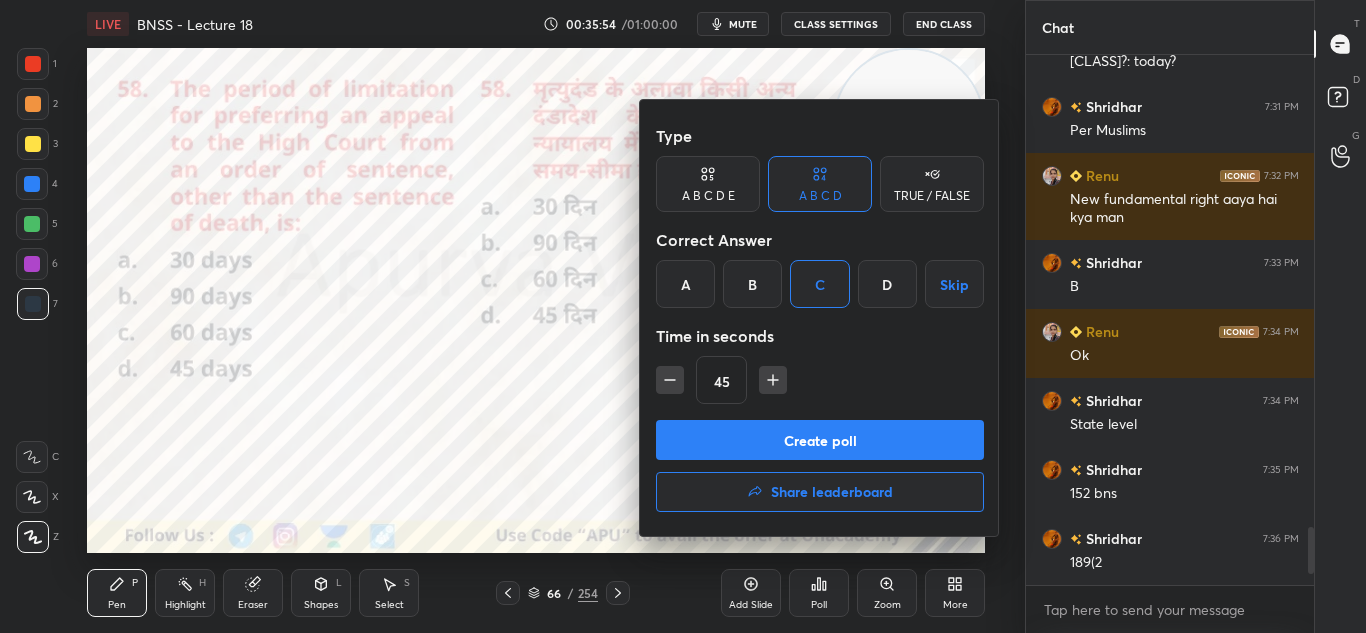 click on "Create poll" at bounding box center (820, 440) 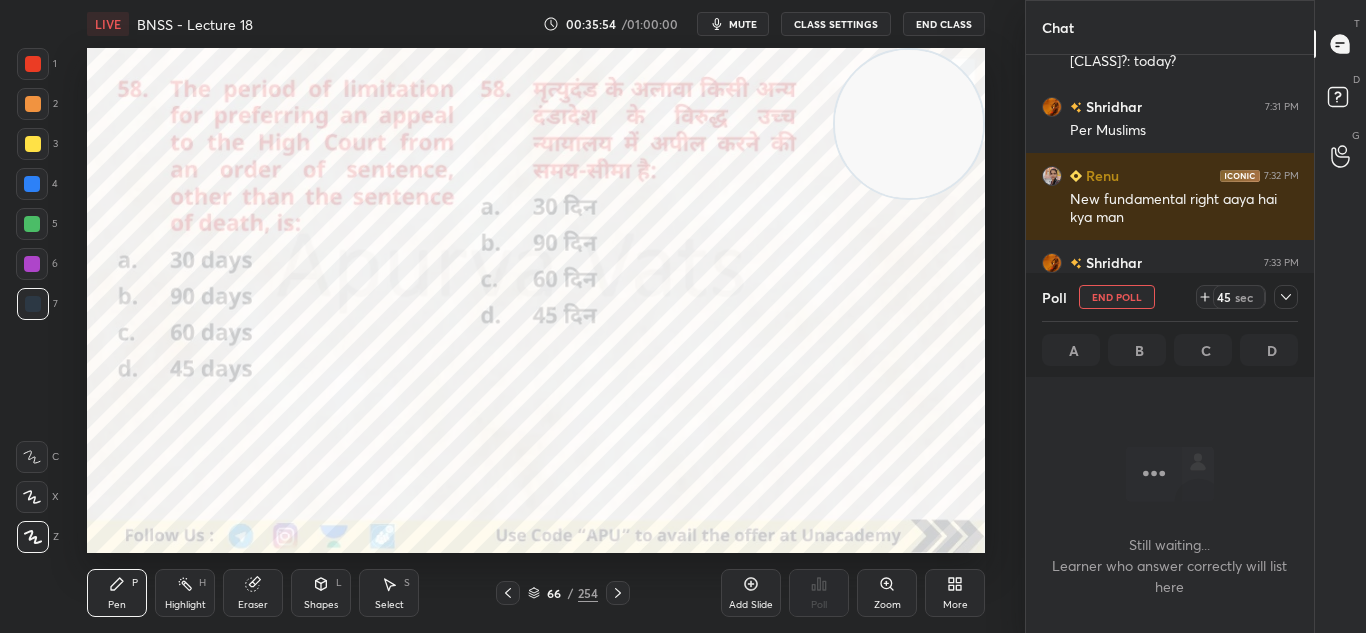 scroll, scrollTop: 265, scrollLeft: 282, axis: both 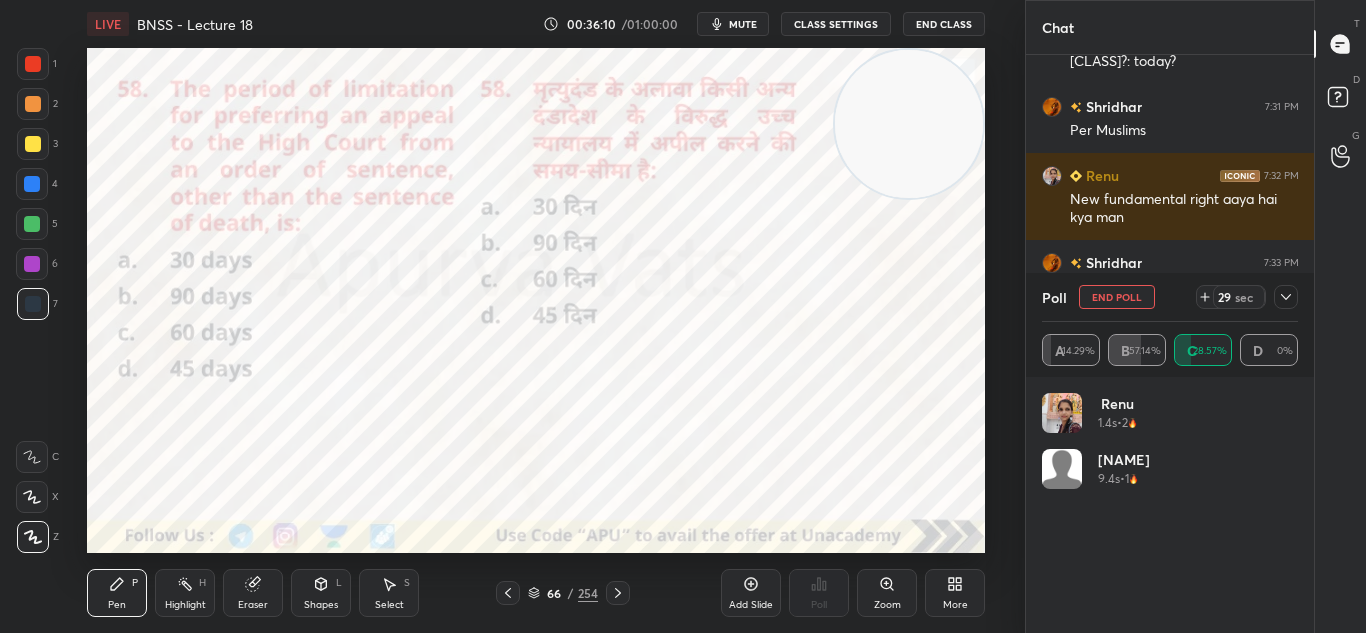 click on "mute" at bounding box center [733, 24] 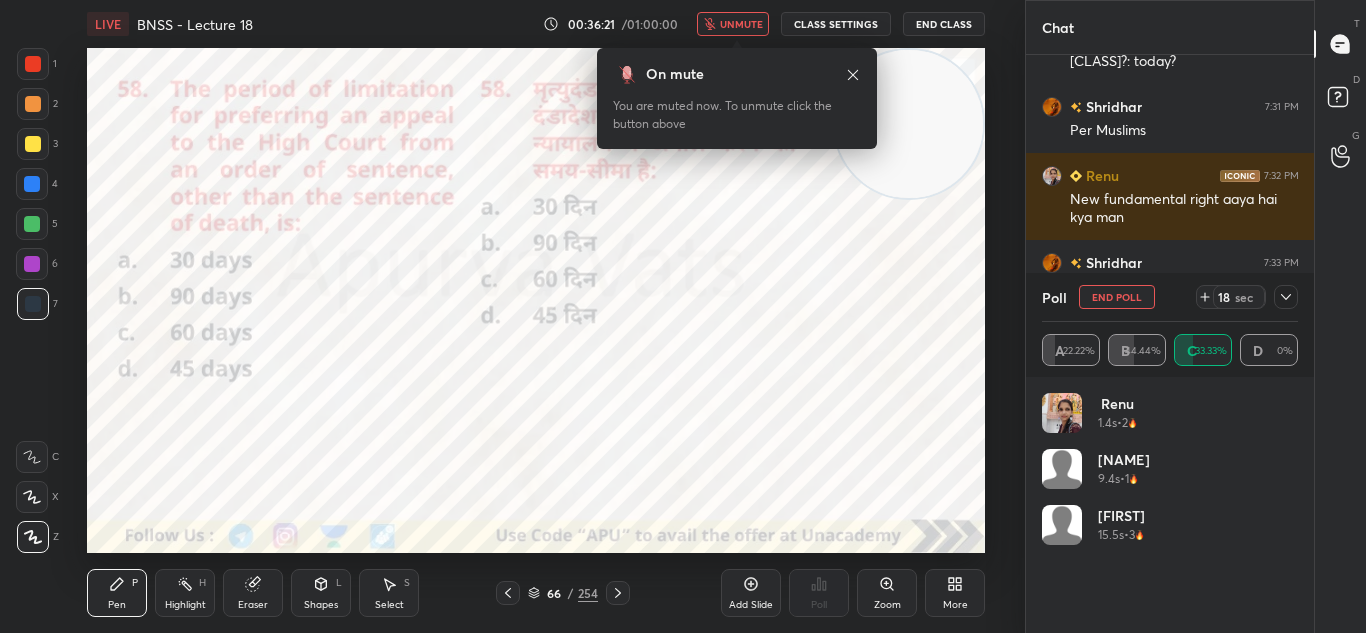 click 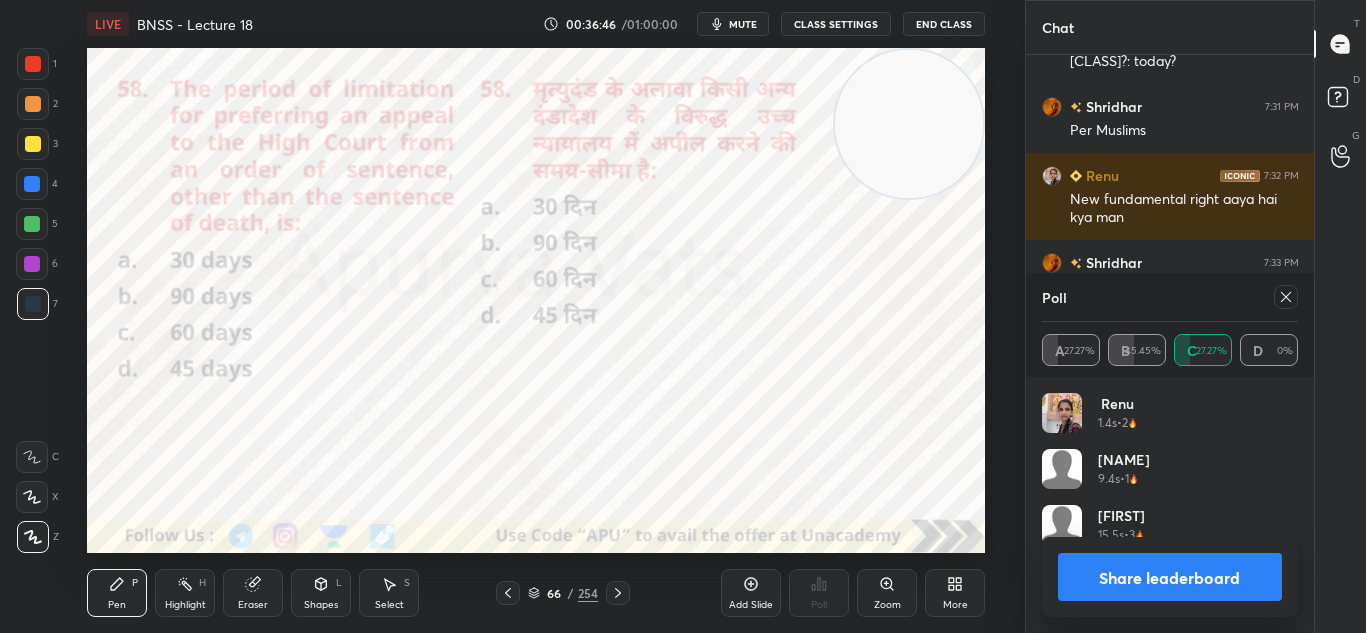 click on "Share leaderboard" at bounding box center [1170, 577] 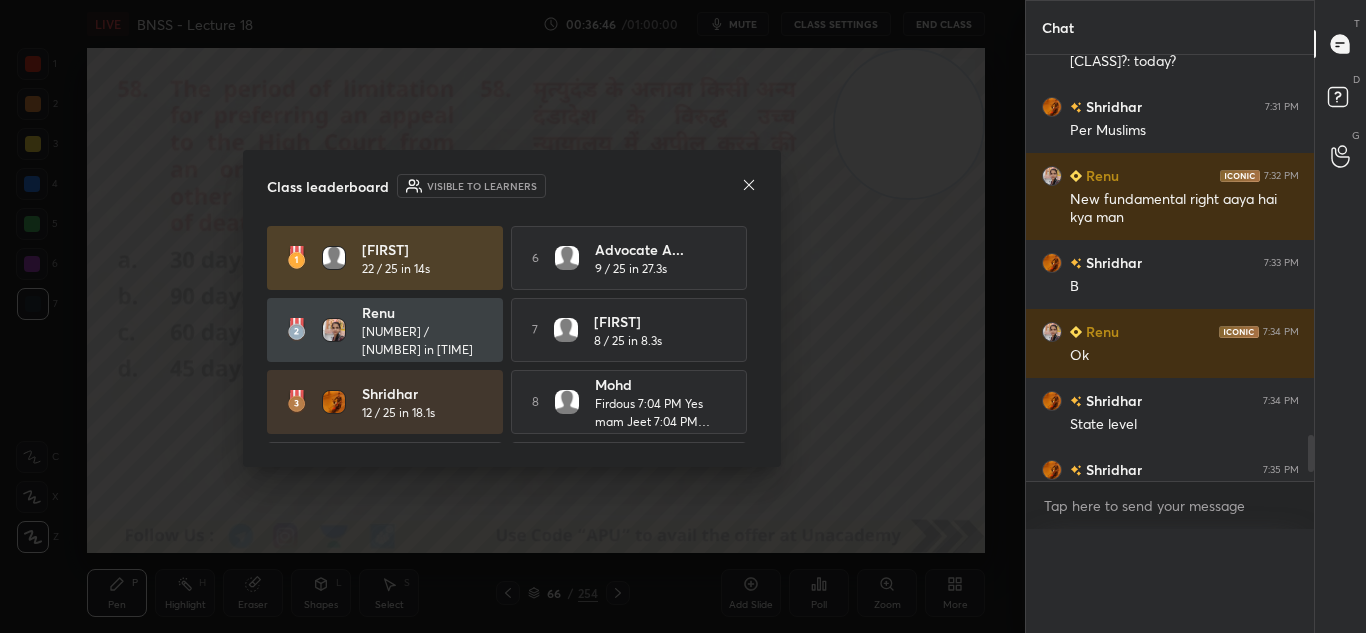 scroll, scrollTop: 0, scrollLeft: 0, axis: both 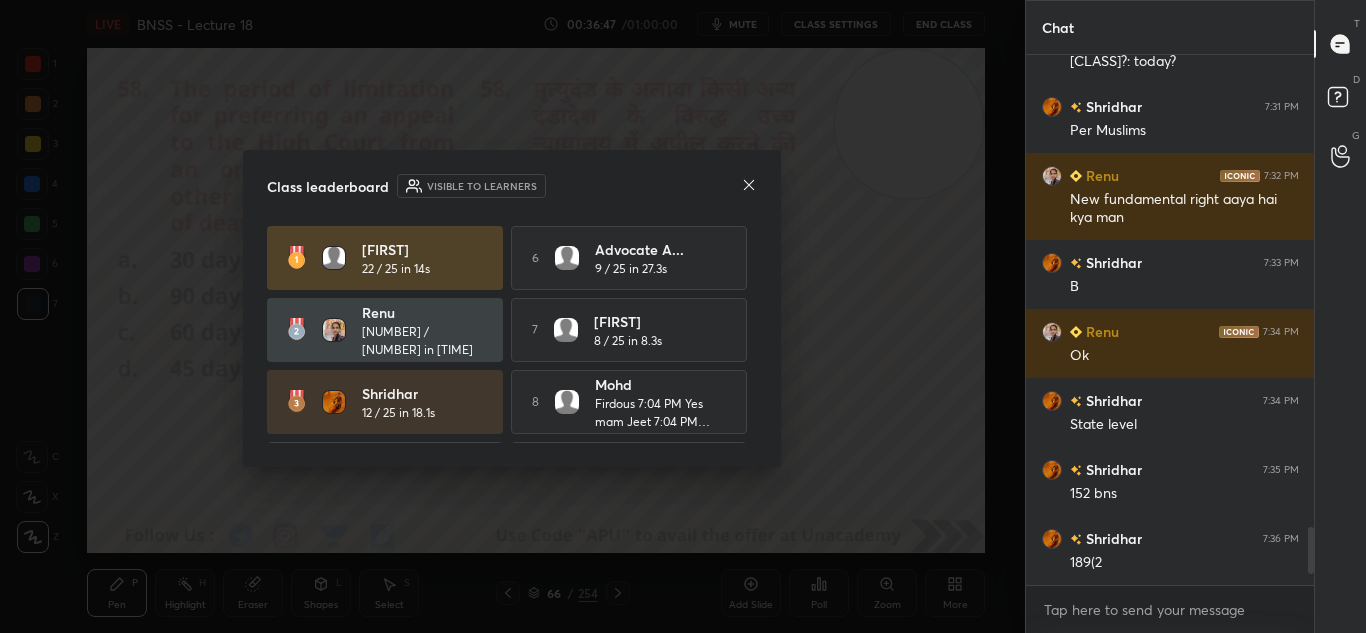 click 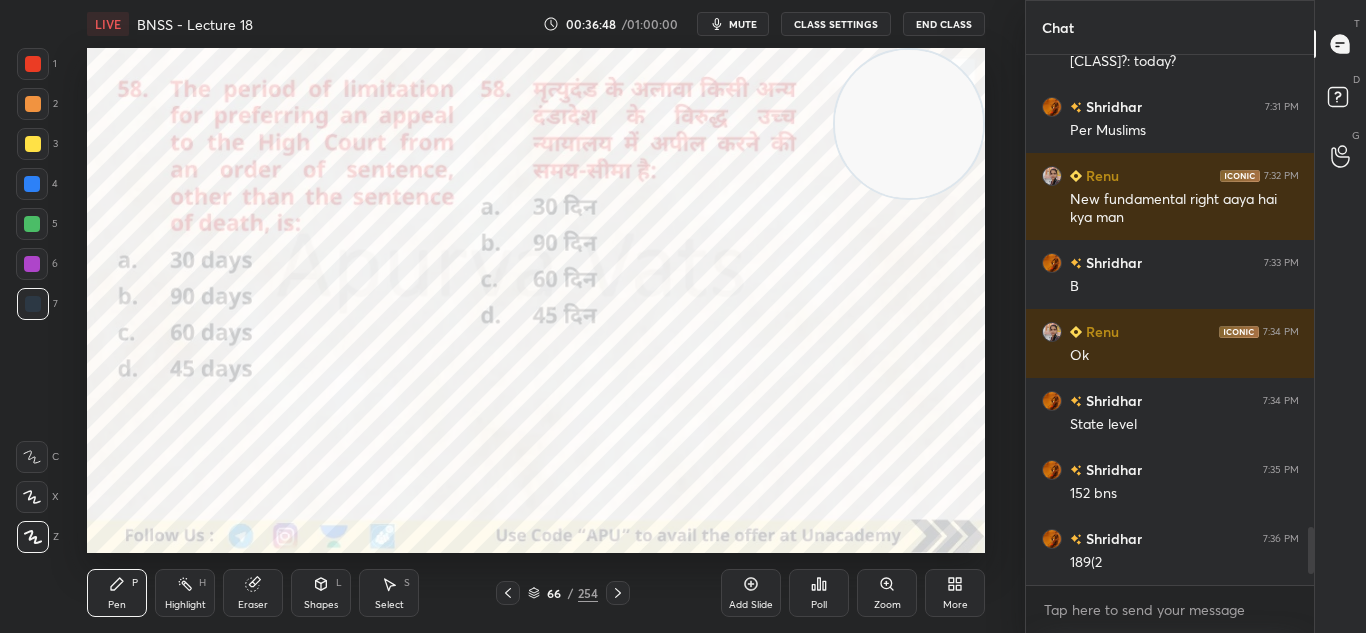 click on "66 / 254" at bounding box center [562, 593] 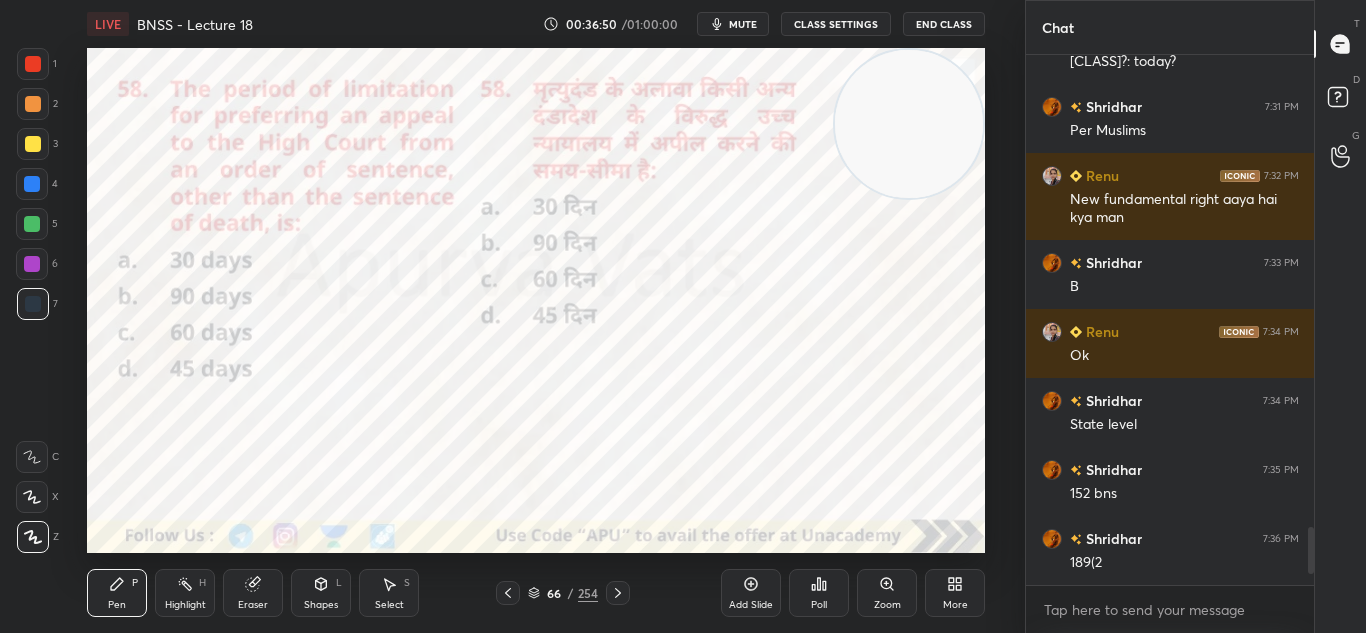 click 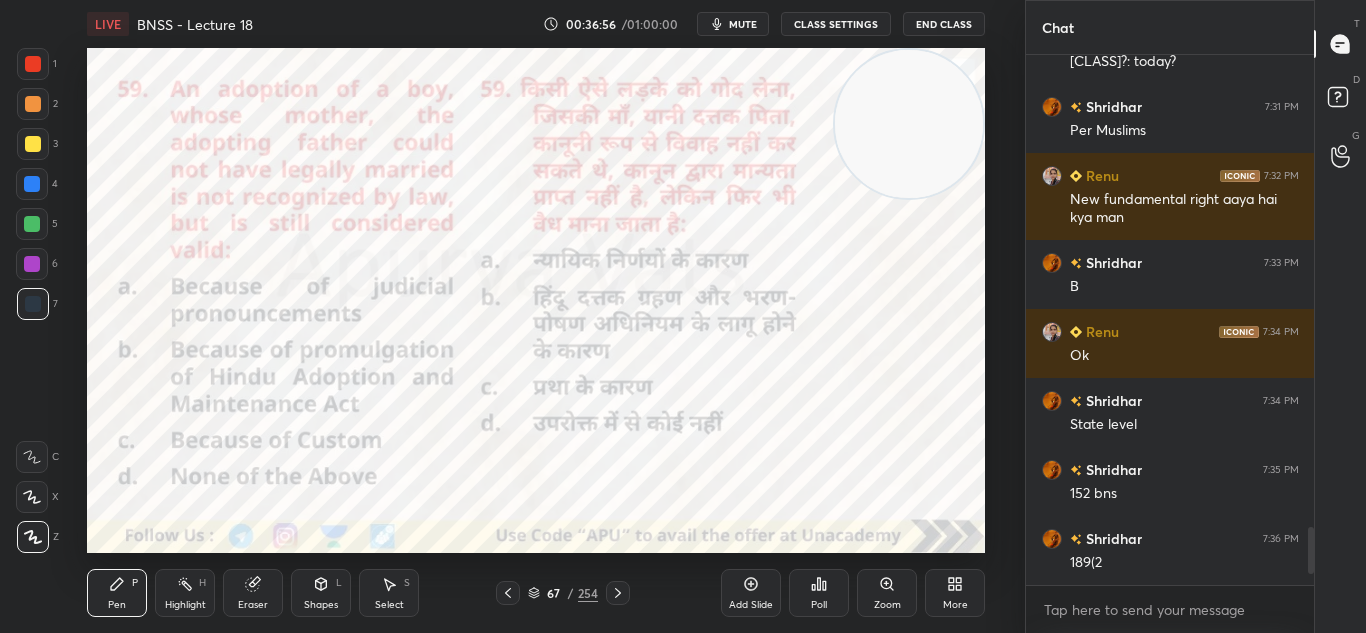 scroll, scrollTop: 4402, scrollLeft: 0, axis: vertical 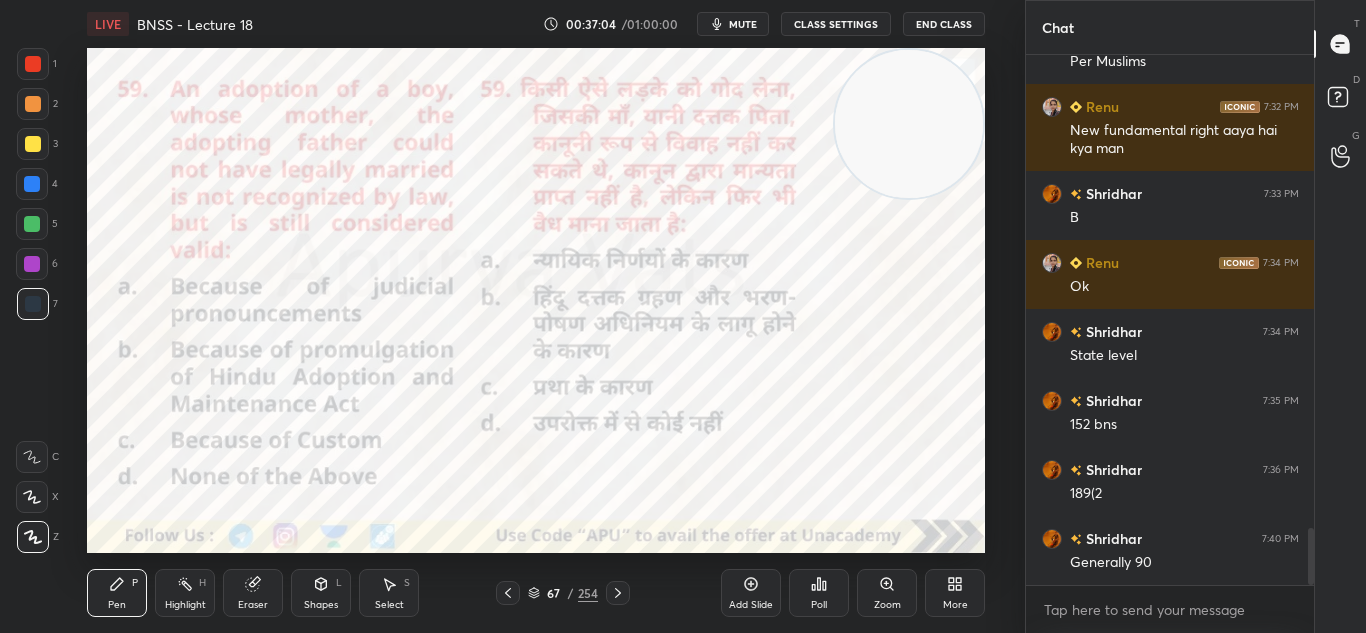 click on "Poll" at bounding box center [819, 593] 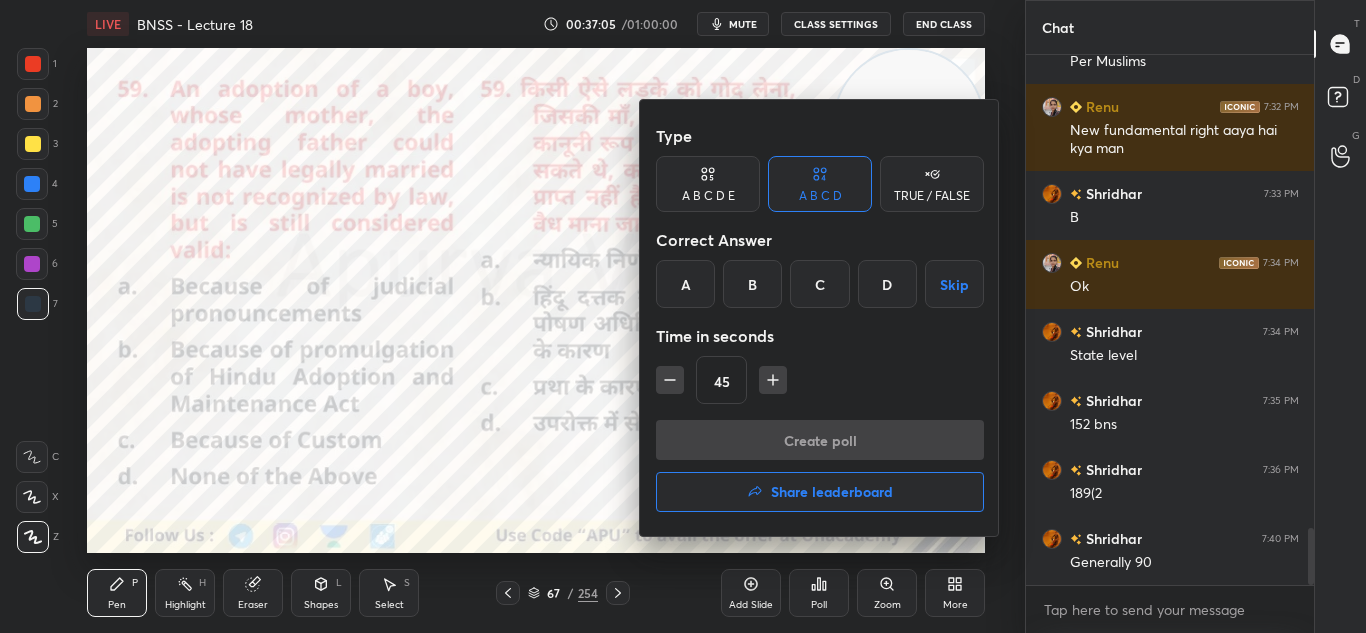 click on "A" at bounding box center [685, 284] 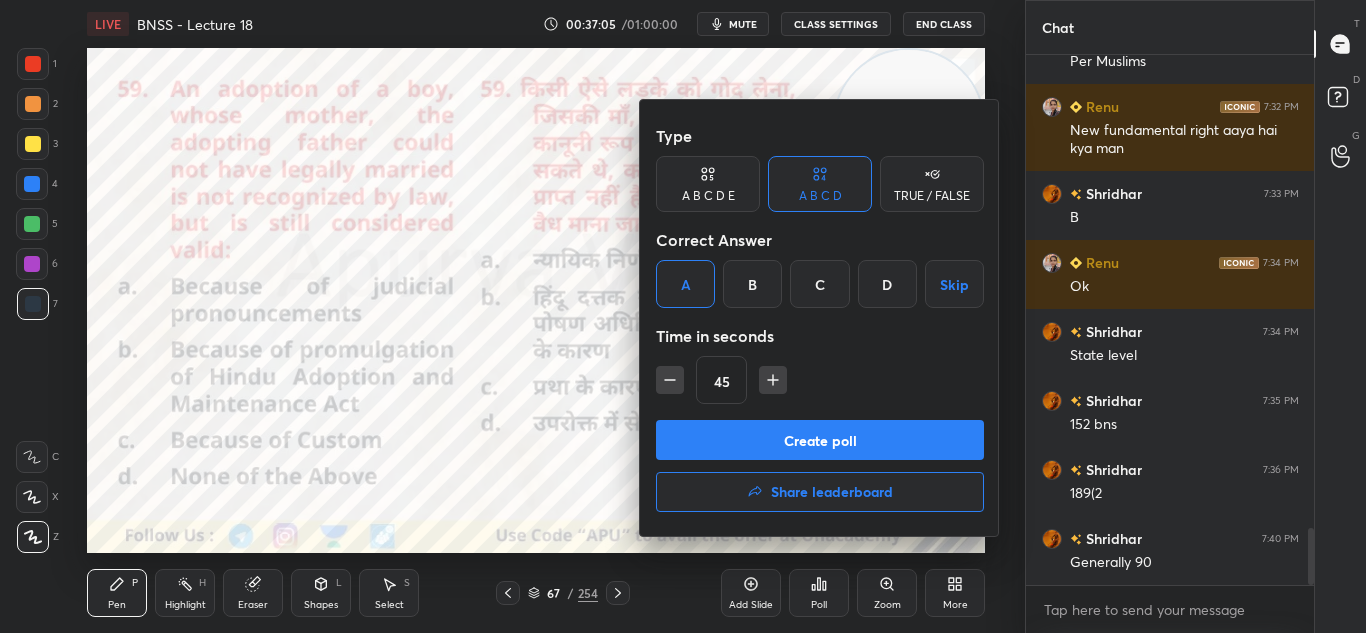 click on "Create poll" at bounding box center [820, 440] 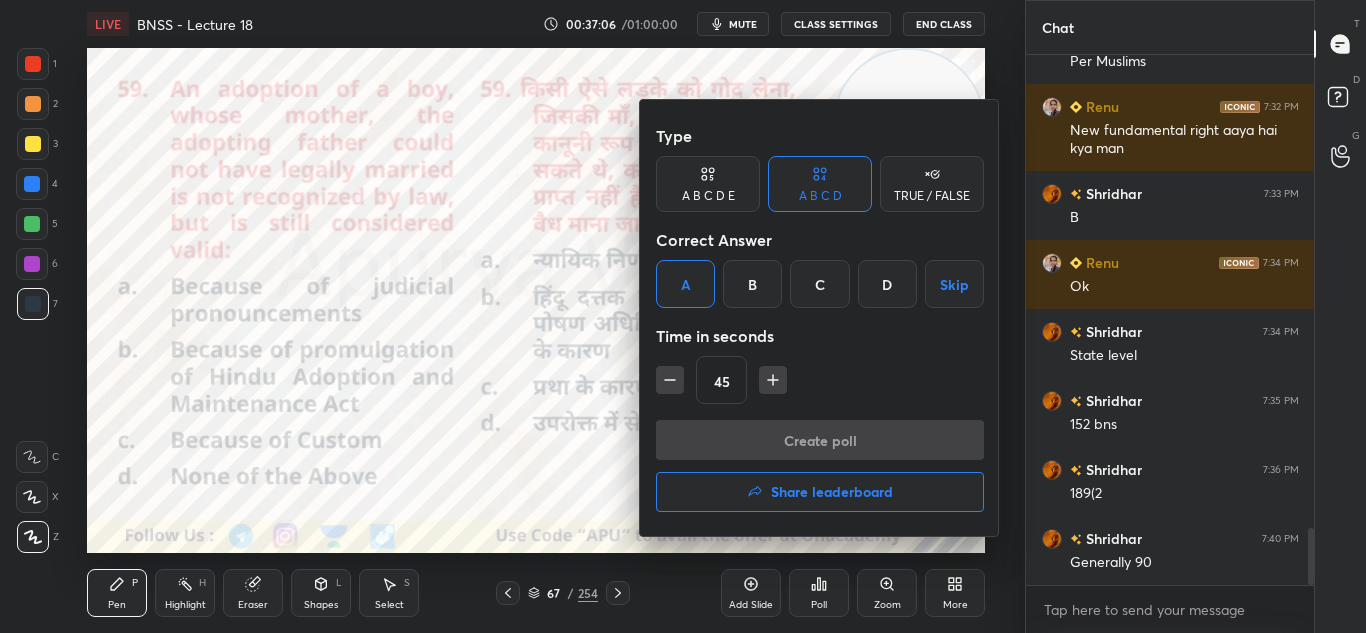 scroll, scrollTop: 305, scrollLeft: 282, axis: both 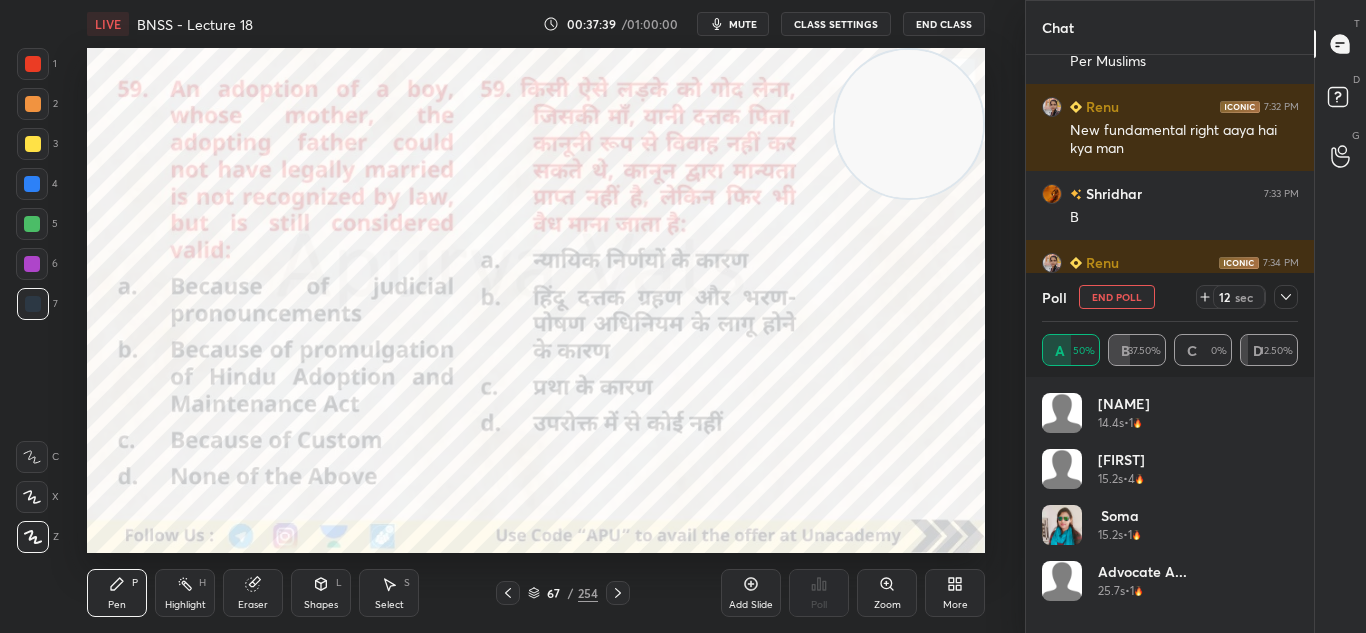 click at bounding box center [1062, 525] 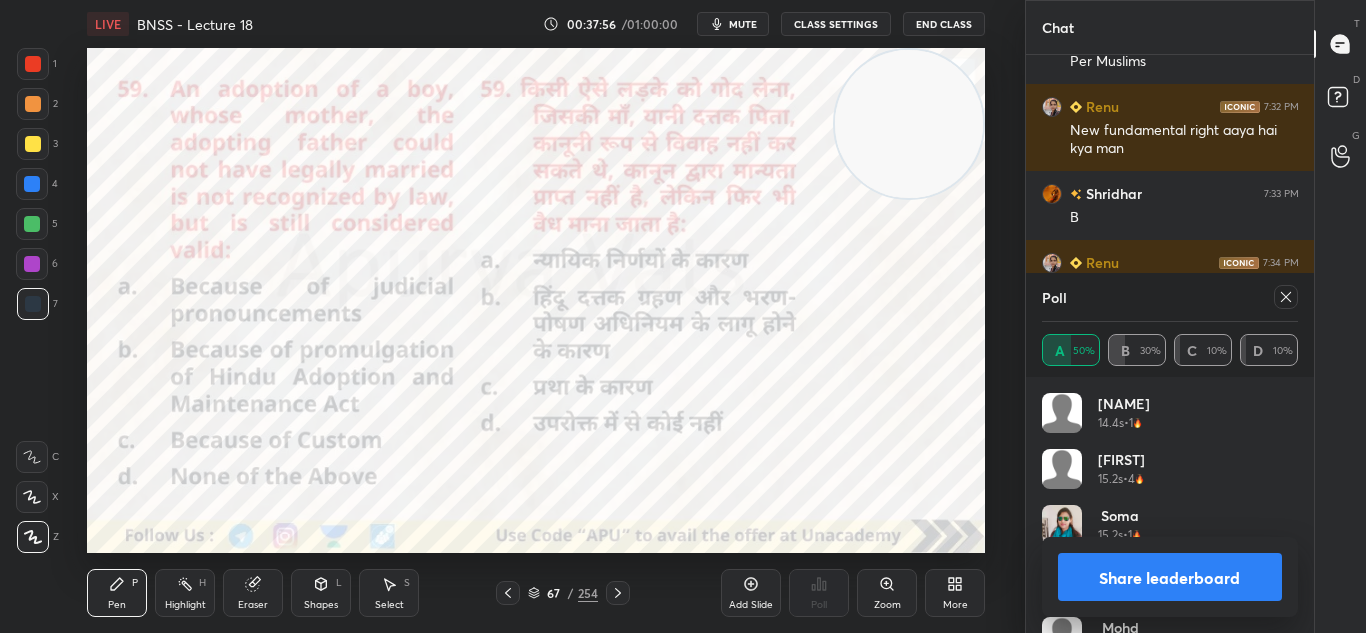 click on "Share leaderboard" at bounding box center [1170, 577] 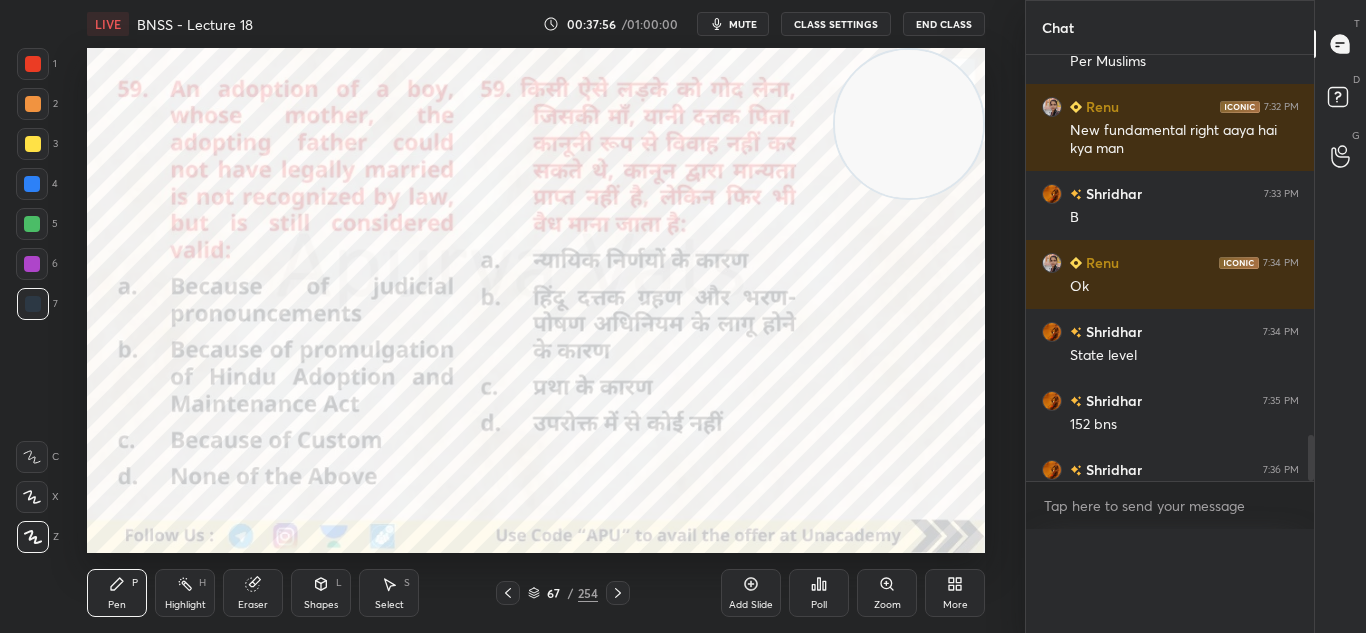scroll, scrollTop: 0, scrollLeft: 0, axis: both 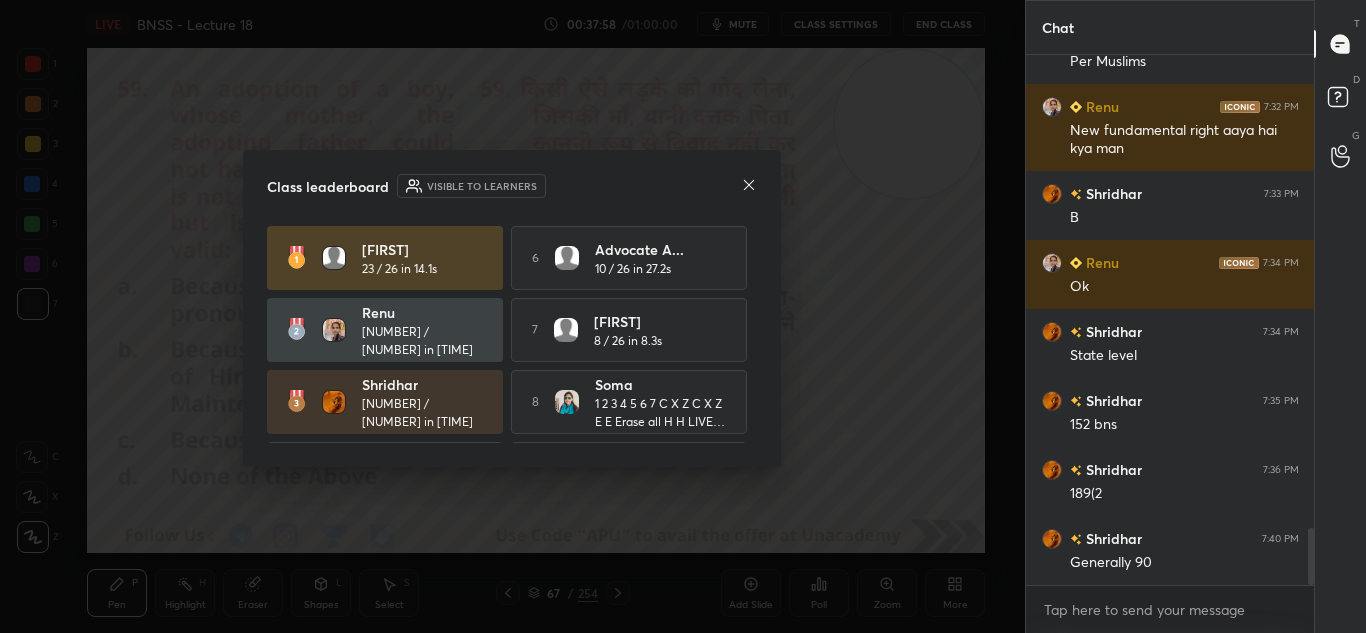 click 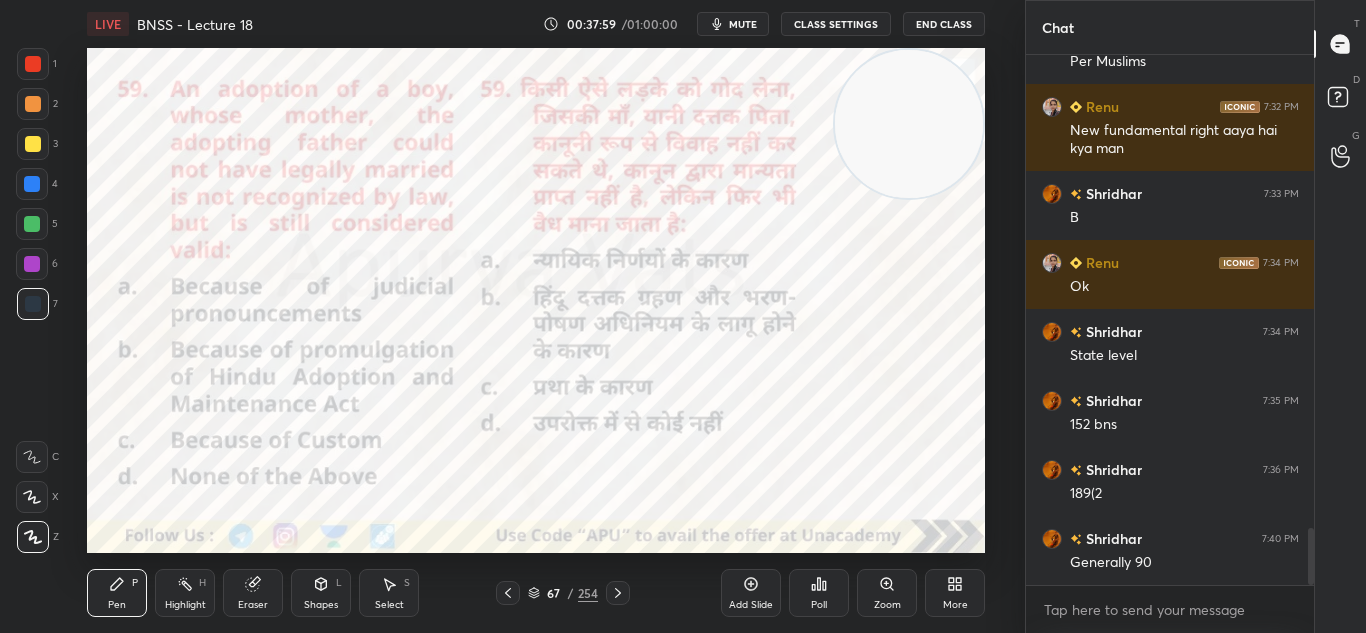 click on "[NUMBER] / [NUMBER]" at bounding box center (562, 593) 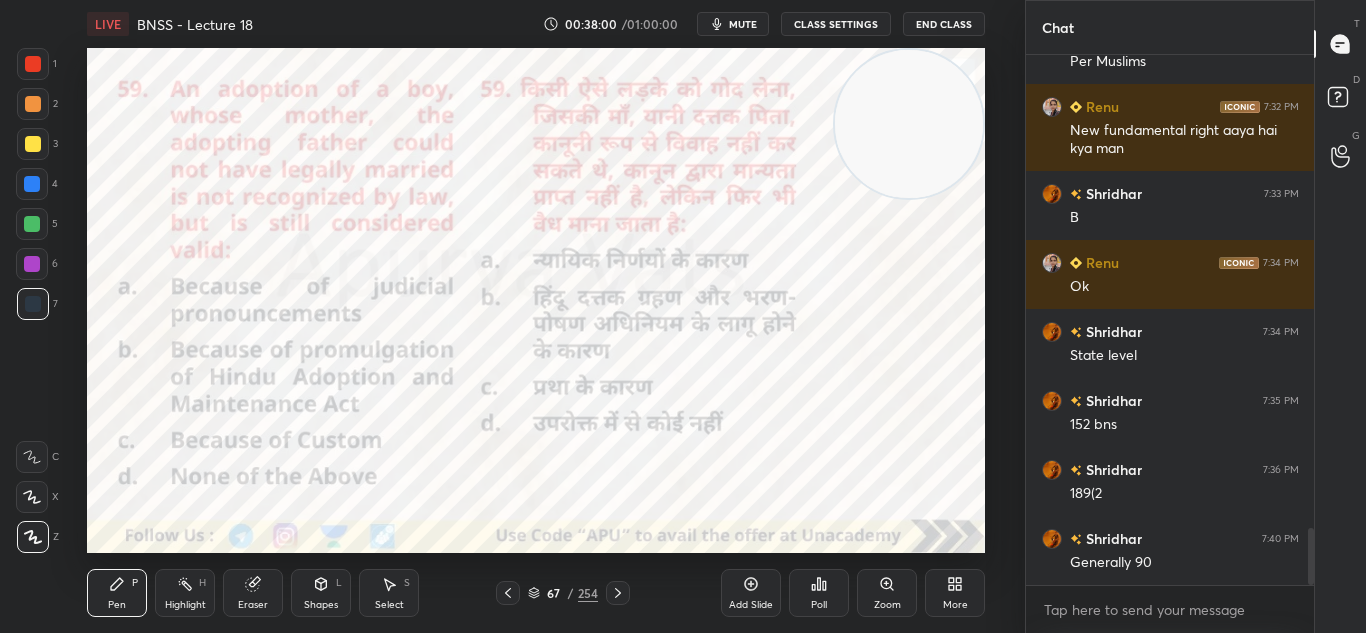 click 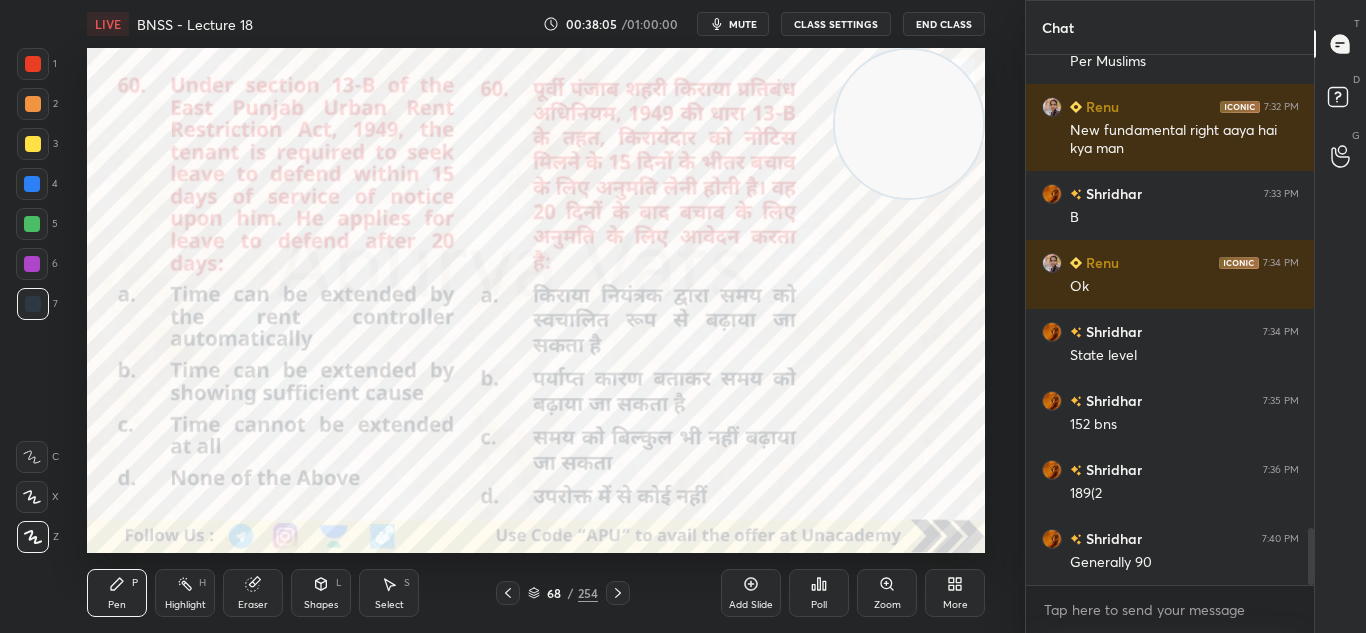click 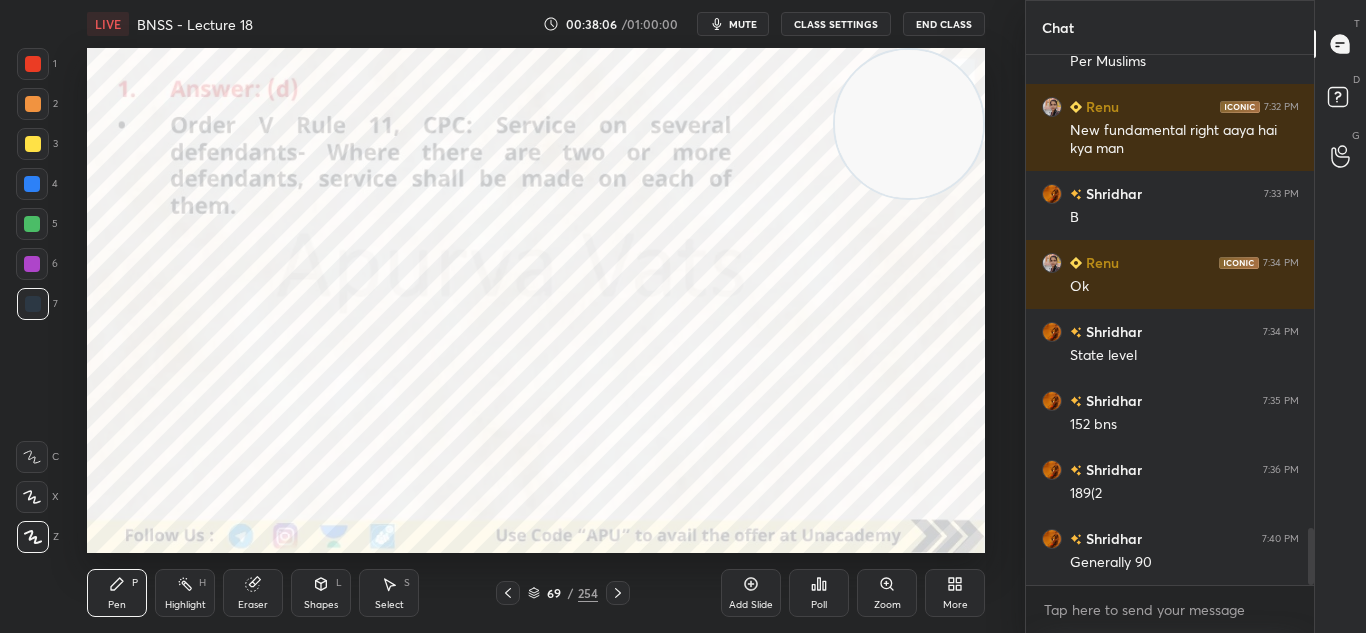 click 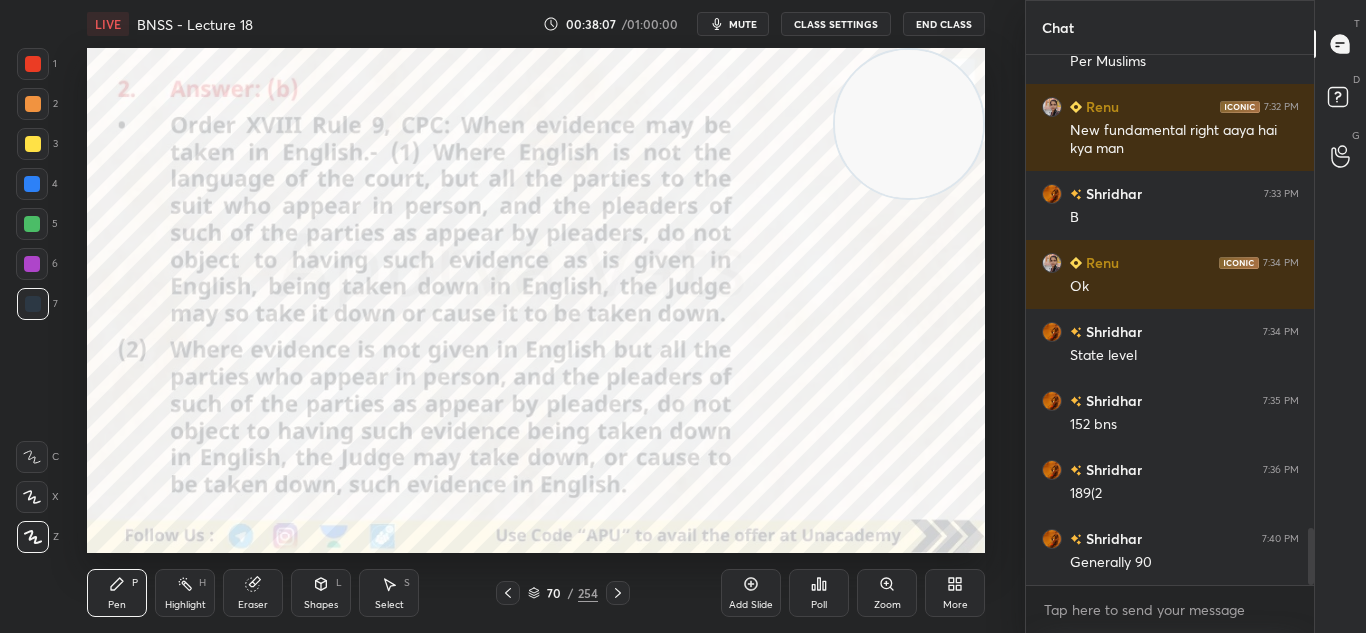 click 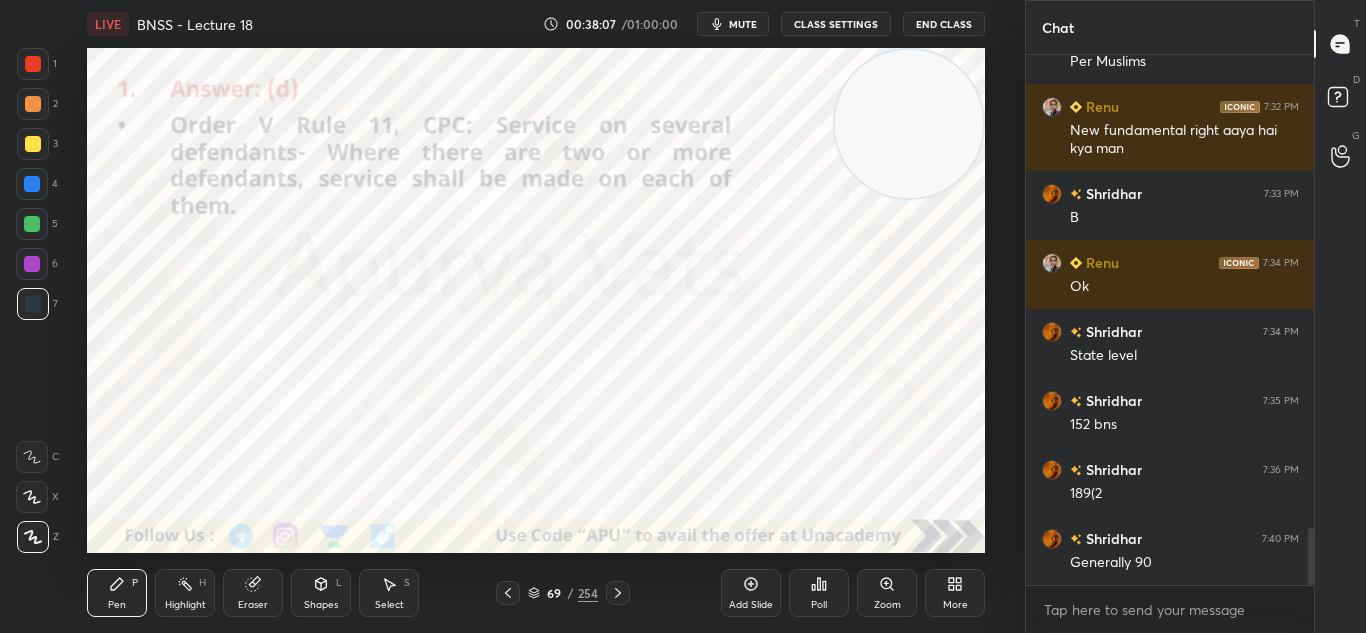 click 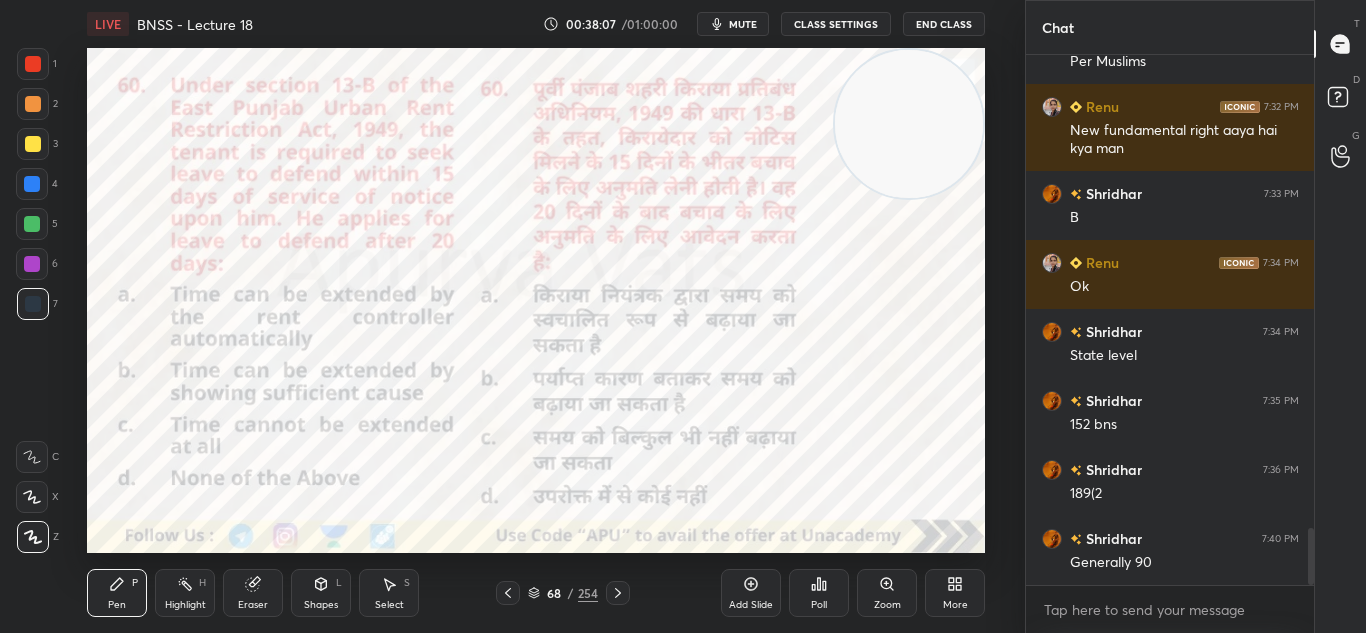 click 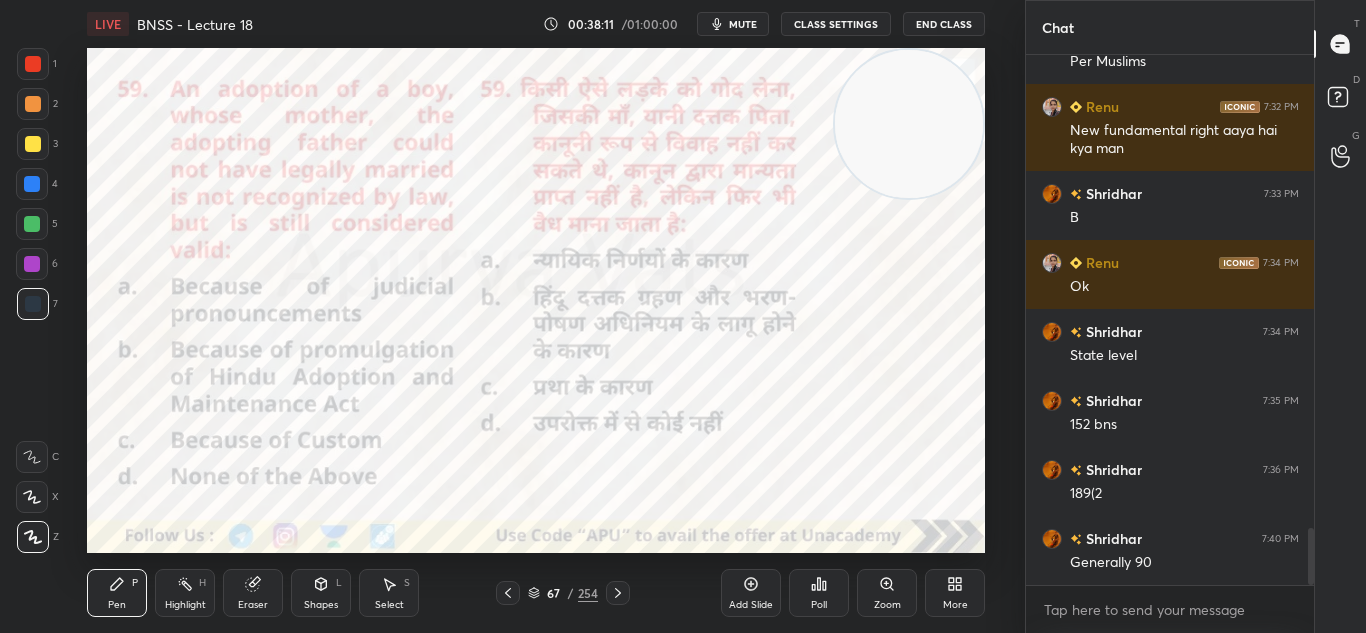 click 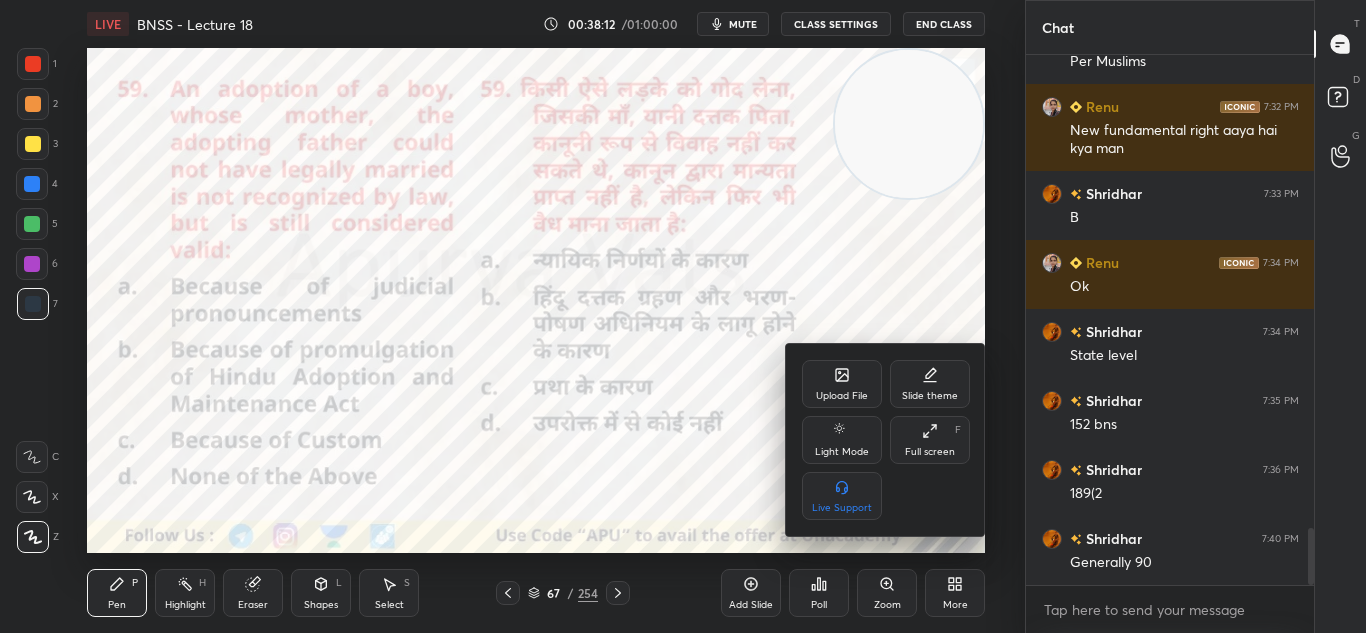 click at bounding box center [683, 316] 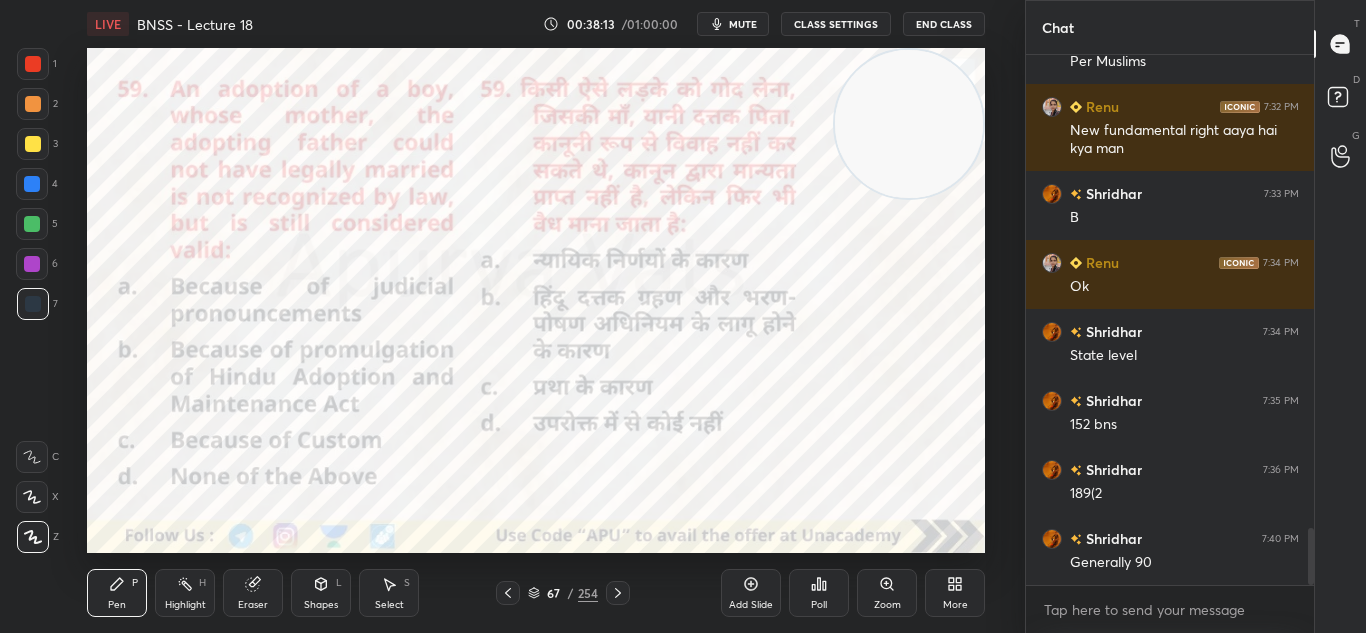 click on "Poll" at bounding box center (819, 593) 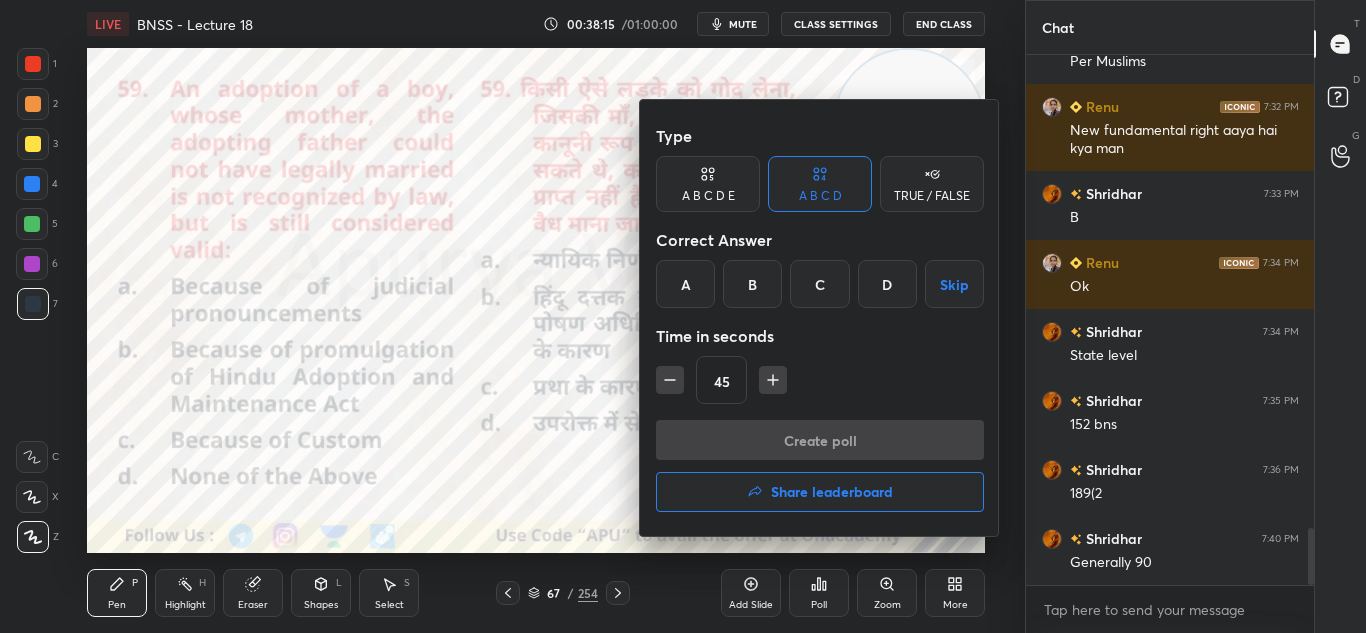 click on "Share leaderboard" at bounding box center [820, 492] 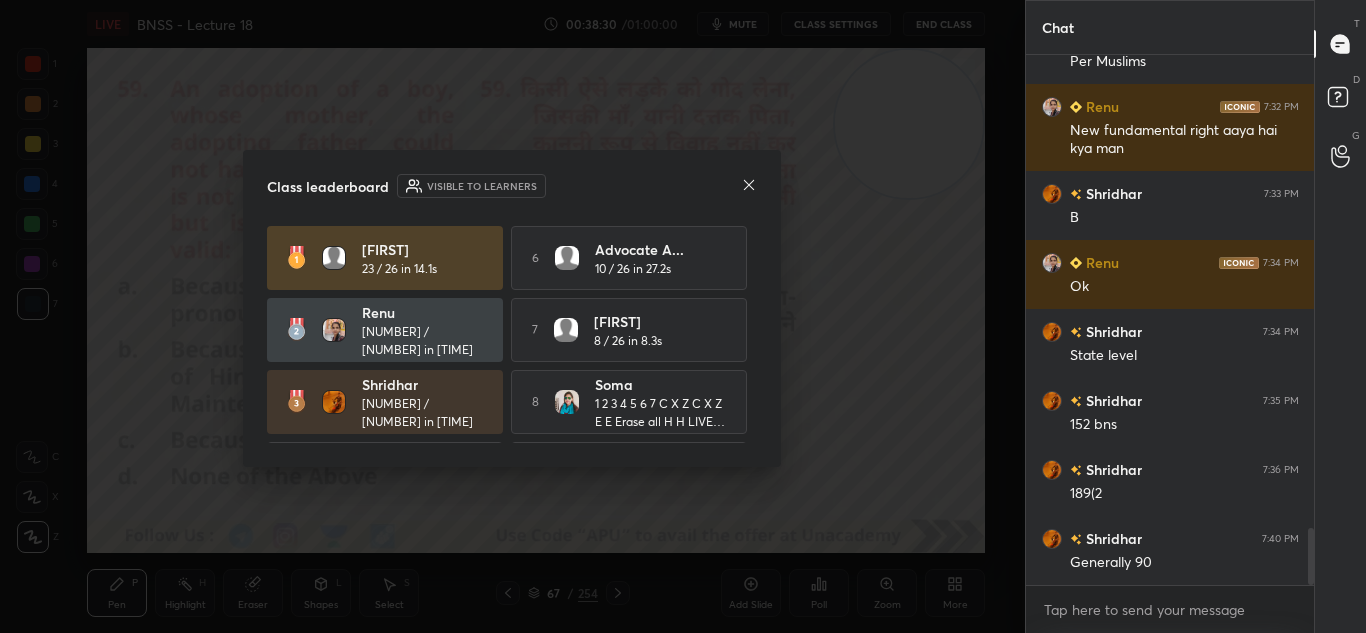 click on "Renu [TIME] / 26 in 6.8s" at bounding box center [385, 330] 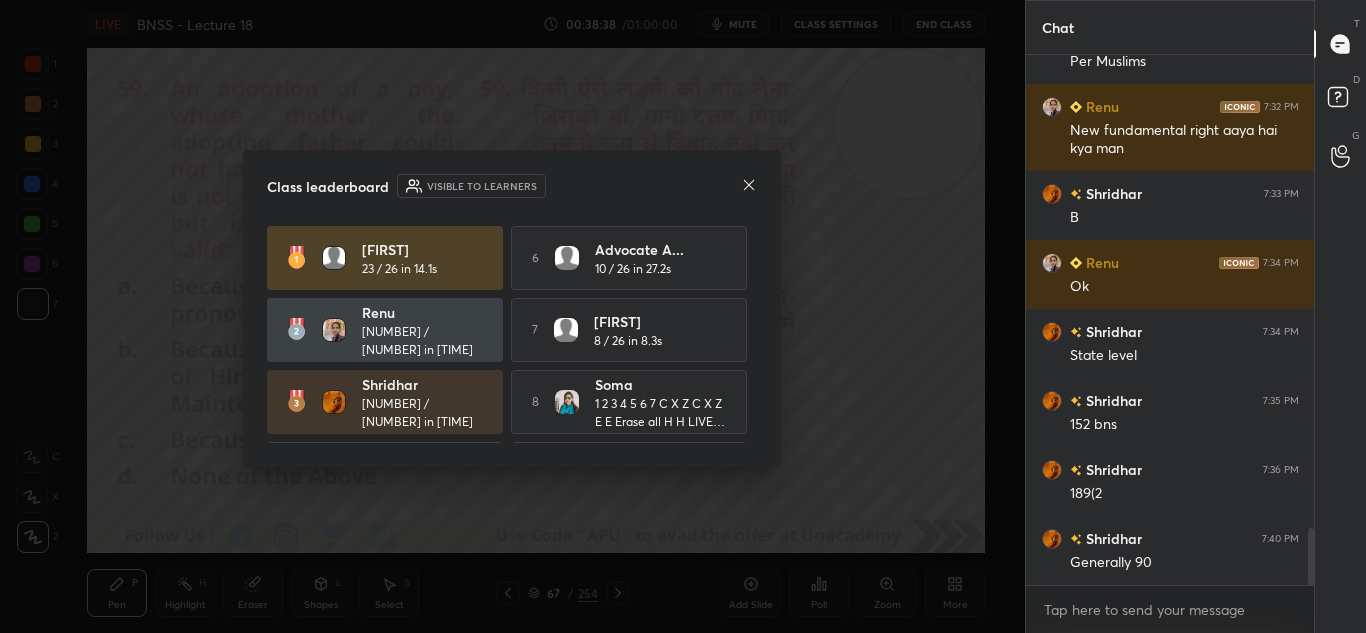 click 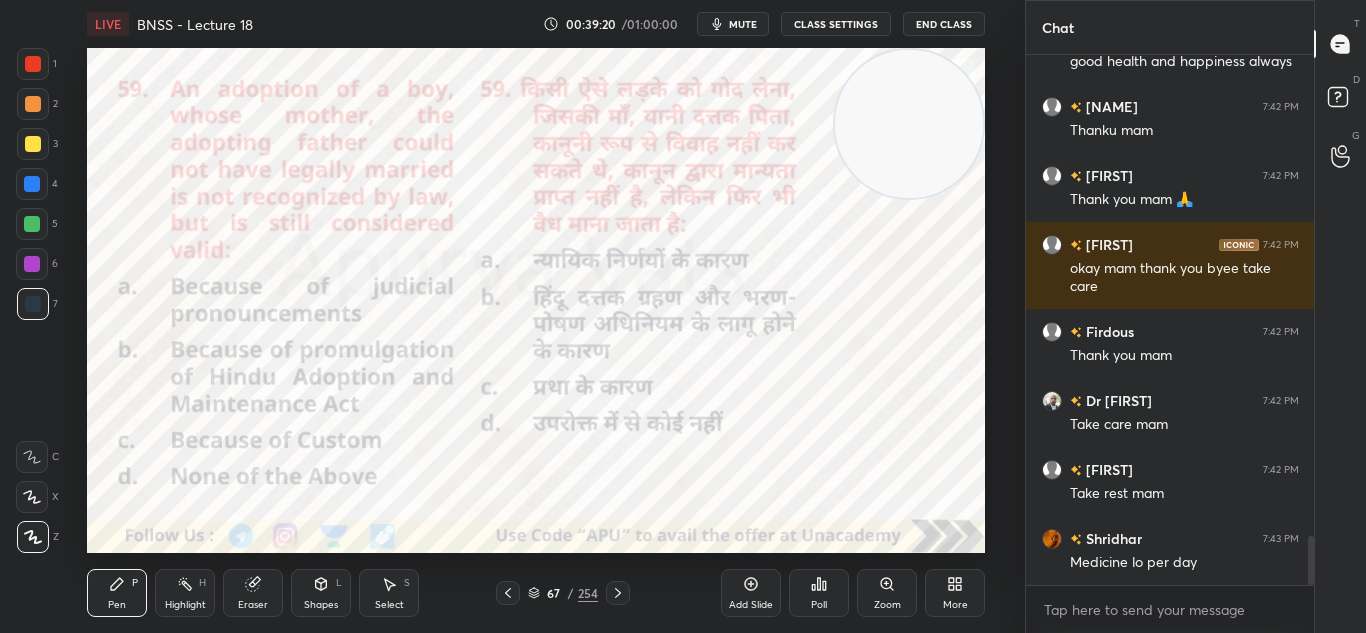 scroll, scrollTop: 5266, scrollLeft: 0, axis: vertical 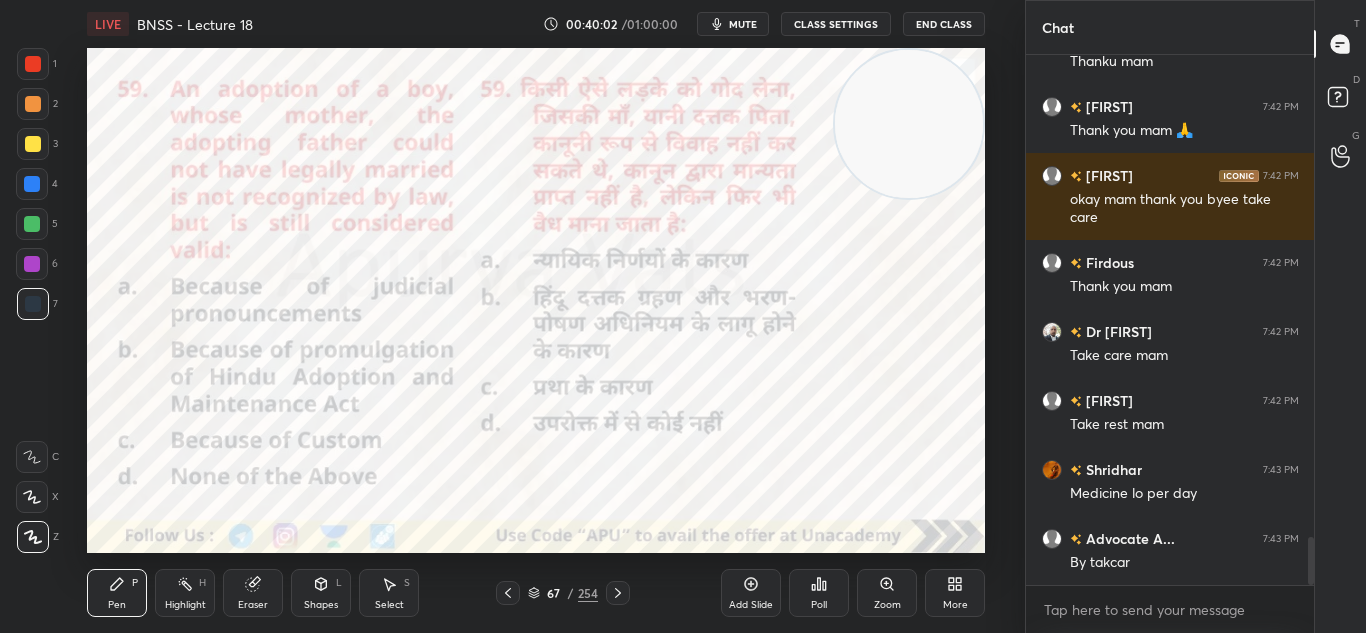 click on "End Class" at bounding box center (944, 24) 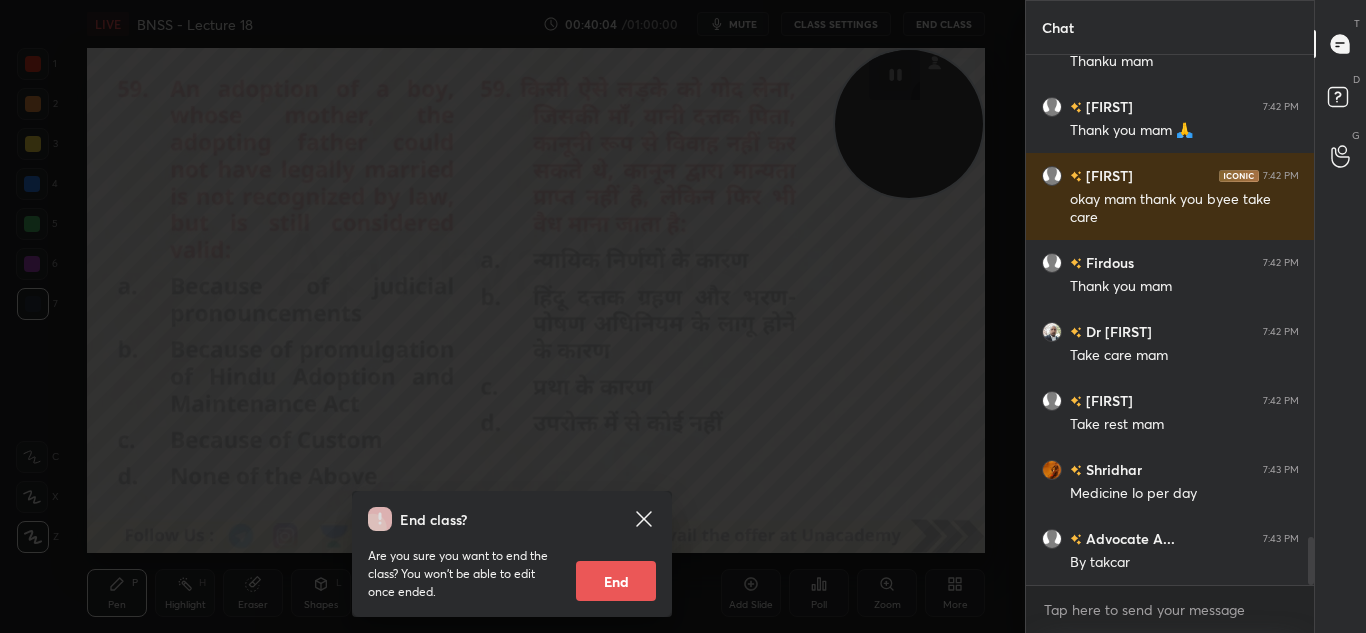 click on "End" at bounding box center [616, 581] 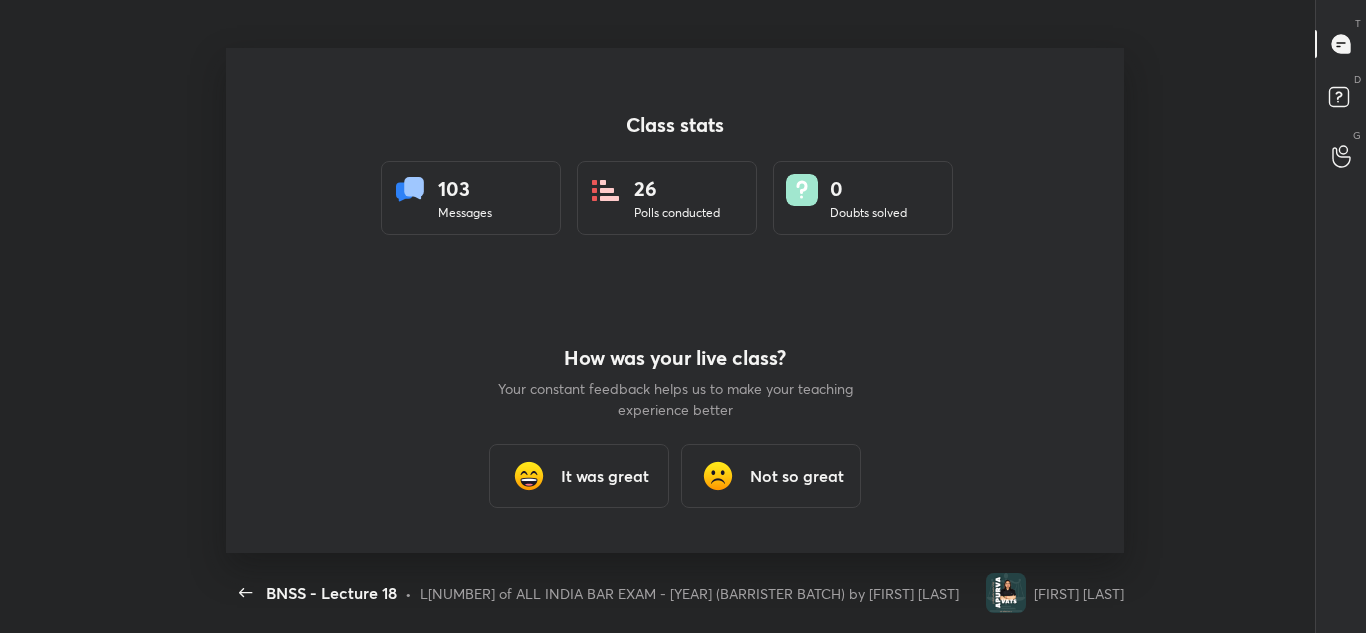 scroll, scrollTop: 99495, scrollLeft: 98989, axis: both 